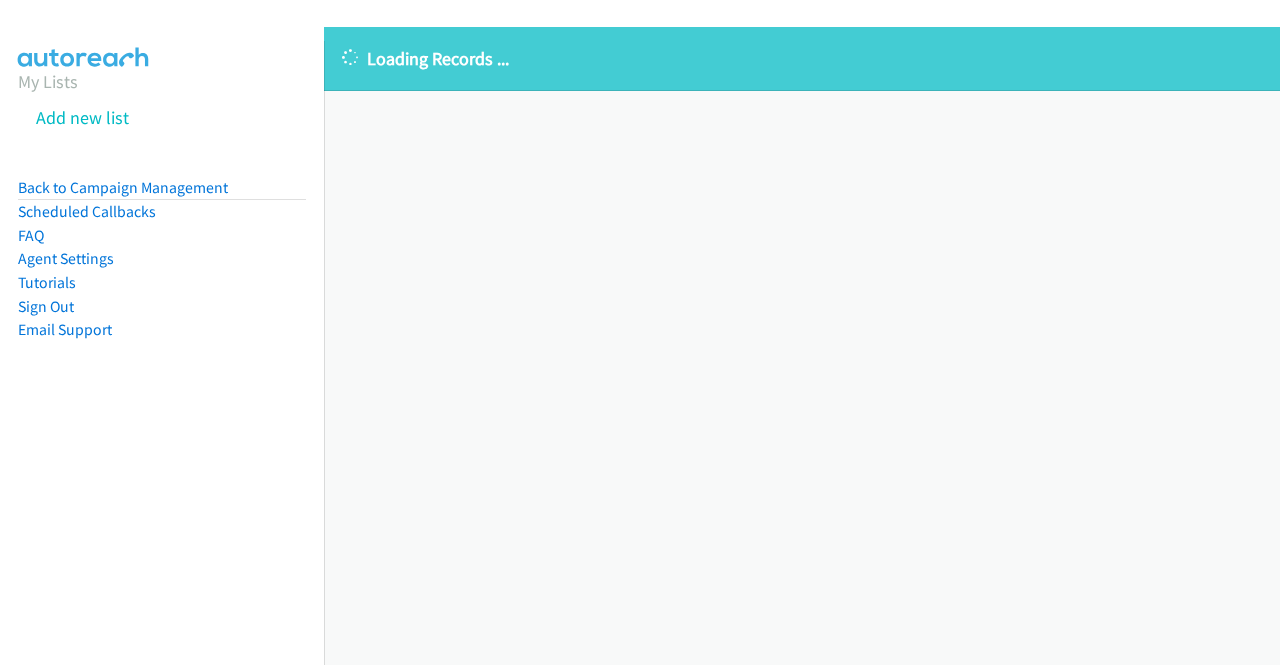 scroll, scrollTop: 0, scrollLeft: 0, axis: both 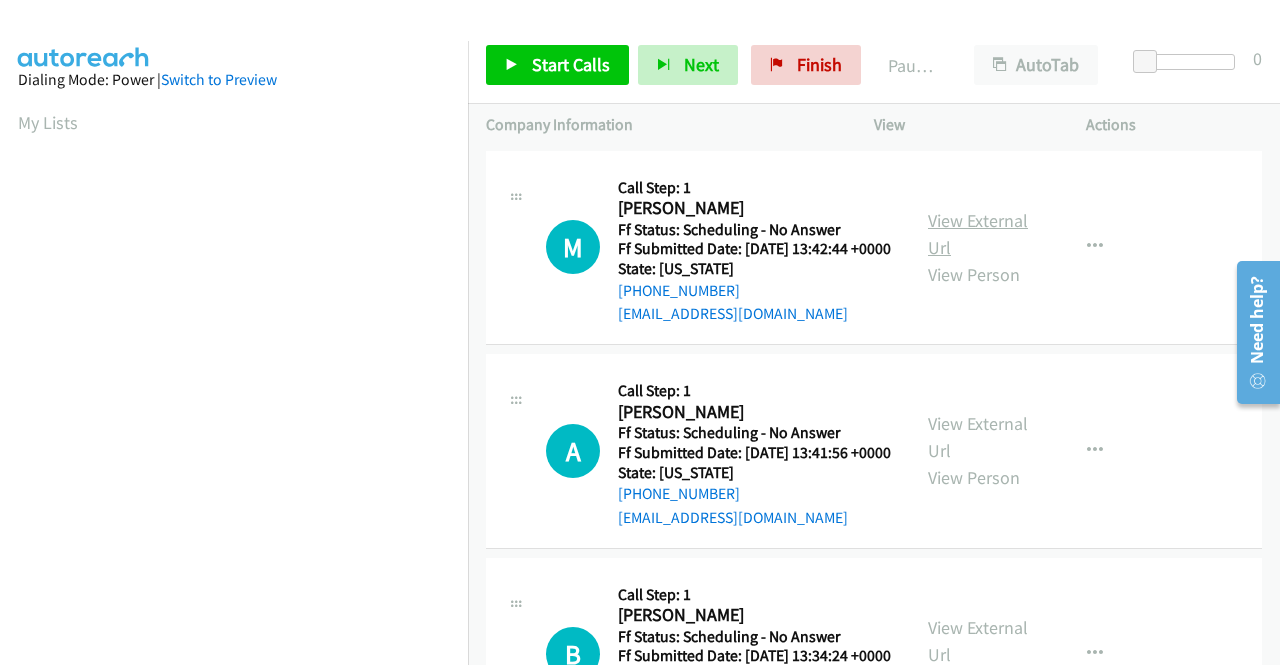 click on "View External Url" at bounding box center (978, 234) 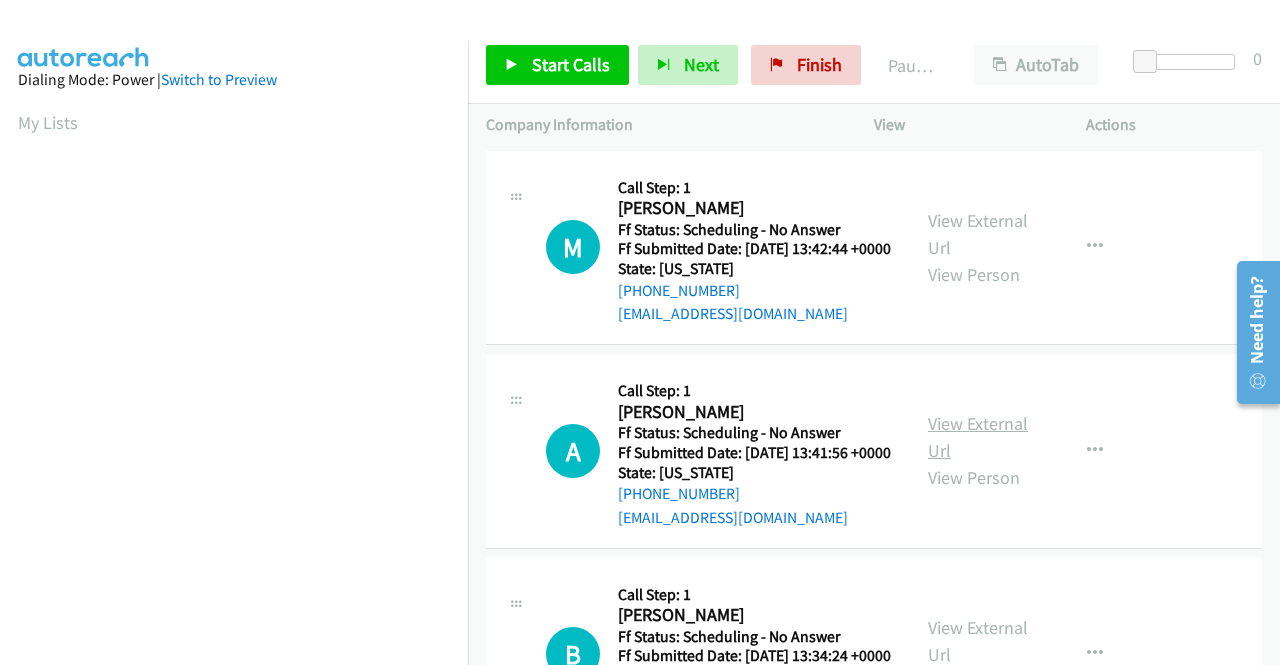 click on "View External Url" at bounding box center [978, 437] 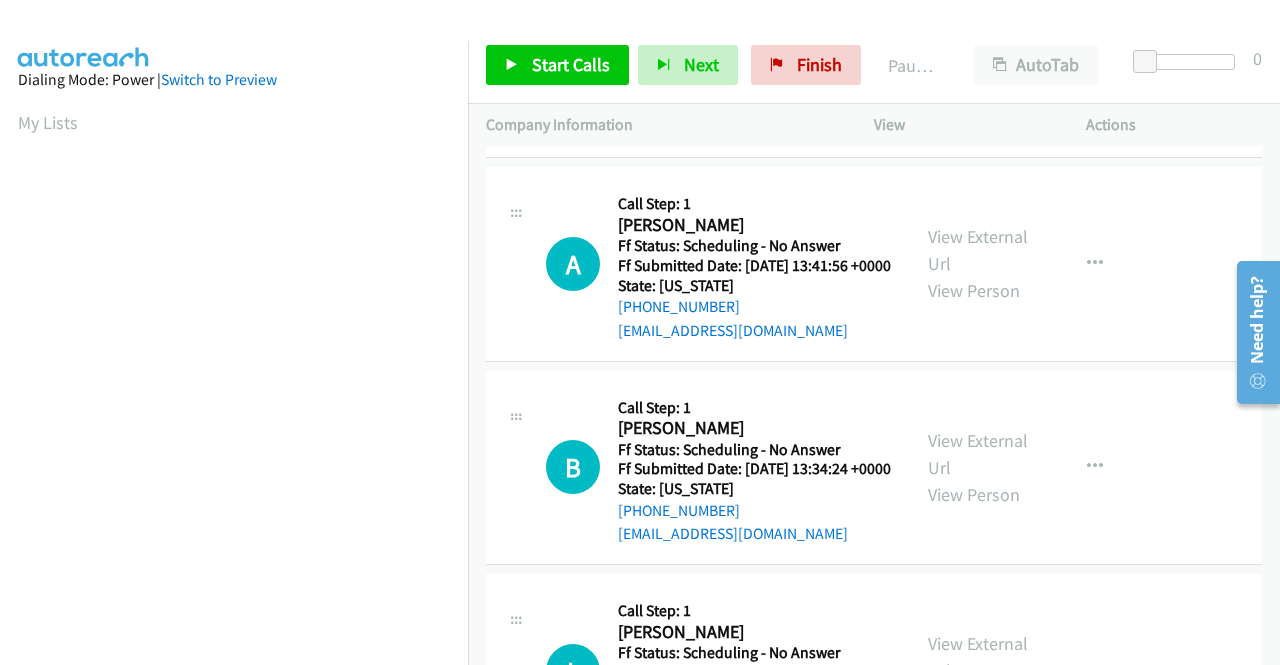 scroll, scrollTop: 300, scrollLeft: 0, axis: vertical 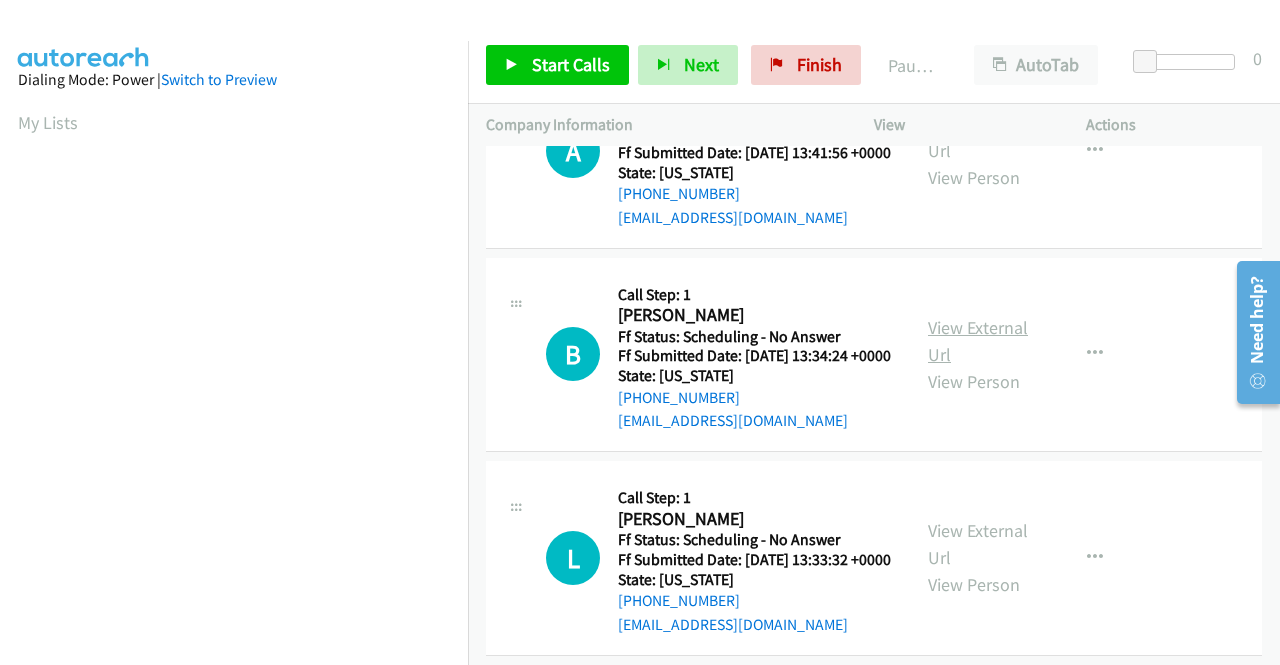 click on "View External Url" at bounding box center (978, 341) 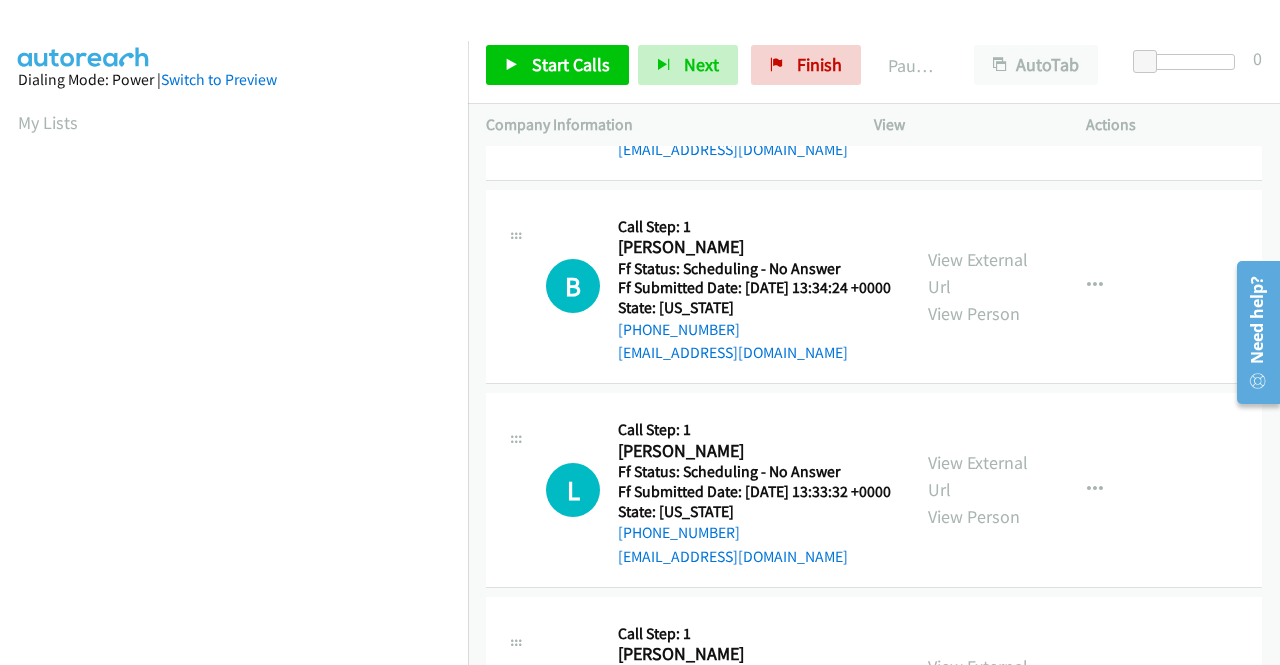 scroll, scrollTop: 400, scrollLeft: 0, axis: vertical 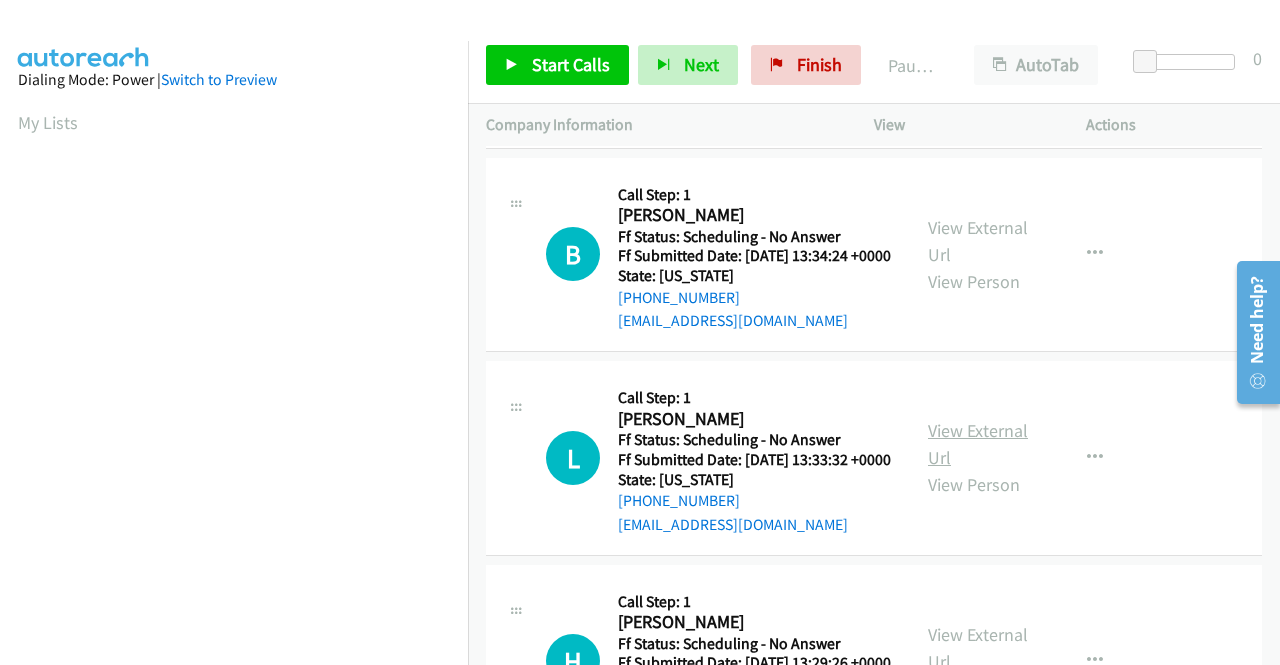 click on "View External Url" at bounding box center [978, 444] 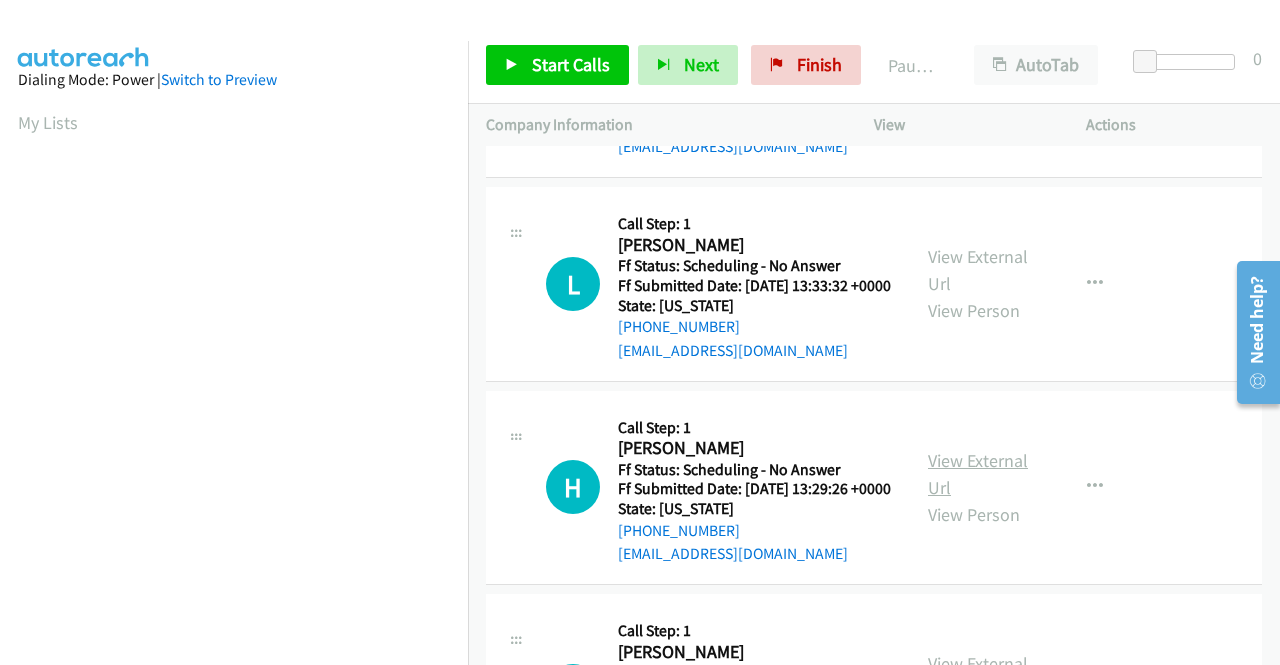 scroll, scrollTop: 600, scrollLeft: 0, axis: vertical 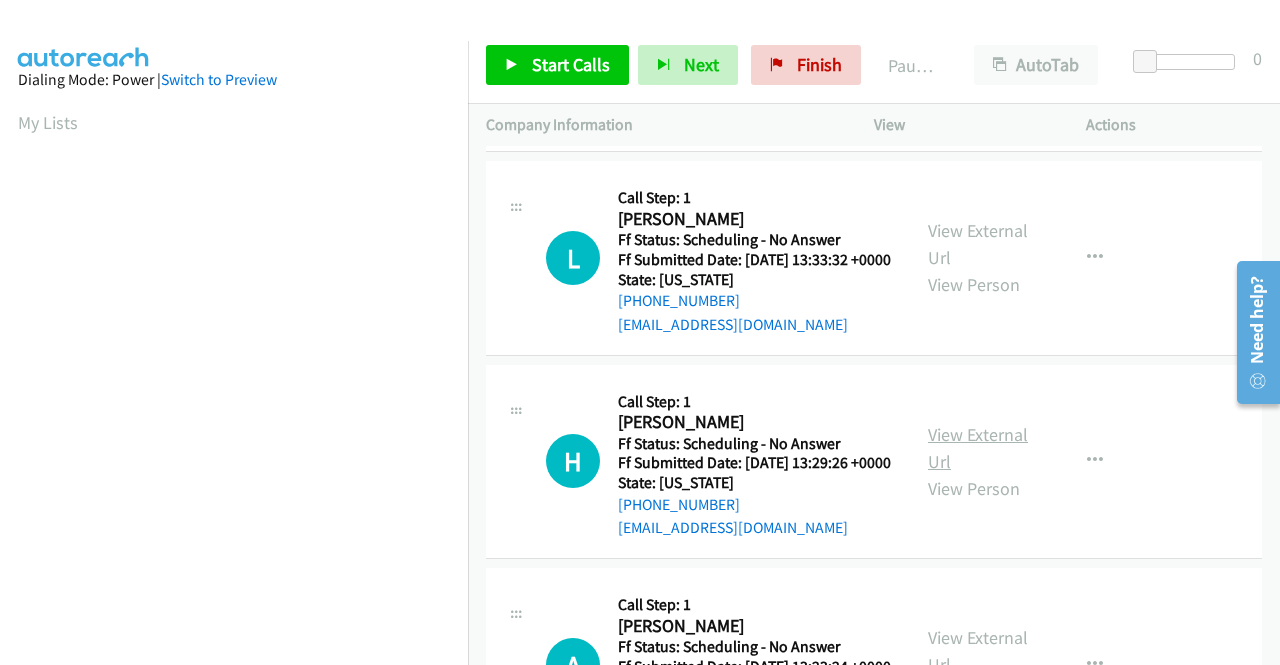 click on "View External Url" at bounding box center (978, 448) 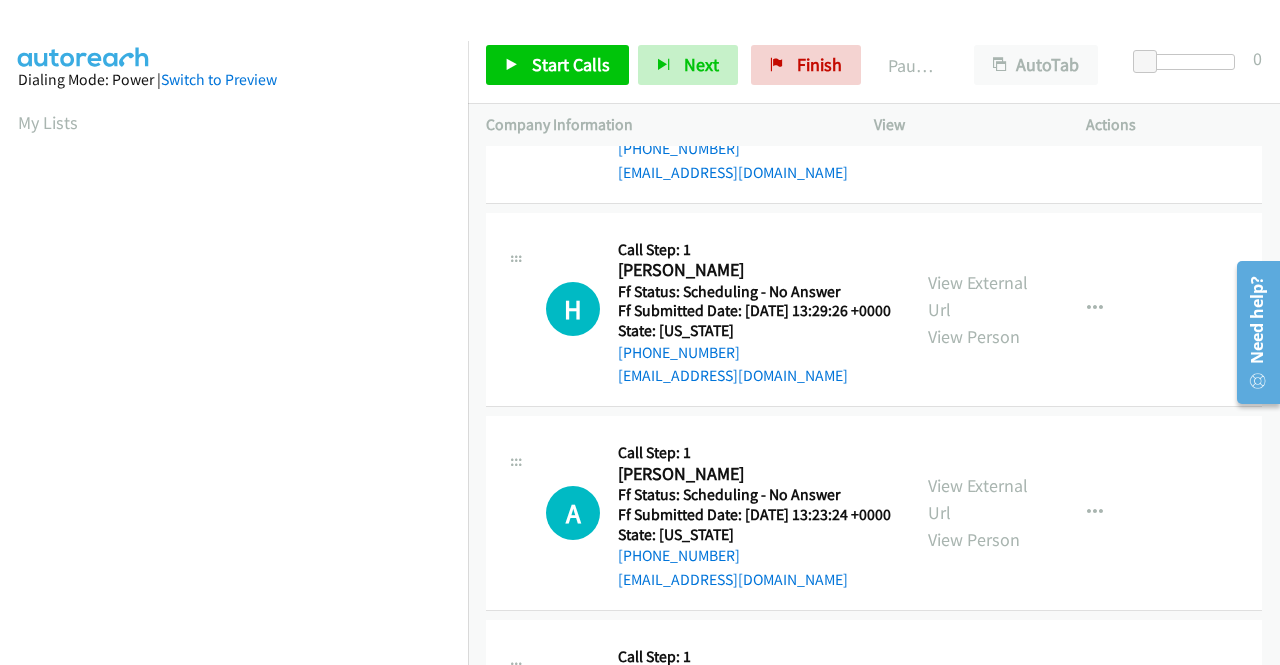scroll, scrollTop: 800, scrollLeft: 0, axis: vertical 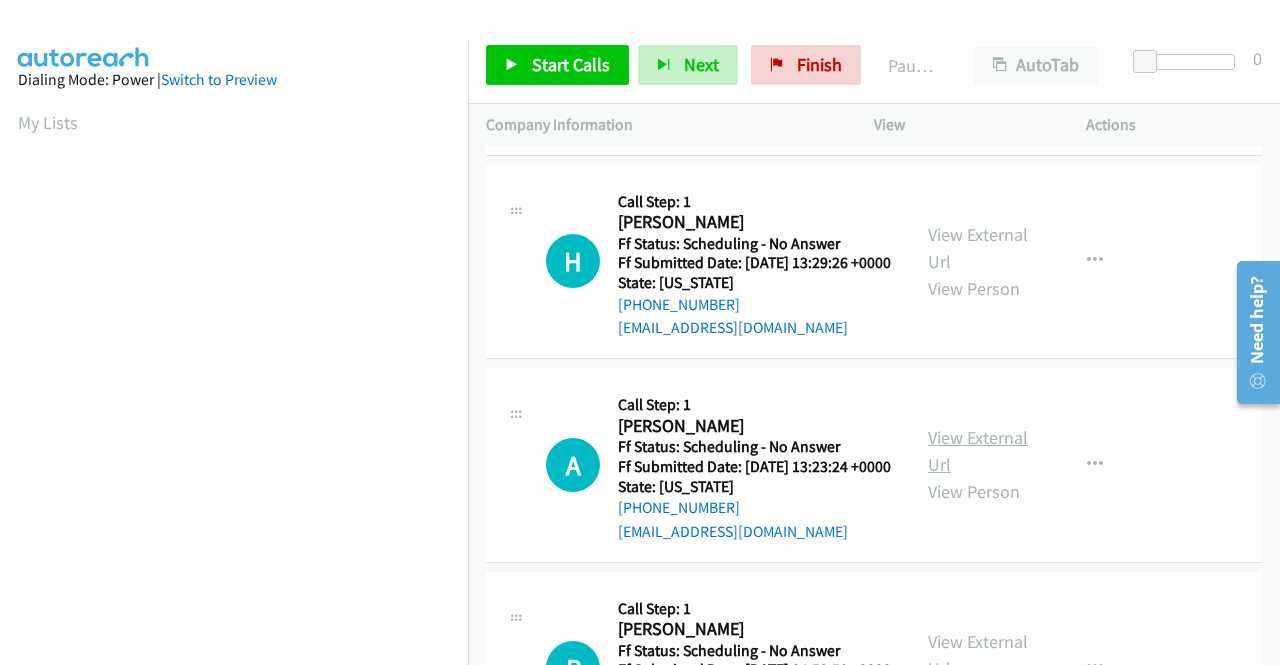 click on "View External Url" at bounding box center [978, 451] 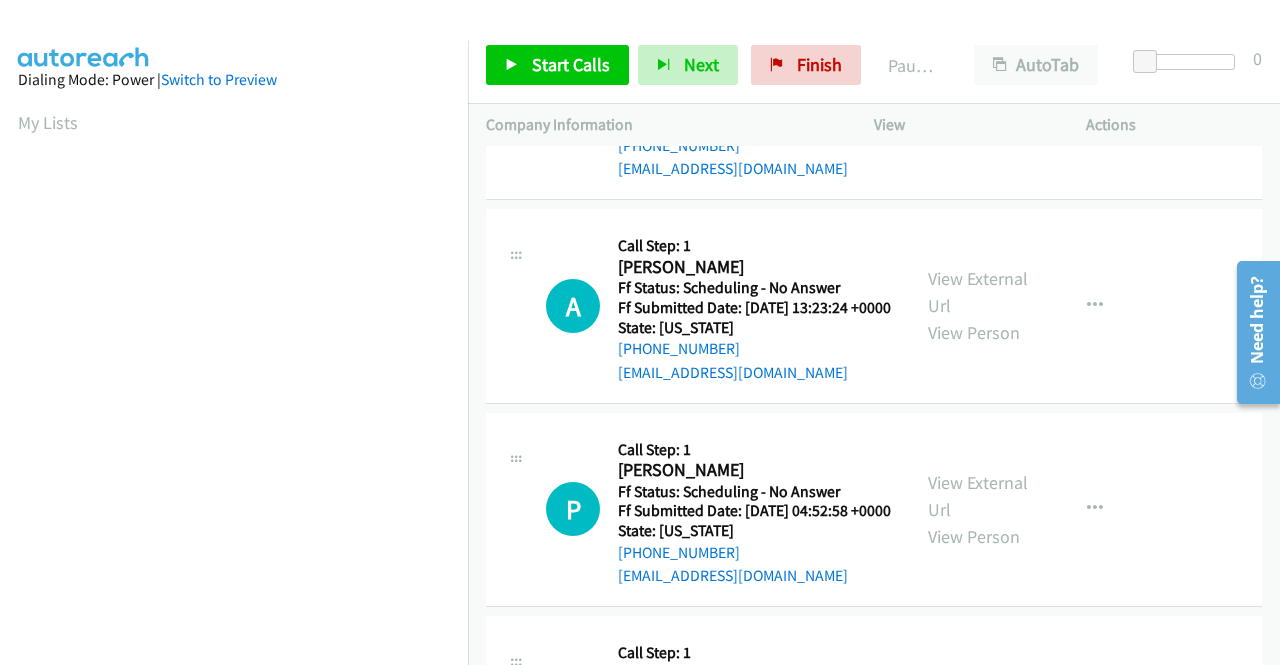 scroll, scrollTop: 1000, scrollLeft: 0, axis: vertical 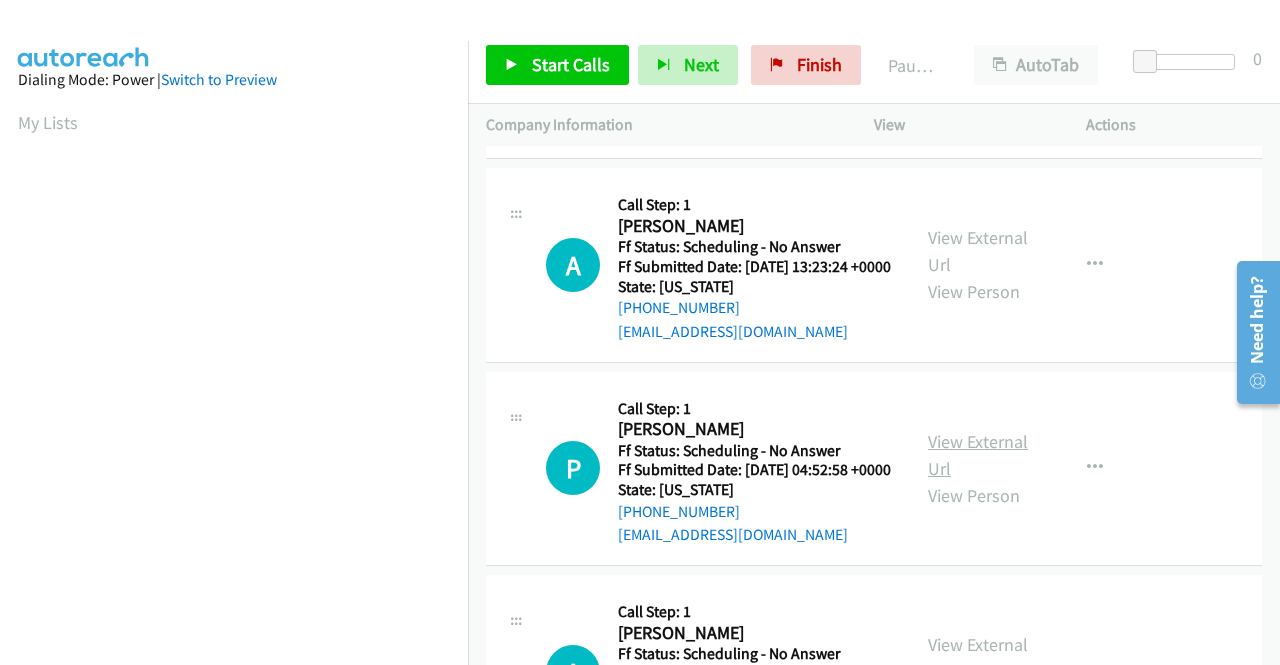 click on "View External Url" at bounding box center [978, 455] 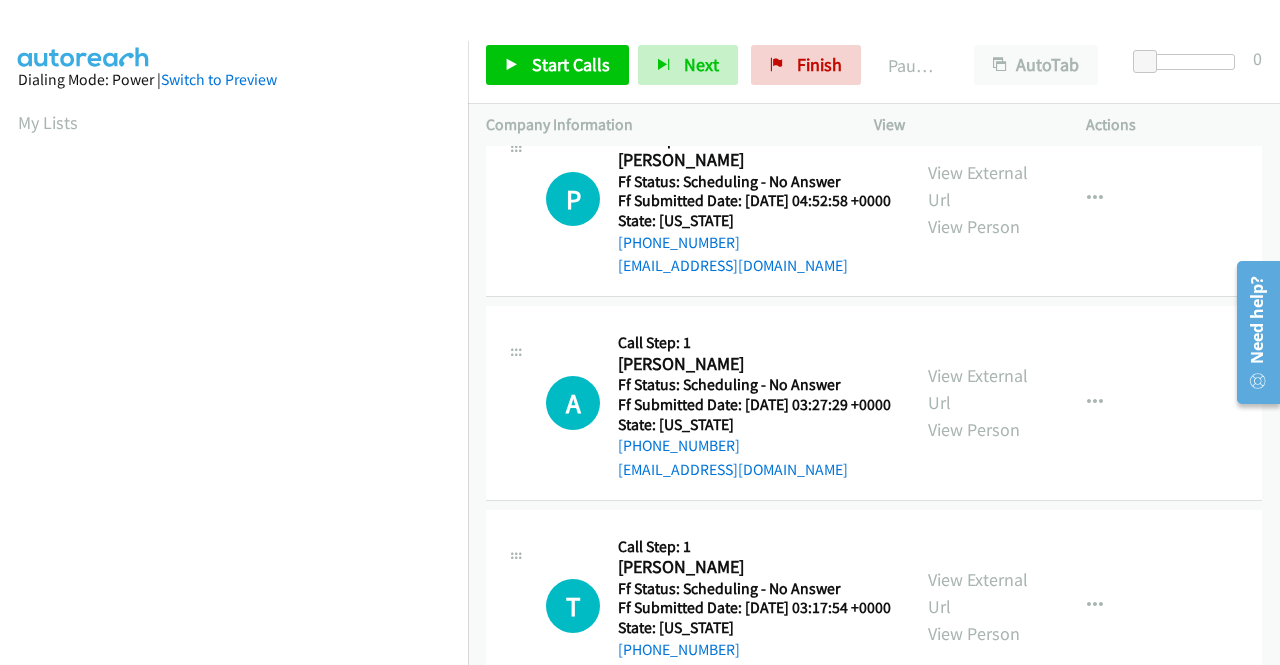 scroll, scrollTop: 1300, scrollLeft: 0, axis: vertical 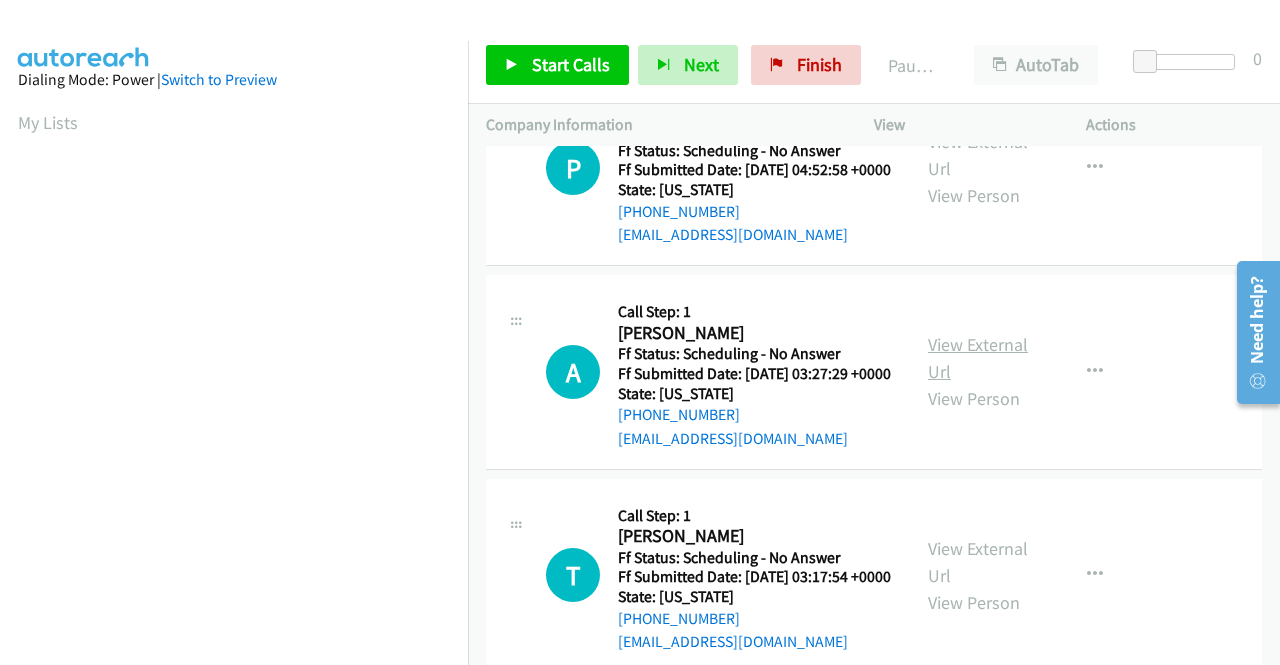 click on "View External Url" at bounding box center (978, 358) 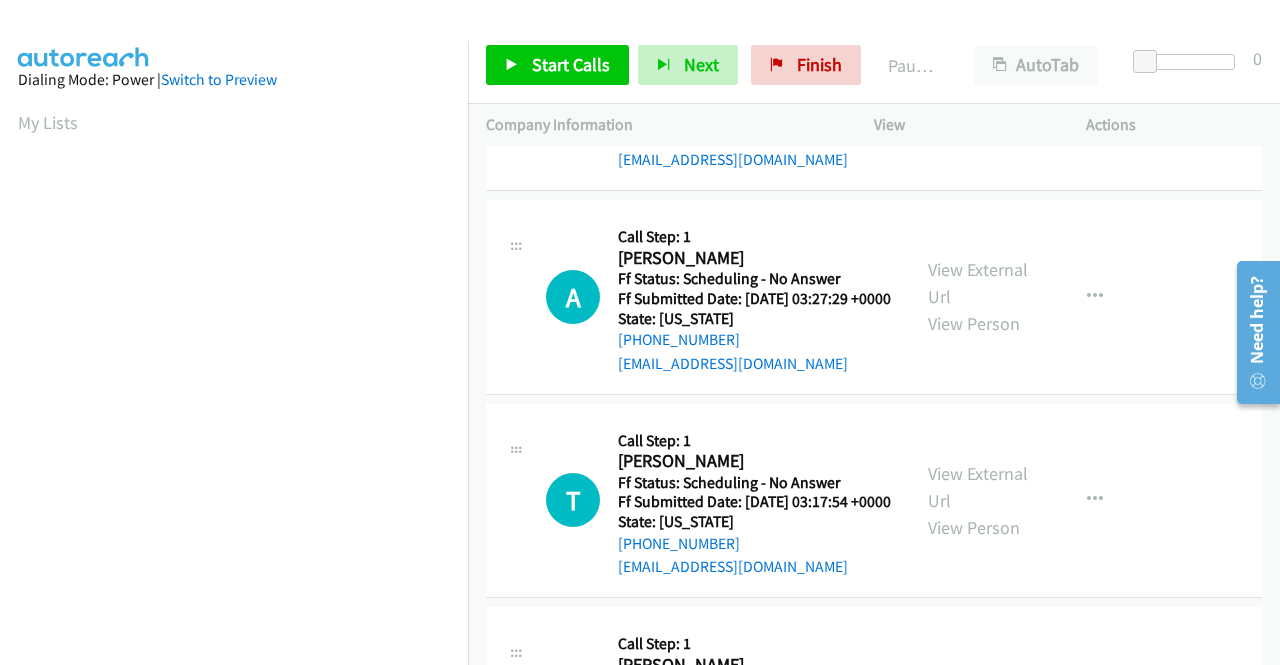 scroll, scrollTop: 1600, scrollLeft: 0, axis: vertical 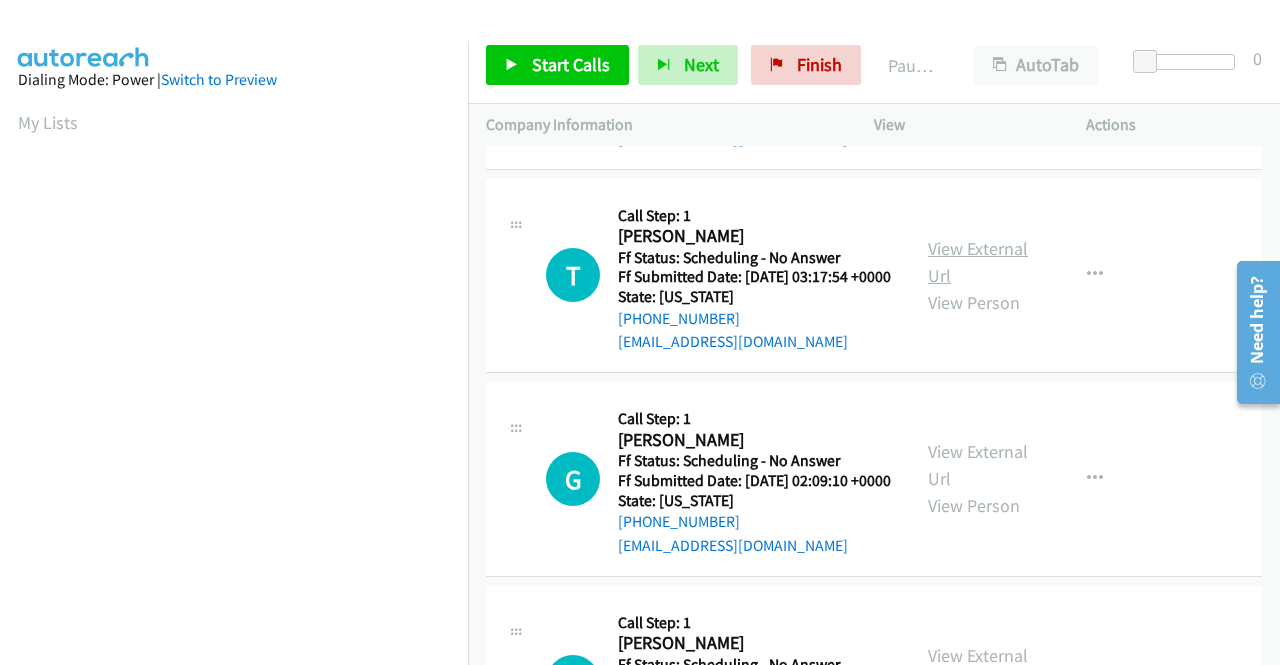 click on "View External Url" at bounding box center [978, 262] 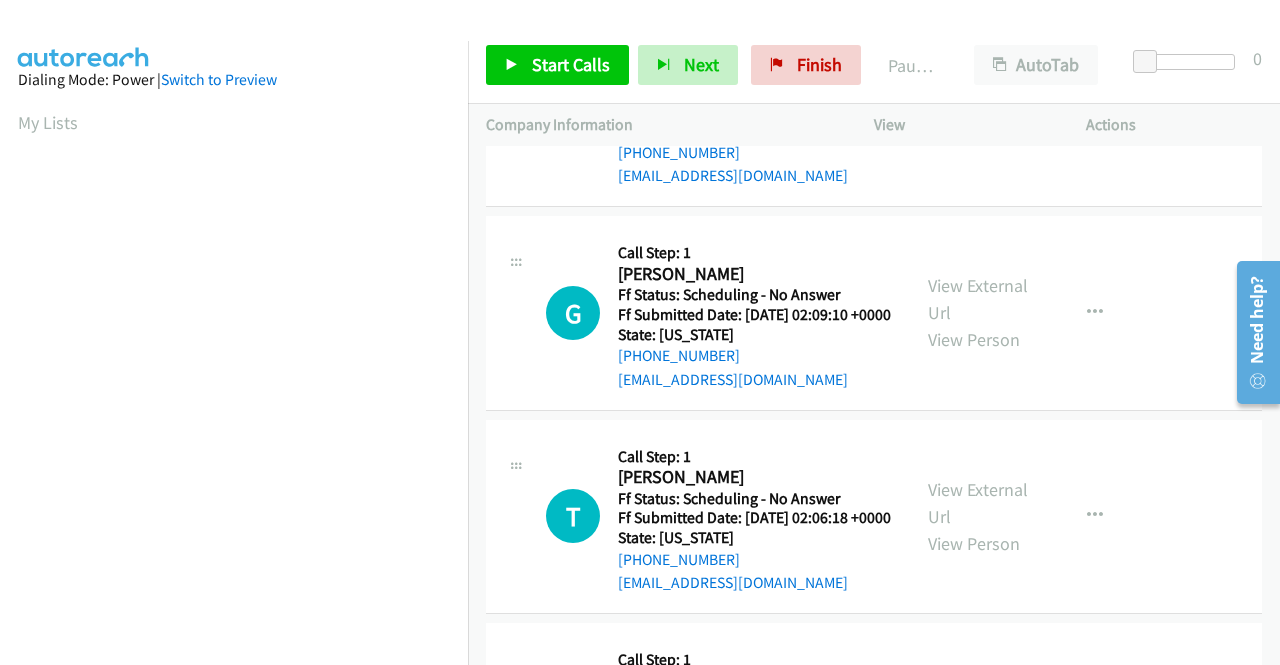 scroll, scrollTop: 1800, scrollLeft: 0, axis: vertical 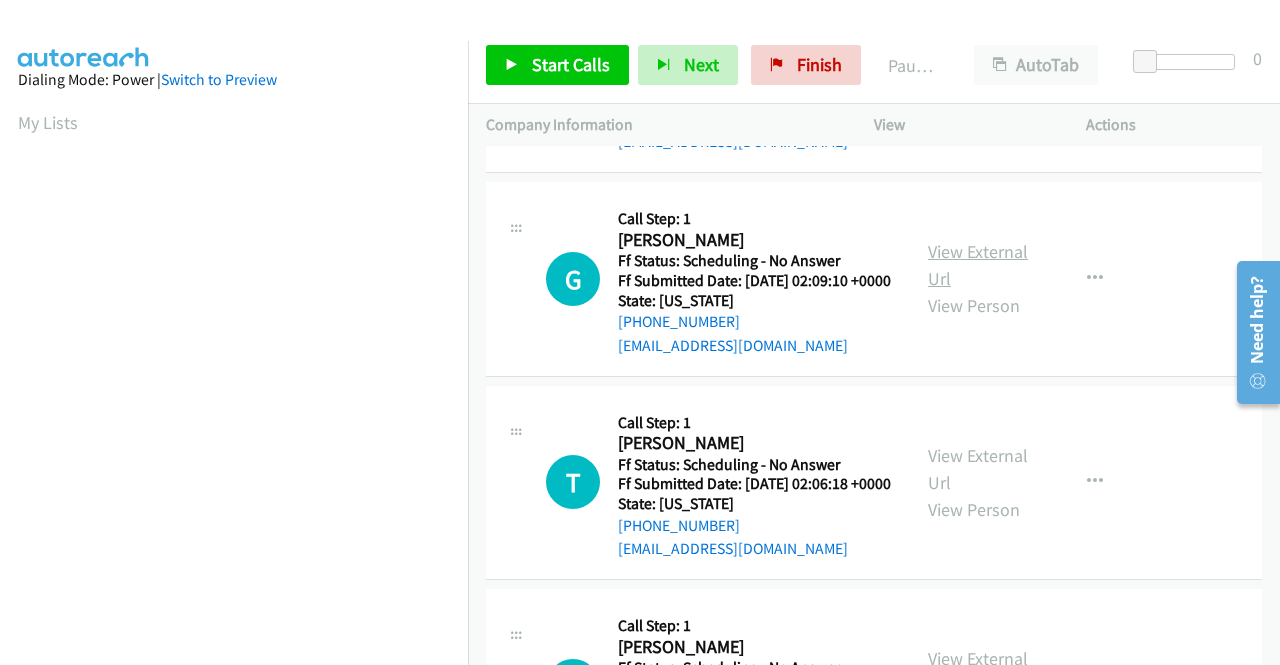 click on "View External Url" at bounding box center (978, 265) 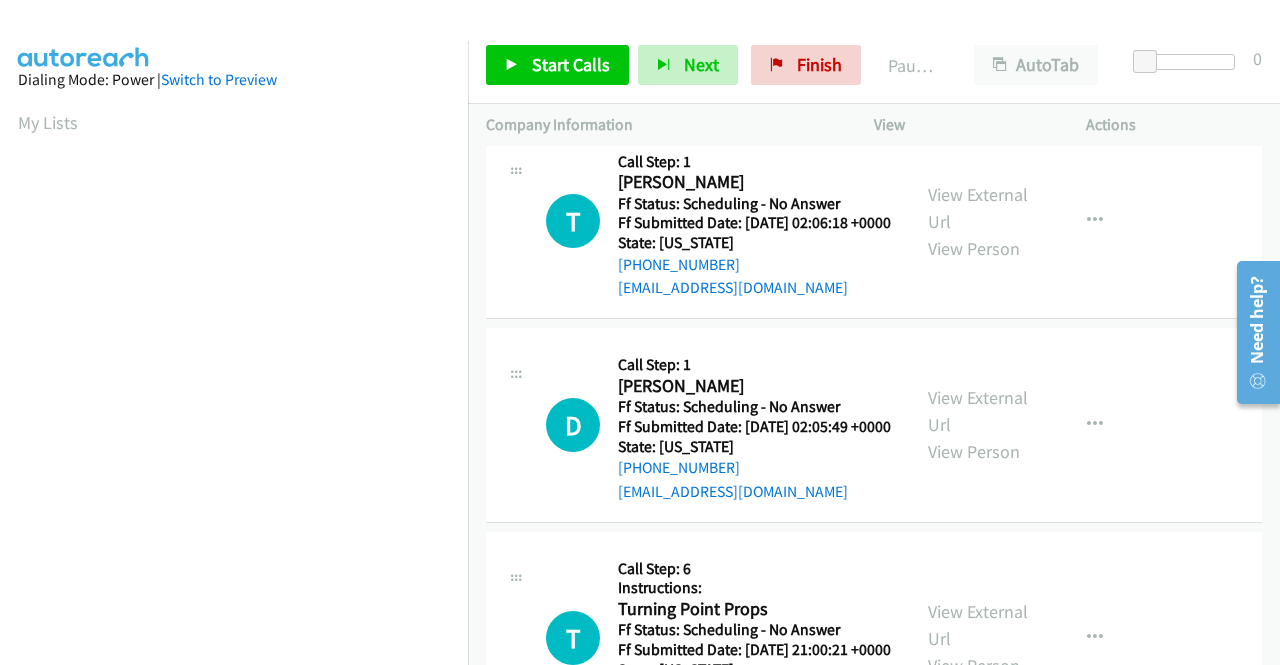 scroll, scrollTop: 2100, scrollLeft: 0, axis: vertical 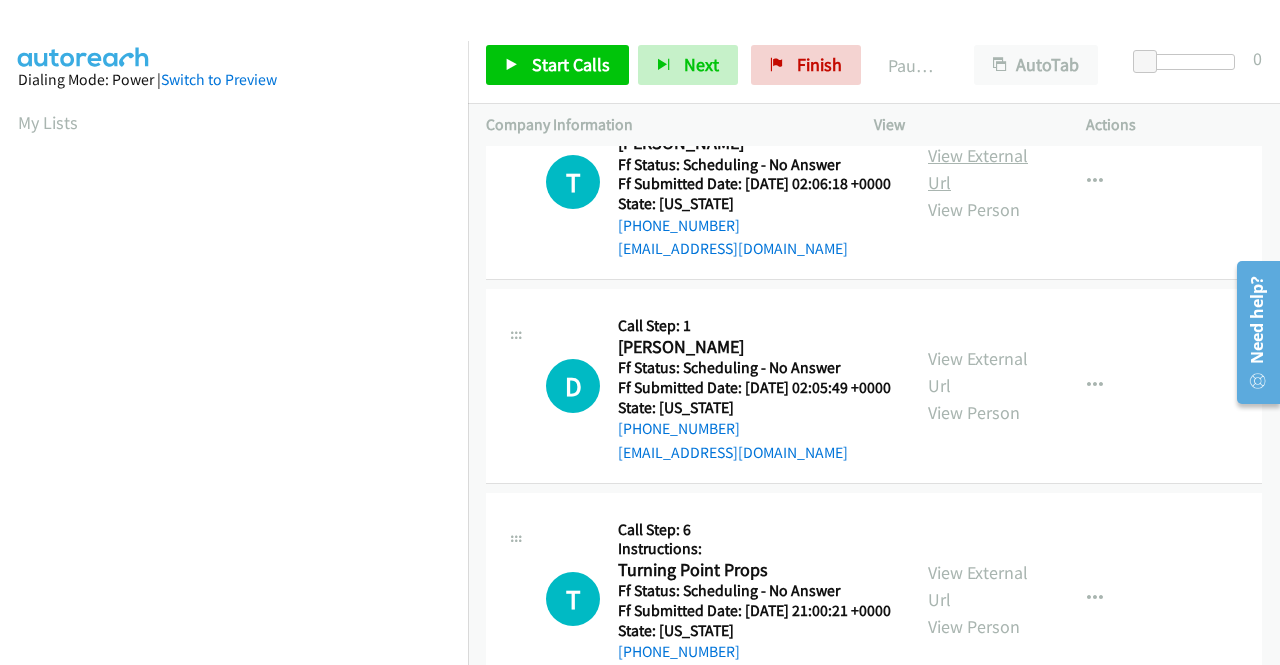 click on "View External Url" at bounding box center [978, 169] 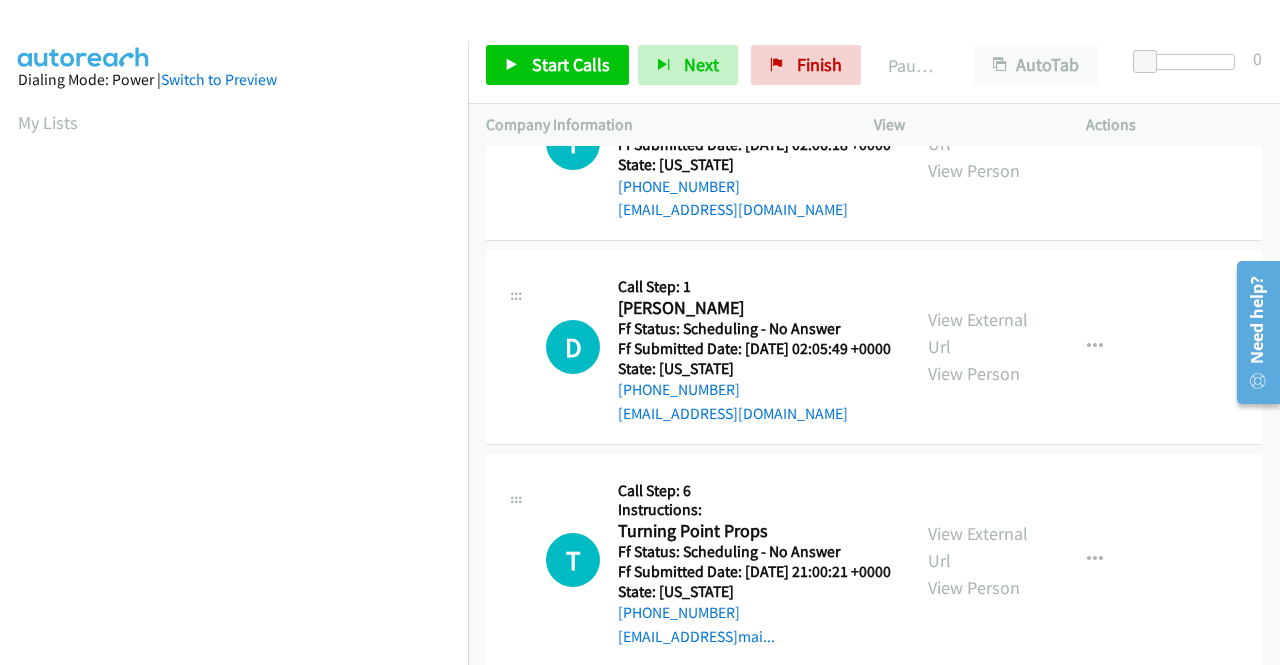 scroll, scrollTop: 2200, scrollLeft: 0, axis: vertical 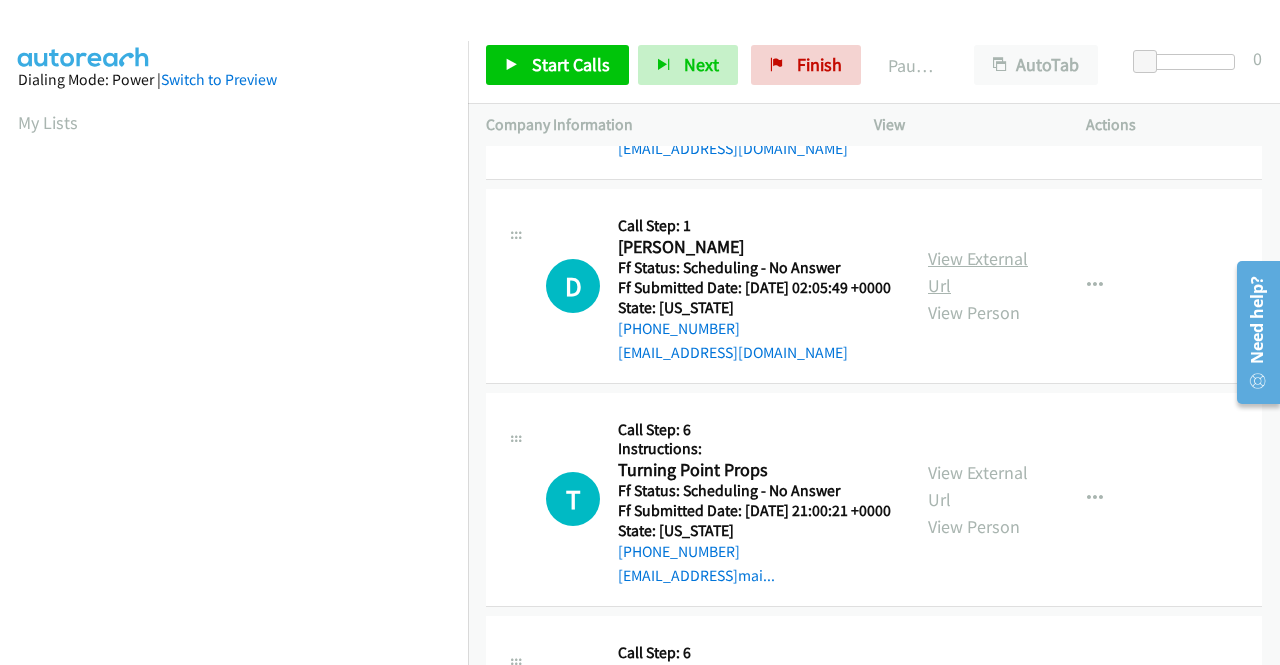 click on "View External Url" at bounding box center (978, 272) 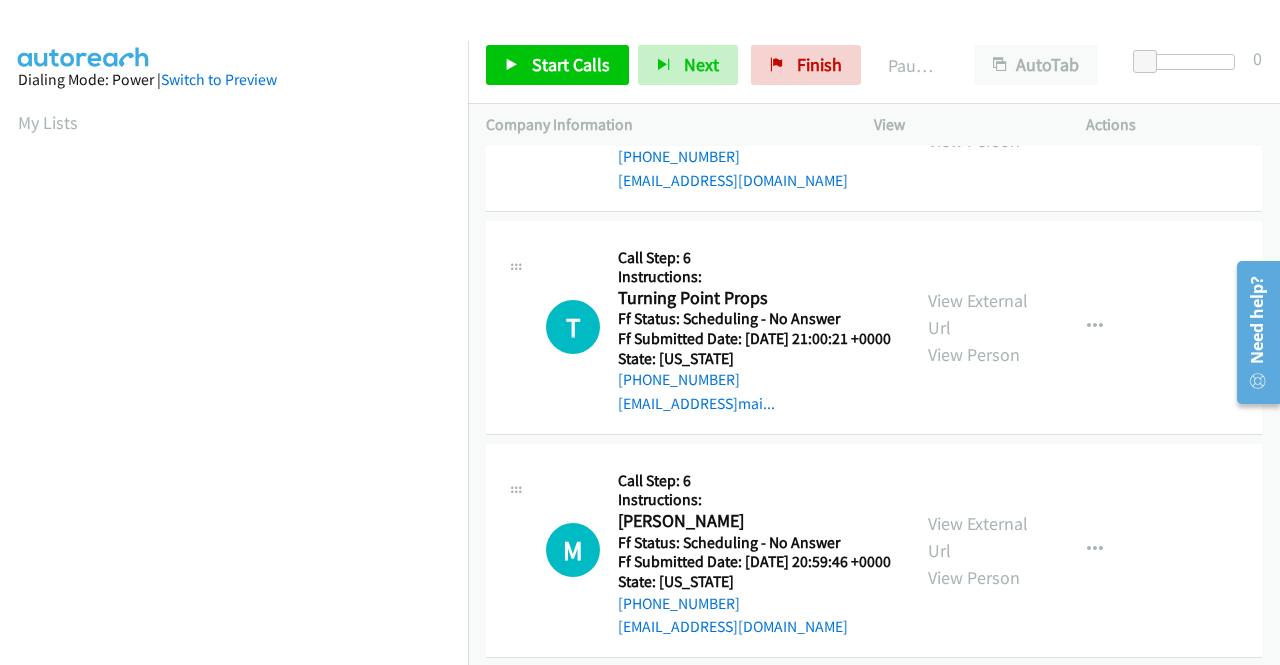 scroll, scrollTop: 2400, scrollLeft: 0, axis: vertical 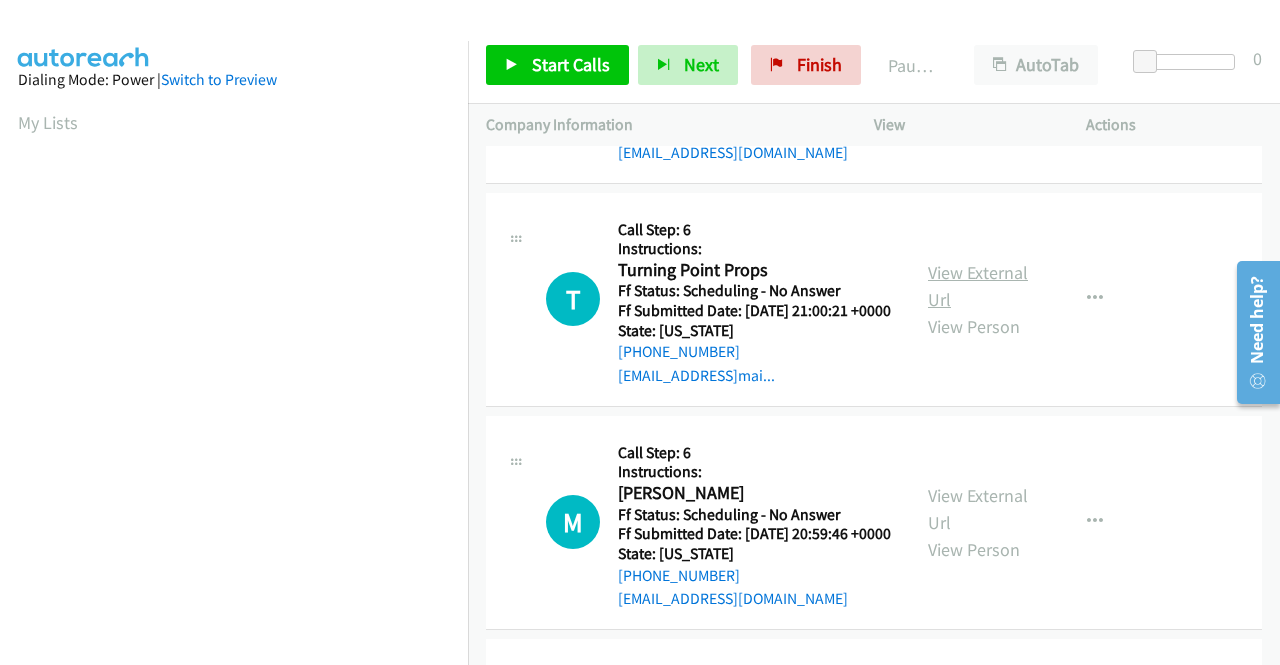 click on "View External Url" at bounding box center [978, 286] 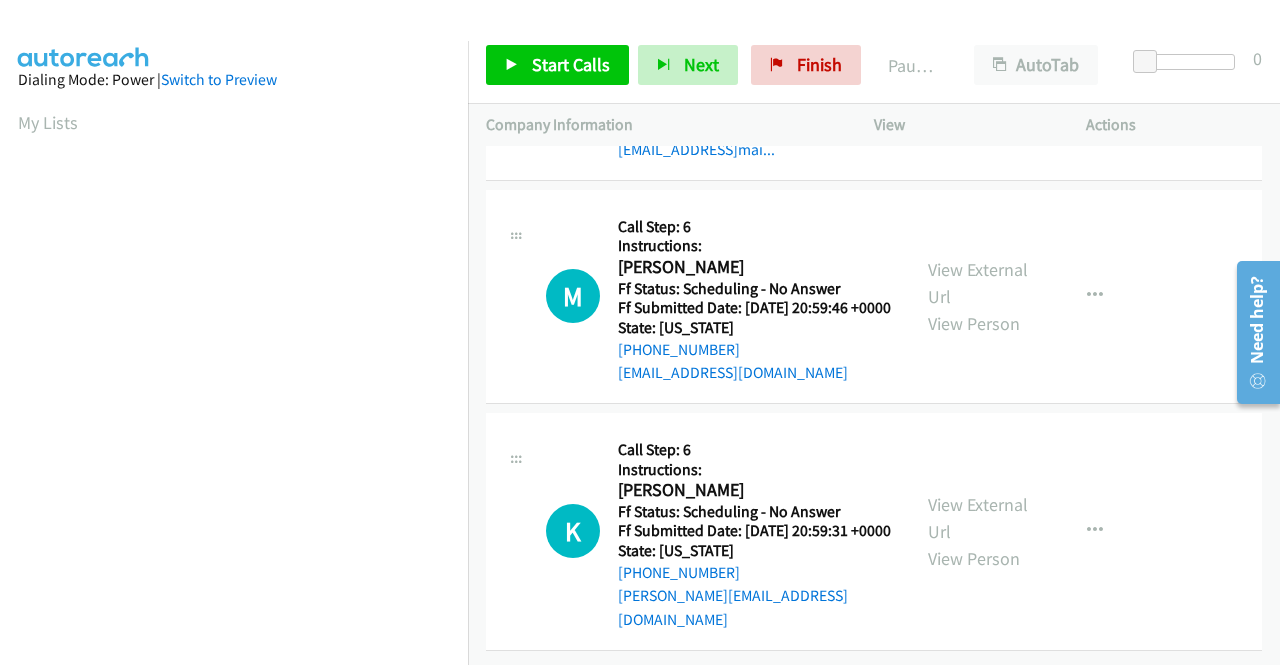 scroll, scrollTop: 2700, scrollLeft: 0, axis: vertical 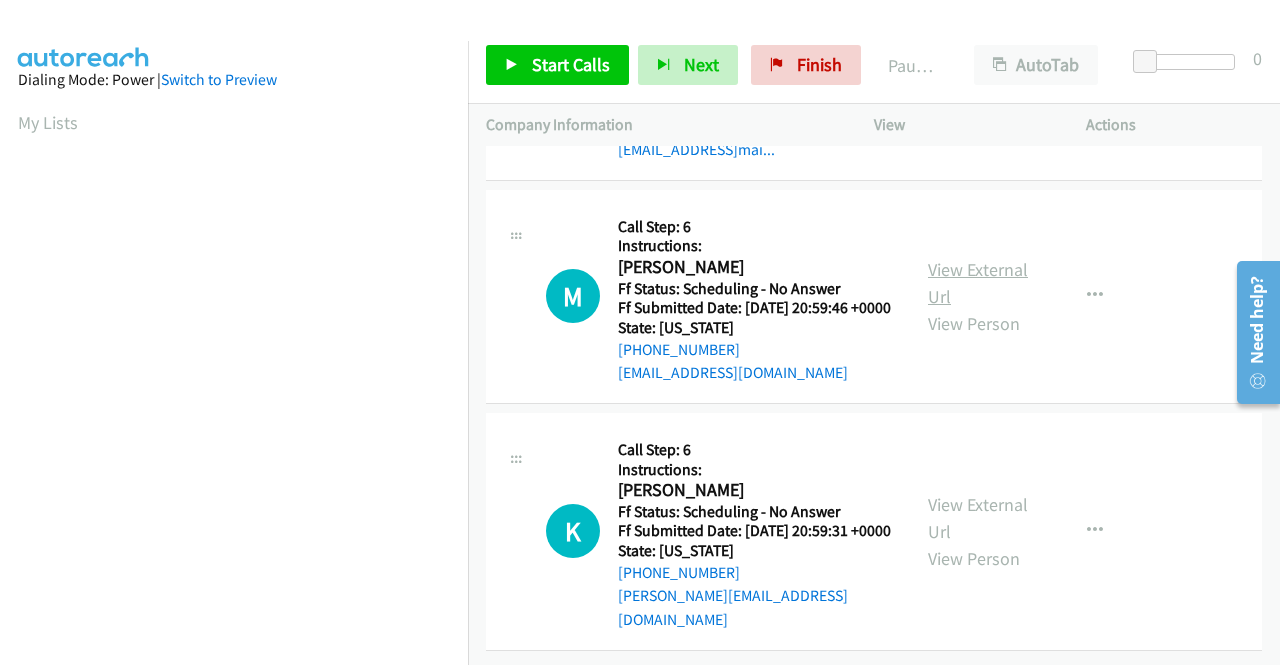 click on "View External Url" at bounding box center [978, 283] 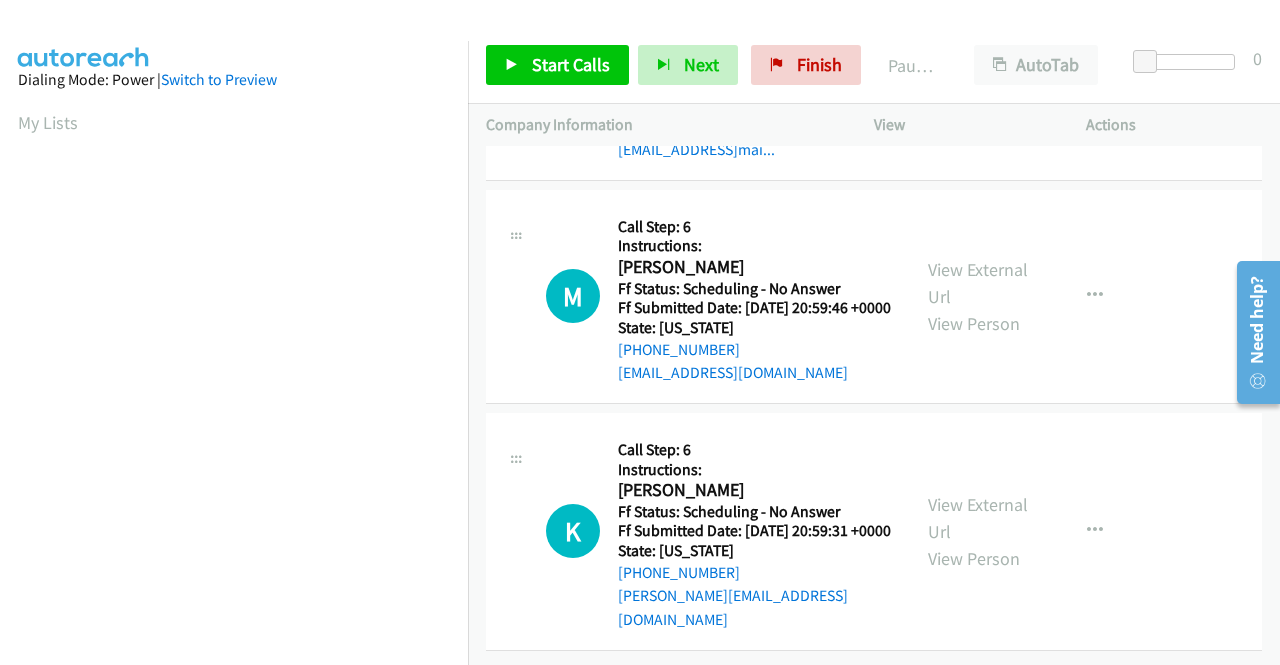 scroll, scrollTop: 2908, scrollLeft: 0, axis: vertical 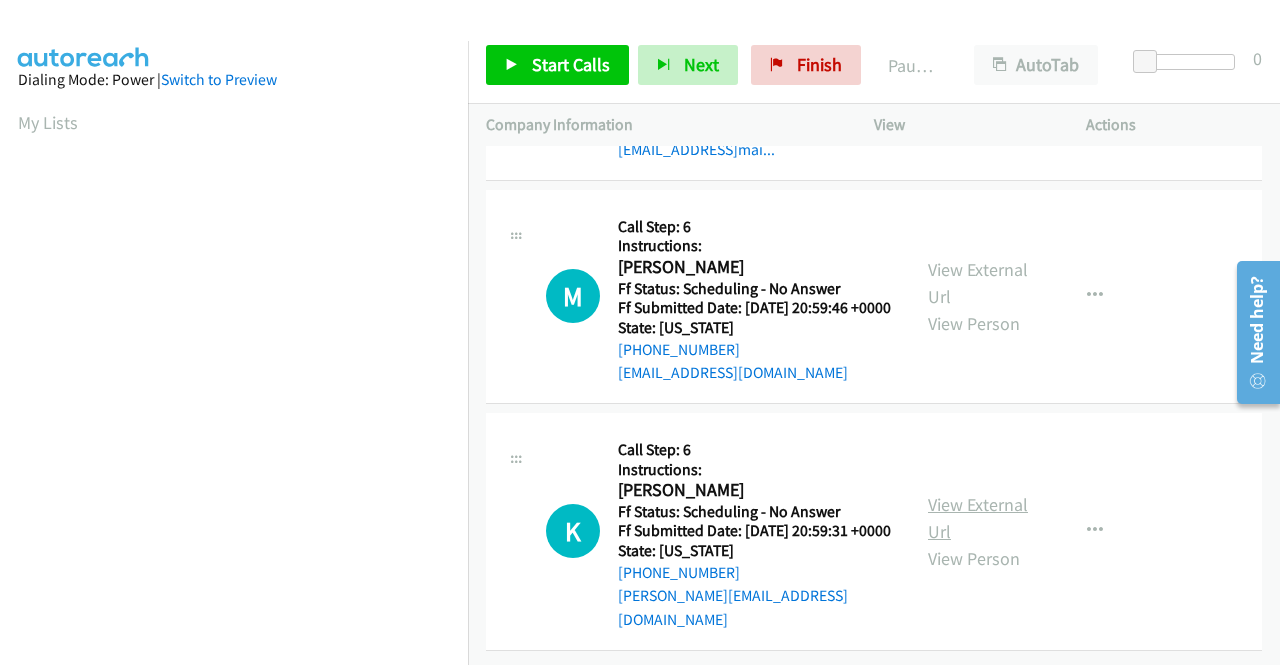 click on "View External Url" at bounding box center (978, 518) 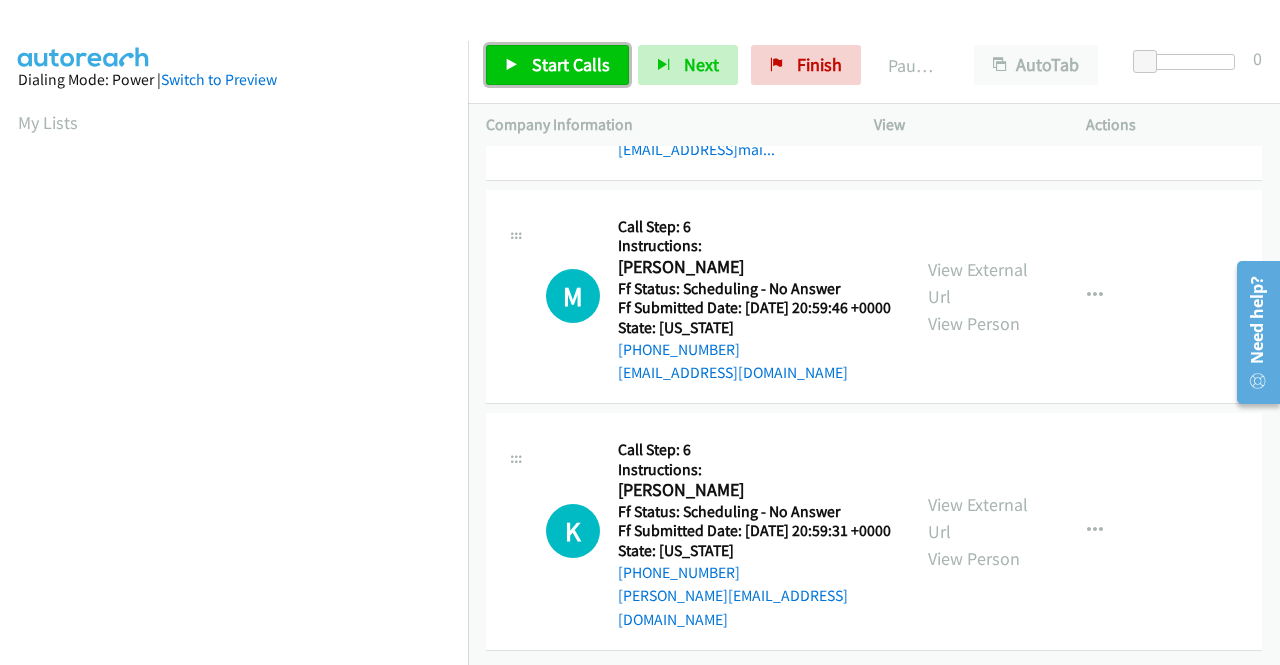 click on "Start Calls" at bounding box center [557, 65] 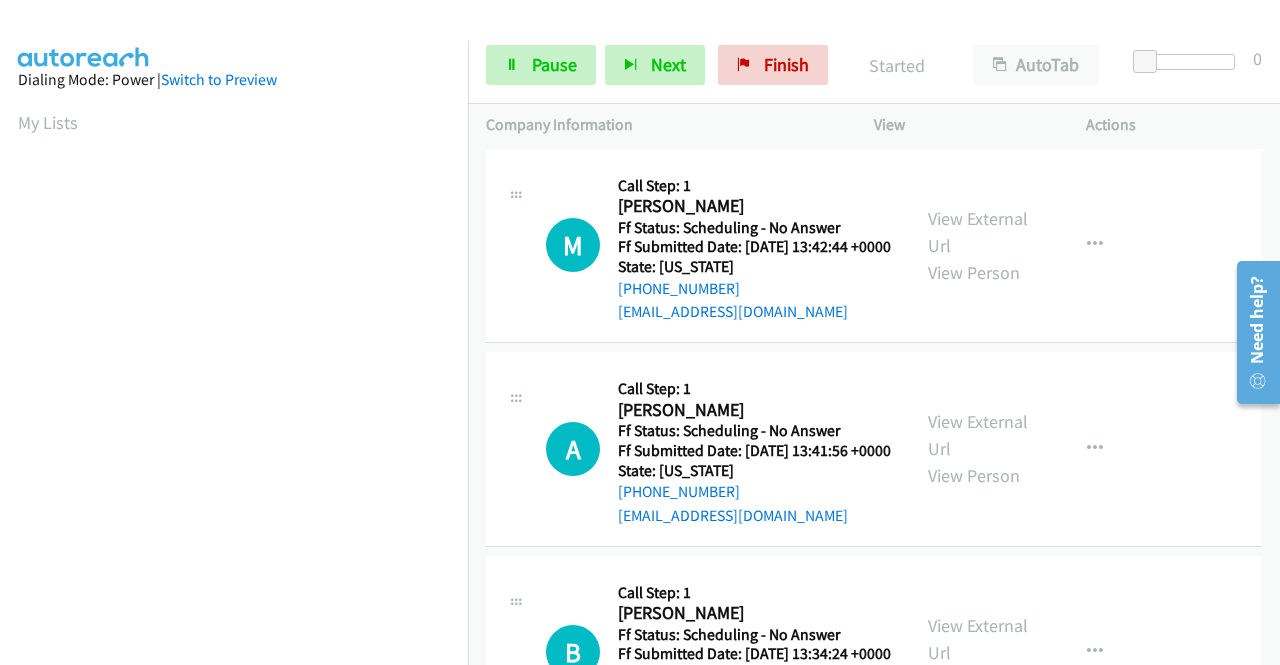 scroll, scrollTop: 0, scrollLeft: 0, axis: both 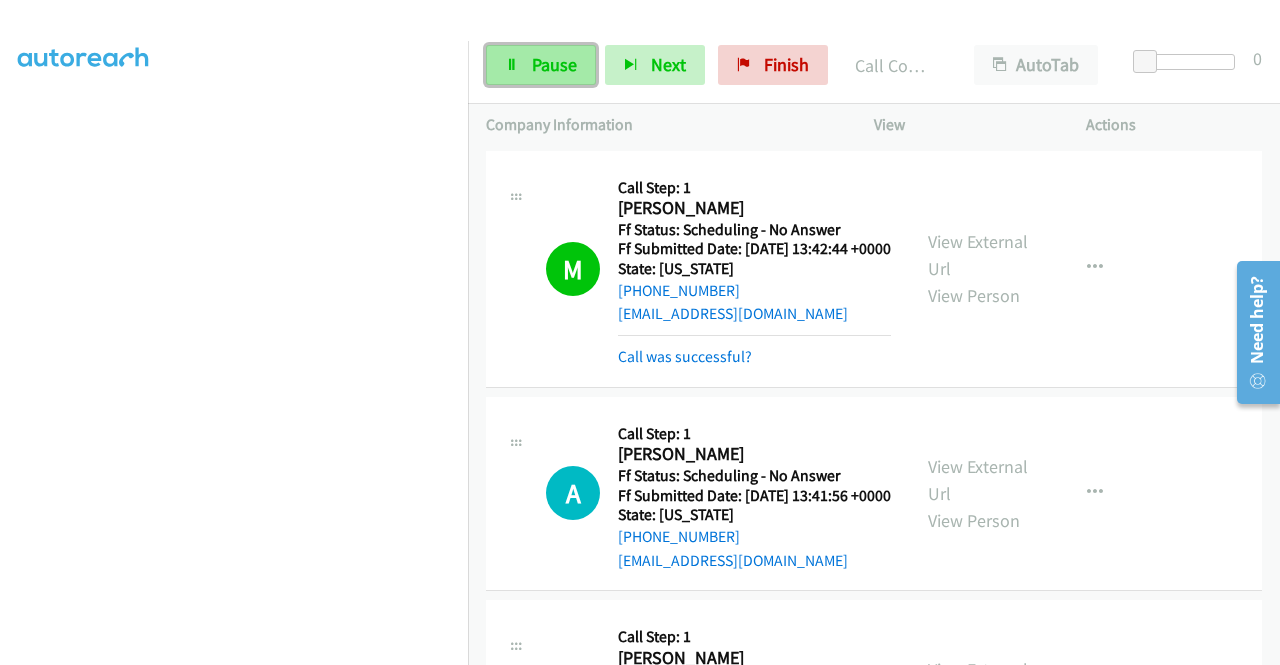 click on "Pause" at bounding box center (554, 64) 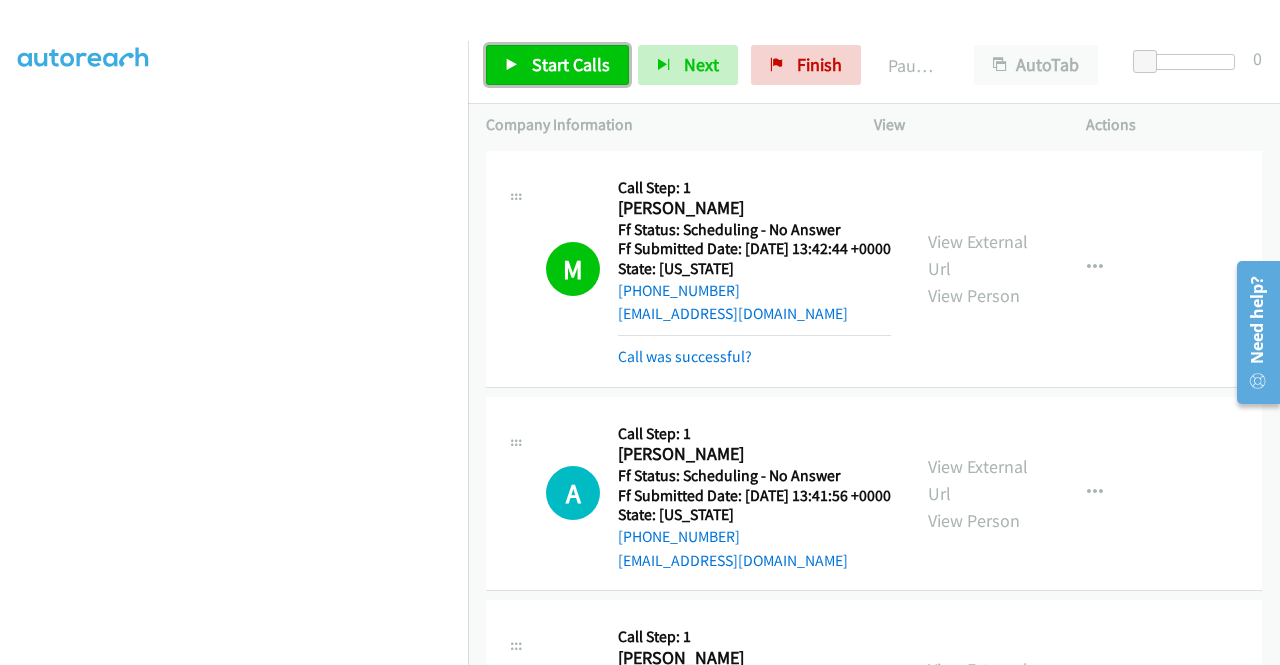 click on "Start Calls" at bounding box center (571, 64) 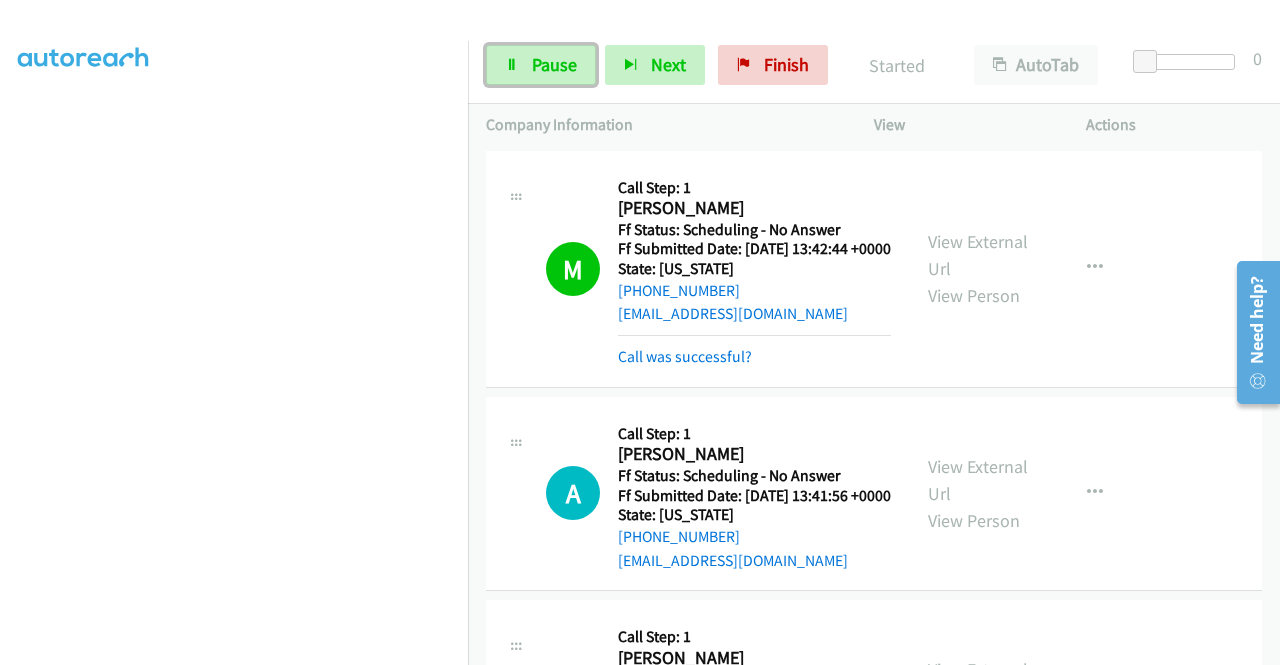 click on "Pause" at bounding box center [554, 64] 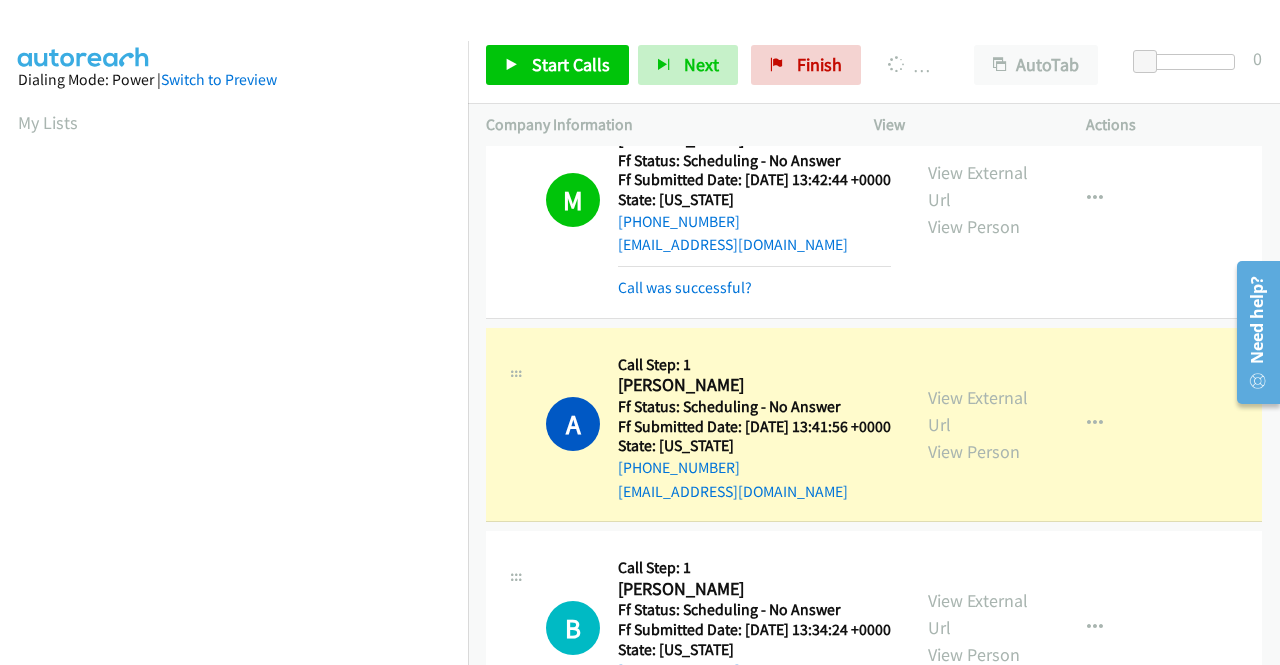 scroll, scrollTop: 100, scrollLeft: 0, axis: vertical 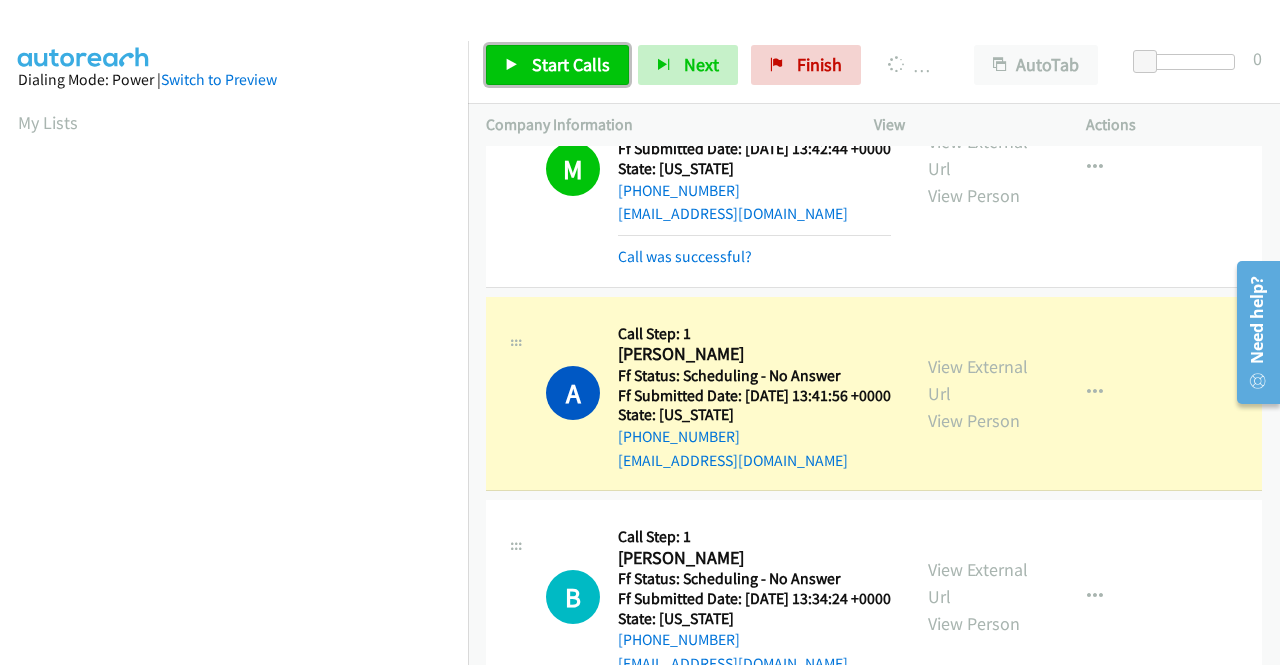 click on "Start Calls" at bounding box center [571, 64] 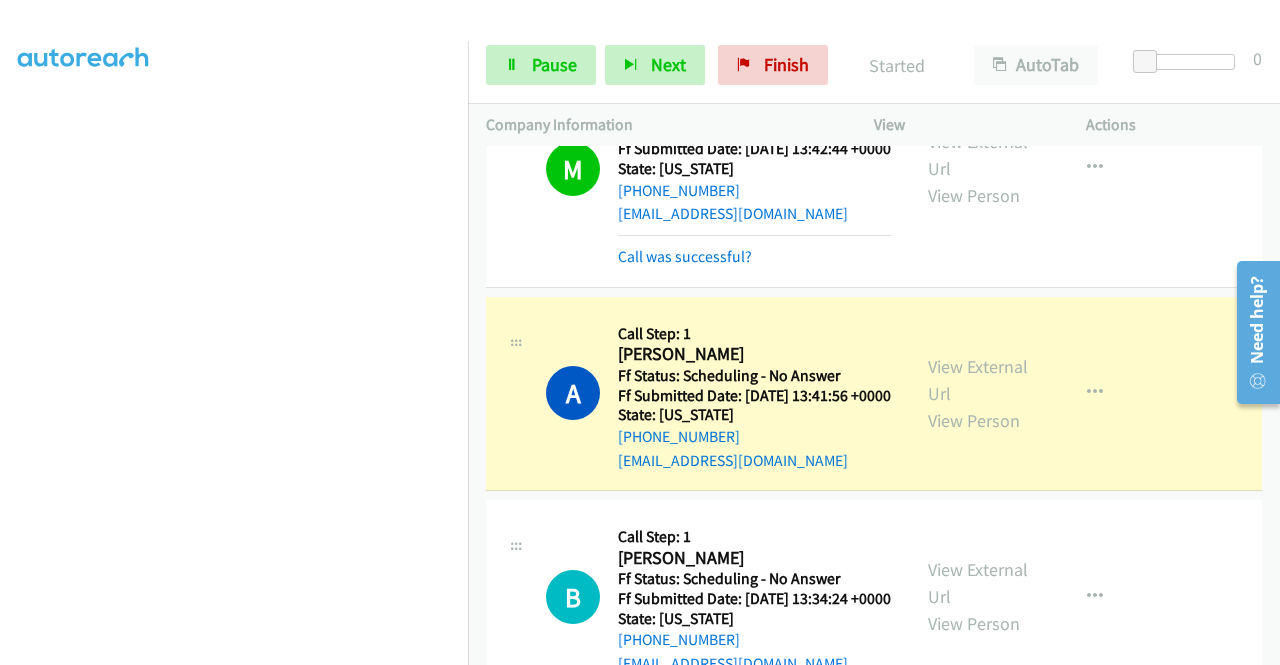 scroll, scrollTop: 456, scrollLeft: 0, axis: vertical 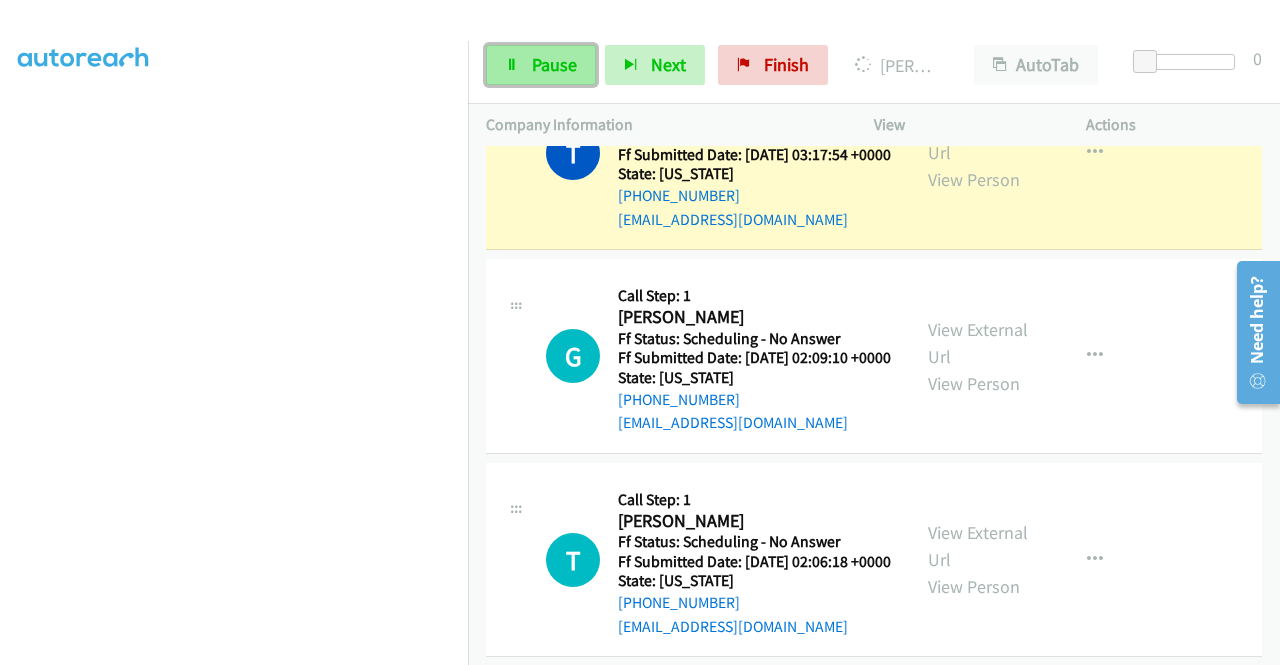 click on "Pause" at bounding box center [541, 65] 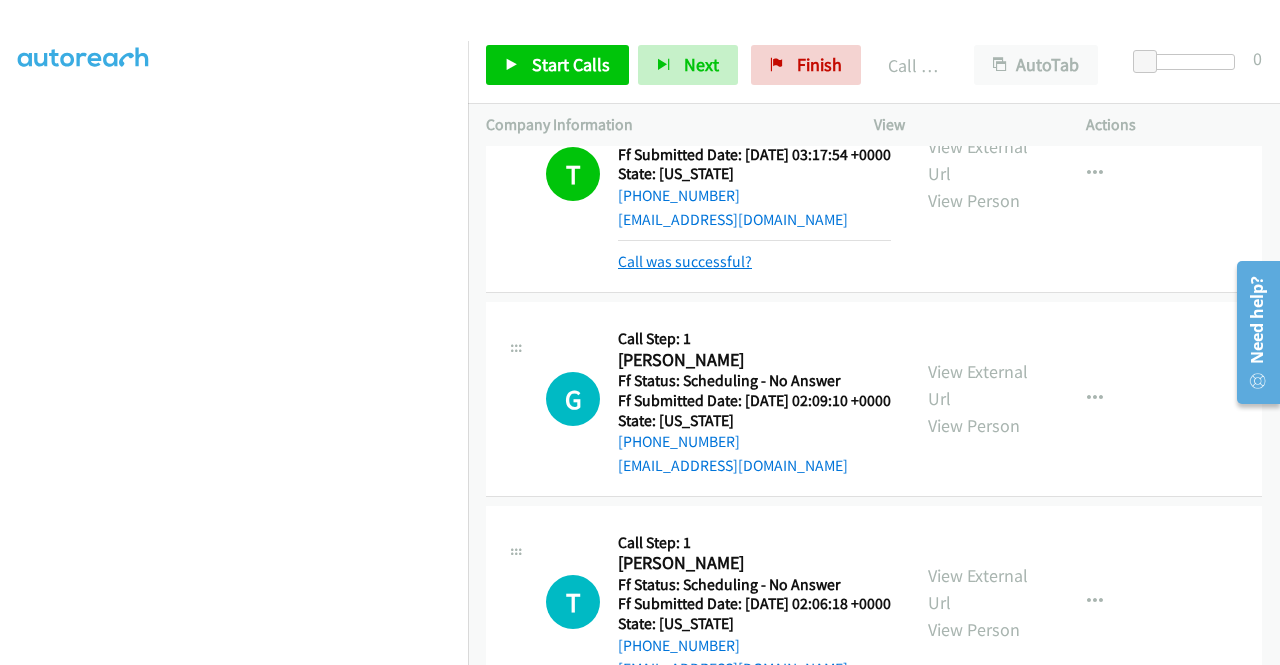 click on "Call was successful?" at bounding box center (685, 261) 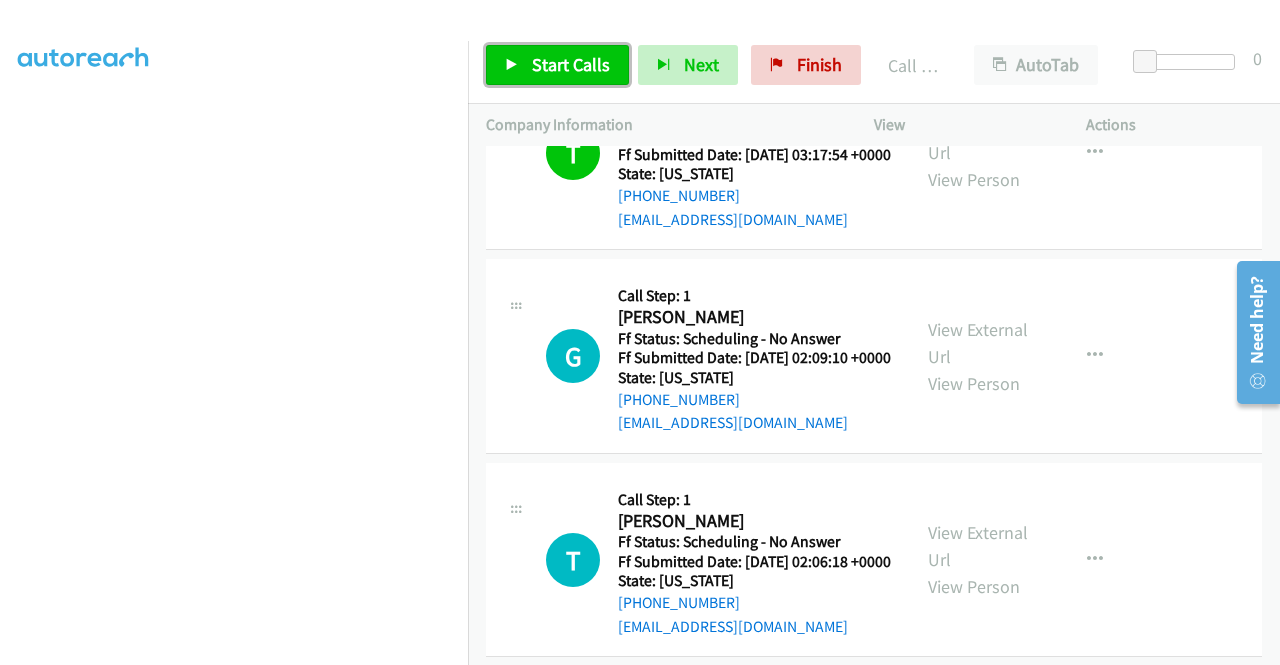click on "Start Calls" at bounding box center [571, 64] 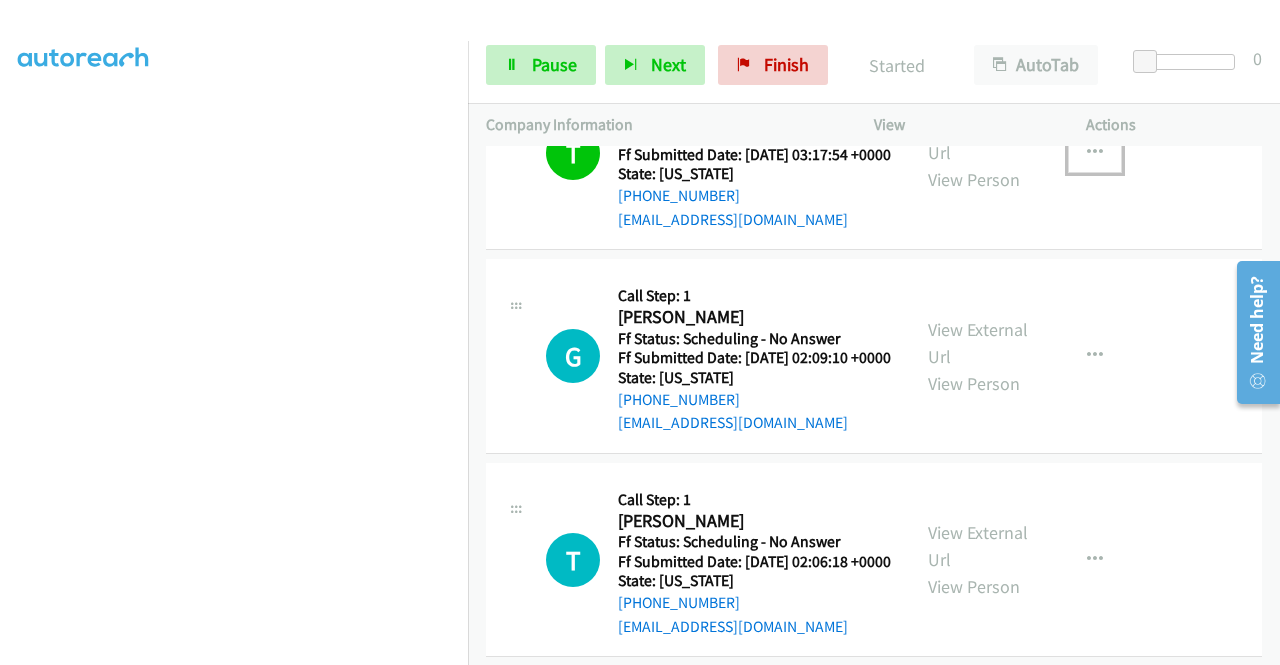 click at bounding box center [1095, 153] 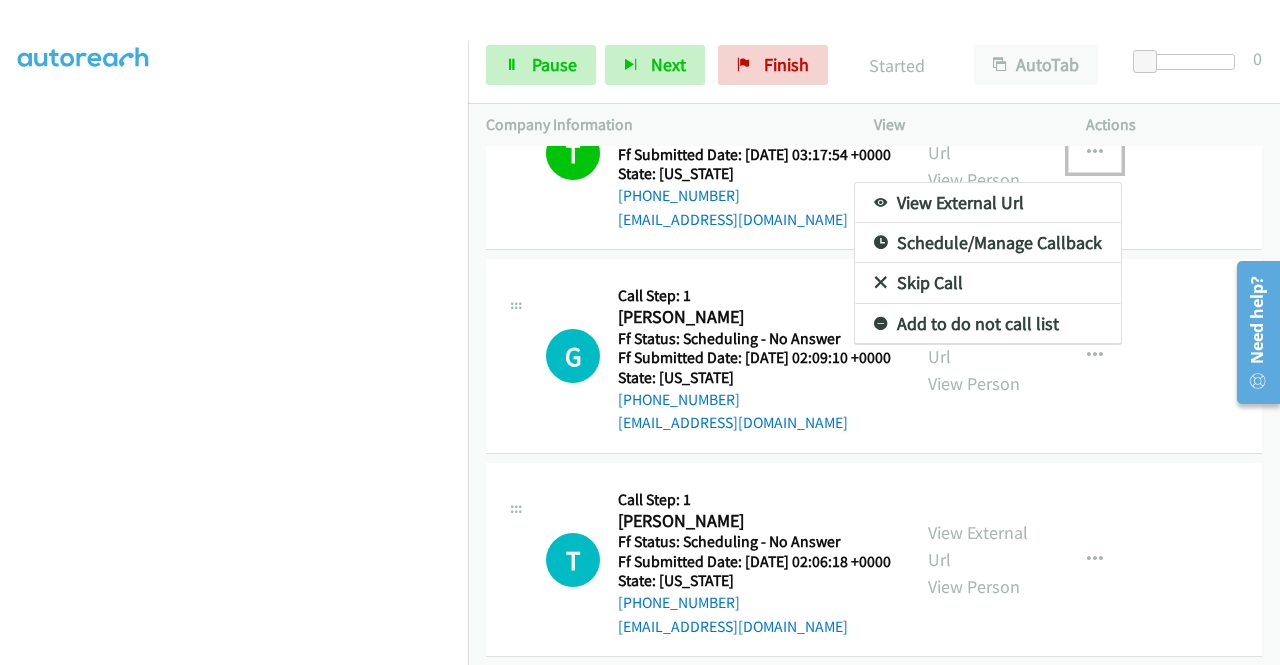 click on "Add to do not call list" at bounding box center (988, 324) 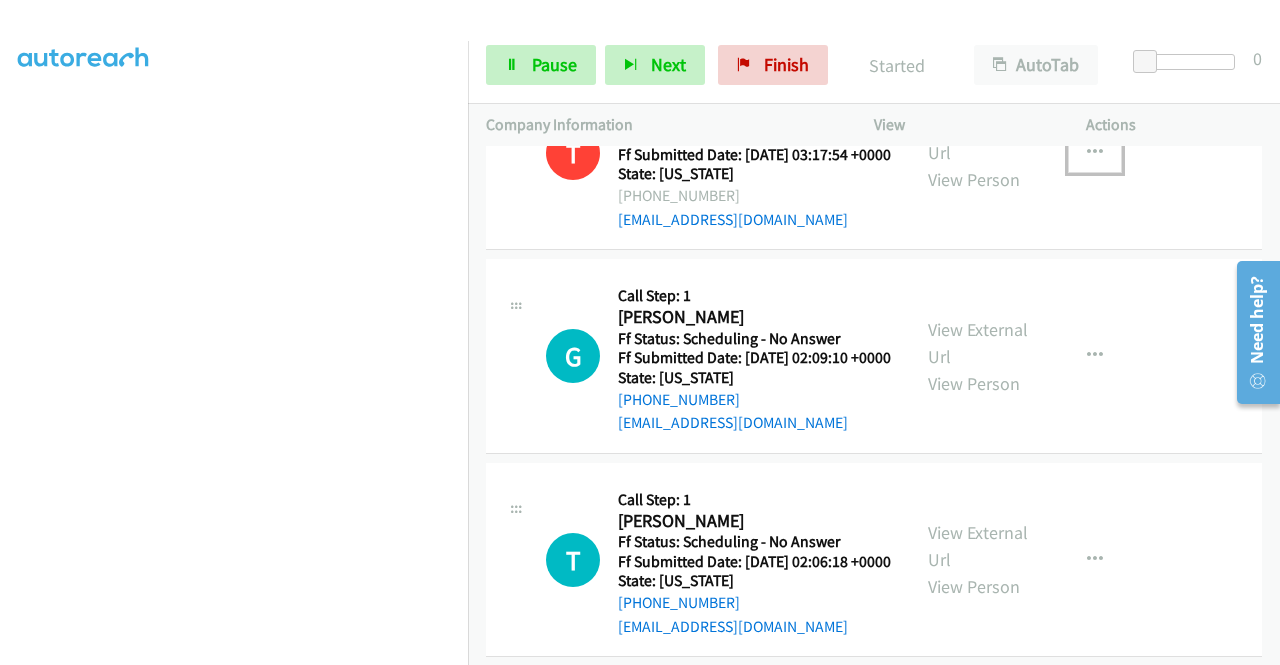 scroll, scrollTop: 456, scrollLeft: 0, axis: vertical 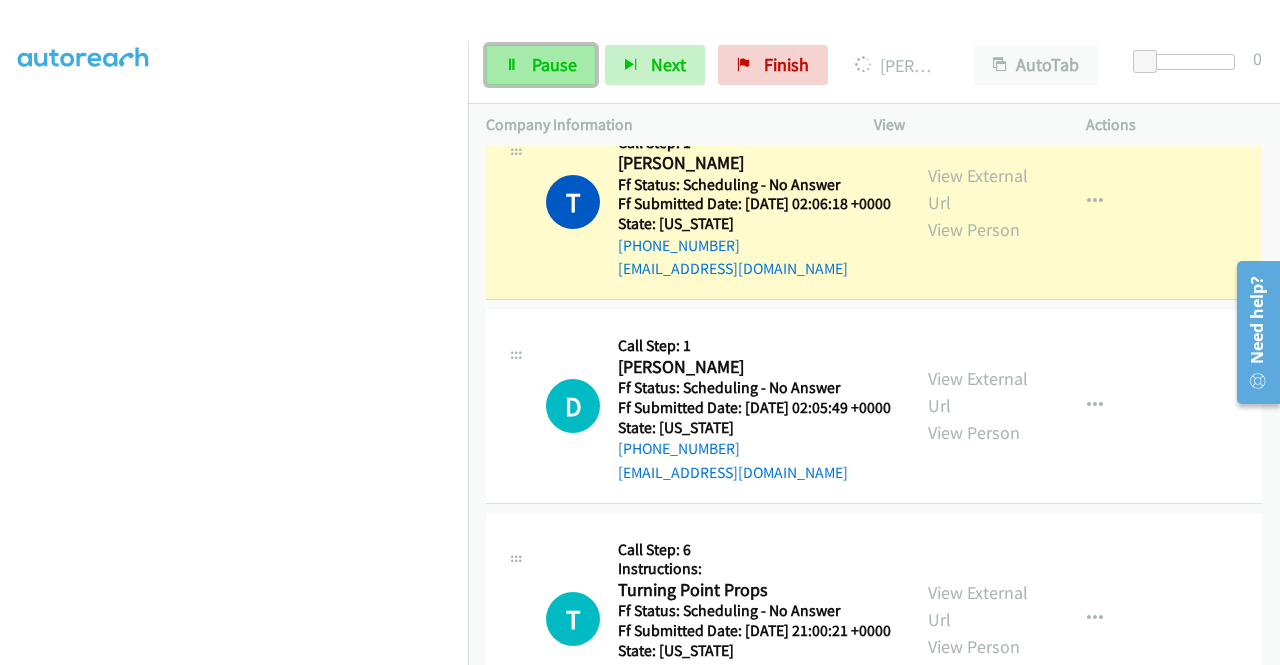 click on "Pause" at bounding box center (554, 64) 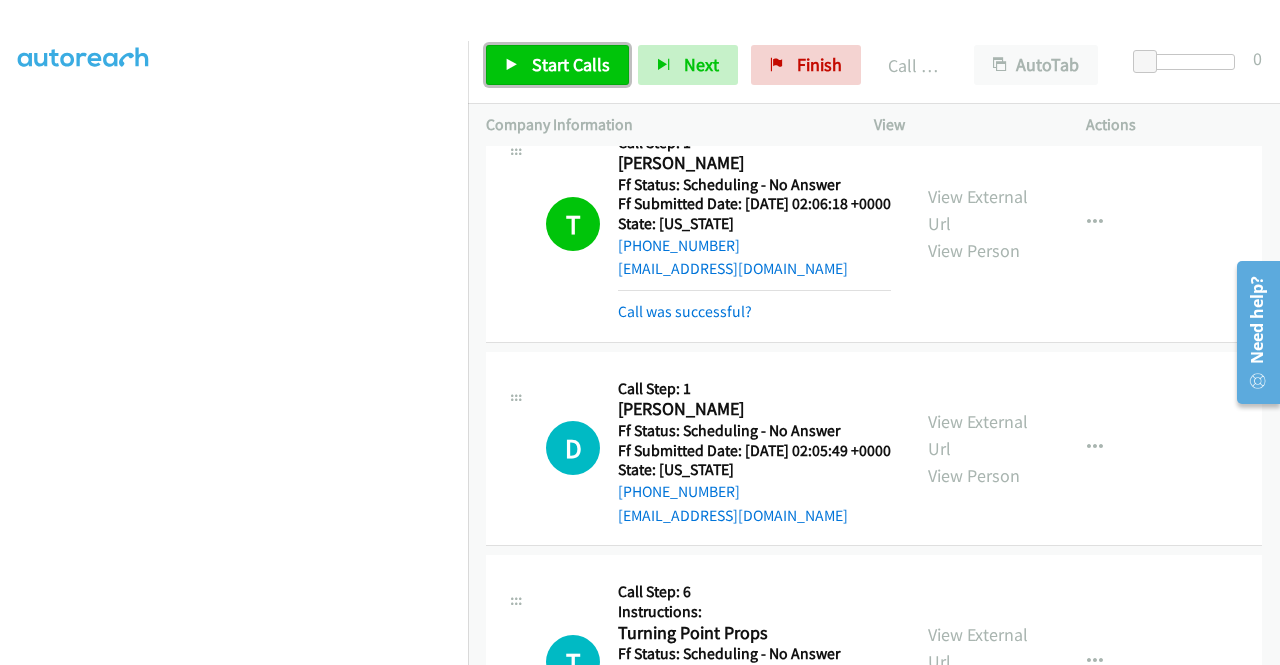 click on "Start Calls" at bounding box center [571, 64] 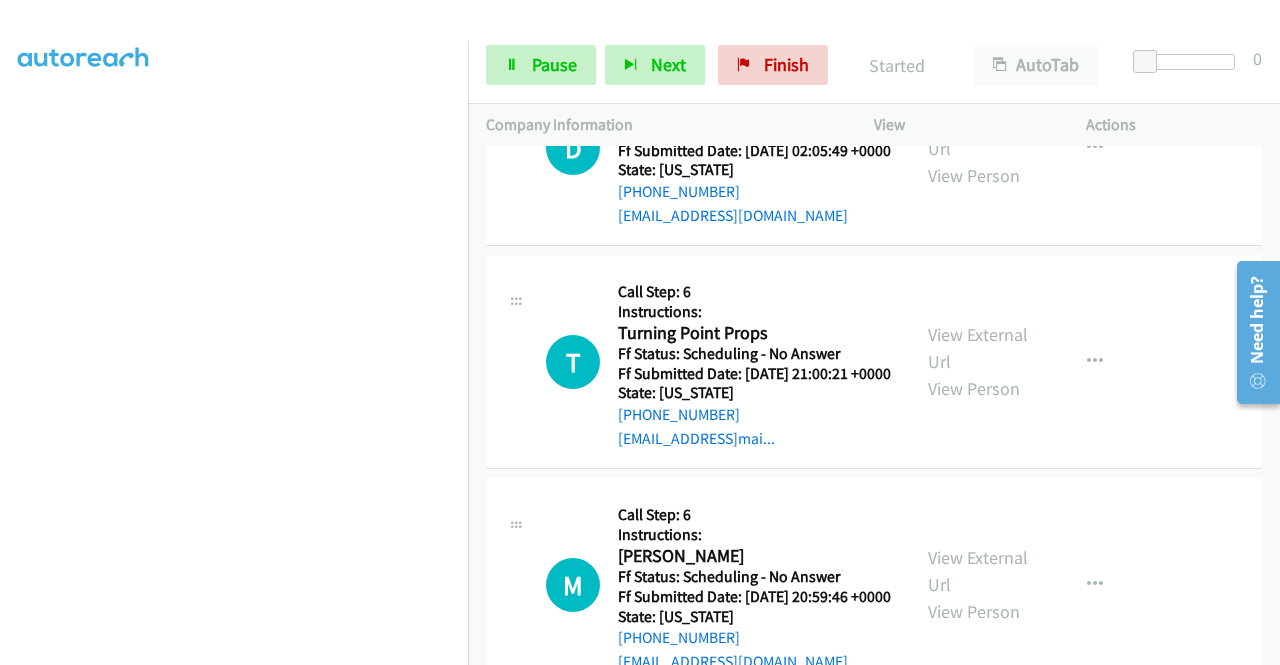 scroll, scrollTop: 2821, scrollLeft: 0, axis: vertical 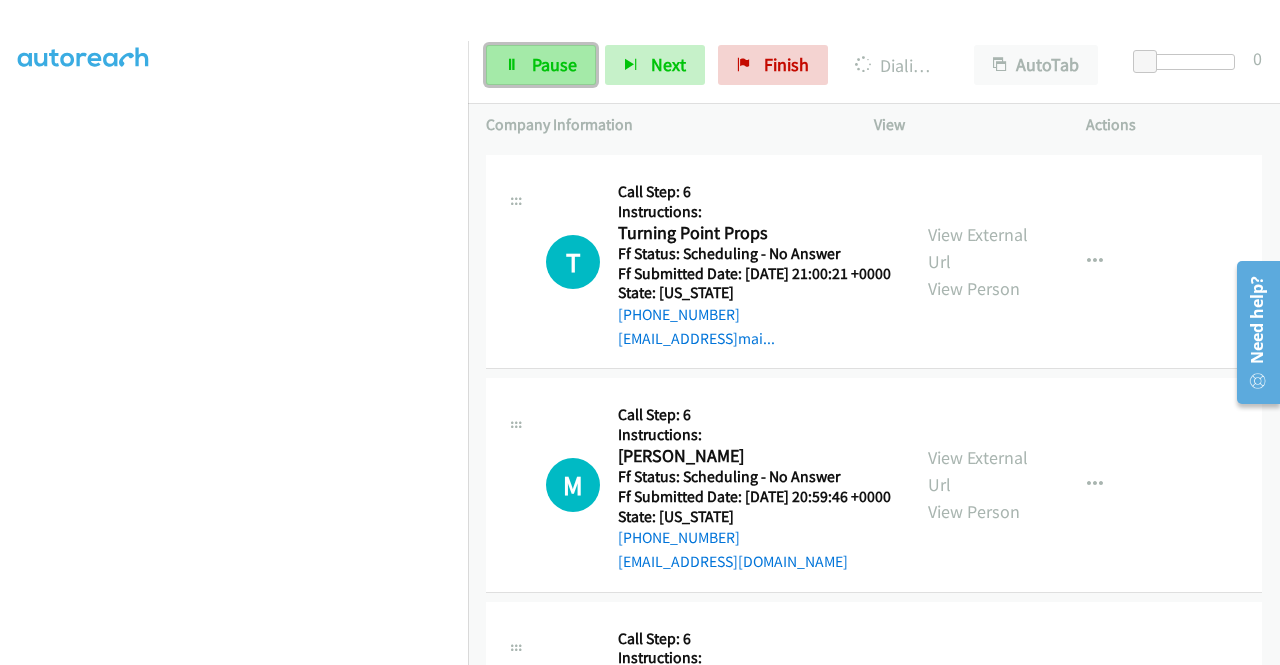 click on "Pause" at bounding box center [554, 64] 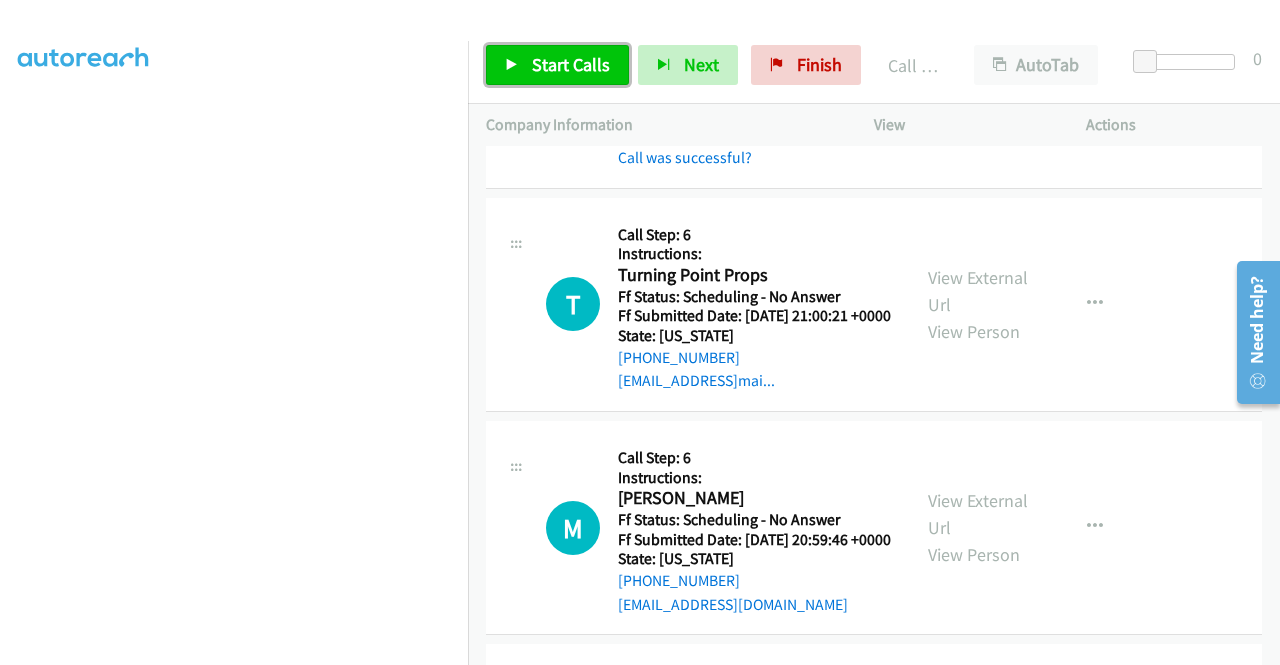 drag, startPoint x: 576, startPoint y: 64, endPoint x: 645, endPoint y: 229, distance: 178.8463 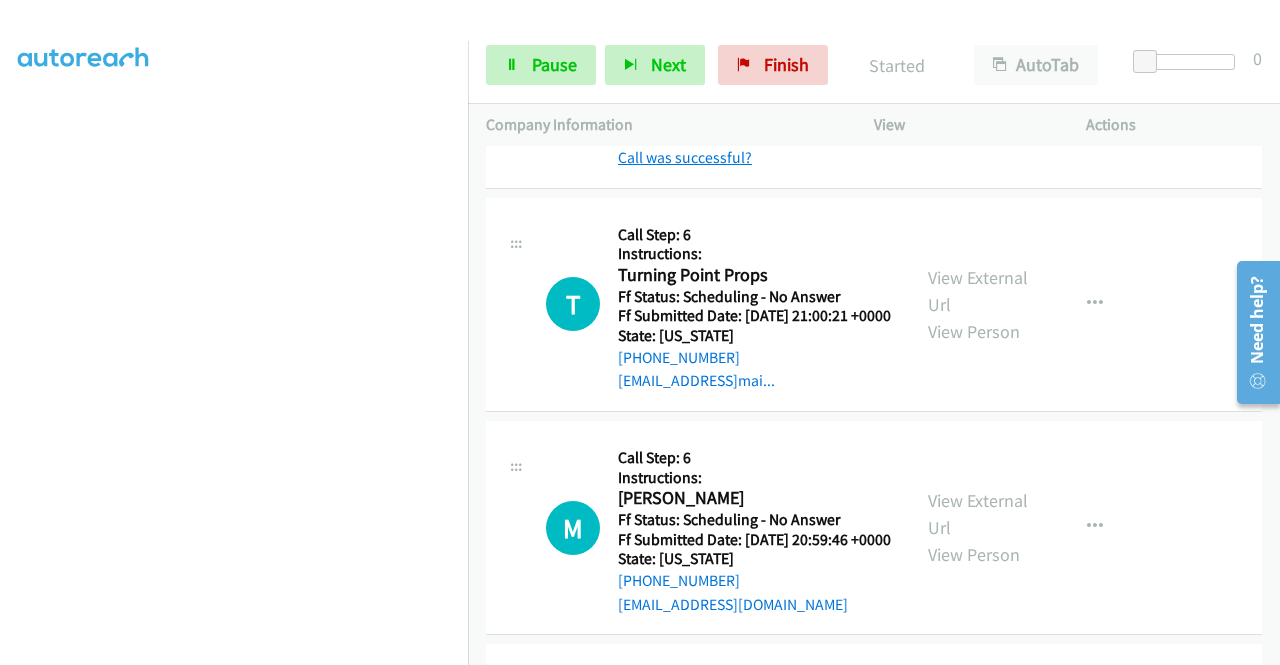 click on "Call was successful?" at bounding box center [685, 157] 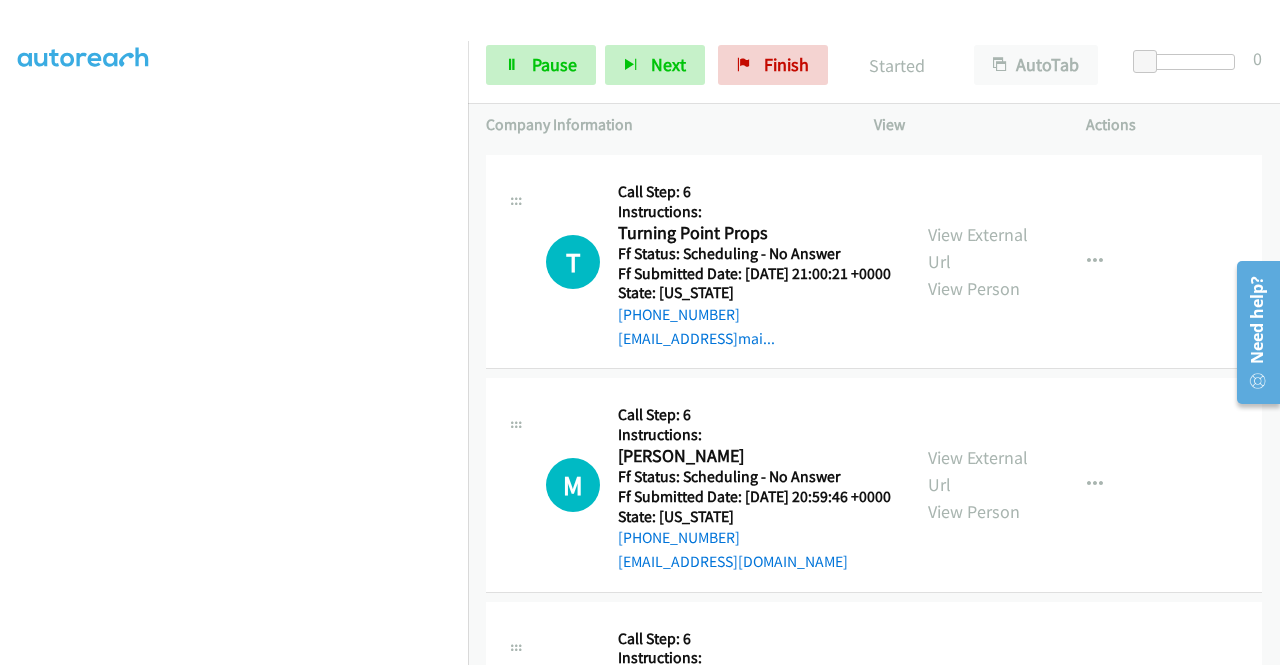 click at bounding box center (1095, 48) 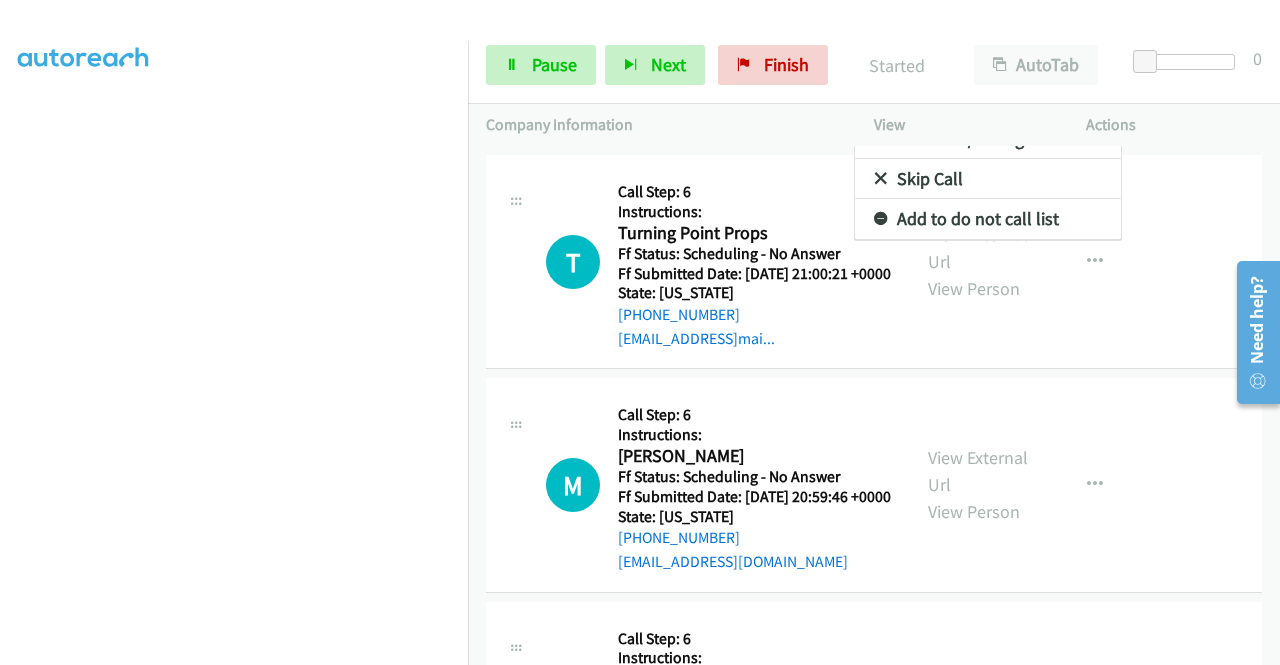 click on "Add to do not call list" at bounding box center (988, 219) 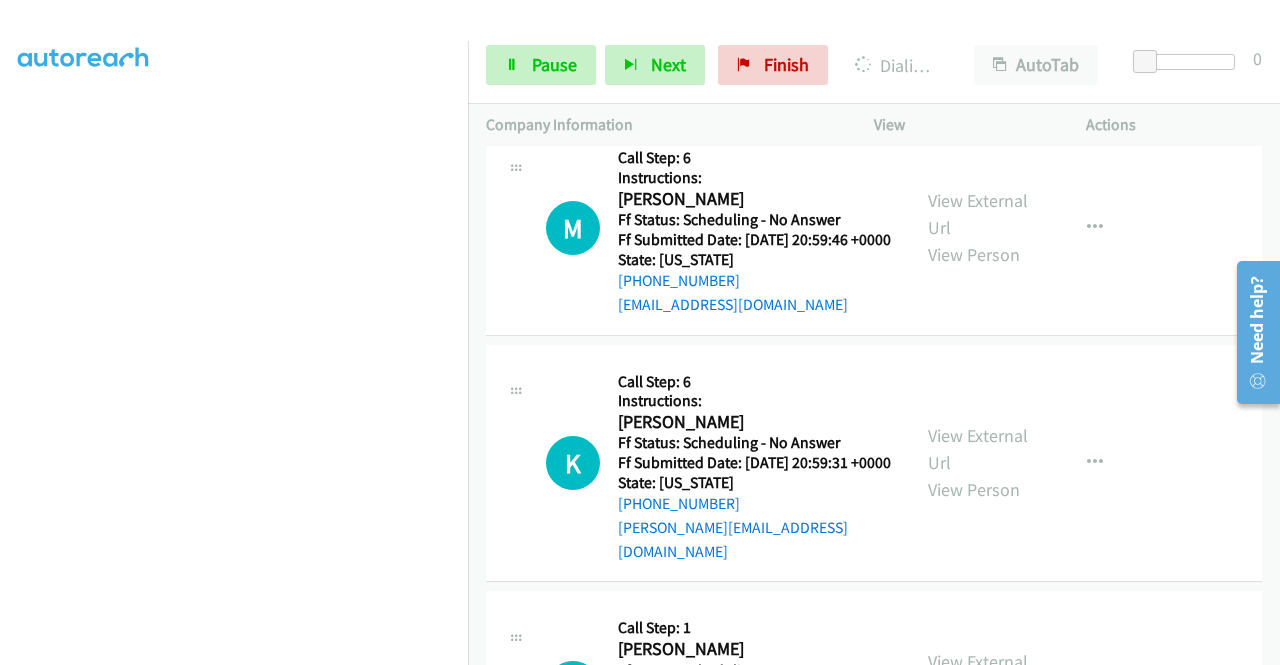 scroll, scrollTop: 3121, scrollLeft: 0, axis: vertical 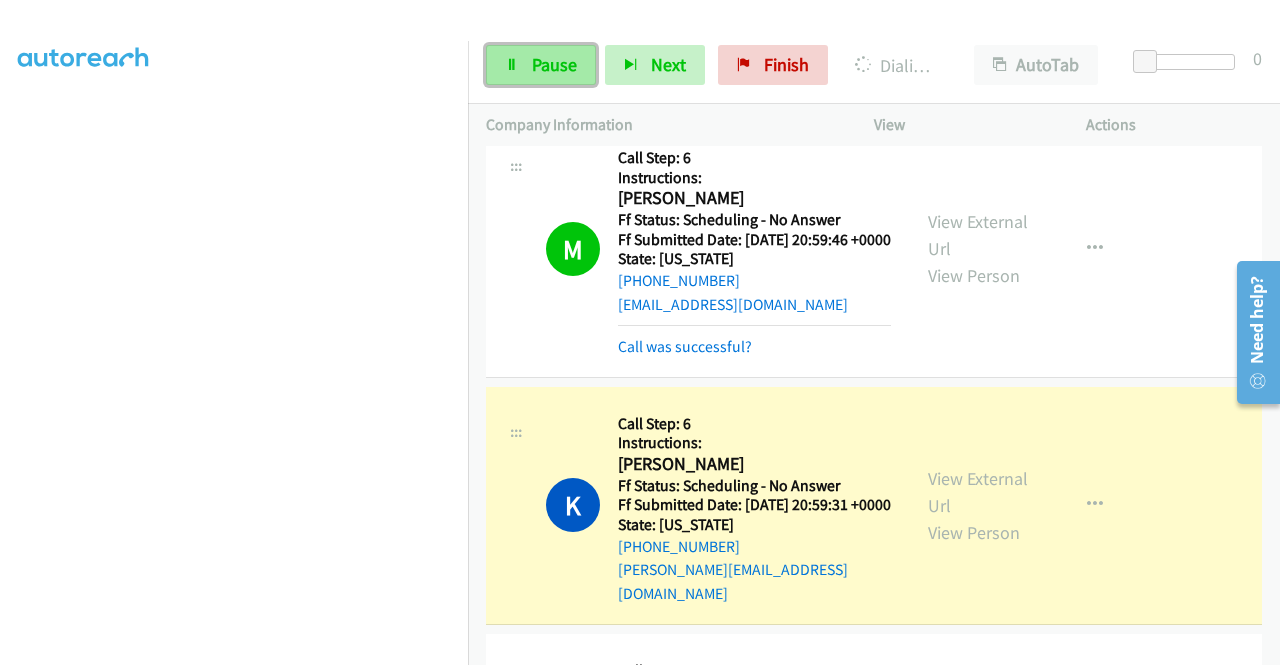 click on "Pause" at bounding box center [554, 64] 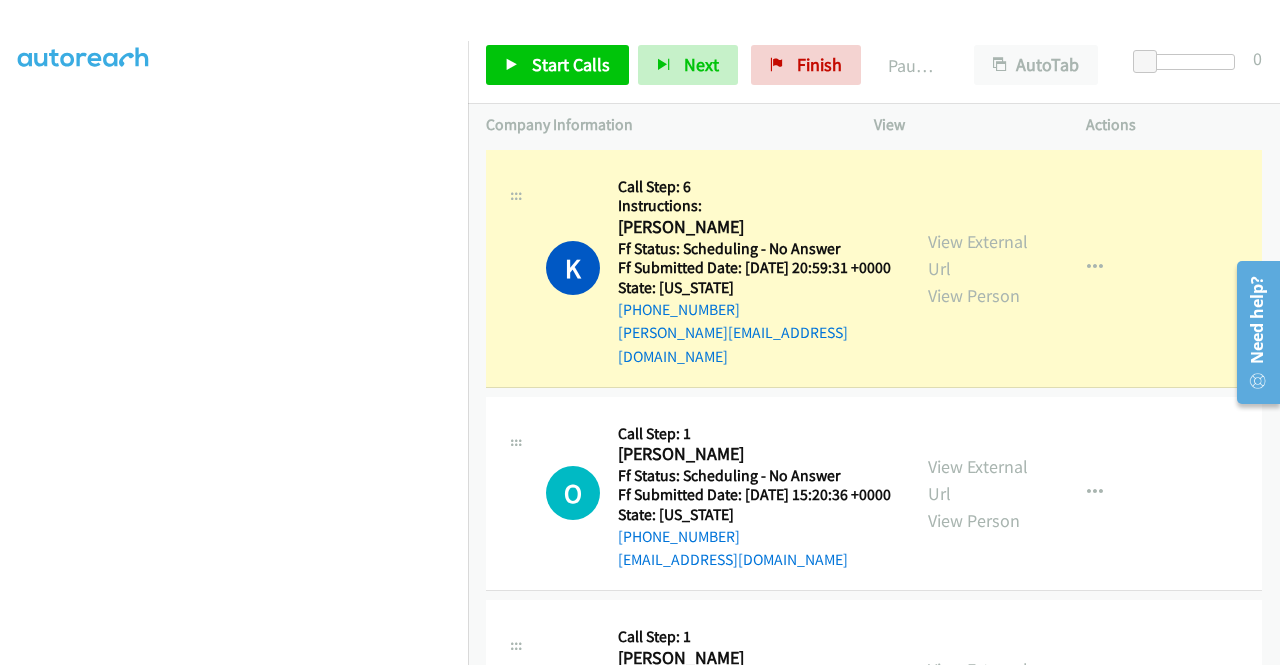 scroll, scrollTop: 3421, scrollLeft: 0, axis: vertical 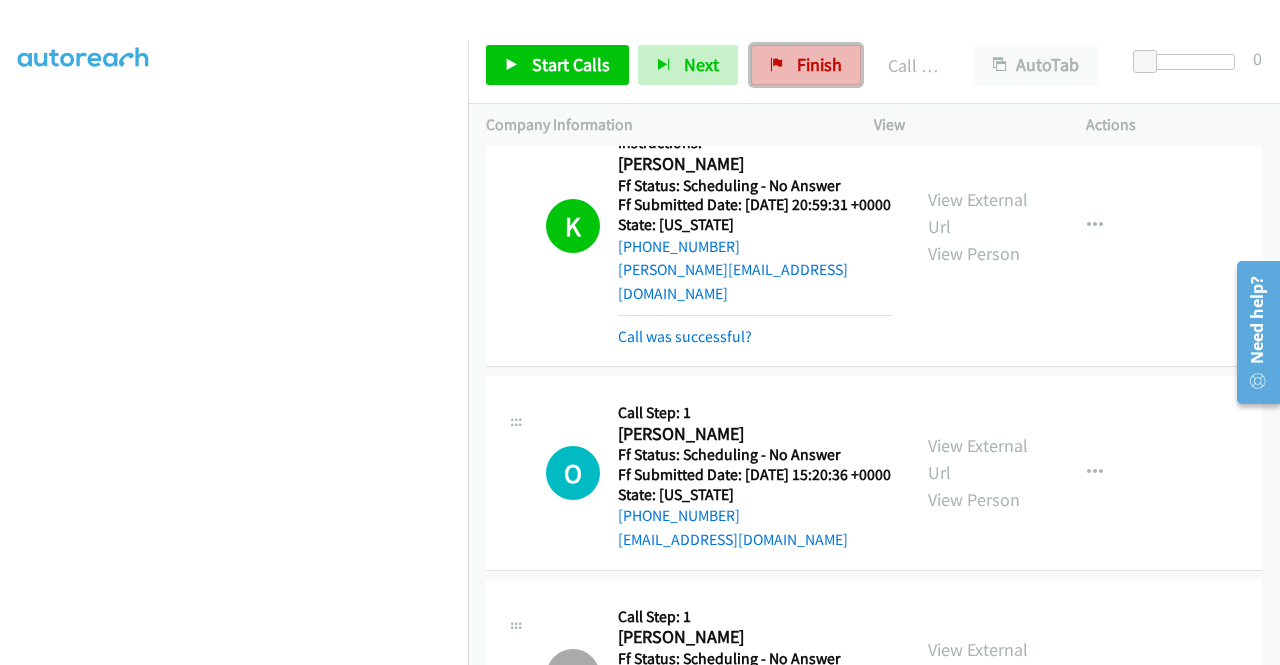 click on "Finish" at bounding box center [806, 65] 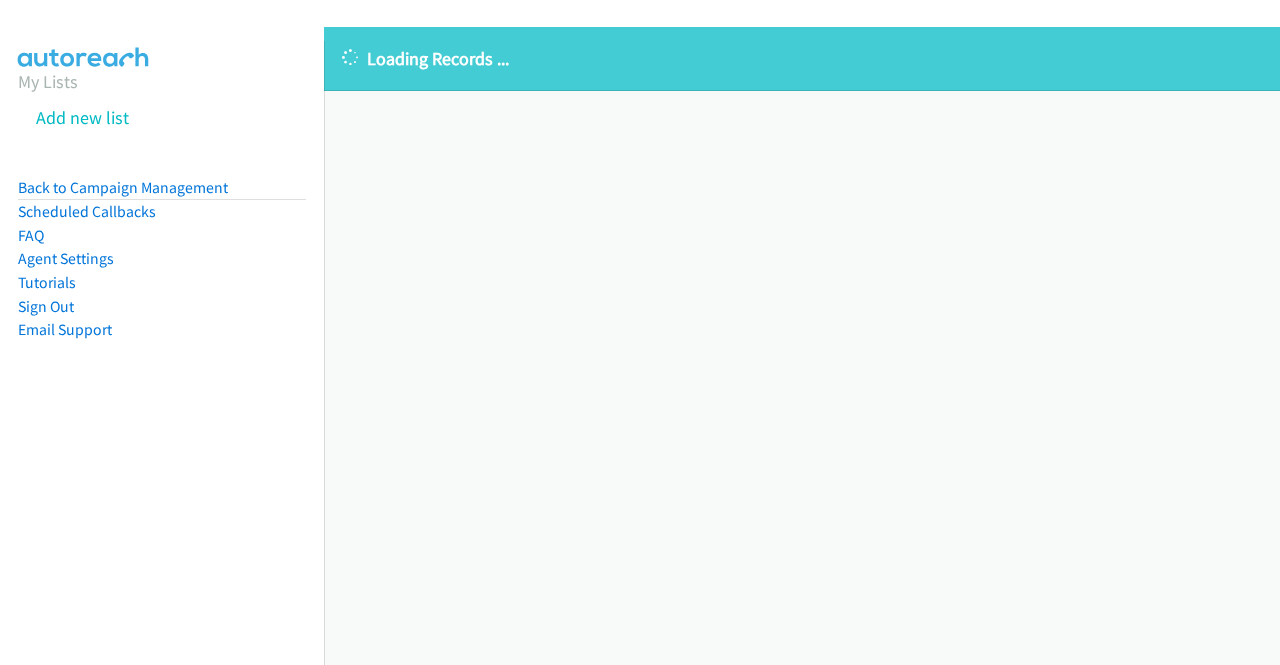 scroll, scrollTop: 0, scrollLeft: 0, axis: both 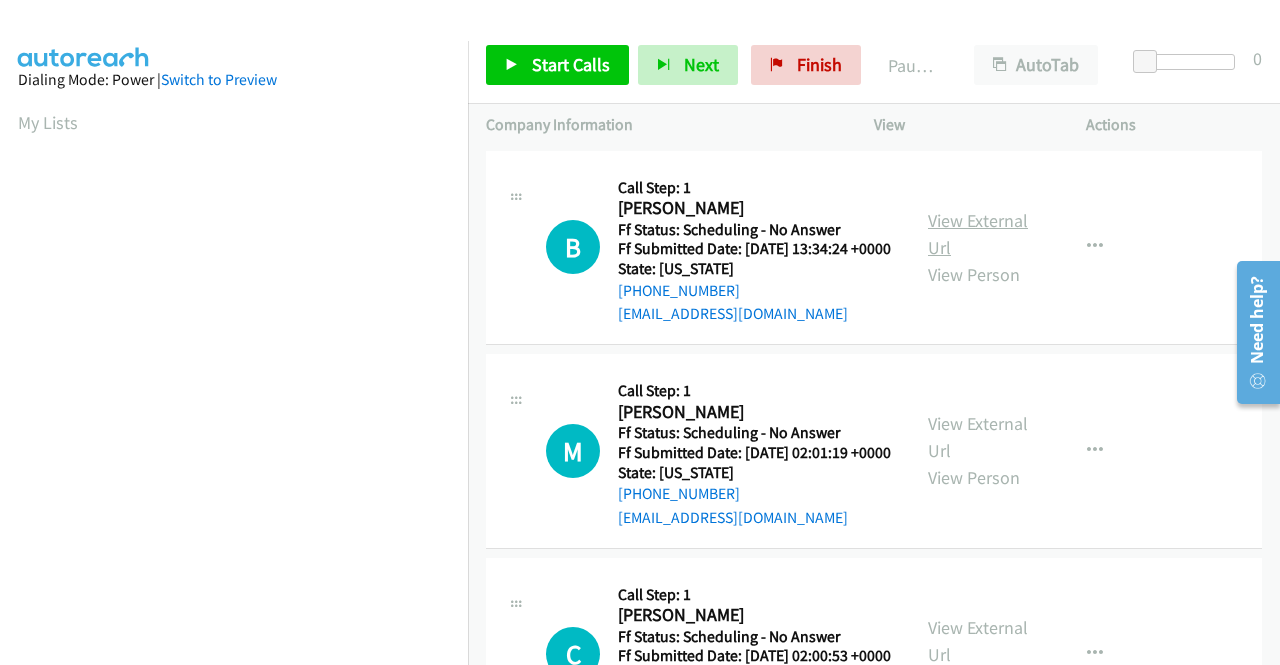 click on "View External Url" at bounding box center (978, 234) 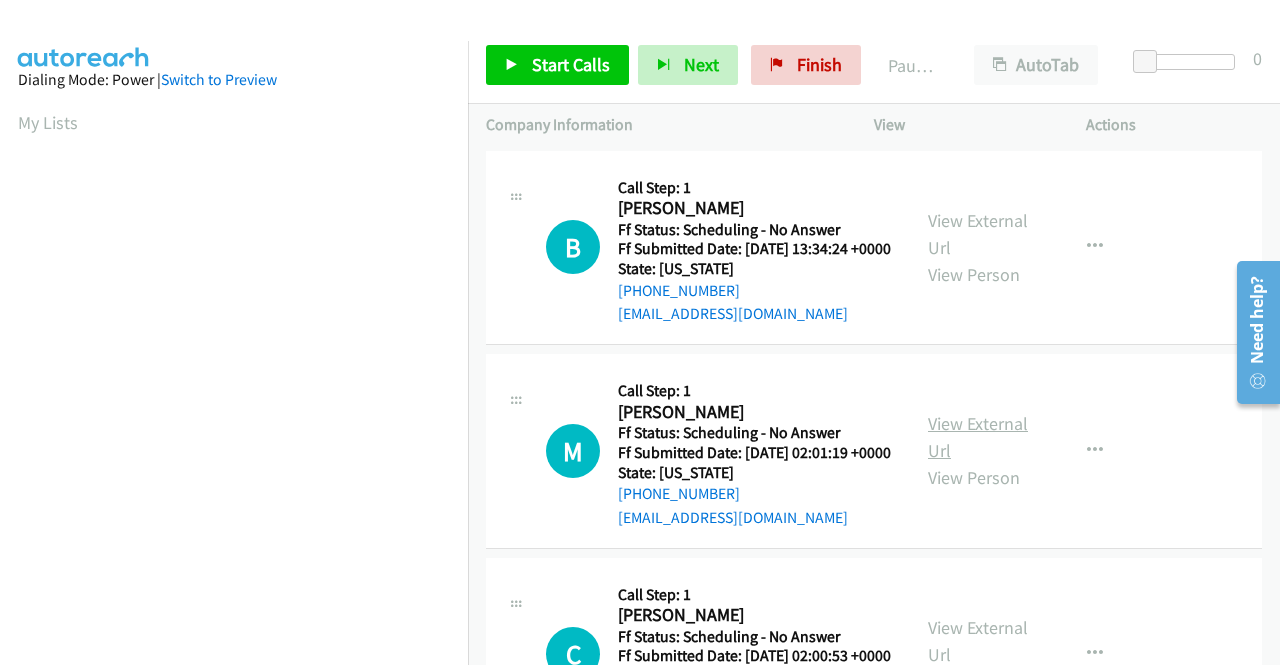 click on "View External Url" at bounding box center (978, 437) 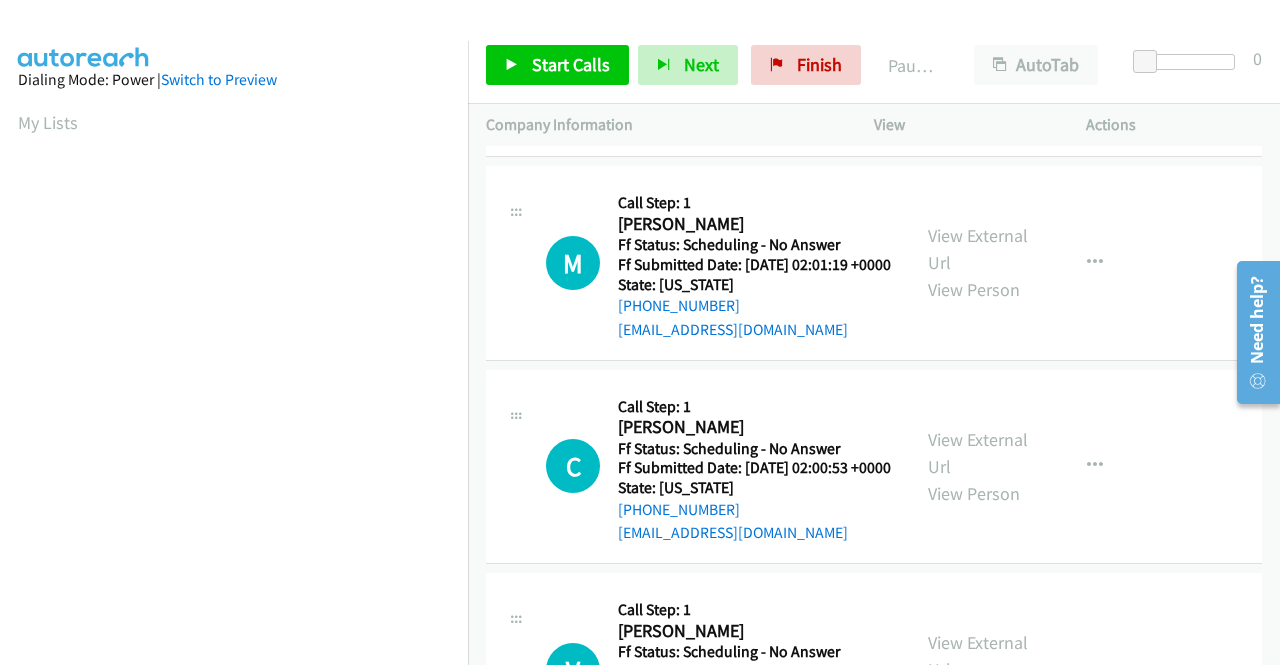 scroll, scrollTop: 200, scrollLeft: 0, axis: vertical 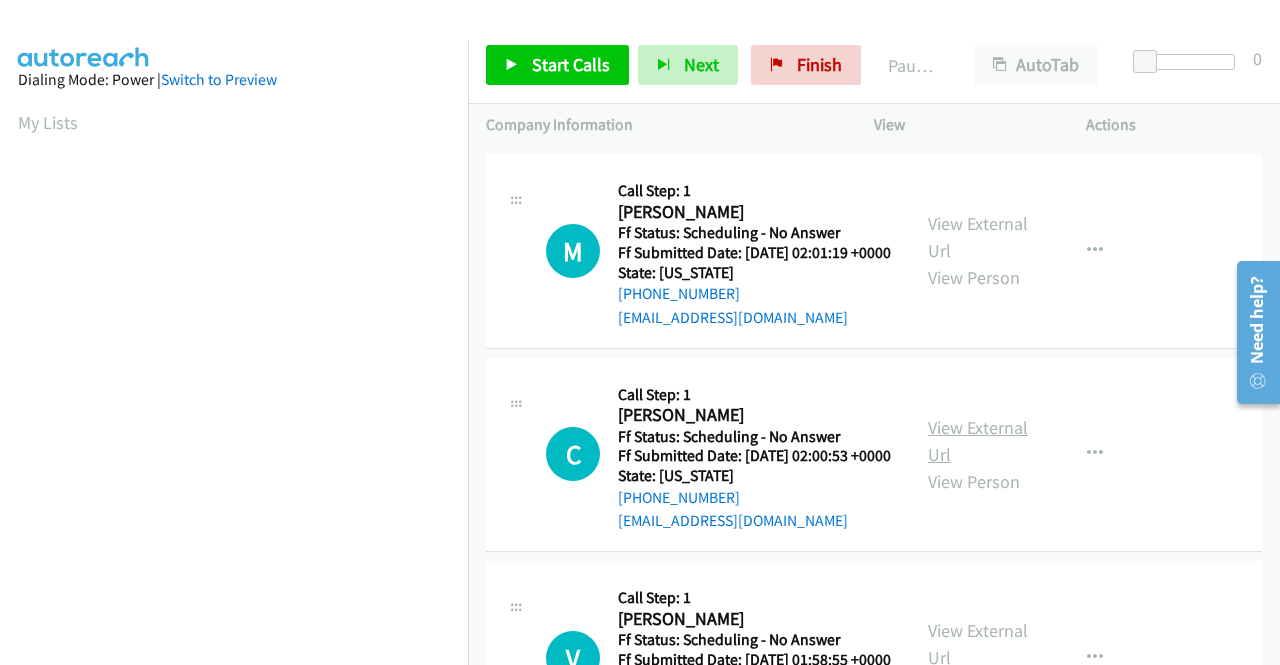 click on "View External Url" at bounding box center (978, 441) 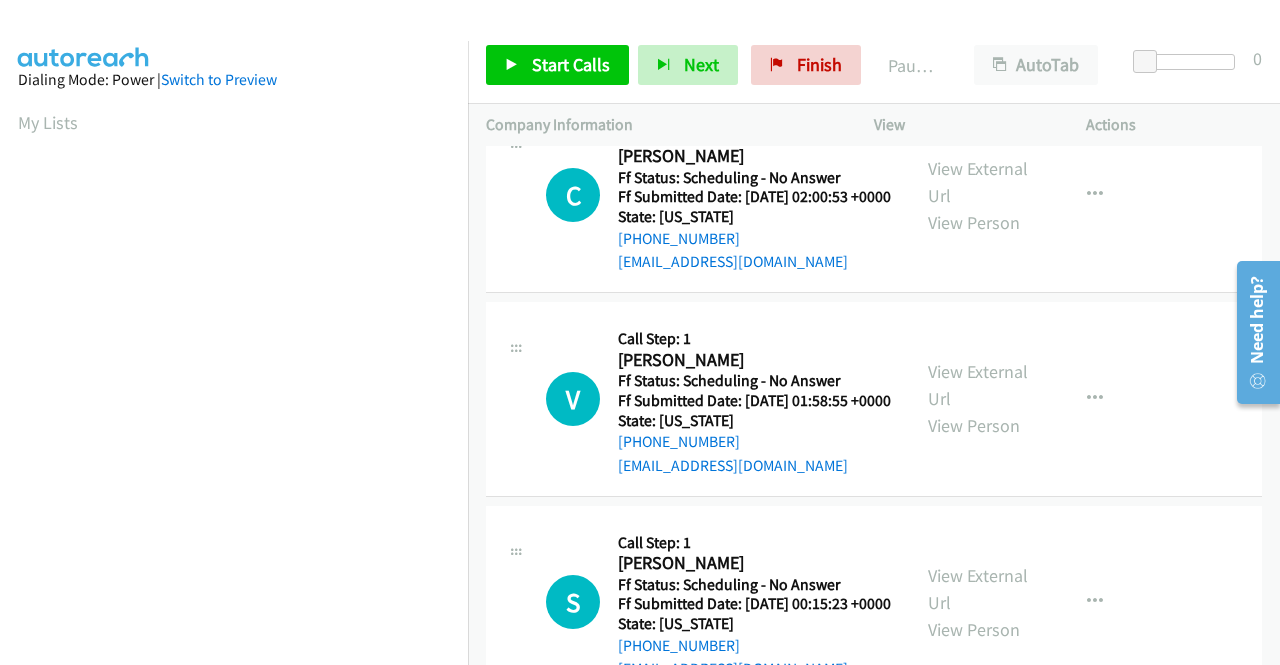 scroll, scrollTop: 500, scrollLeft: 0, axis: vertical 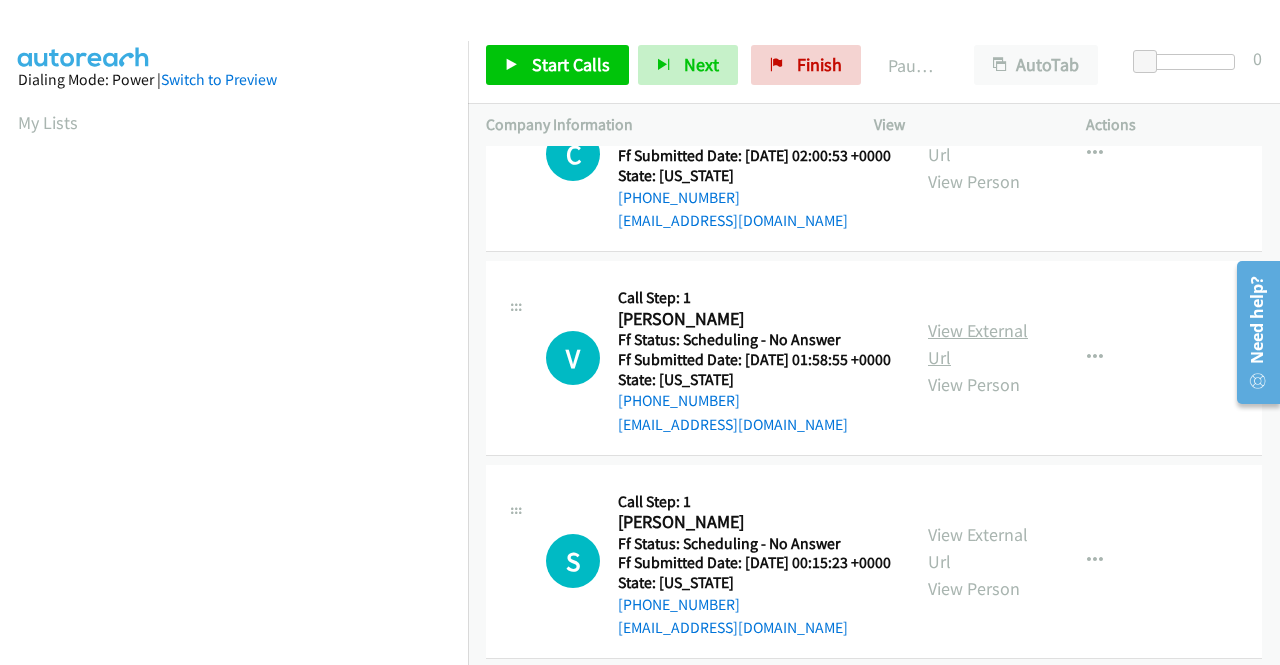 click on "View External Url" at bounding box center (978, 344) 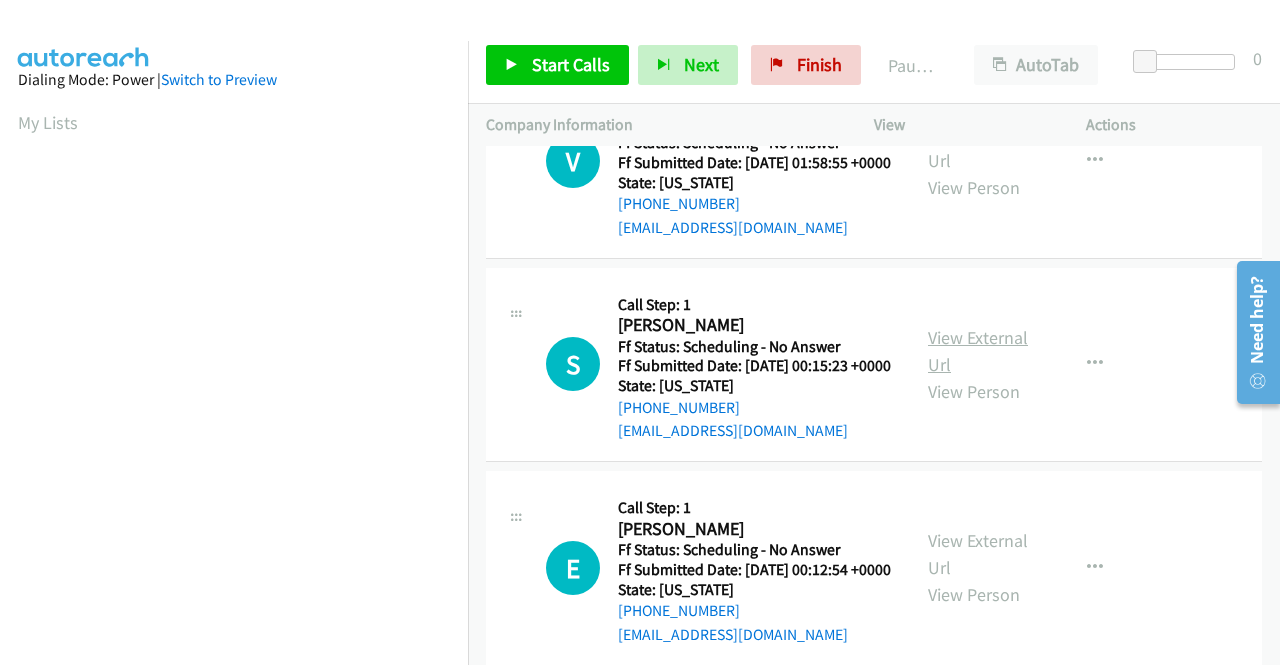 scroll, scrollTop: 700, scrollLeft: 0, axis: vertical 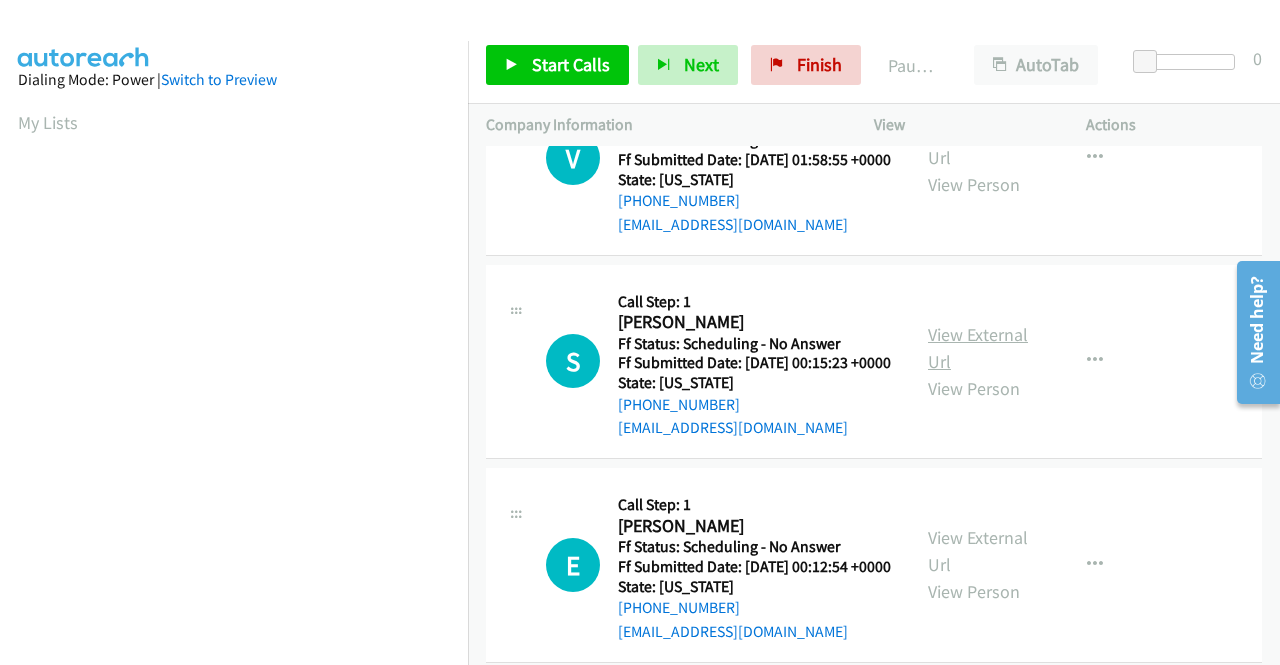 click on "View External Url" at bounding box center [978, 348] 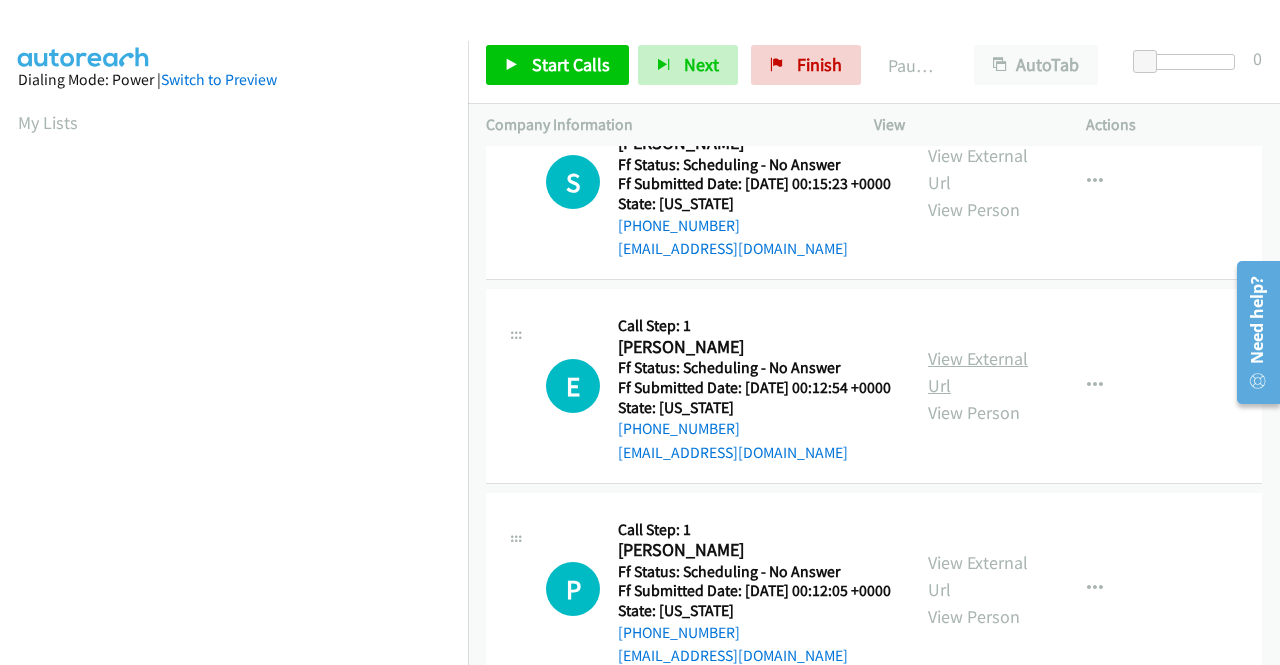 scroll, scrollTop: 900, scrollLeft: 0, axis: vertical 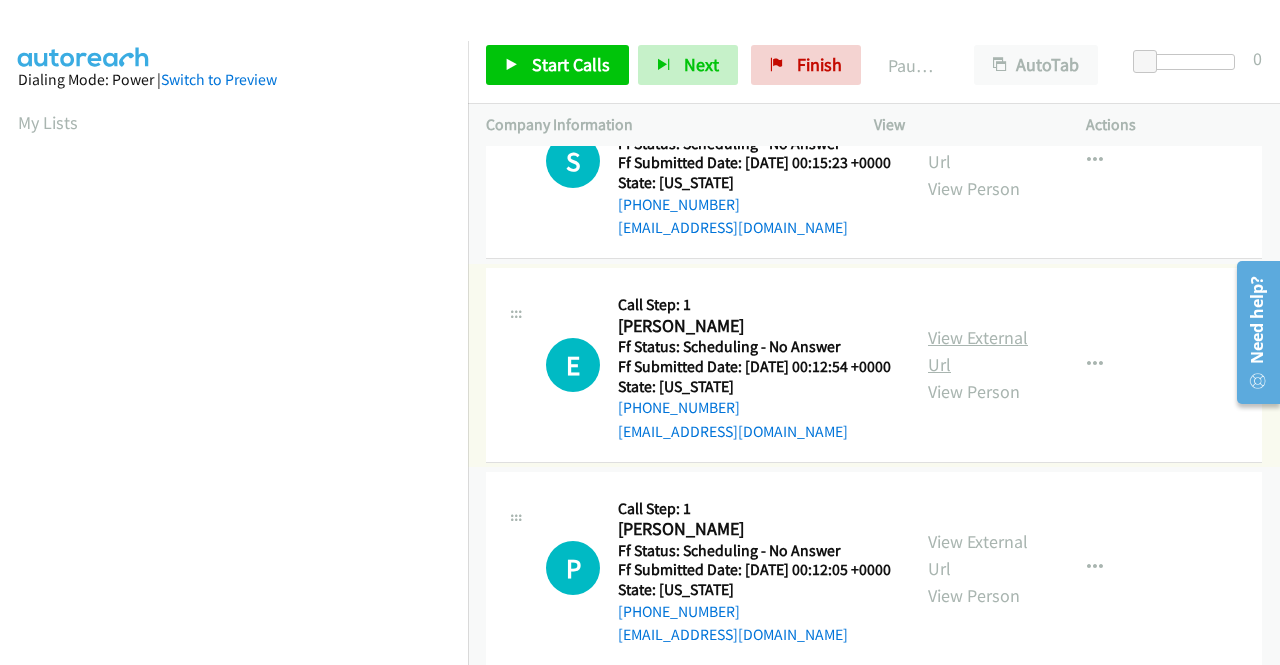 click on "View External Url" at bounding box center [978, 351] 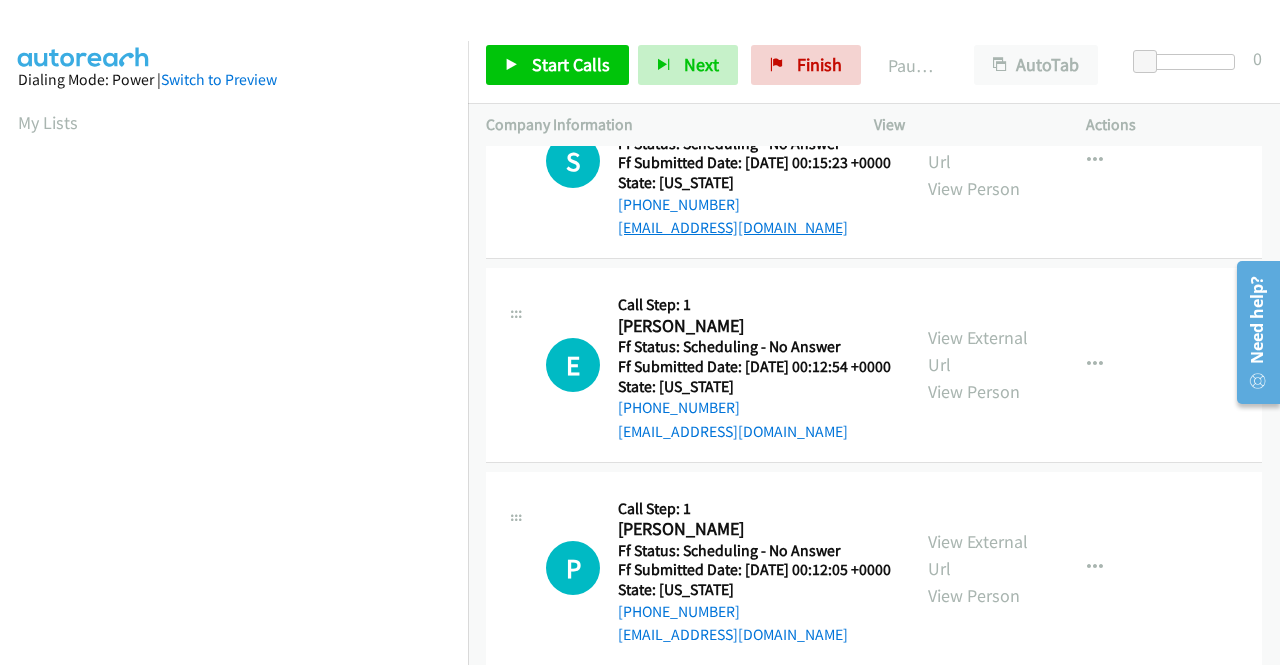 scroll, scrollTop: 1100, scrollLeft: 0, axis: vertical 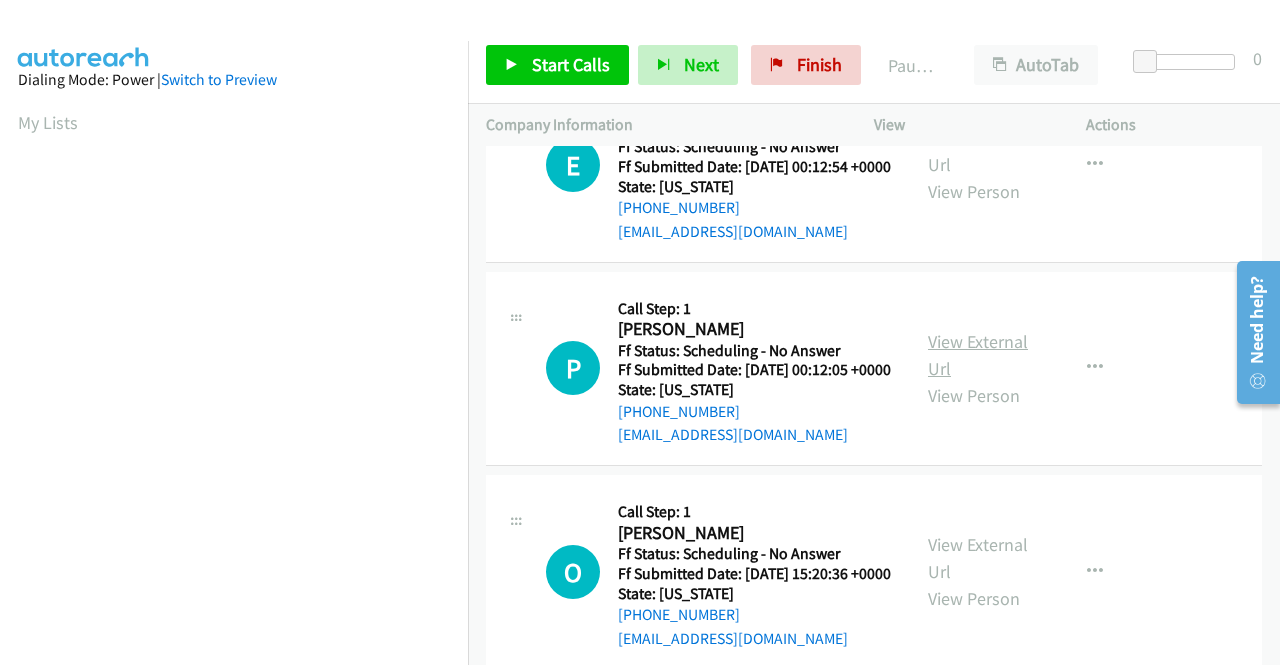 click on "View External Url" at bounding box center [978, 355] 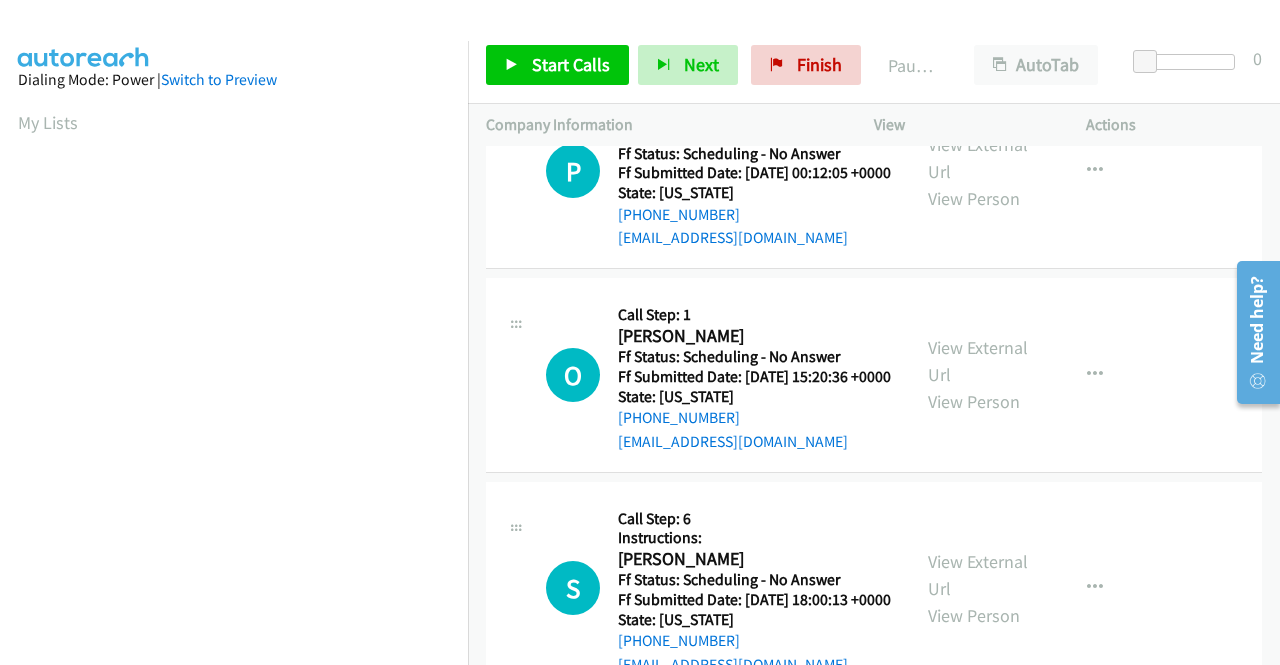 scroll, scrollTop: 1300, scrollLeft: 0, axis: vertical 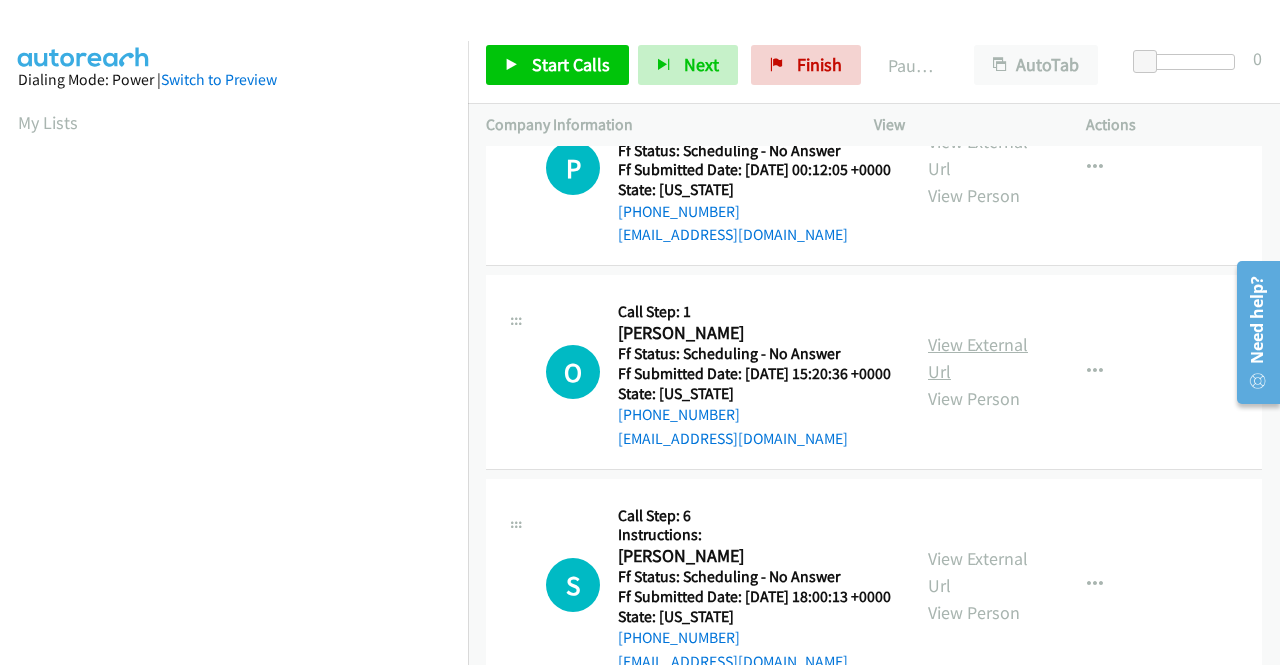 click on "View External Url" at bounding box center [978, 358] 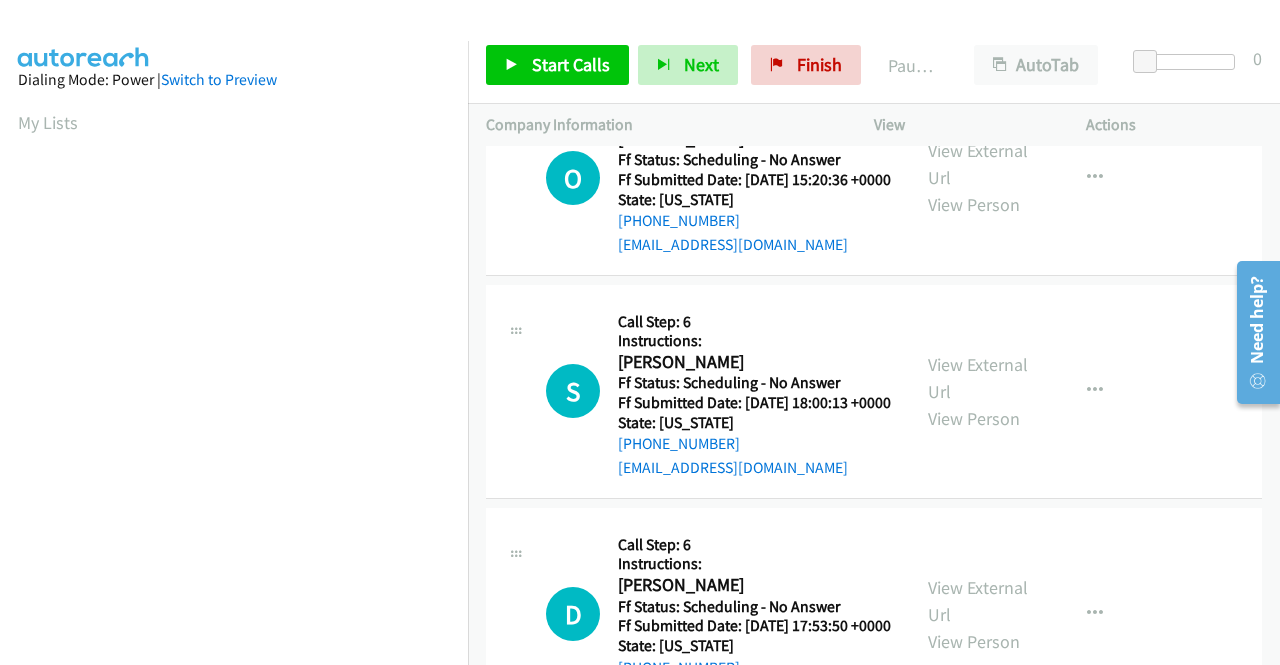 scroll, scrollTop: 1500, scrollLeft: 0, axis: vertical 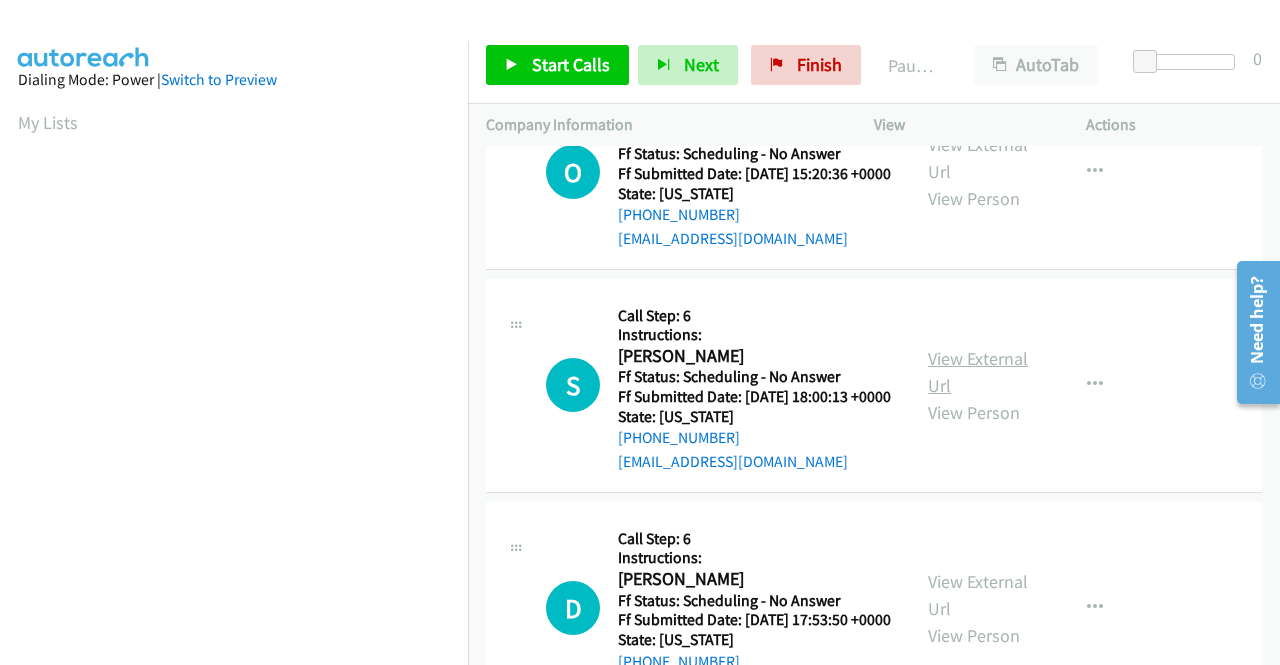 click on "View External Url" at bounding box center [978, 372] 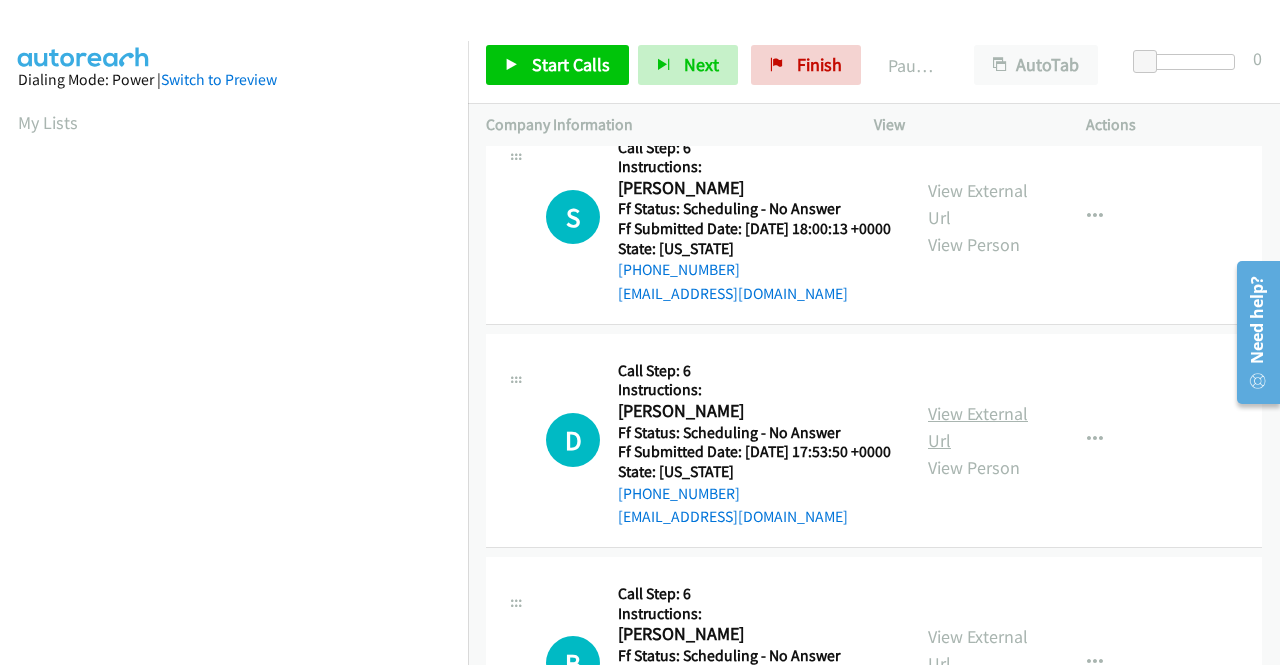 scroll, scrollTop: 1700, scrollLeft: 0, axis: vertical 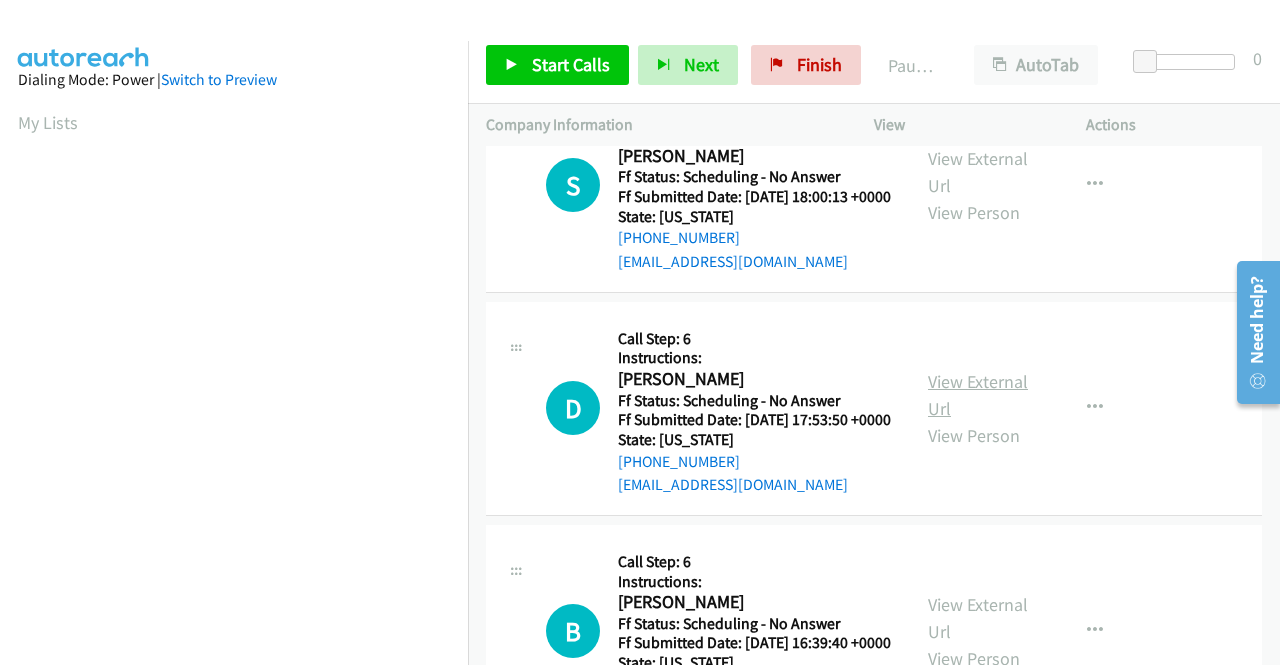click on "View External Url" at bounding box center [978, 395] 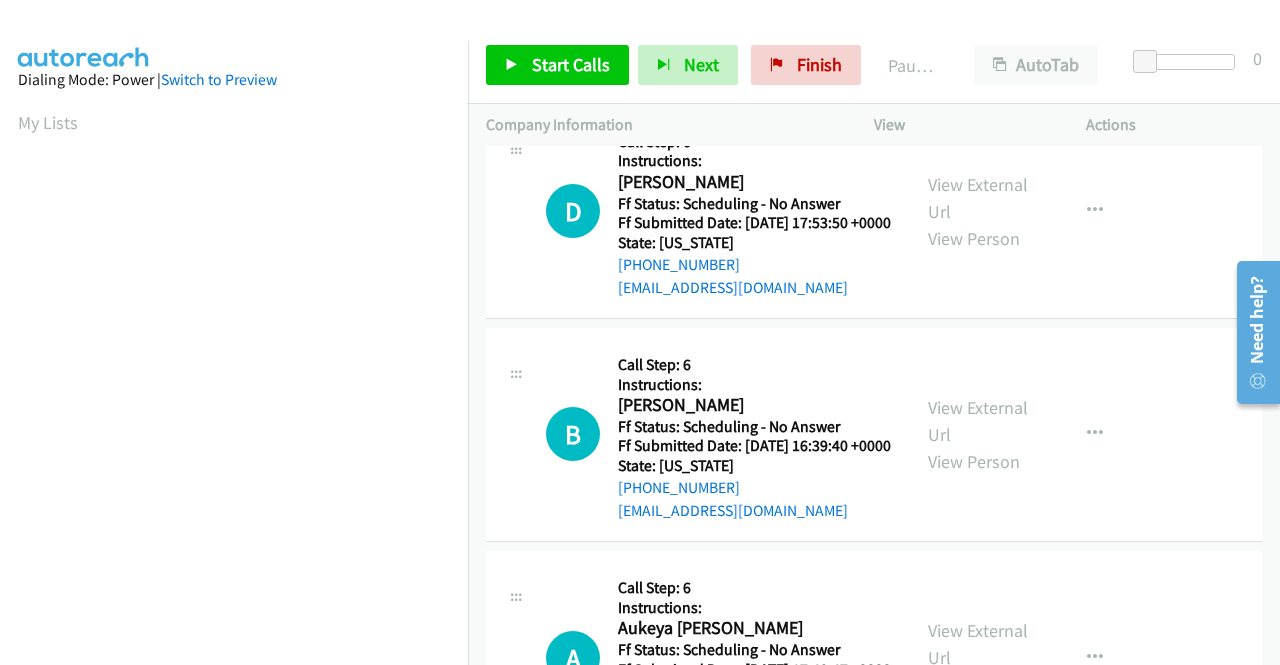 scroll, scrollTop: 1900, scrollLeft: 0, axis: vertical 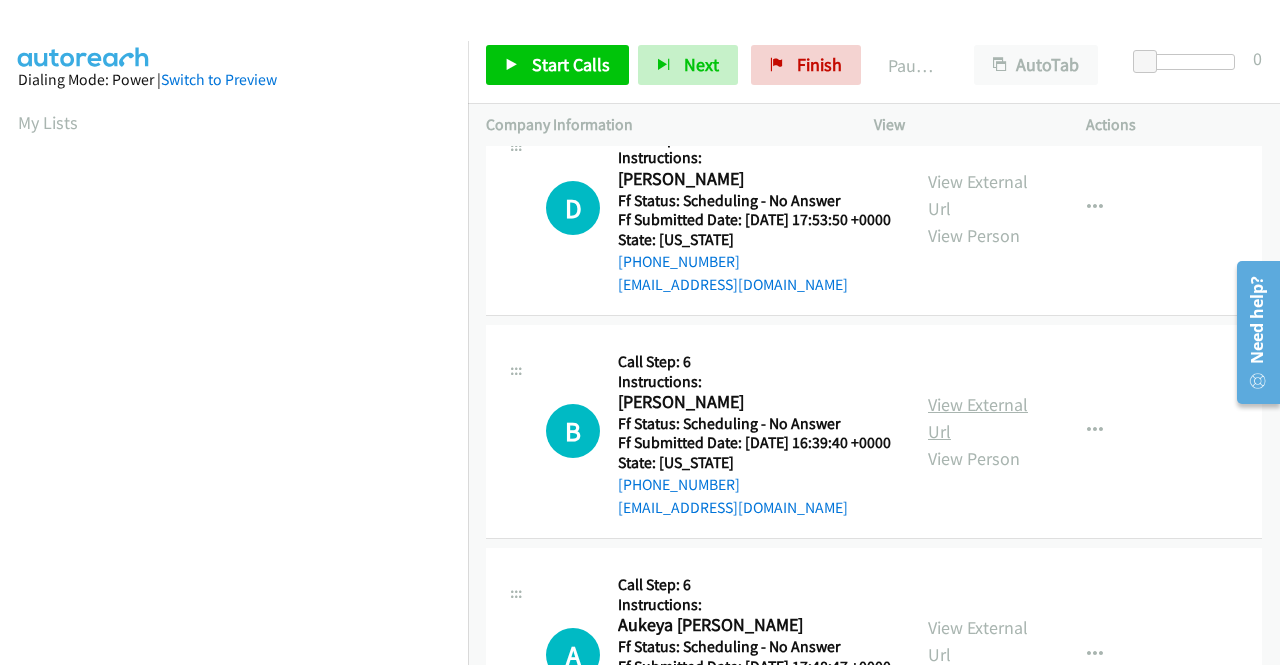 click on "View External Url" at bounding box center [978, 418] 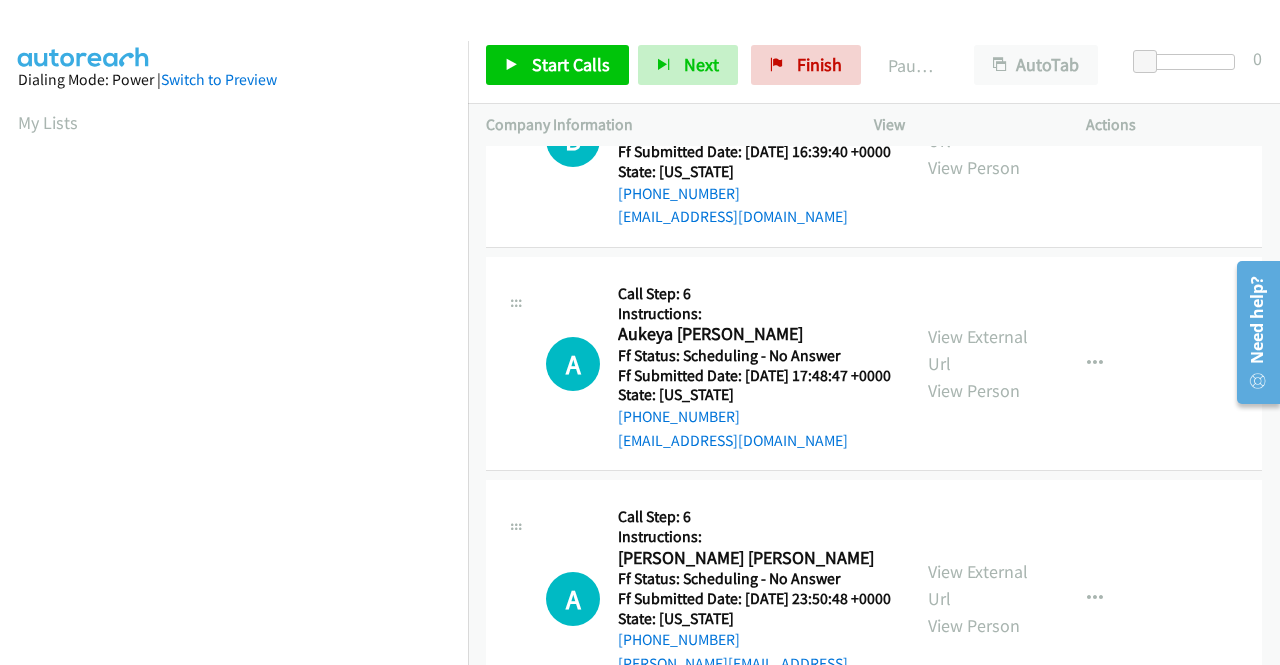 scroll, scrollTop: 2200, scrollLeft: 0, axis: vertical 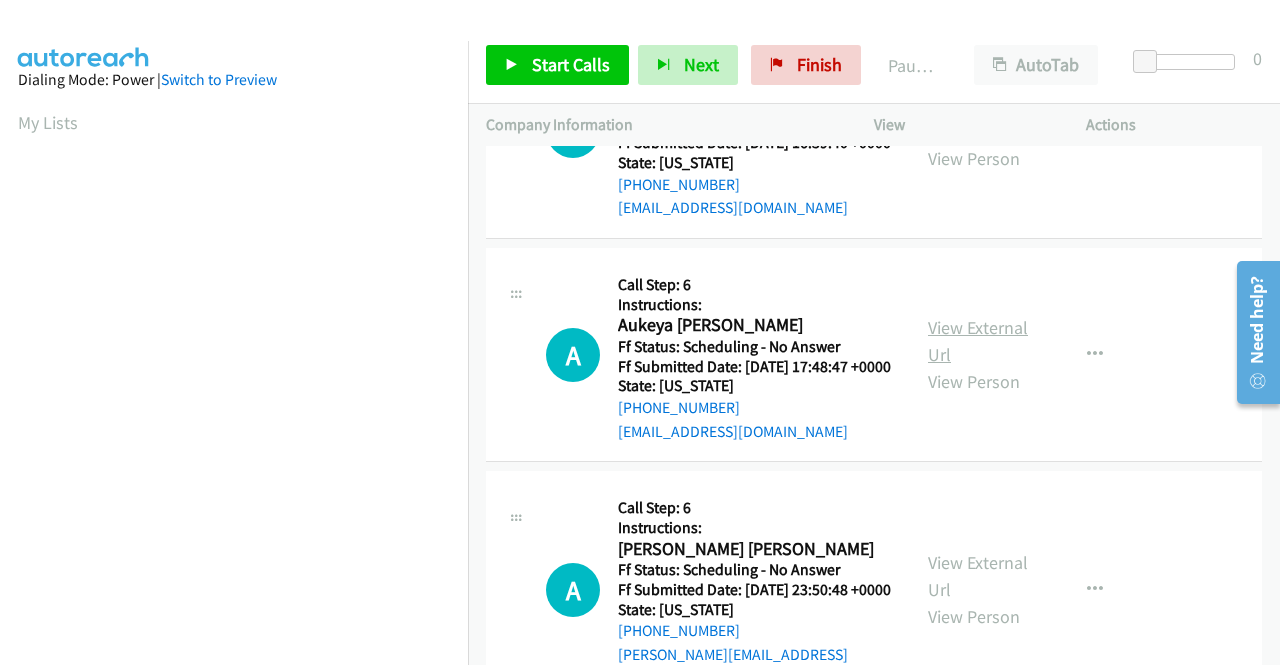 click on "View External Url" at bounding box center (978, 341) 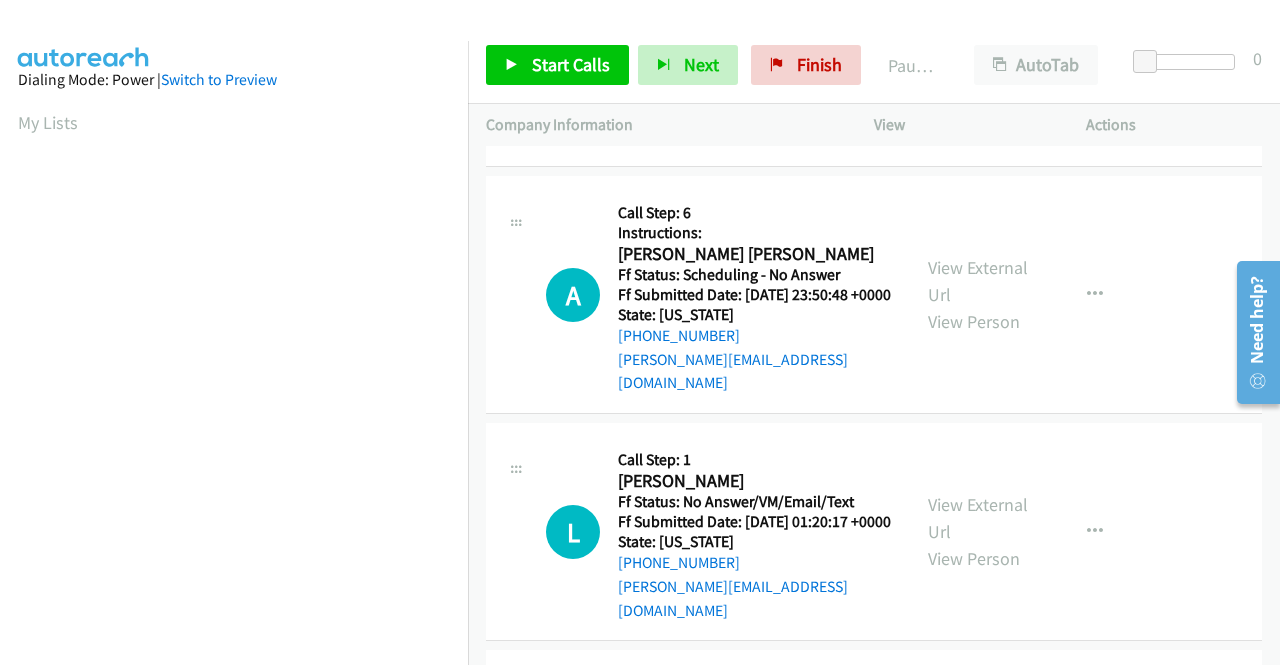 scroll, scrollTop: 2500, scrollLeft: 0, axis: vertical 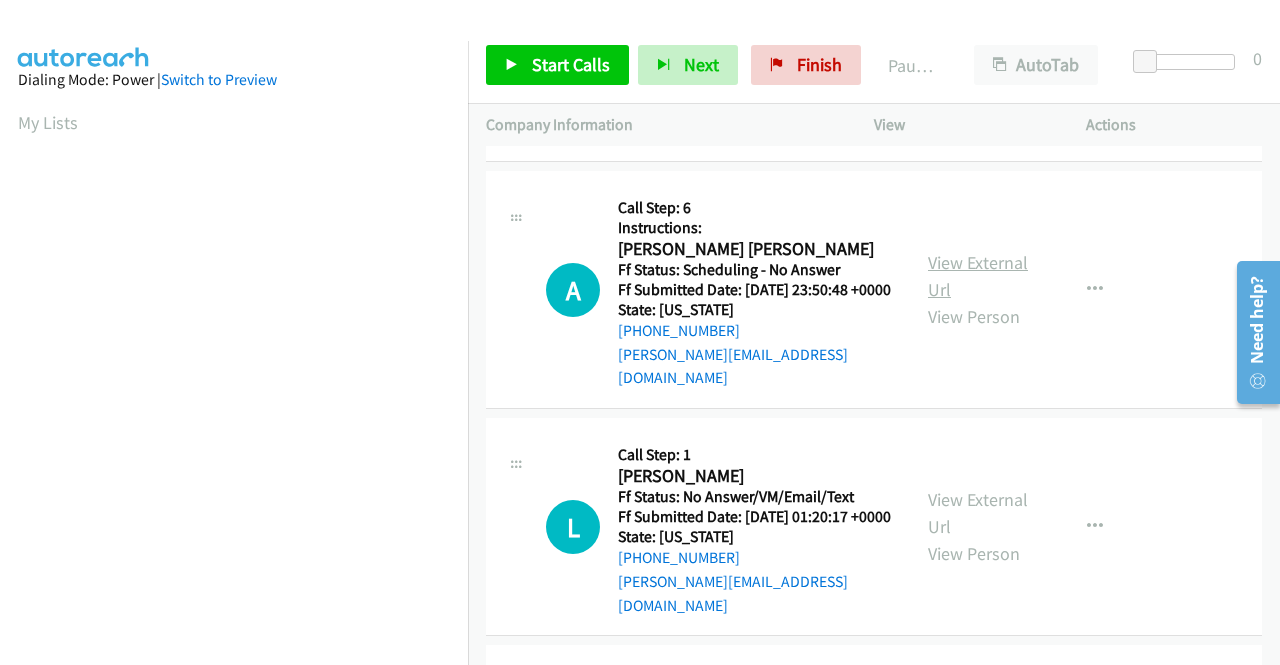 click on "View External Url" at bounding box center (978, 276) 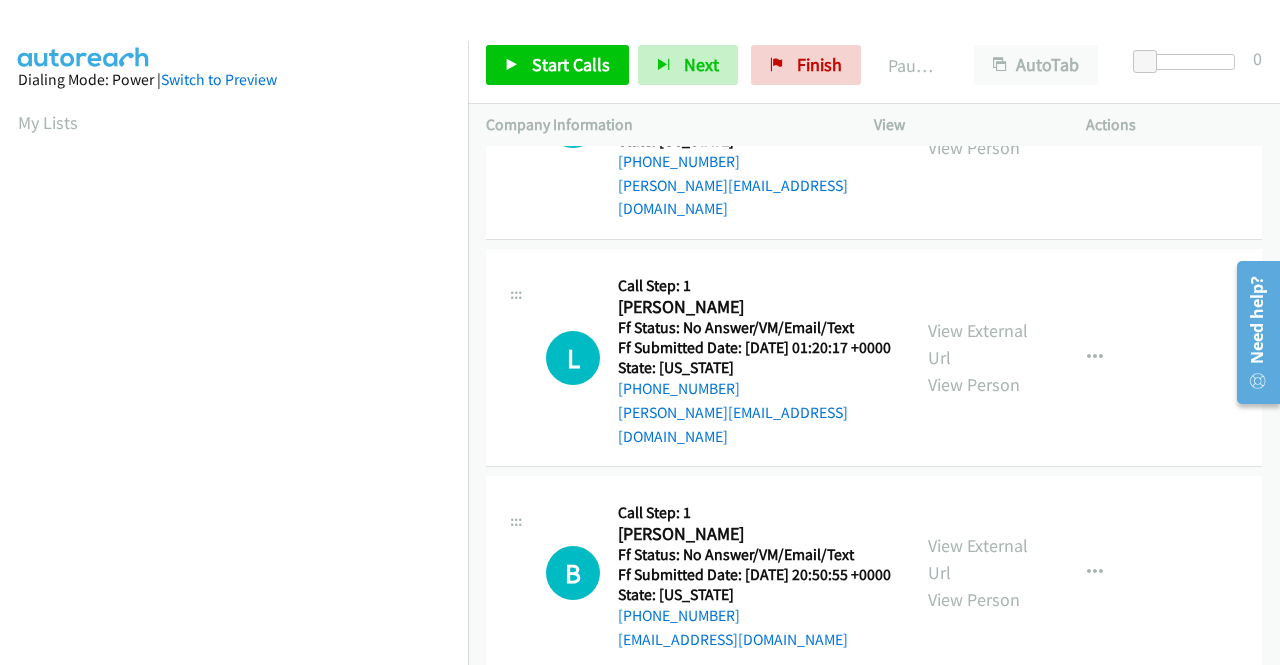 scroll, scrollTop: 2700, scrollLeft: 0, axis: vertical 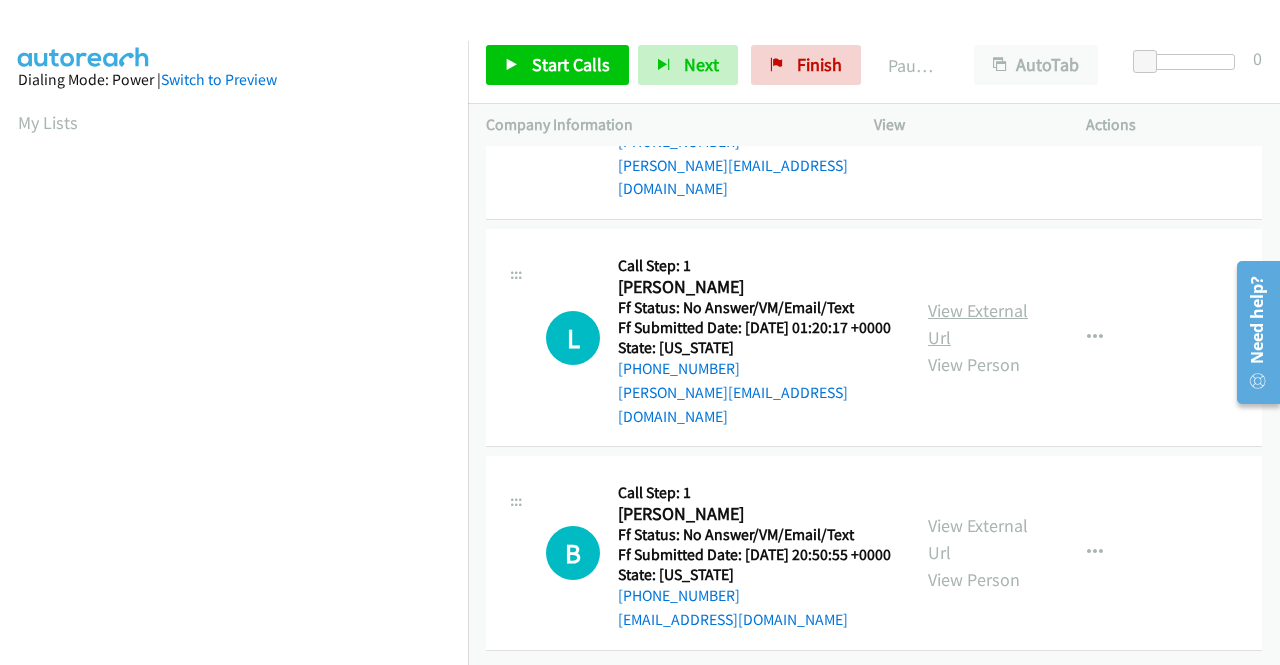 click on "View External Url" at bounding box center (978, 324) 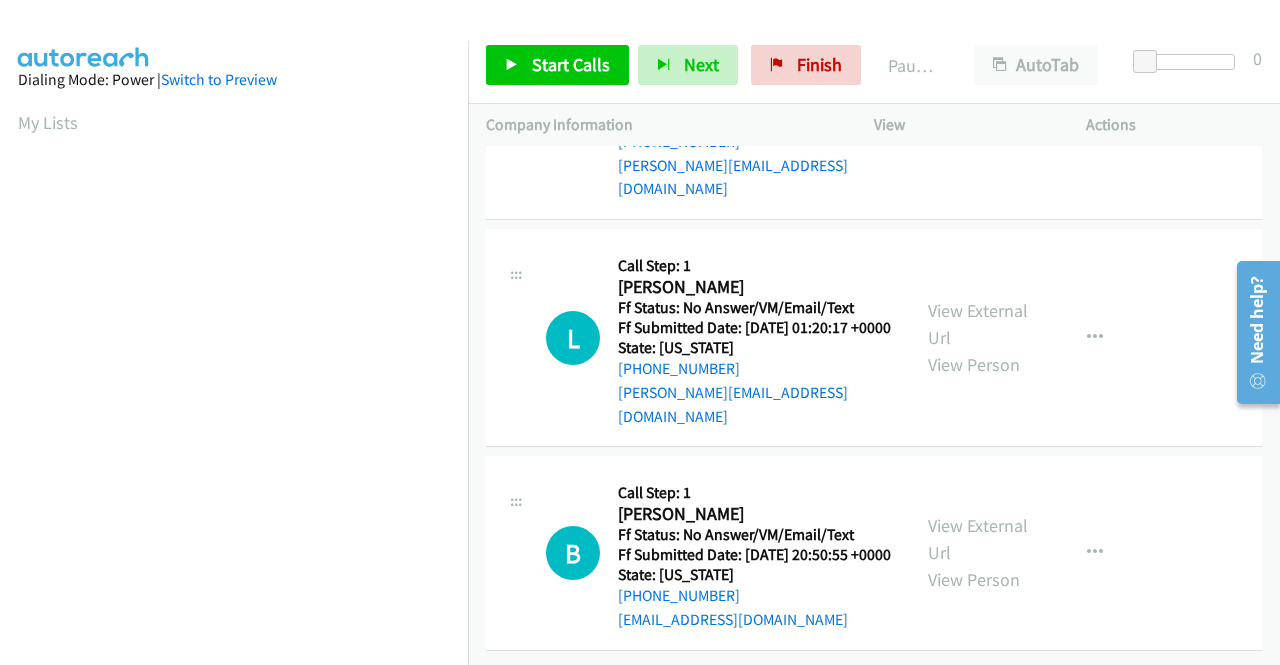 scroll, scrollTop: 2947, scrollLeft: 0, axis: vertical 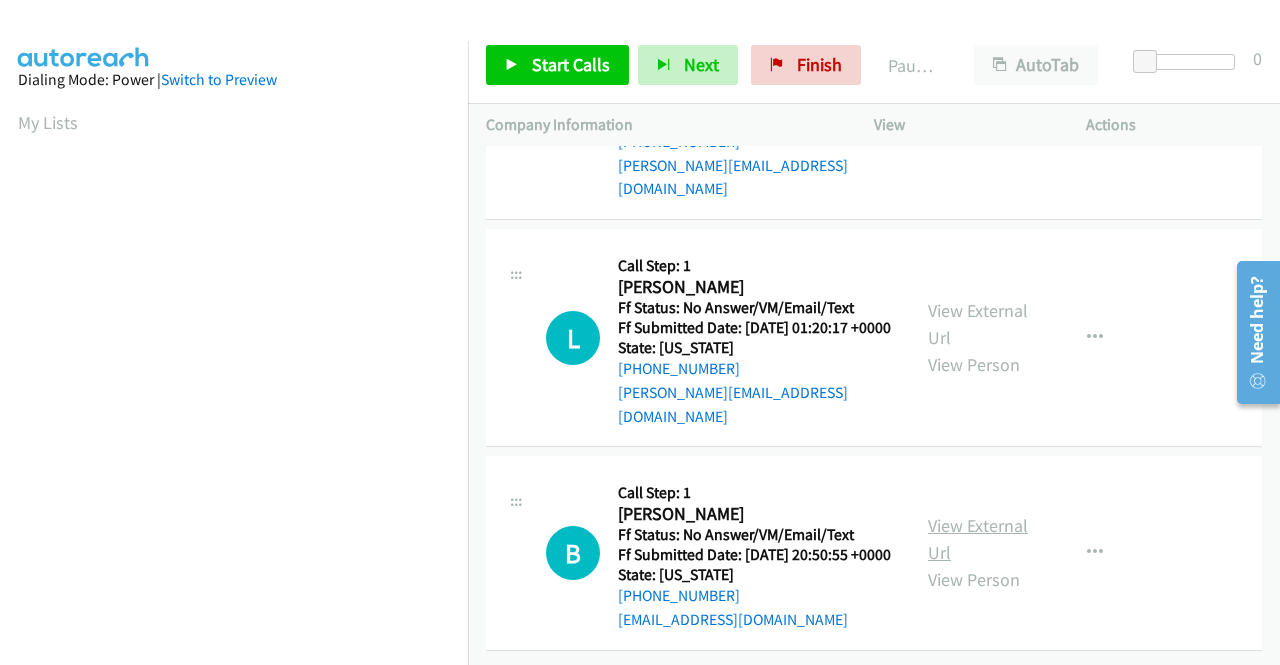 click on "View External Url" at bounding box center [978, 539] 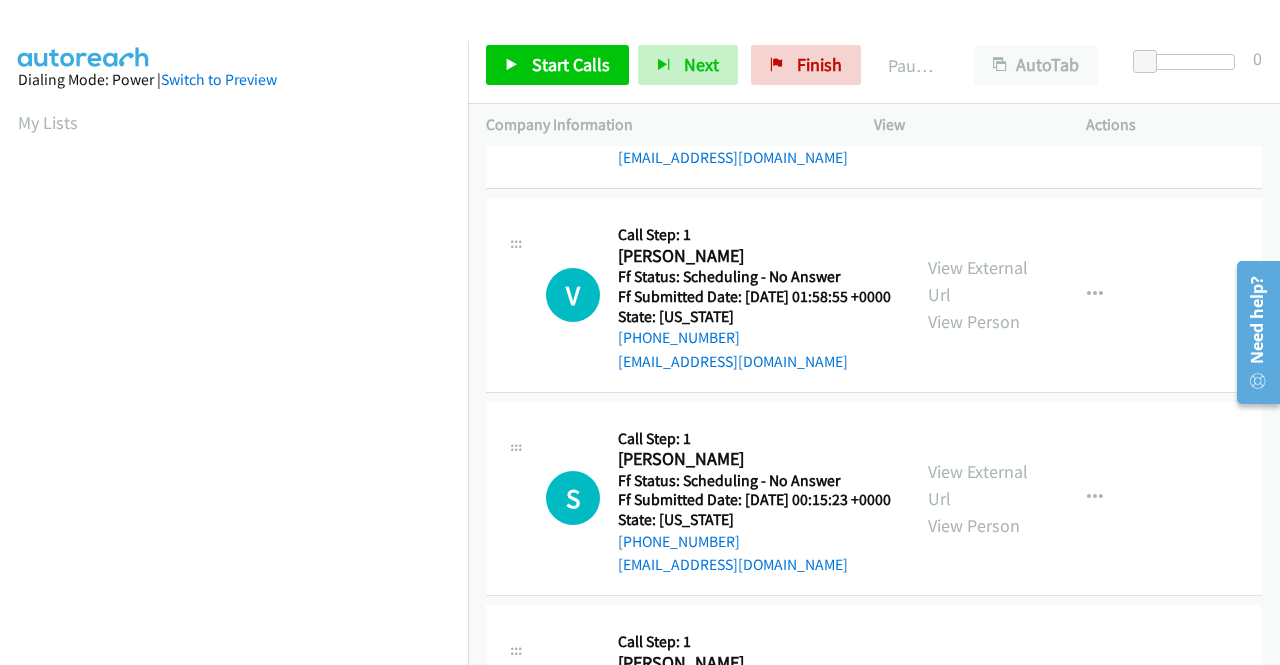 scroll, scrollTop: 0, scrollLeft: 0, axis: both 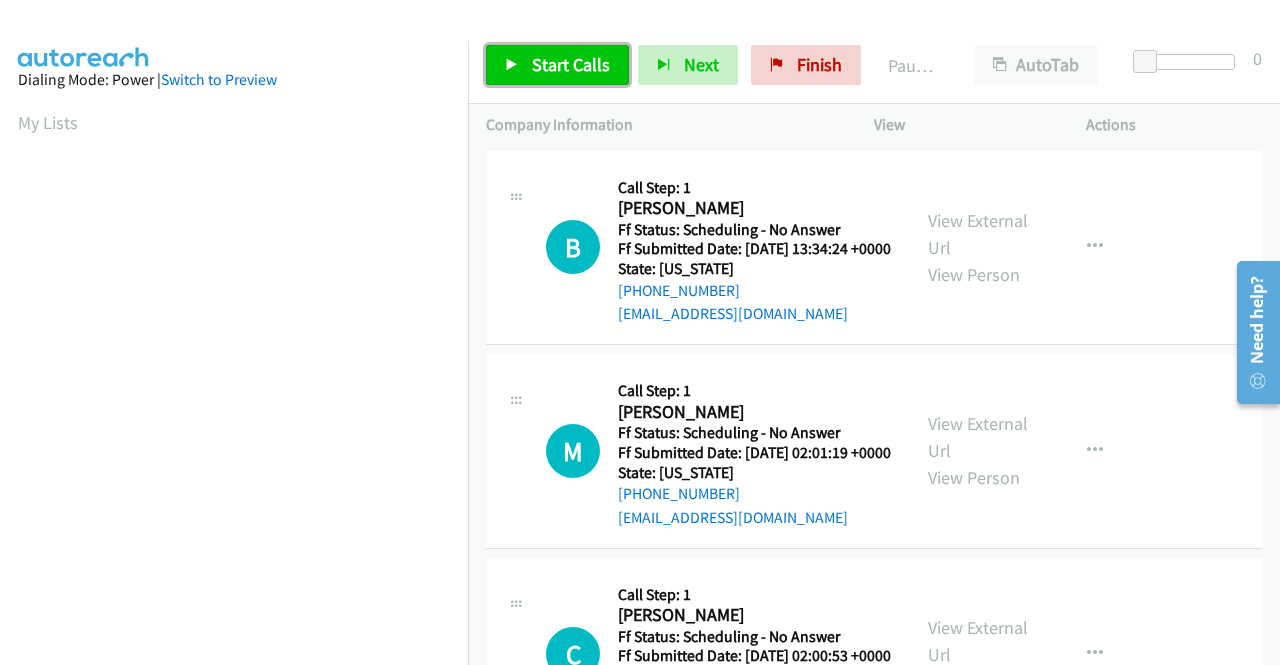 click on "Start Calls" at bounding box center [571, 64] 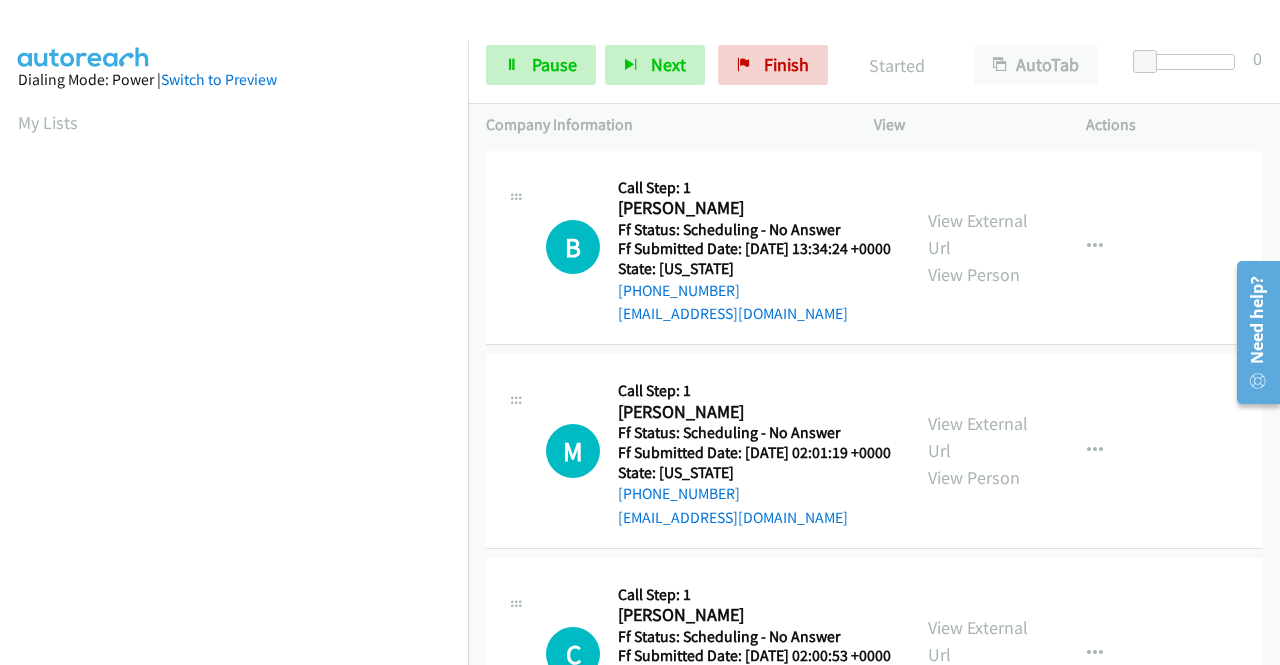 scroll, scrollTop: 456, scrollLeft: 0, axis: vertical 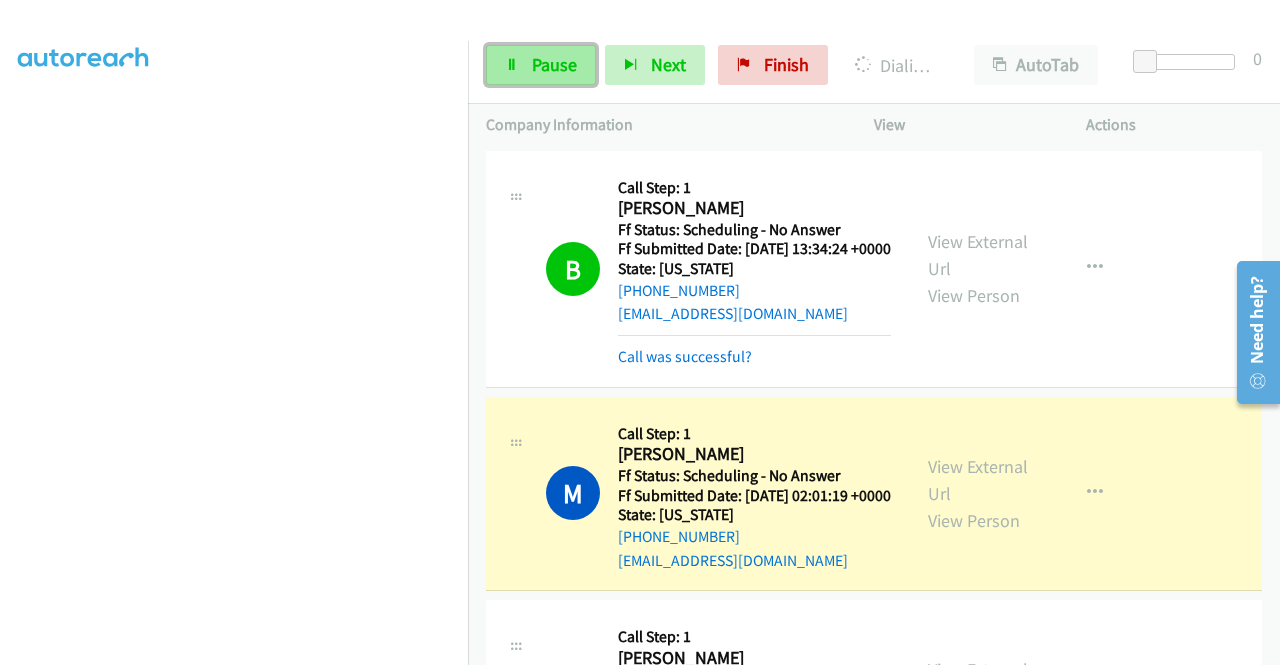 click on "Pause" at bounding box center (541, 65) 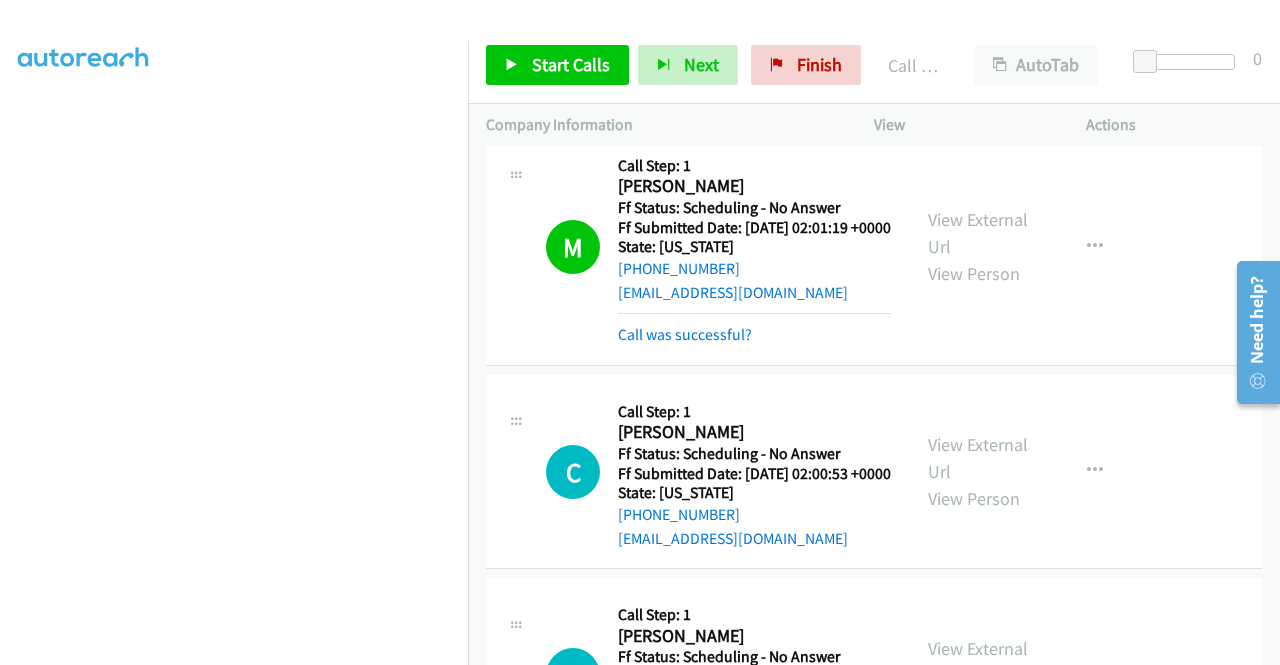 scroll, scrollTop: 300, scrollLeft: 0, axis: vertical 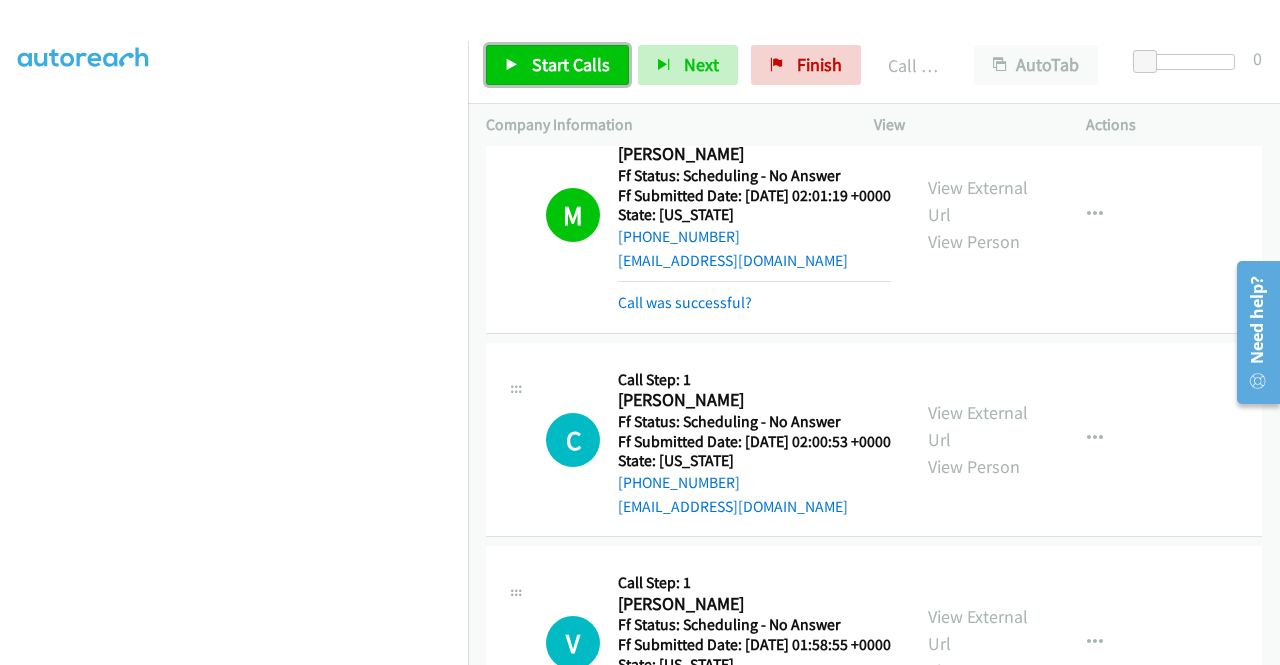 click on "Start Calls" at bounding box center (571, 64) 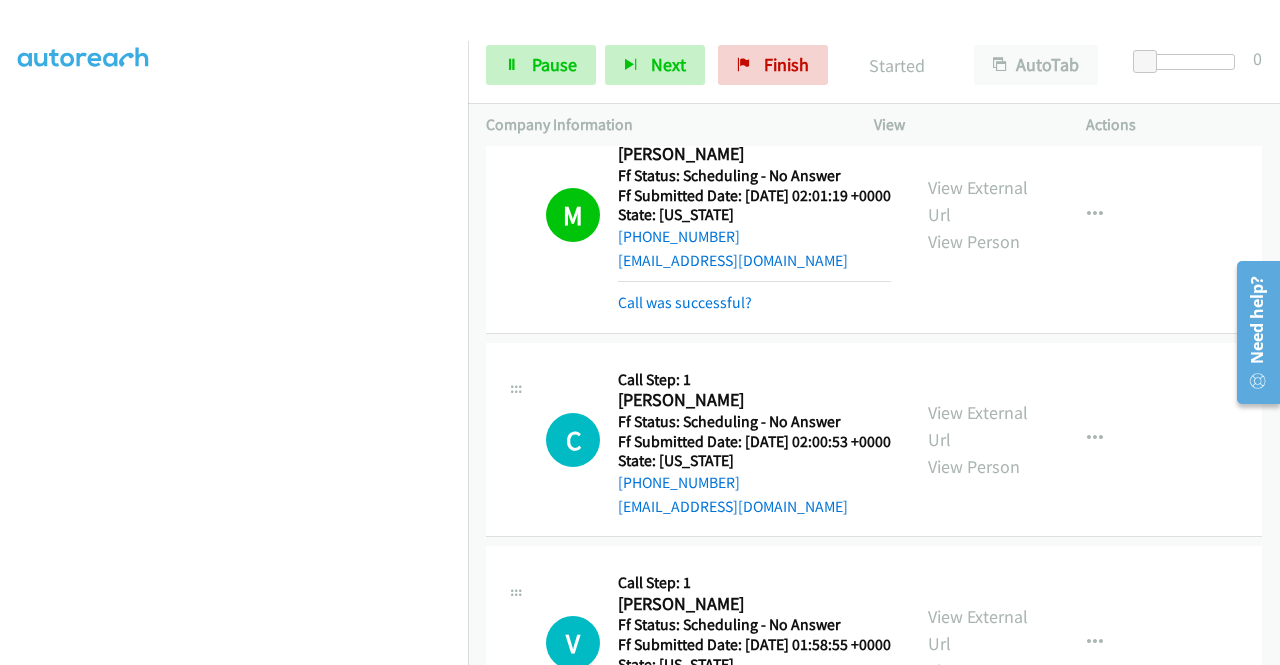 scroll, scrollTop: 456, scrollLeft: 0, axis: vertical 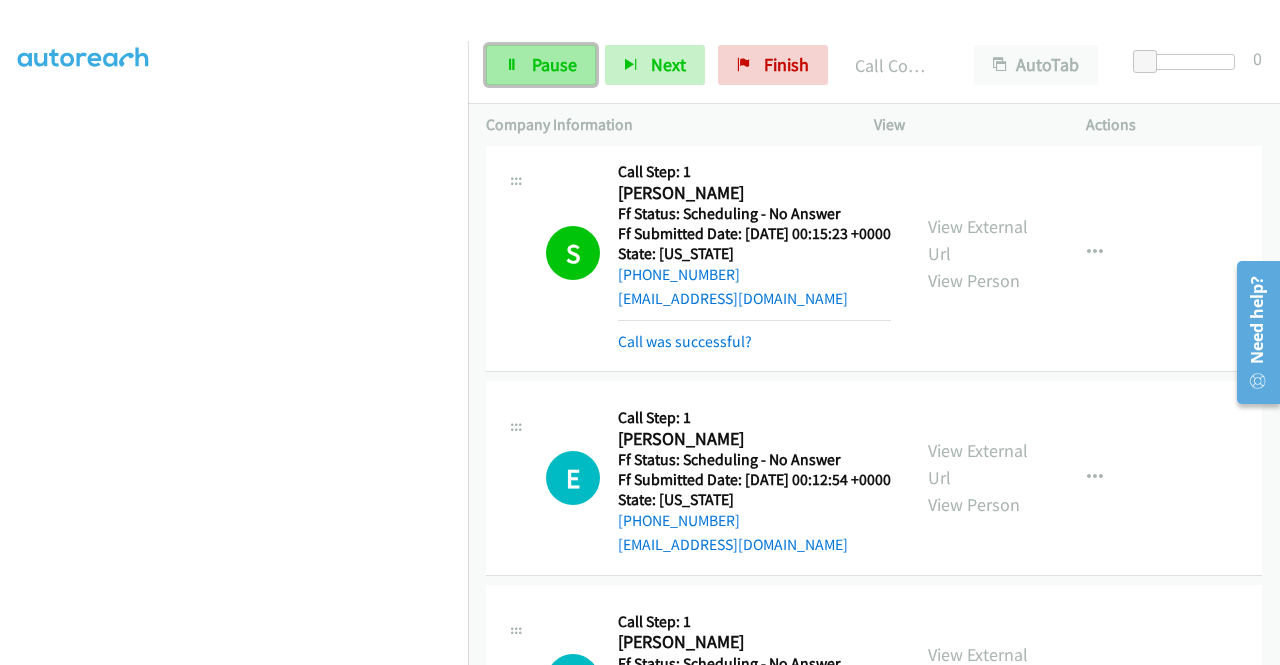 click at bounding box center (512, 66) 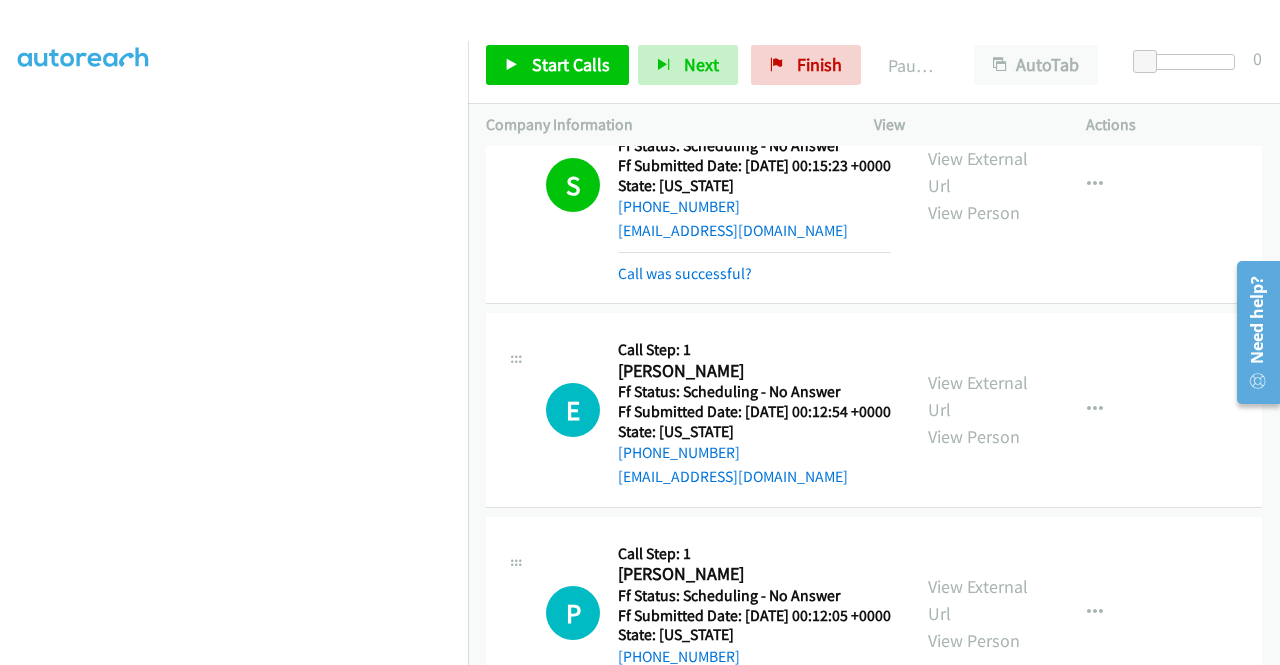scroll, scrollTop: 1100, scrollLeft: 0, axis: vertical 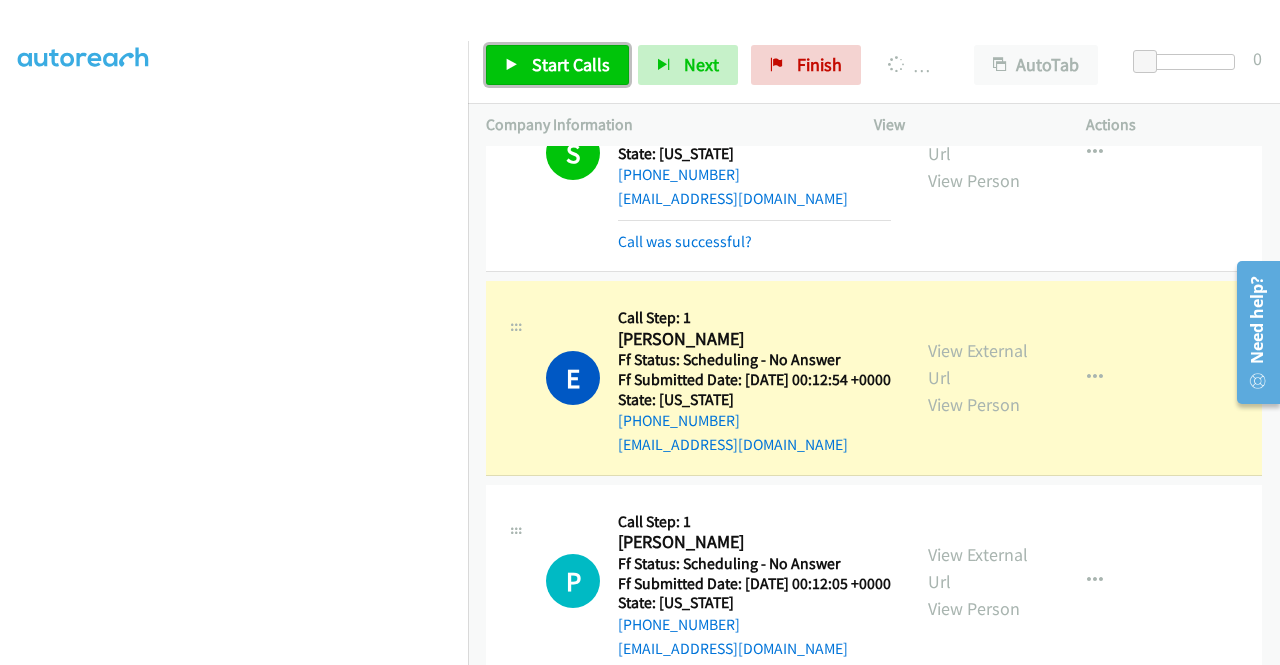 click on "Start Calls" at bounding box center (571, 64) 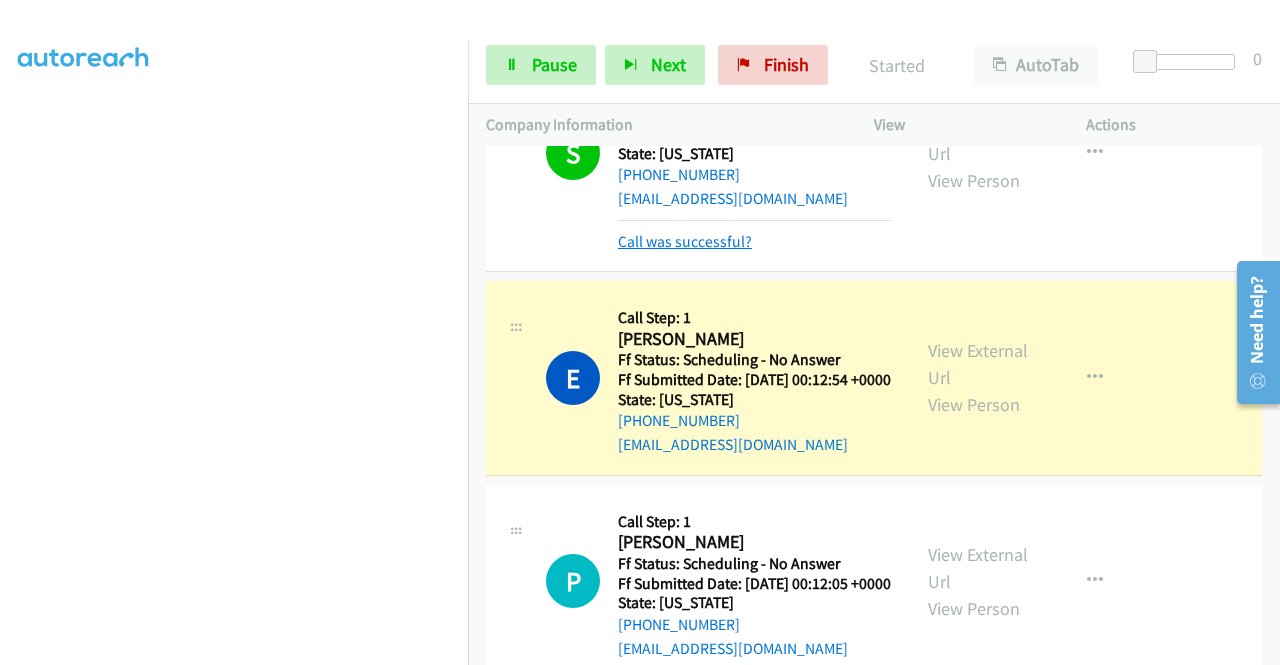 click on "Call was successful?" at bounding box center [685, 241] 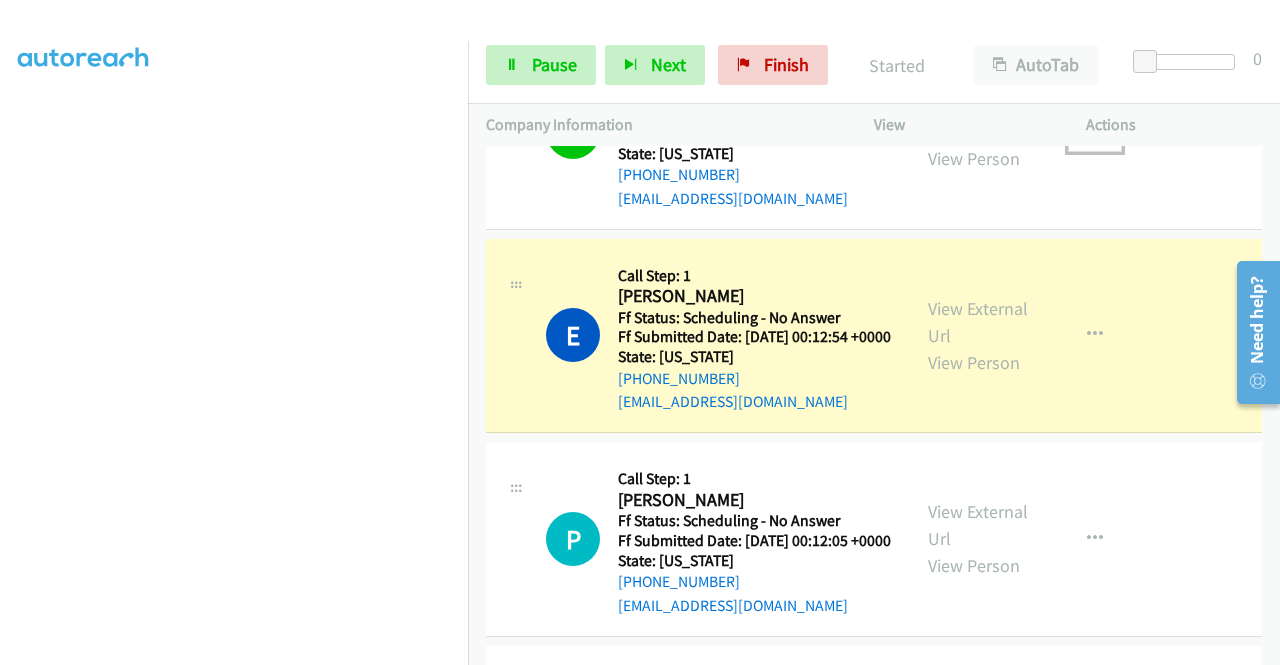 click at bounding box center [1095, 132] 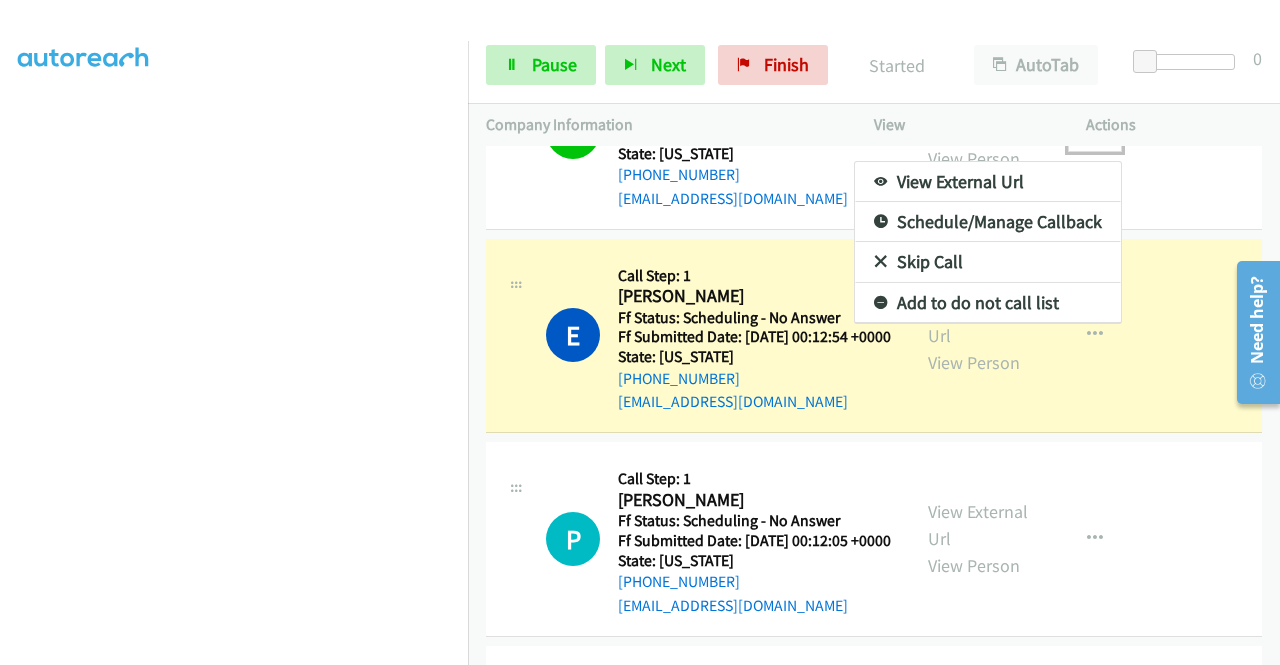 click on "Add to do not call list" at bounding box center (988, 303) 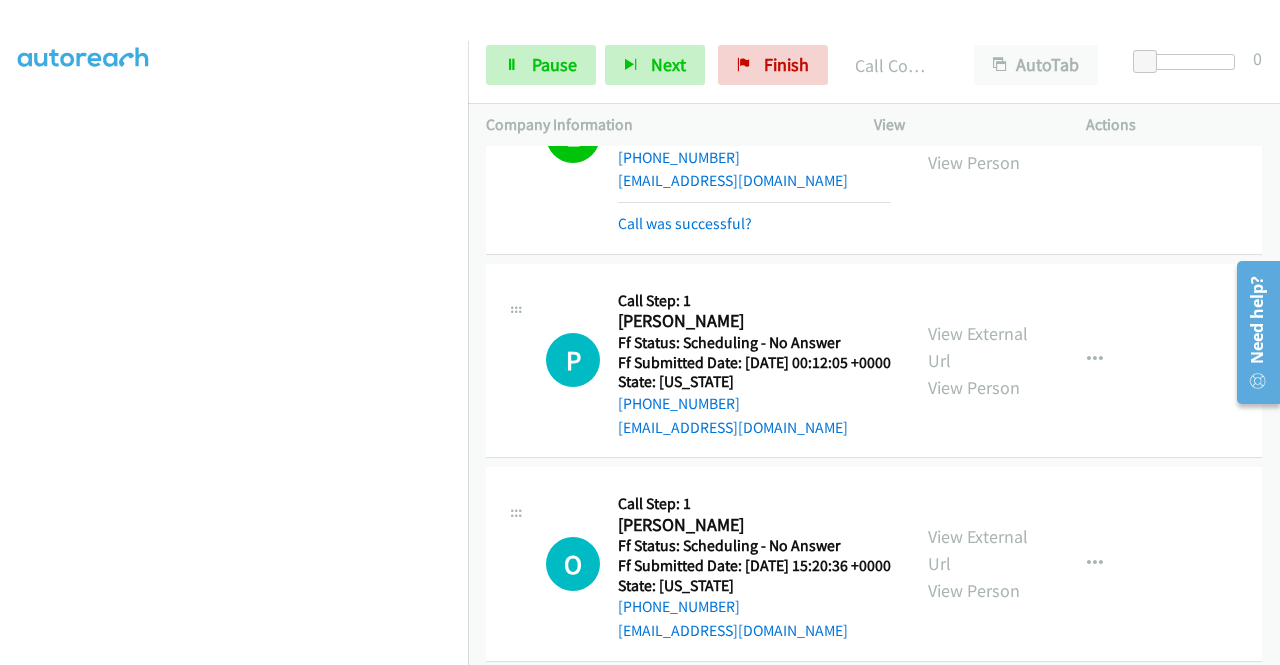 scroll, scrollTop: 1400, scrollLeft: 0, axis: vertical 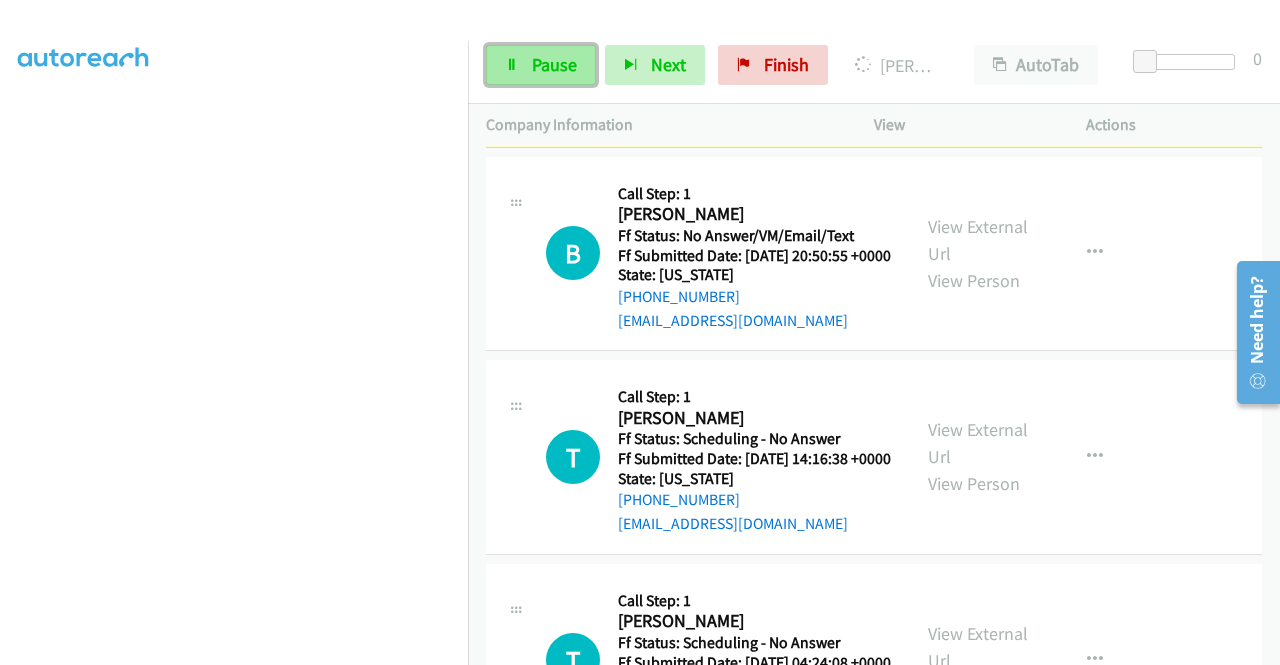 click on "Pause" at bounding box center (541, 65) 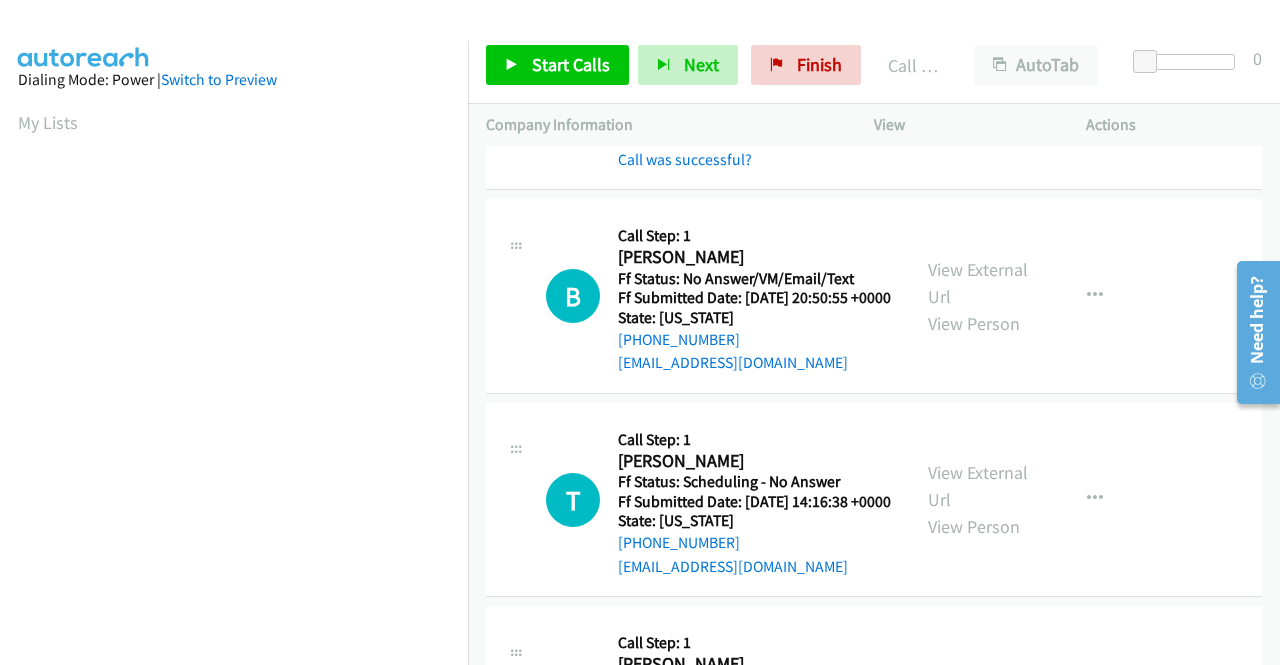 scroll, scrollTop: 456, scrollLeft: 0, axis: vertical 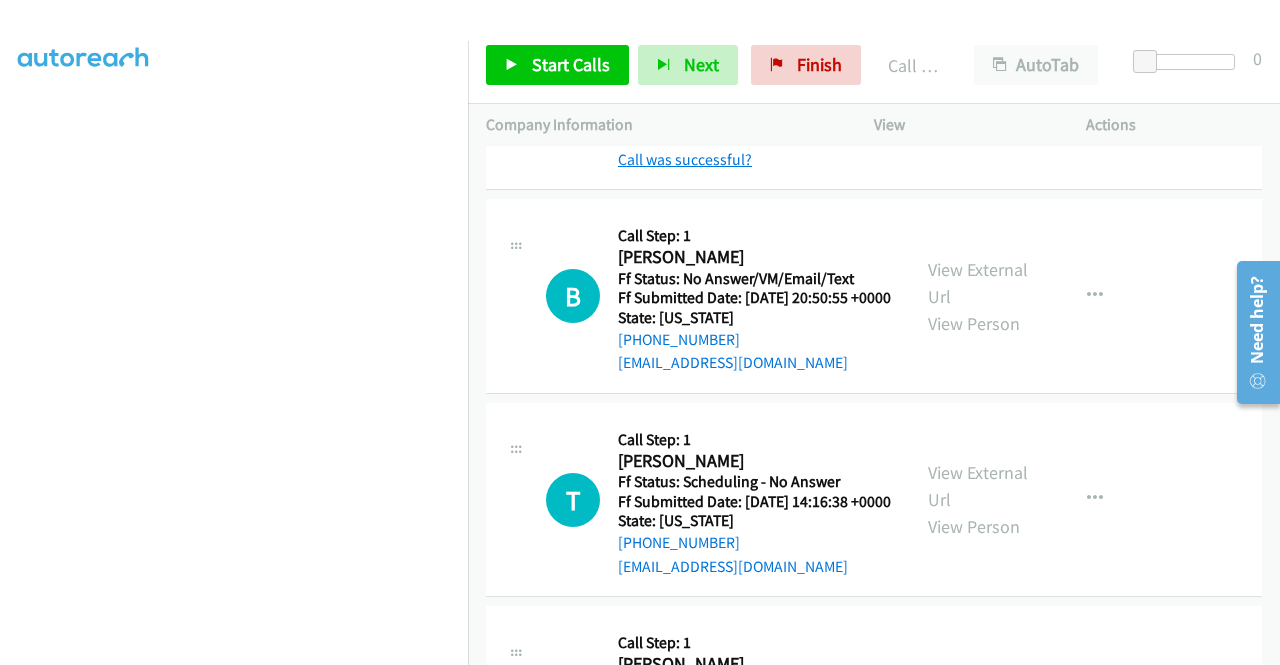 click on "Call was successful?" at bounding box center (685, 159) 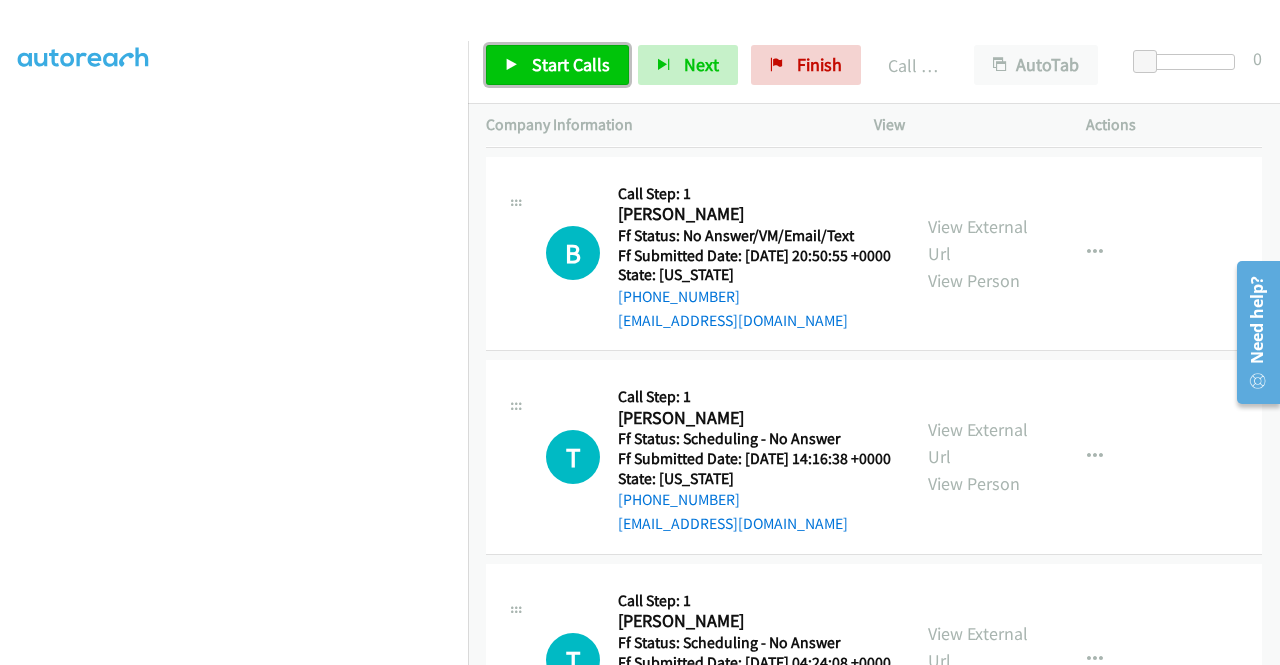 click on "Start Calls" at bounding box center [557, 65] 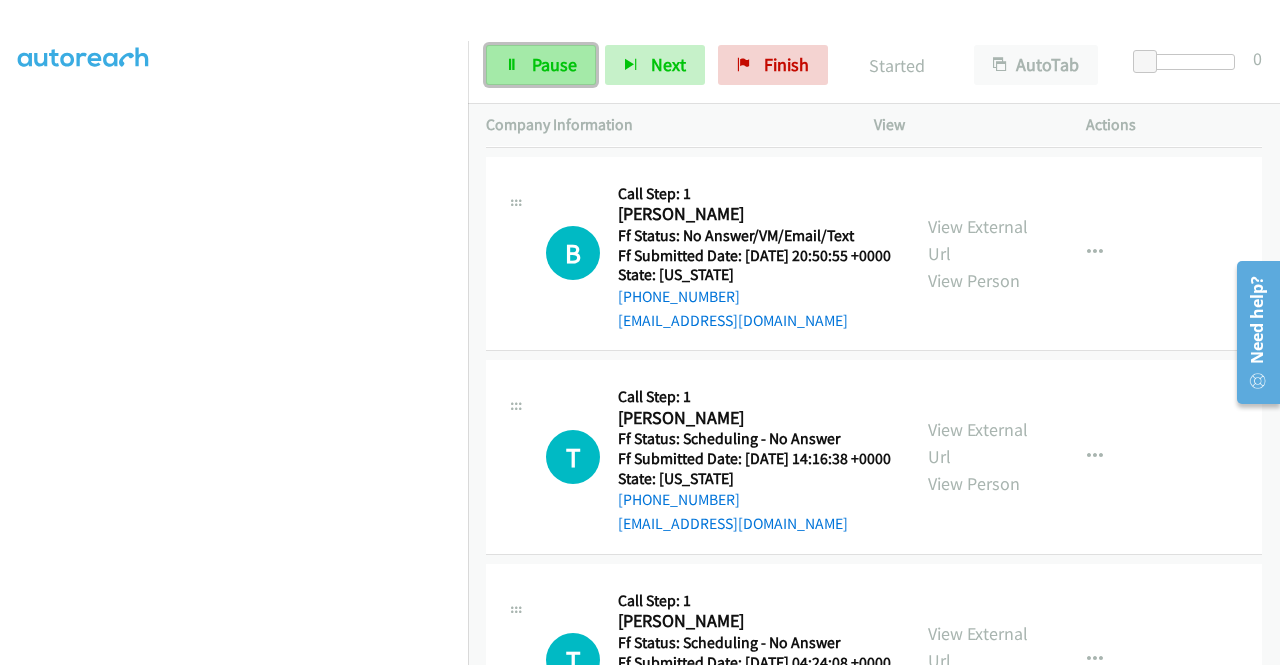 click on "Pause" at bounding box center [554, 64] 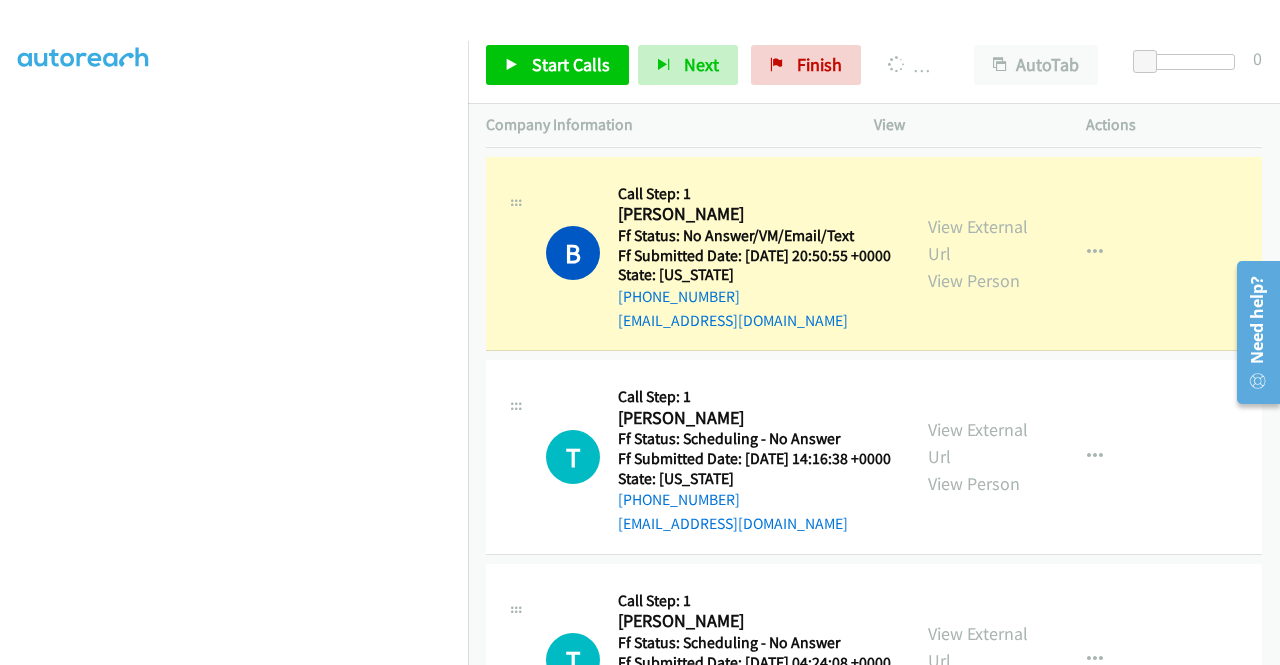 scroll, scrollTop: 456, scrollLeft: 0, axis: vertical 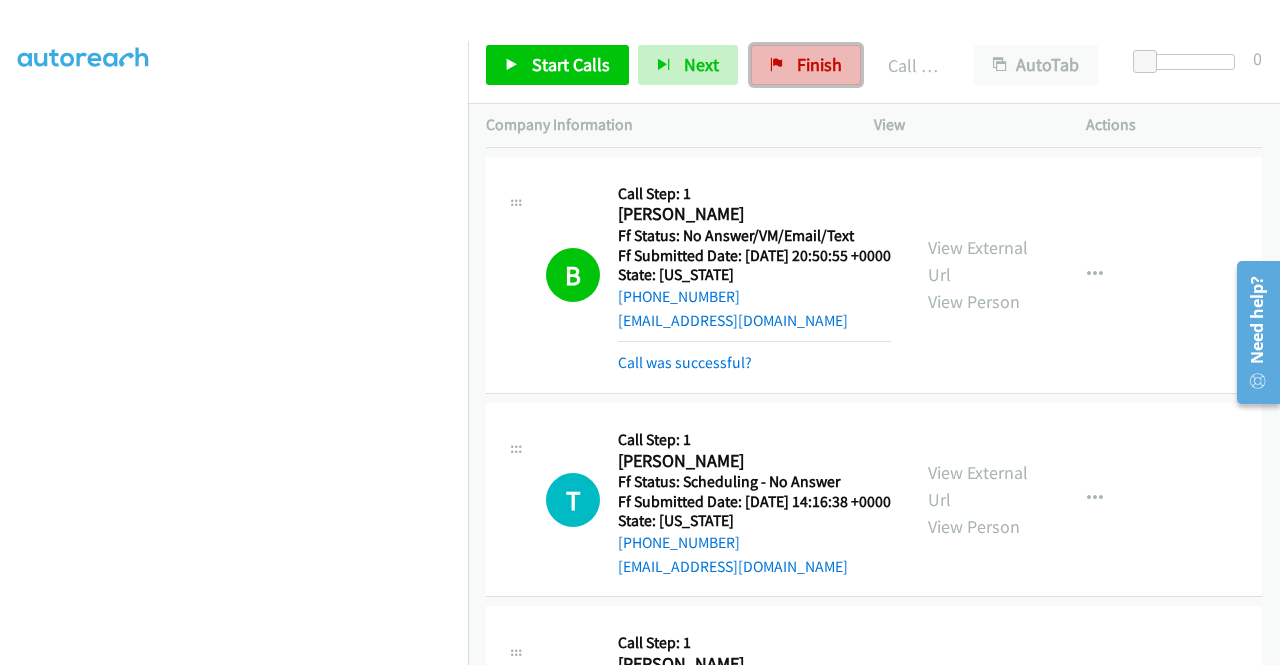 click on "Finish" at bounding box center [806, 65] 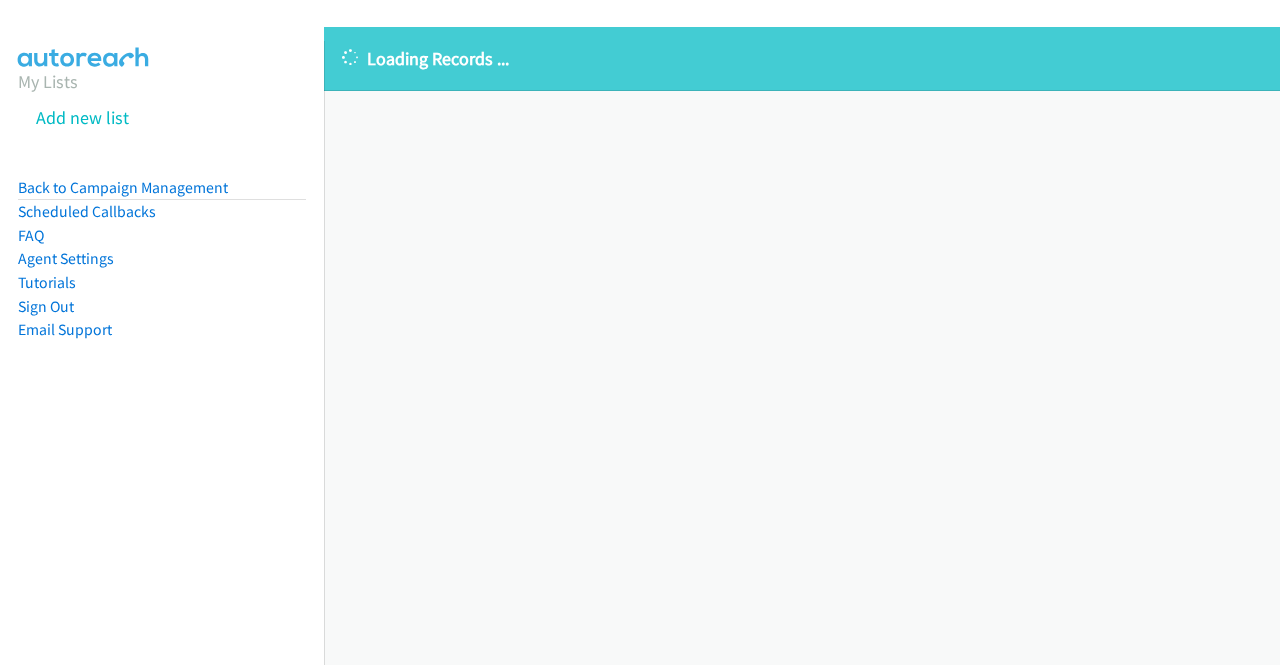 scroll, scrollTop: 0, scrollLeft: 0, axis: both 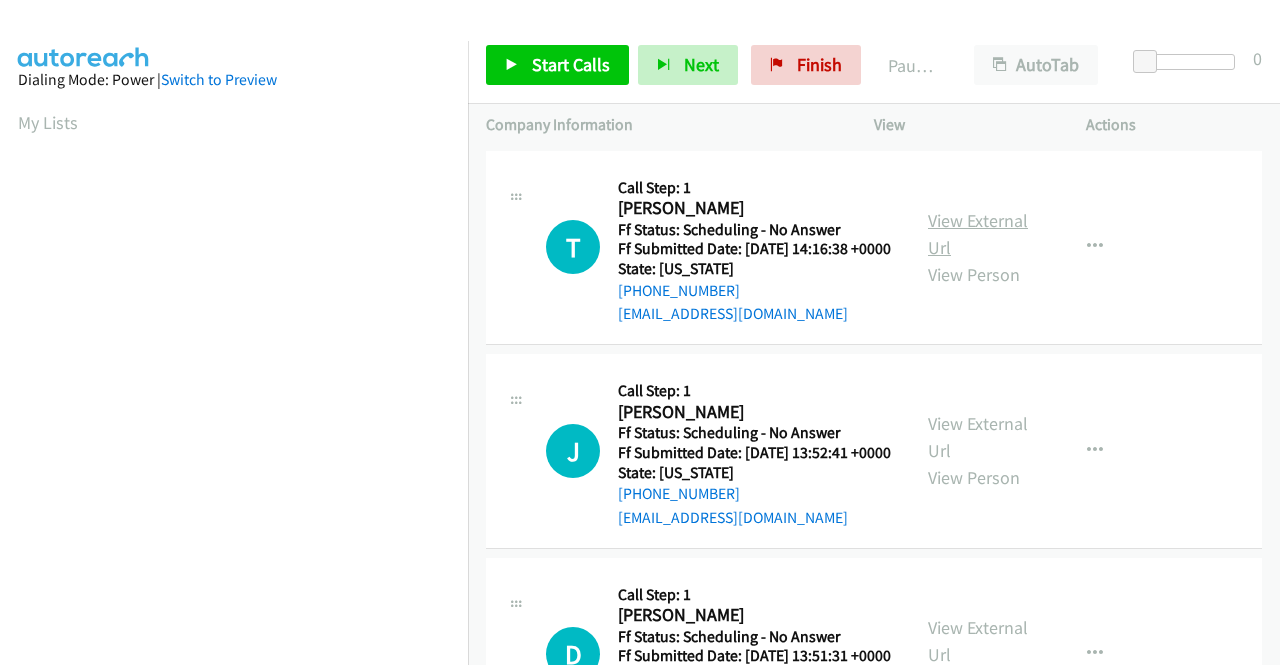 click on "View External Url" at bounding box center (978, 234) 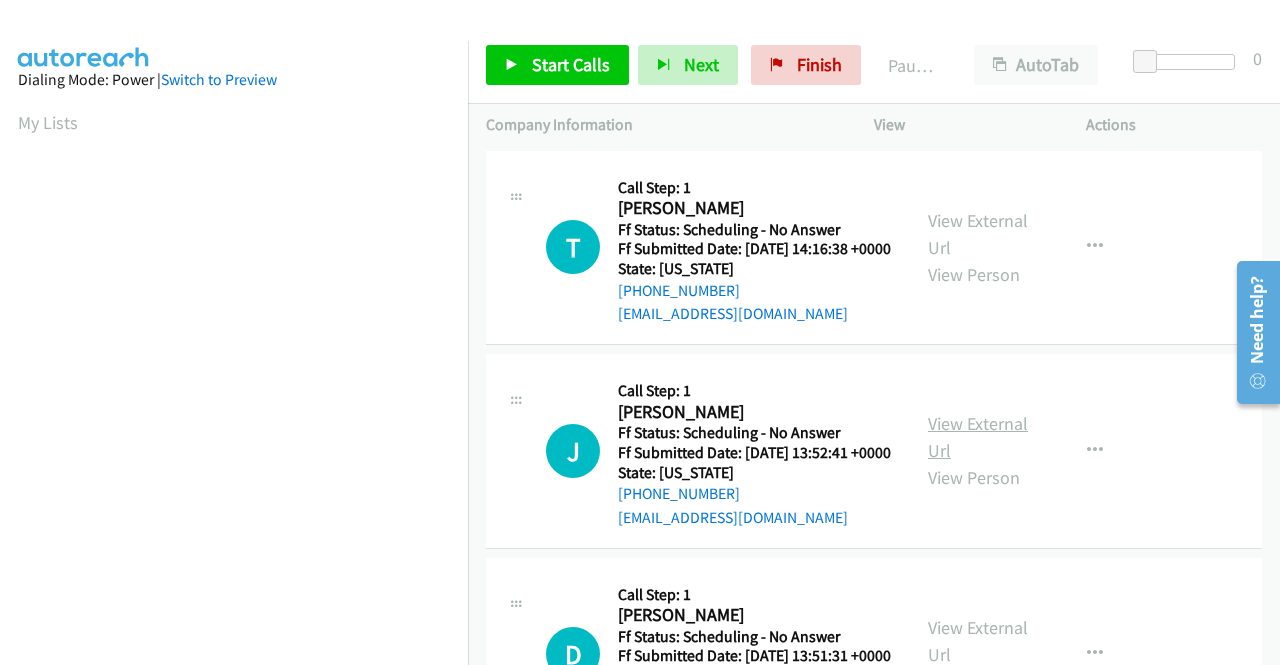 click on "View External Url" at bounding box center (978, 437) 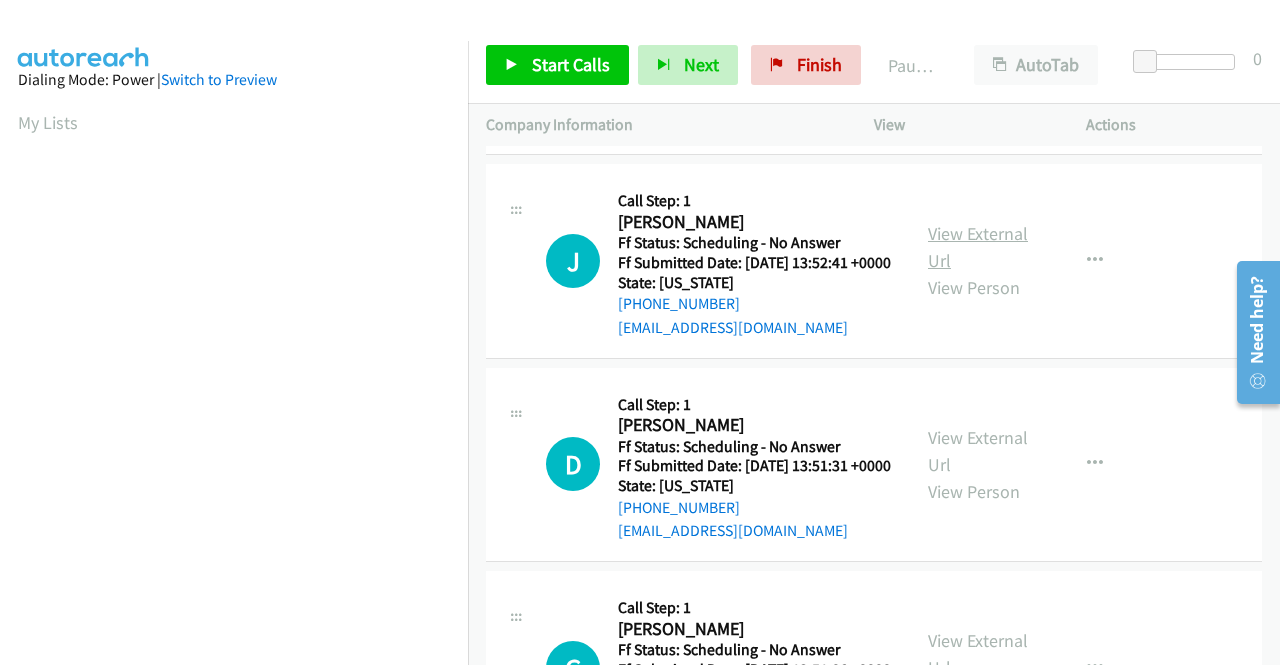 scroll, scrollTop: 200, scrollLeft: 0, axis: vertical 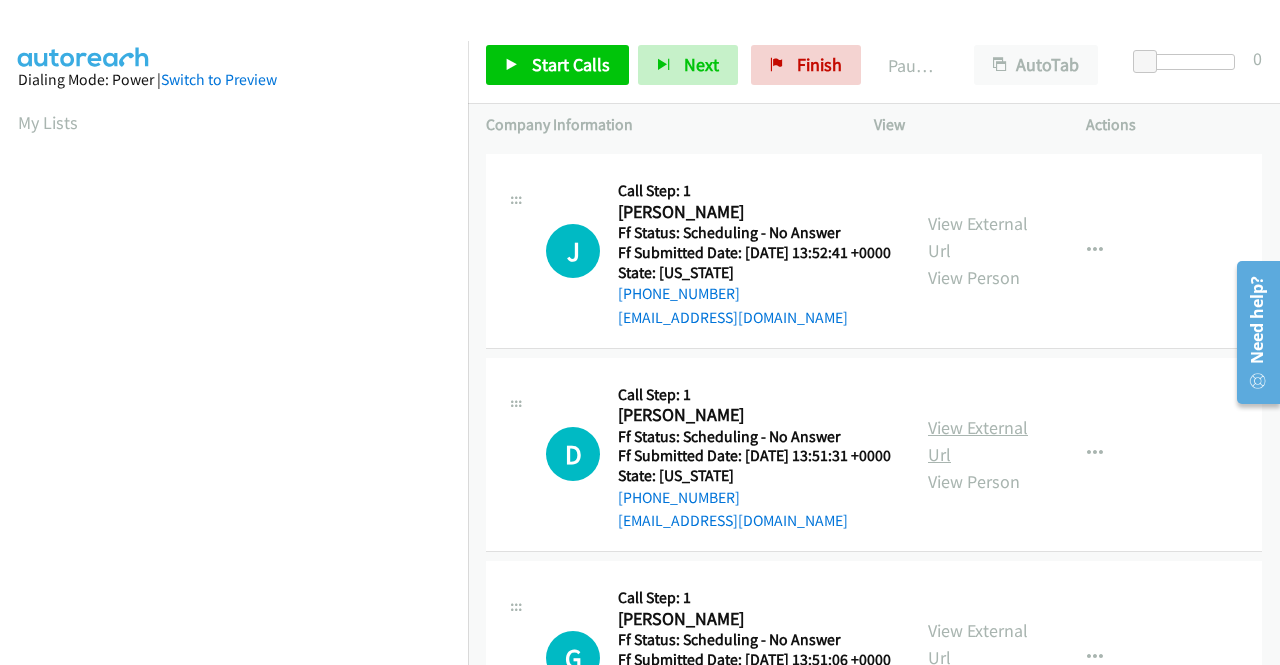 click on "View External Url" at bounding box center (978, 441) 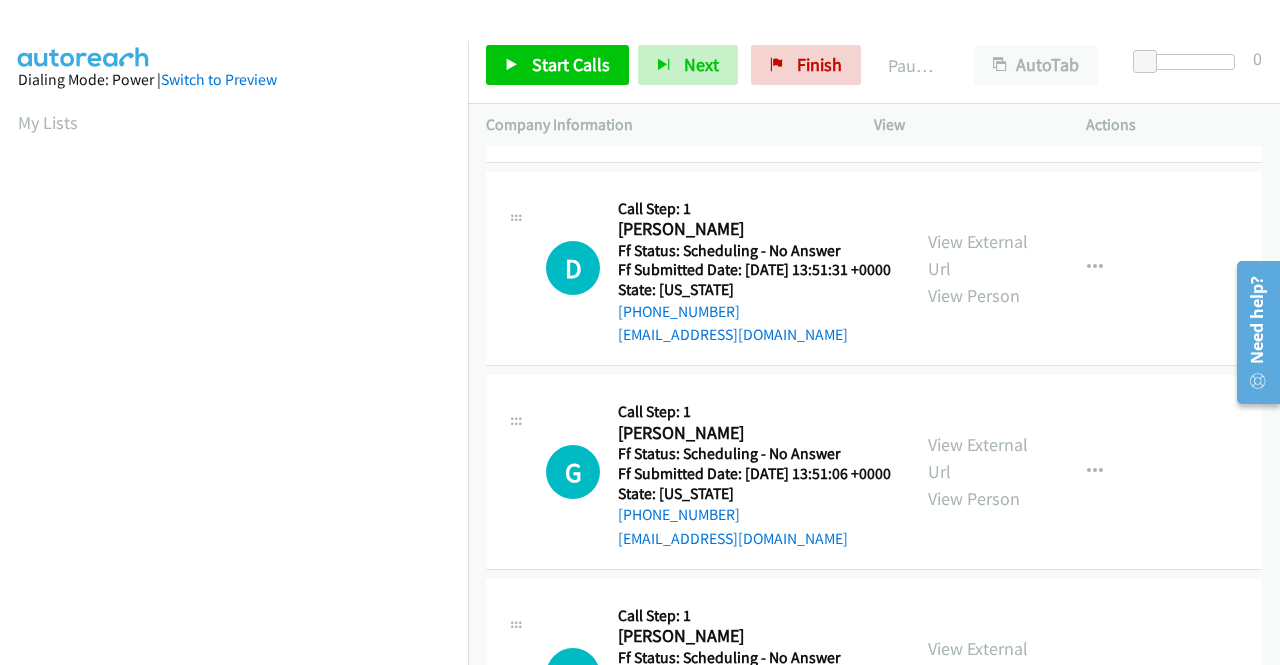 scroll, scrollTop: 400, scrollLeft: 0, axis: vertical 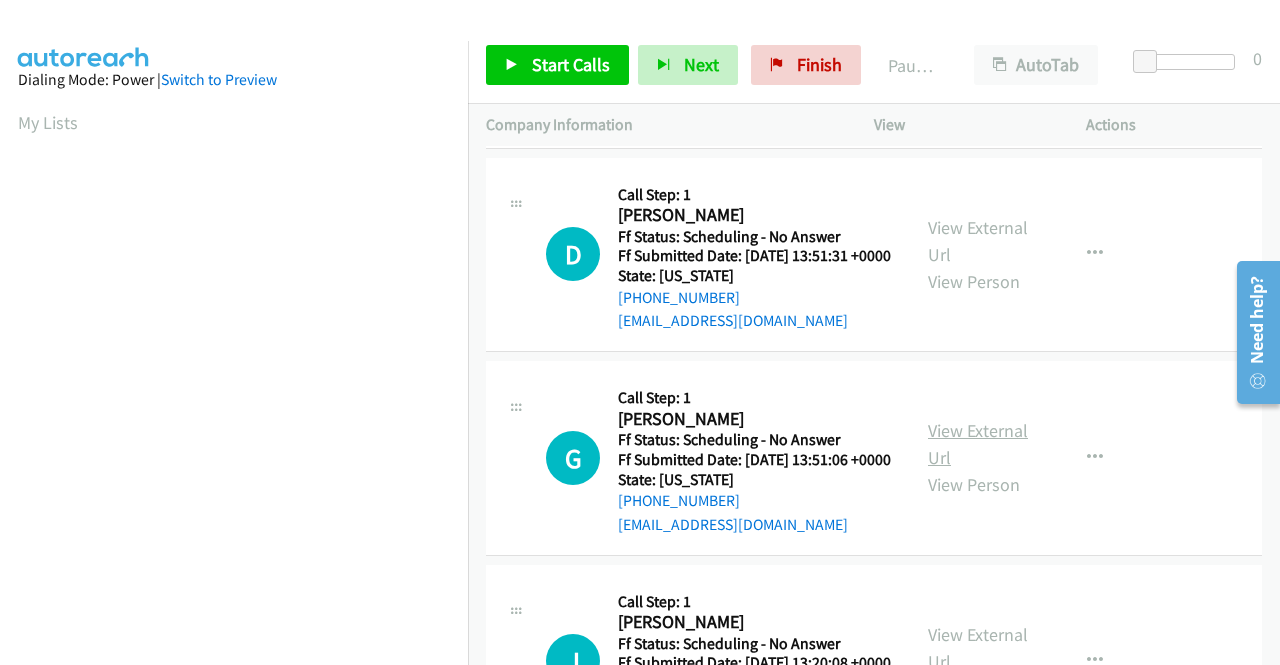 click on "View External Url" at bounding box center (978, 444) 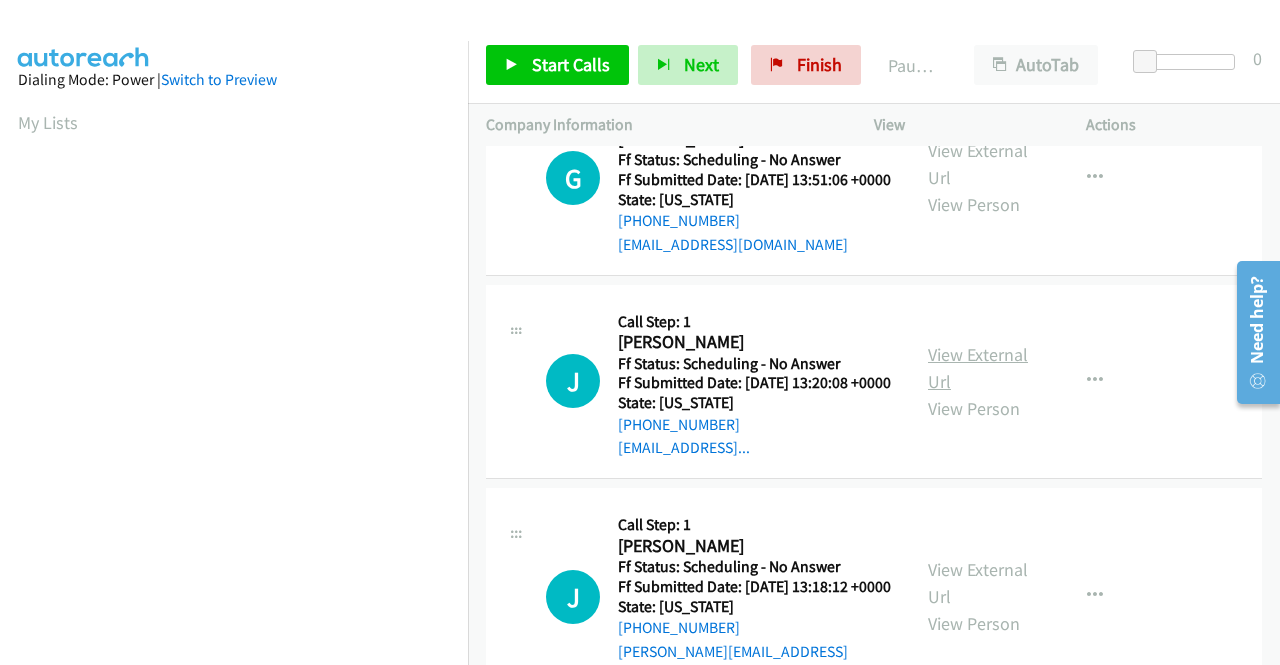 scroll, scrollTop: 700, scrollLeft: 0, axis: vertical 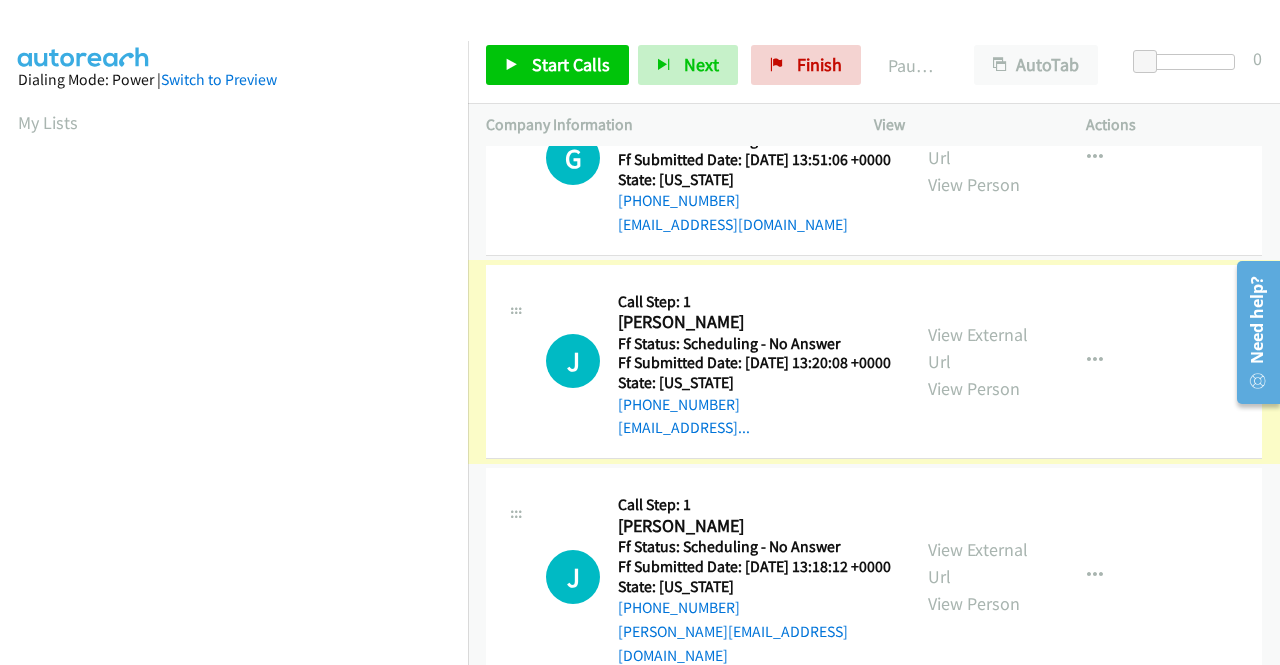 click on "View External Url" at bounding box center (978, 348) 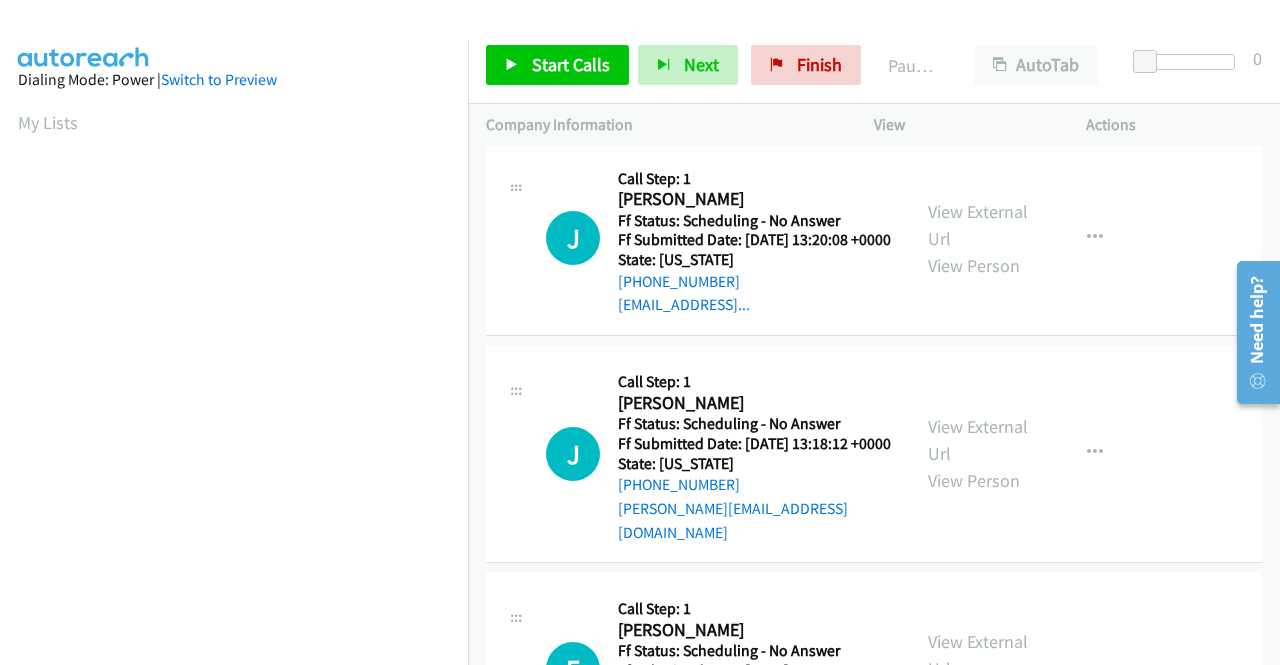 scroll, scrollTop: 900, scrollLeft: 0, axis: vertical 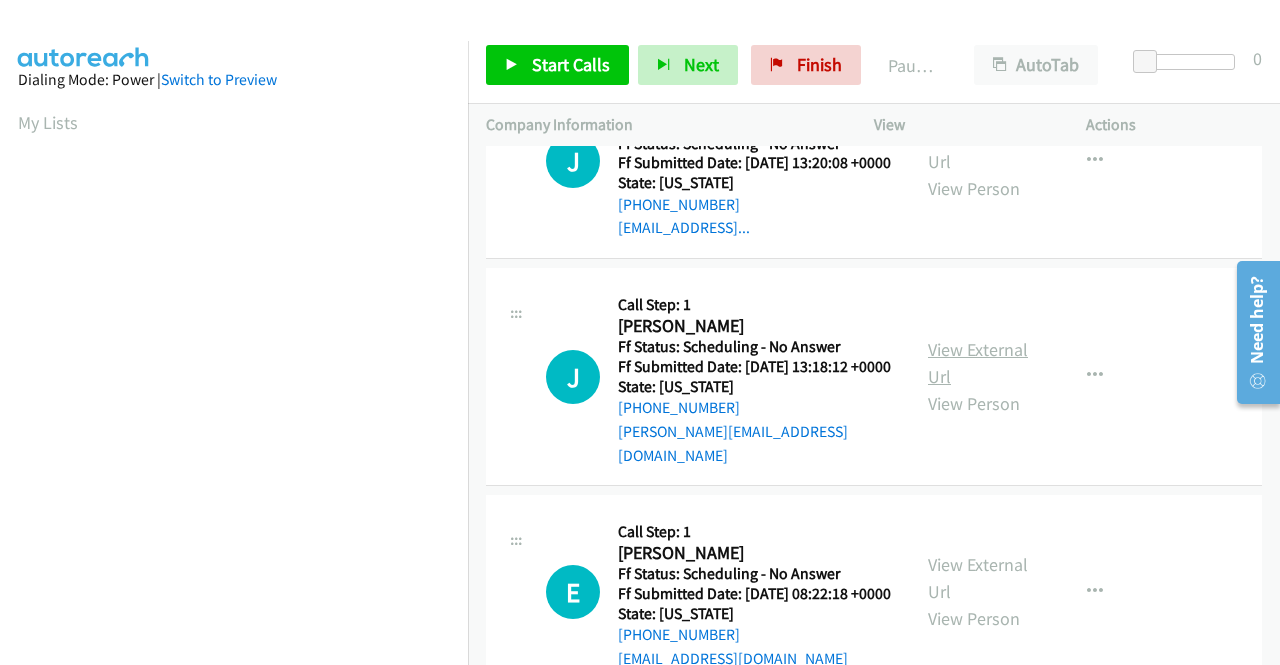 click on "View External Url" at bounding box center (978, 363) 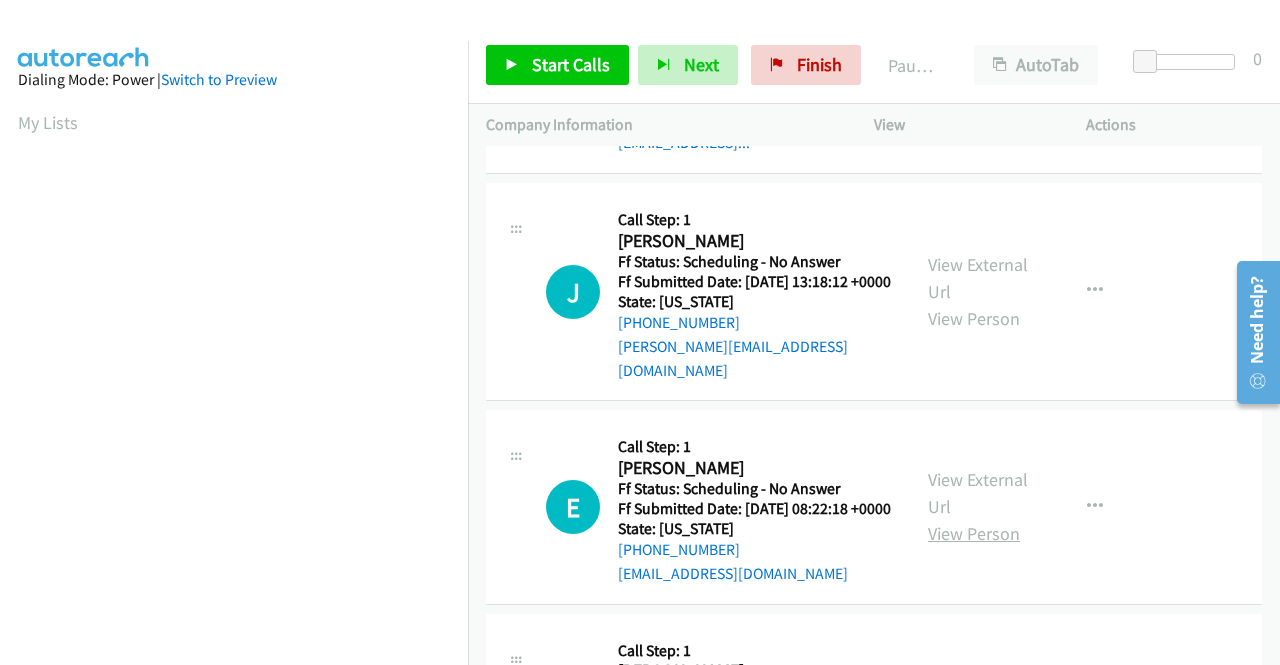 scroll, scrollTop: 1100, scrollLeft: 0, axis: vertical 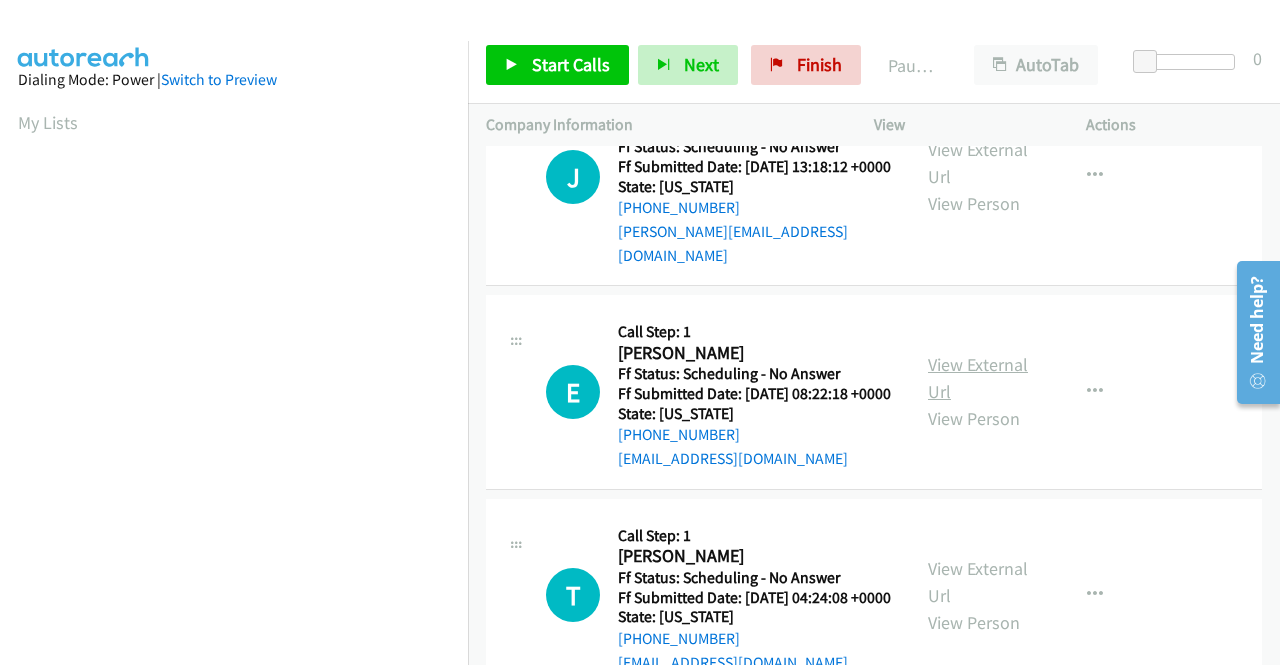 click on "View External Url" at bounding box center (978, 378) 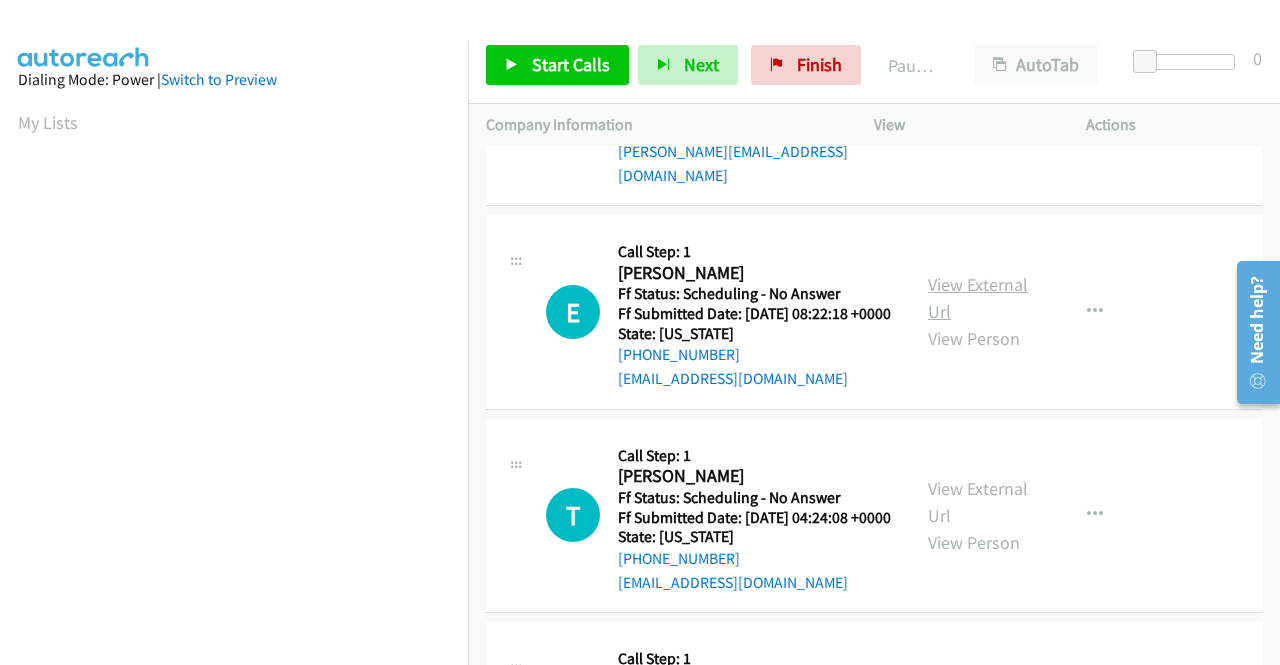 scroll, scrollTop: 1400, scrollLeft: 0, axis: vertical 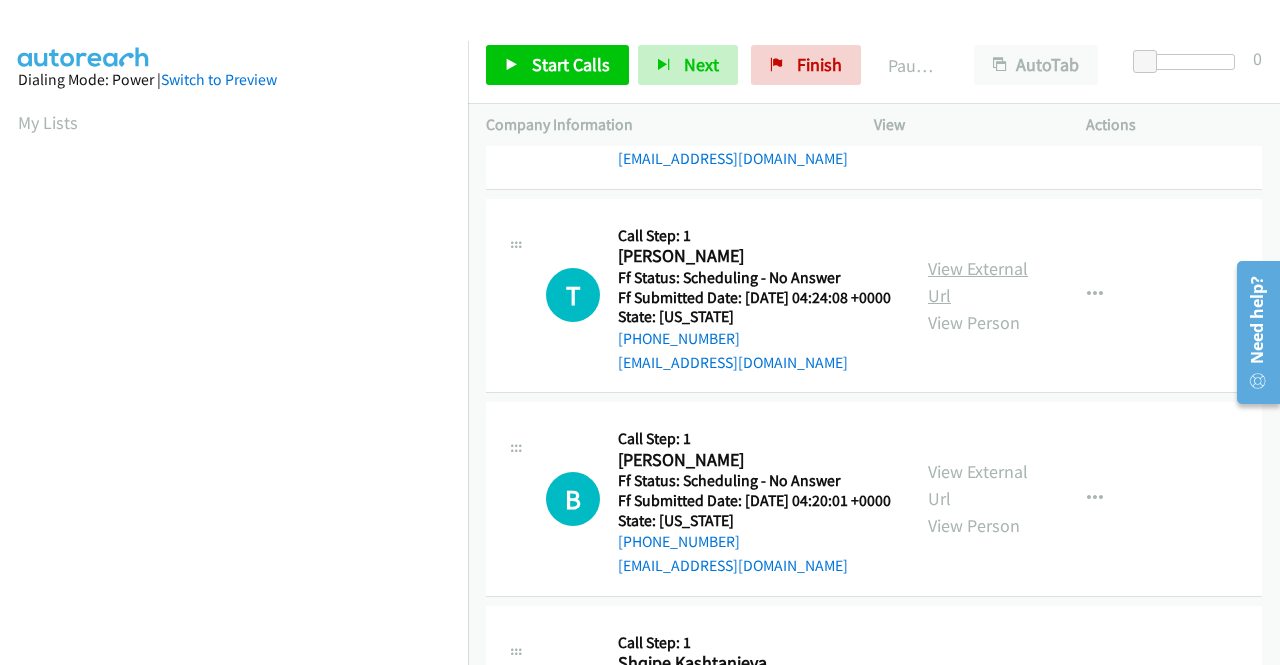 click on "View External Url" at bounding box center [978, 282] 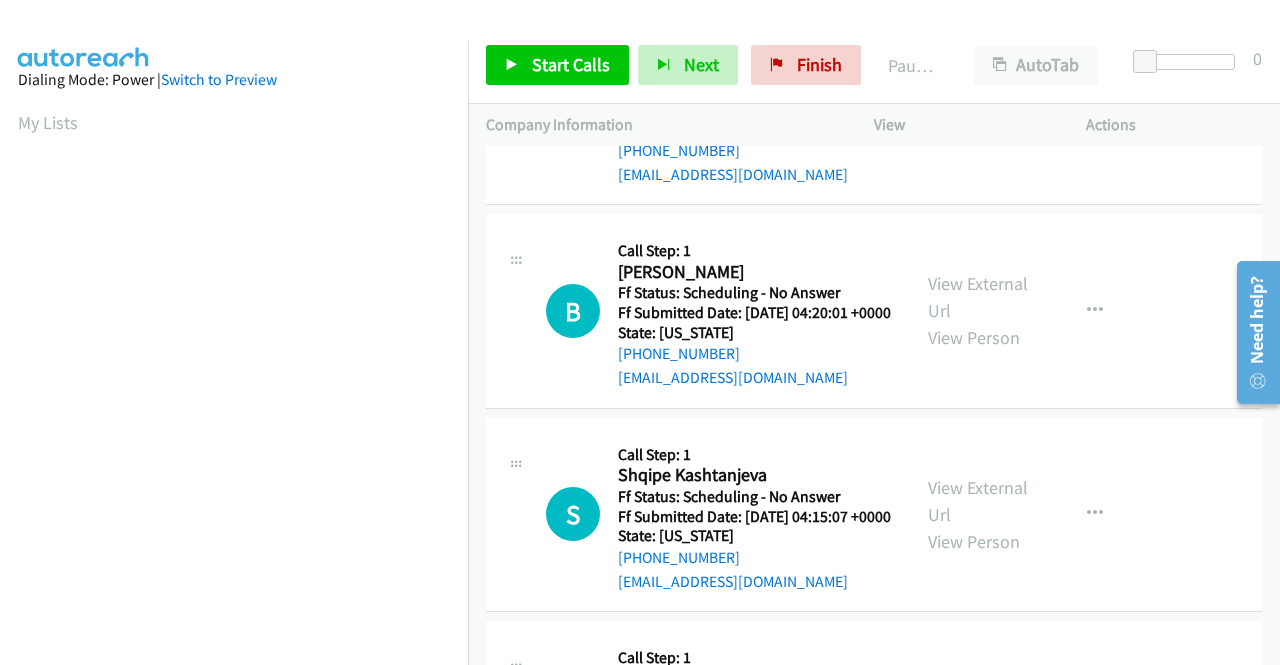 scroll, scrollTop: 1600, scrollLeft: 0, axis: vertical 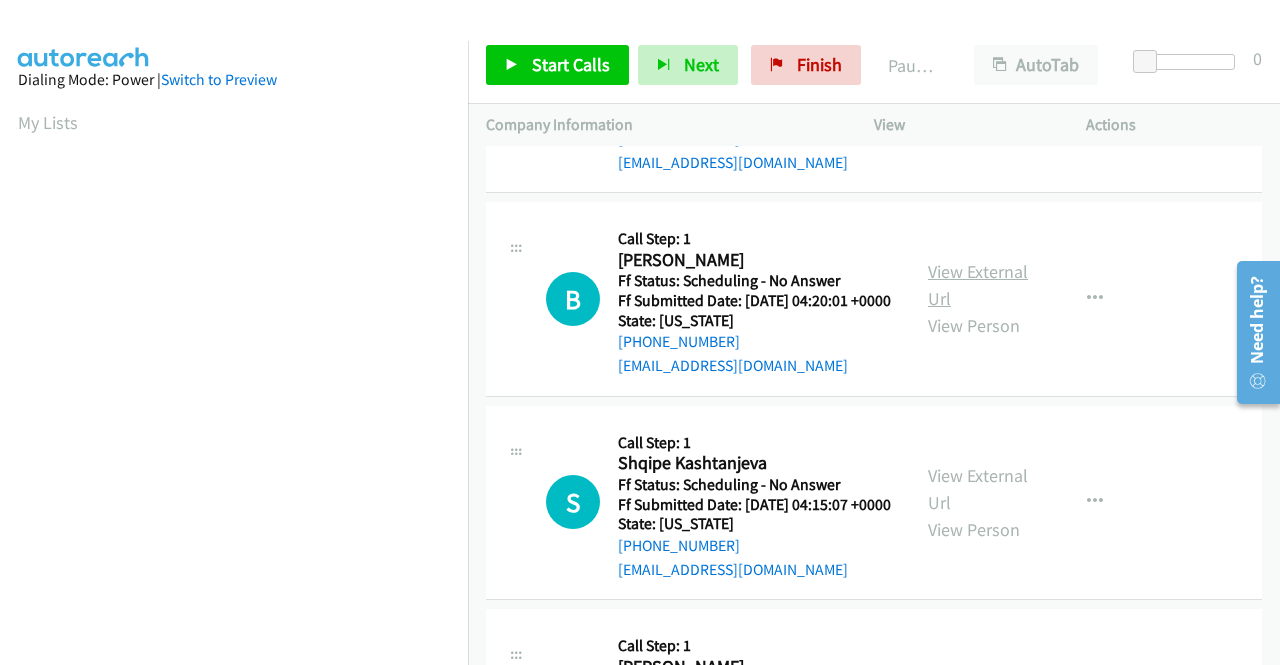 click on "View External Url" at bounding box center (978, 285) 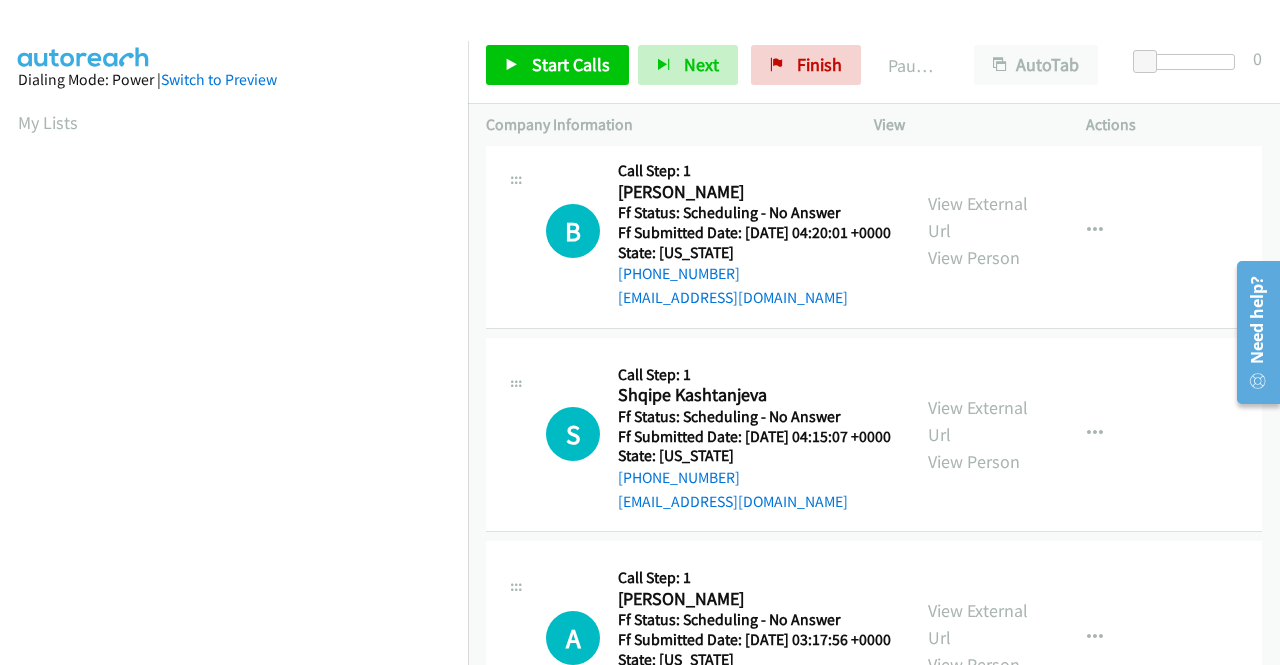 scroll, scrollTop: 1700, scrollLeft: 0, axis: vertical 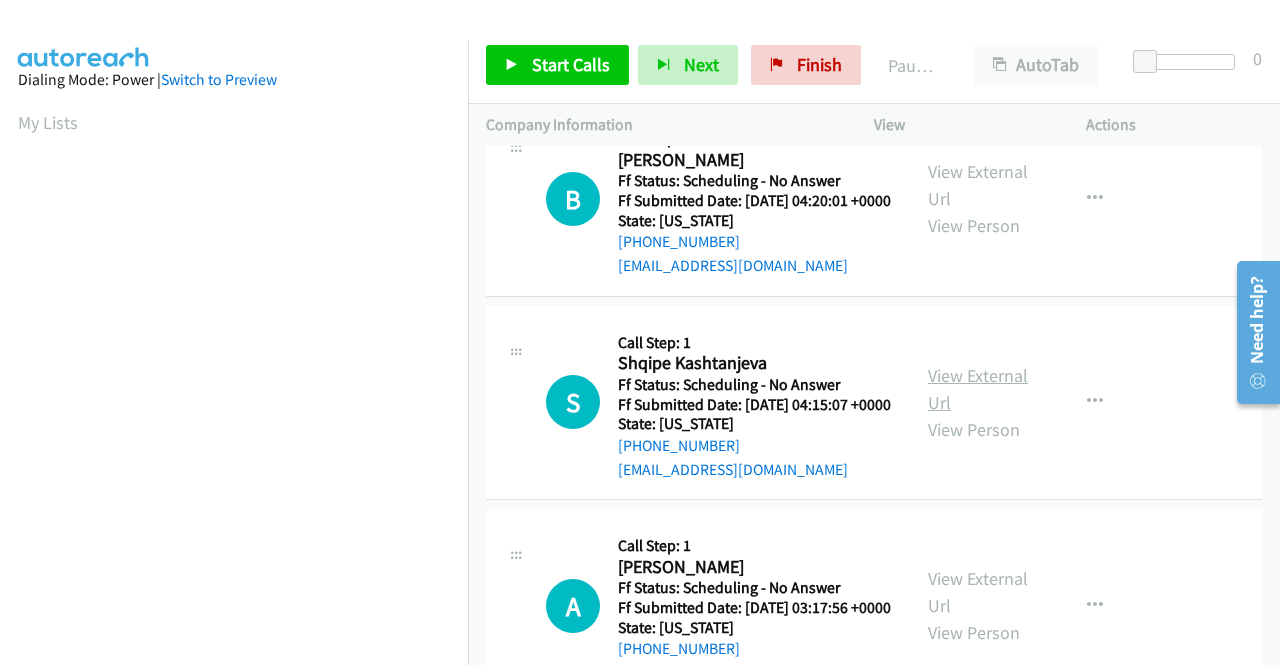 click on "View External Url" at bounding box center [978, 389] 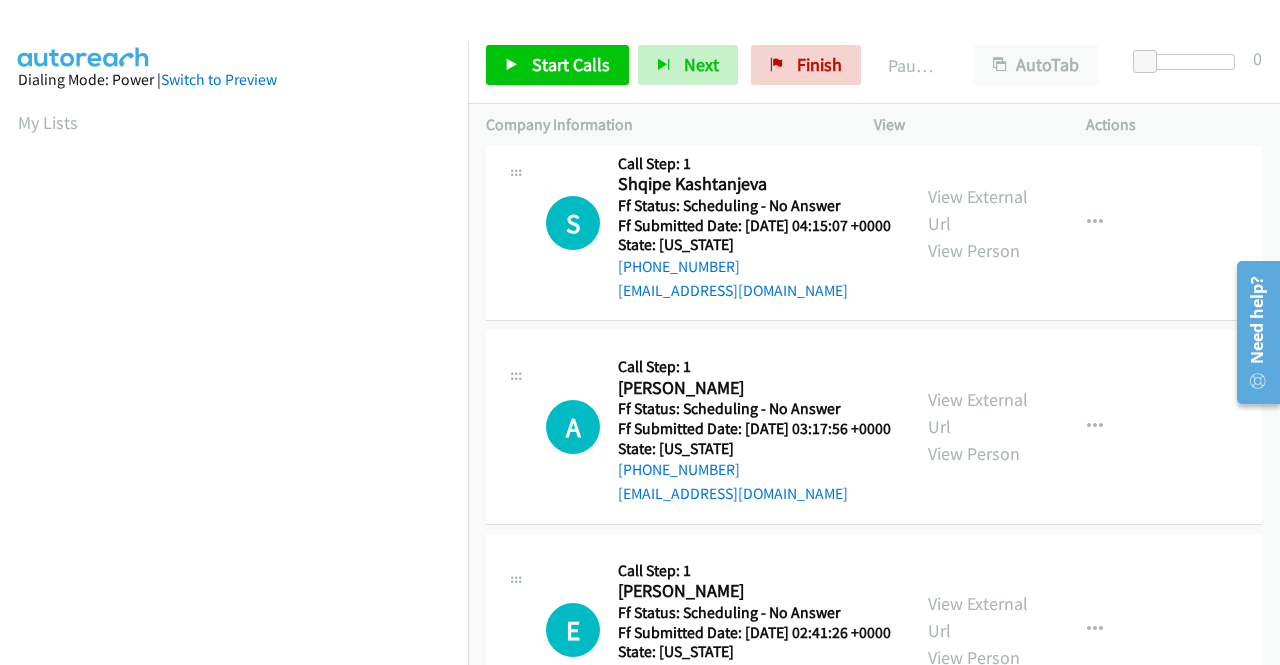 scroll, scrollTop: 1900, scrollLeft: 0, axis: vertical 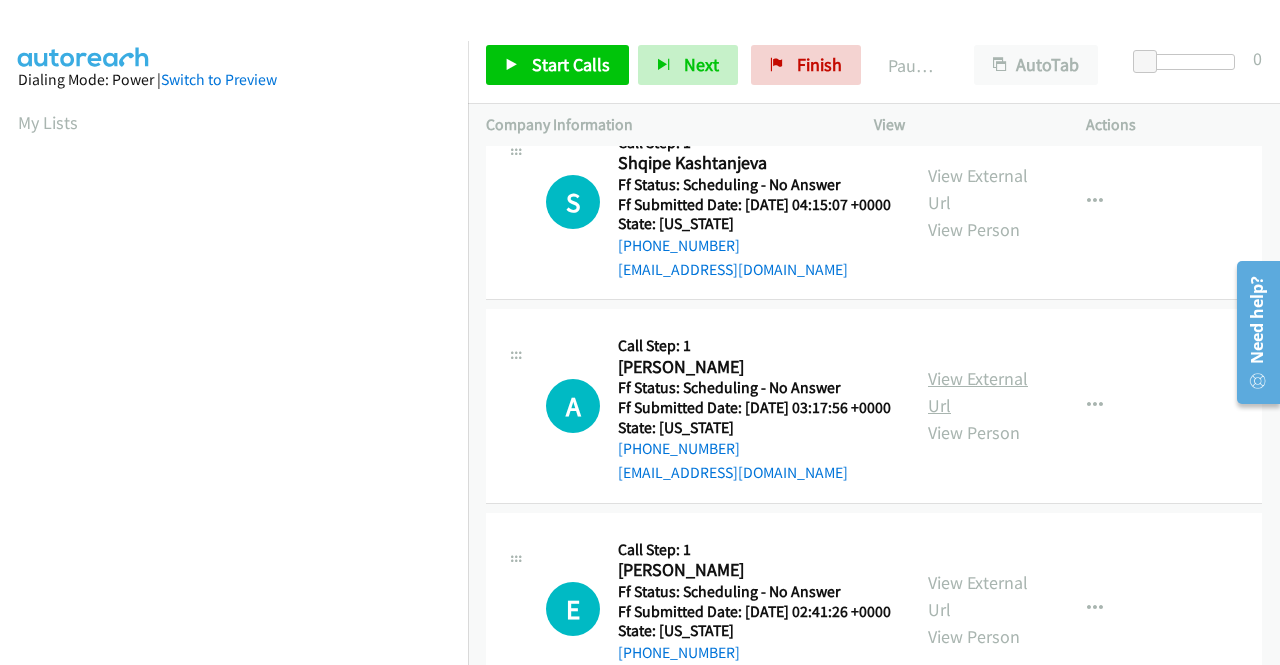 click on "View External Url" at bounding box center [978, 392] 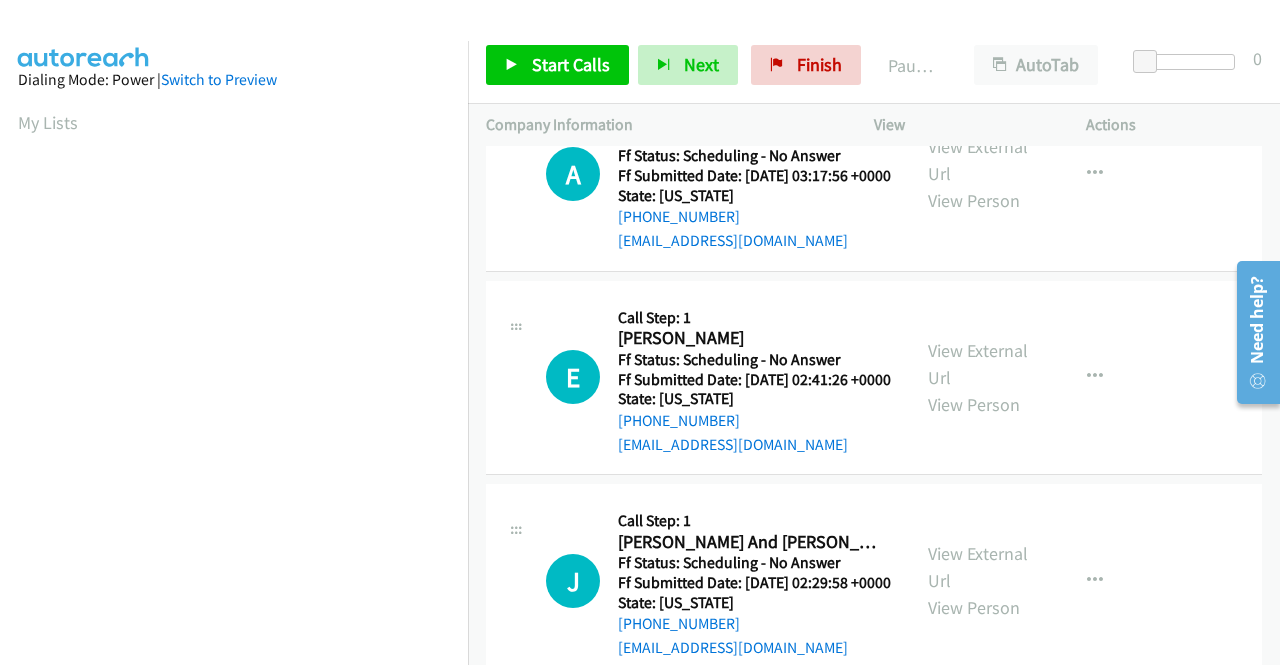 scroll, scrollTop: 2200, scrollLeft: 0, axis: vertical 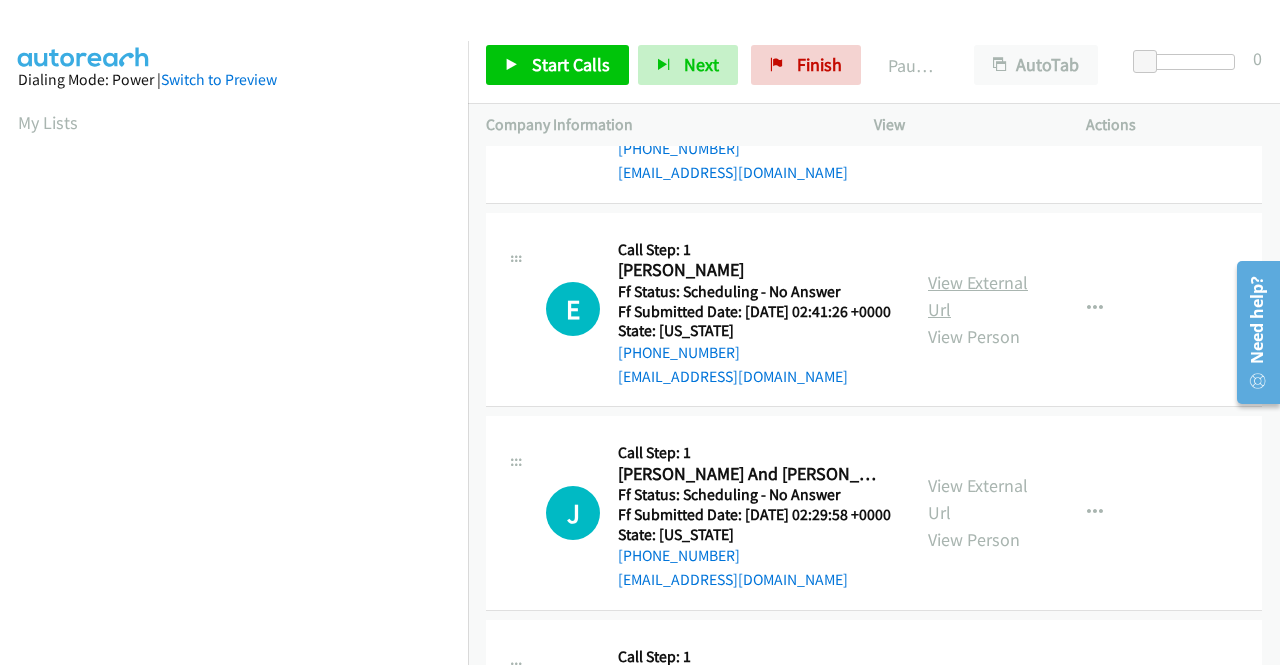 click on "View External Url" at bounding box center (978, 296) 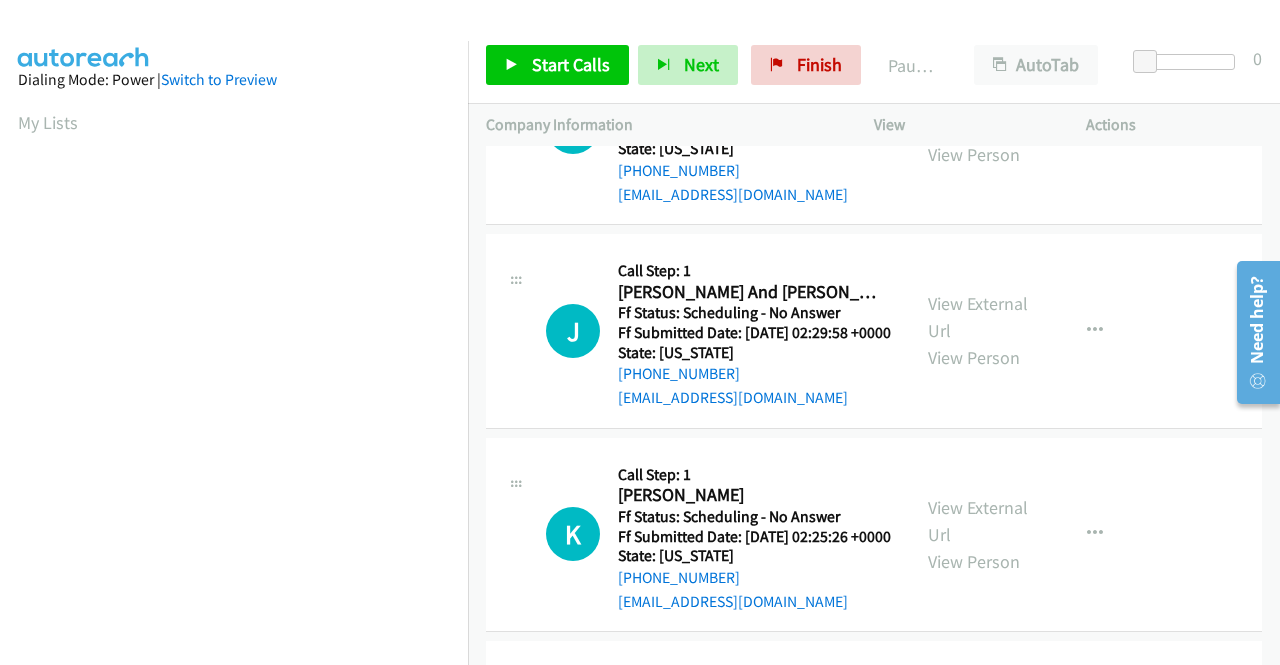 scroll, scrollTop: 2500, scrollLeft: 0, axis: vertical 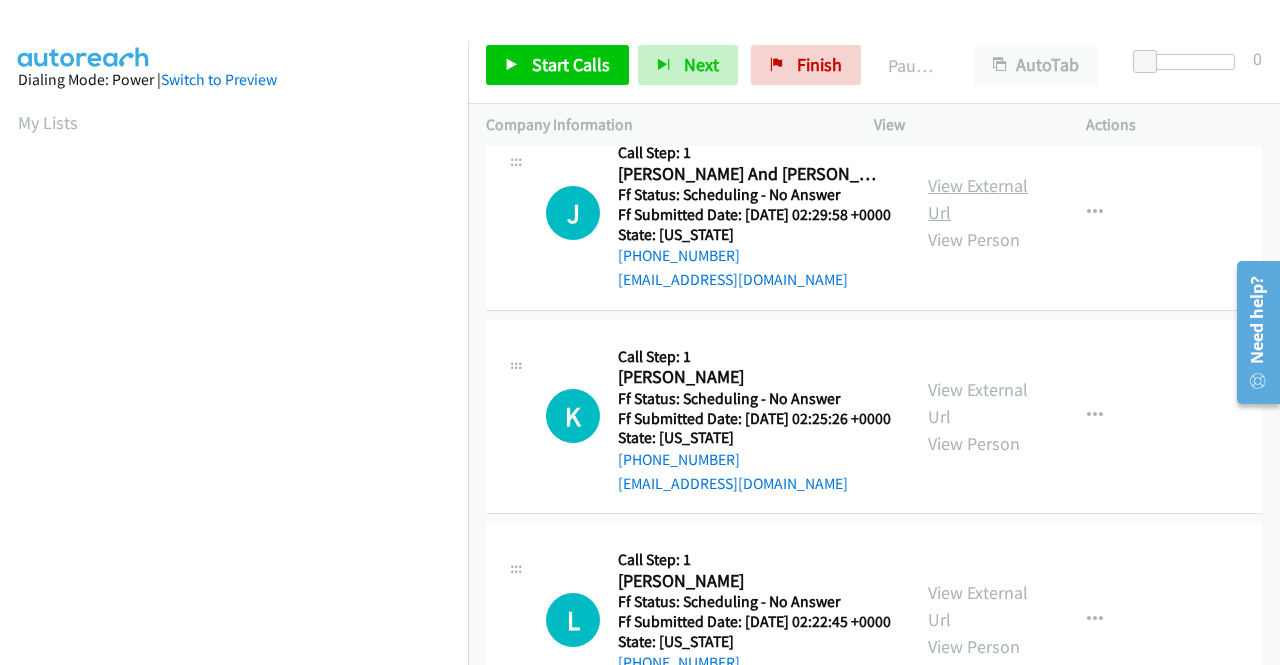 click on "View External Url" at bounding box center [978, 199] 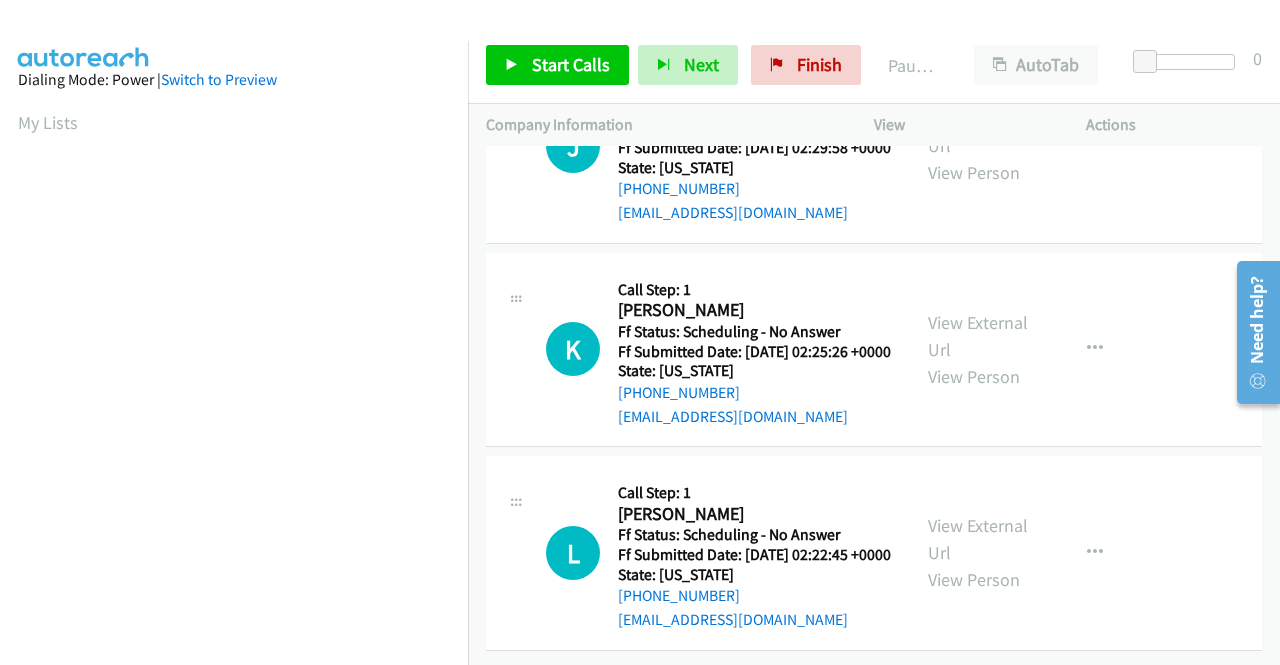 scroll, scrollTop: 2700, scrollLeft: 0, axis: vertical 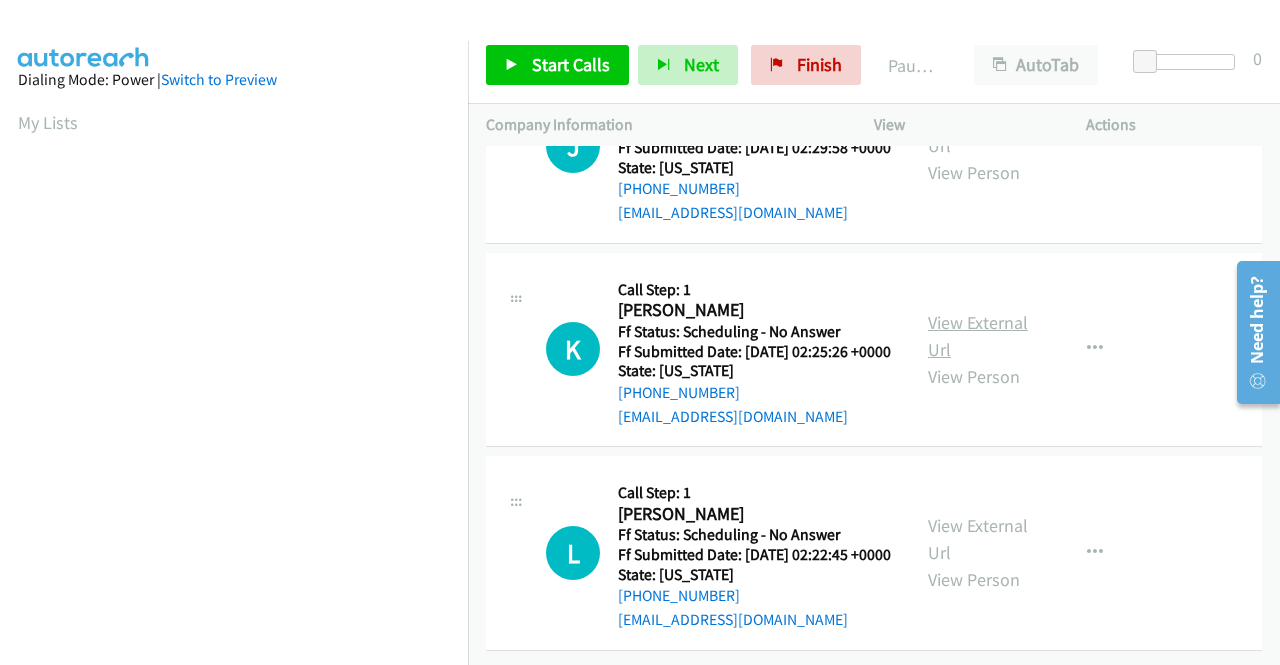 click on "View External Url" at bounding box center (978, 336) 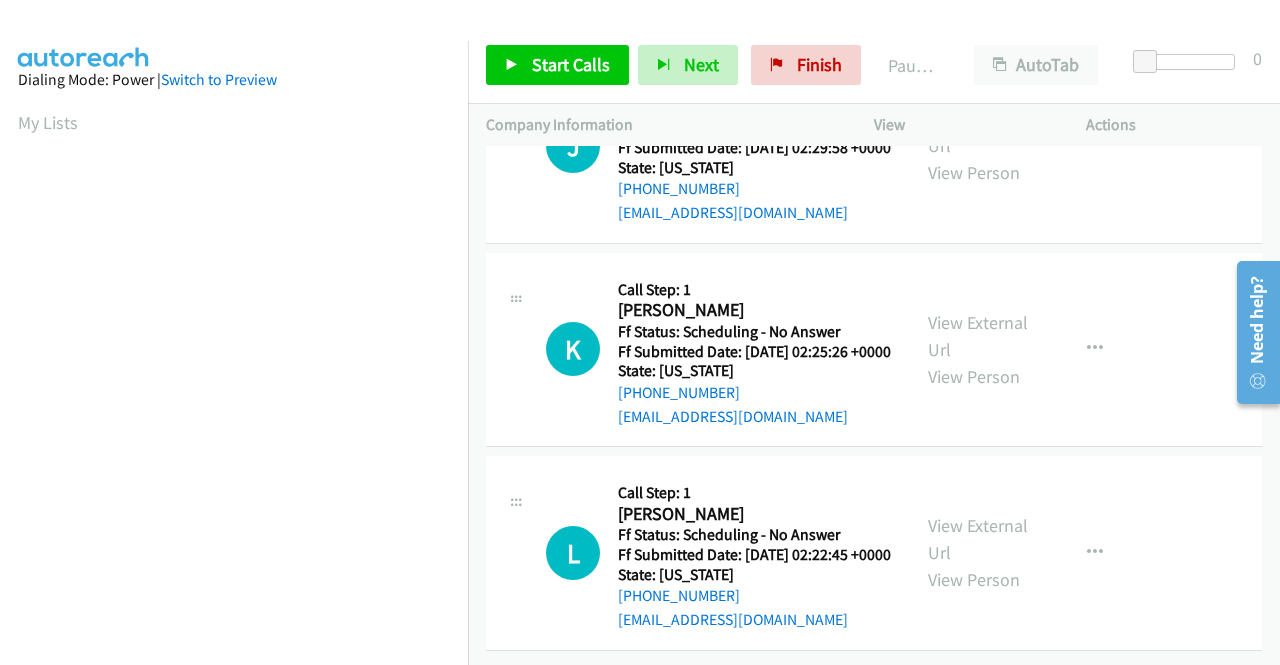 scroll, scrollTop: 2848, scrollLeft: 0, axis: vertical 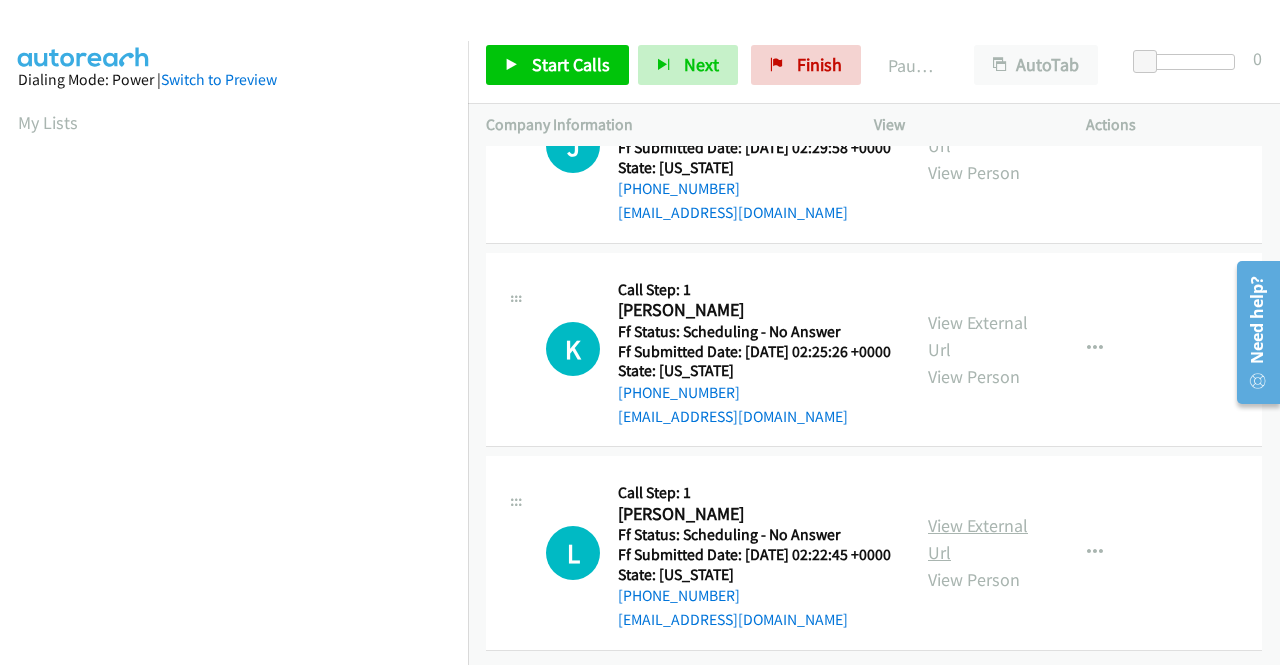 click on "View External Url" at bounding box center (978, 539) 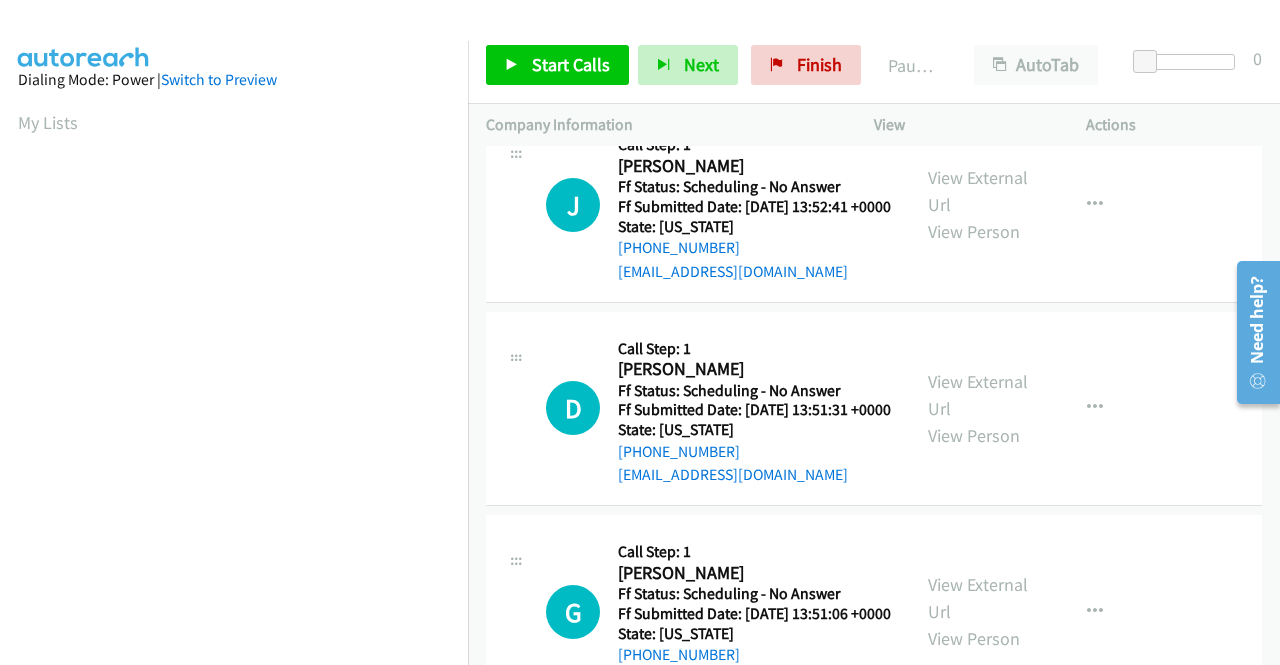 scroll, scrollTop: 0, scrollLeft: 0, axis: both 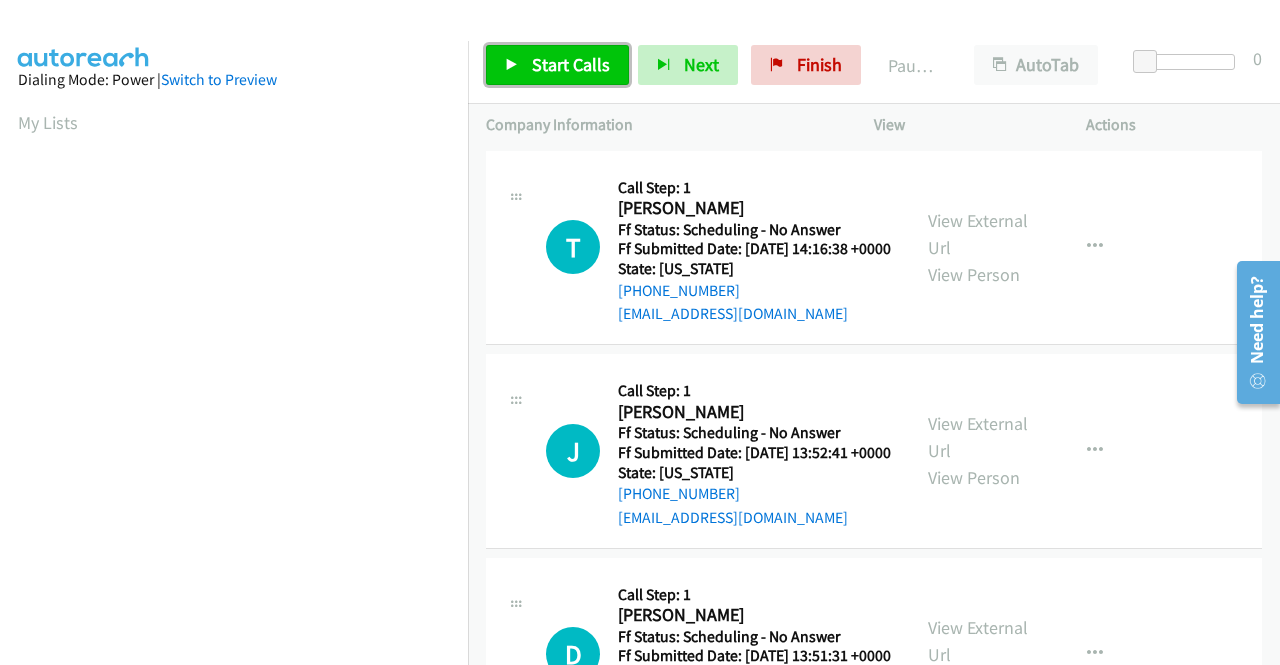 click on "Start Calls" at bounding box center (571, 64) 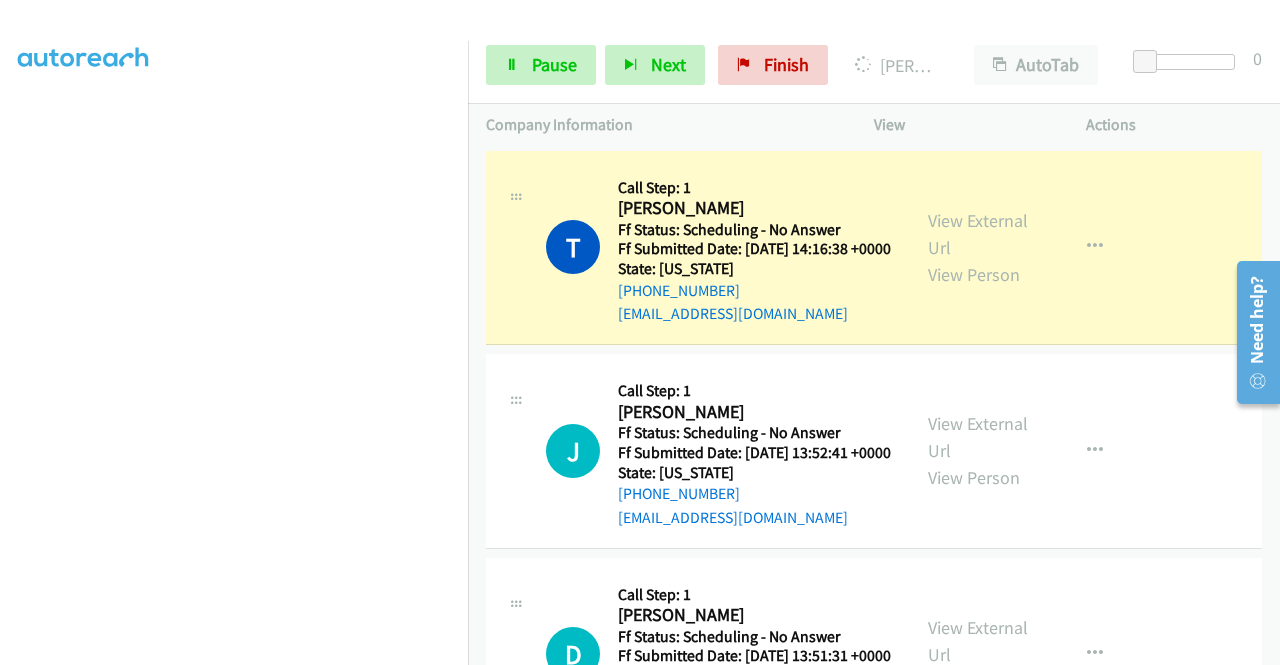 scroll, scrollTop: 400, scrollLeft: 0, axis: vertical 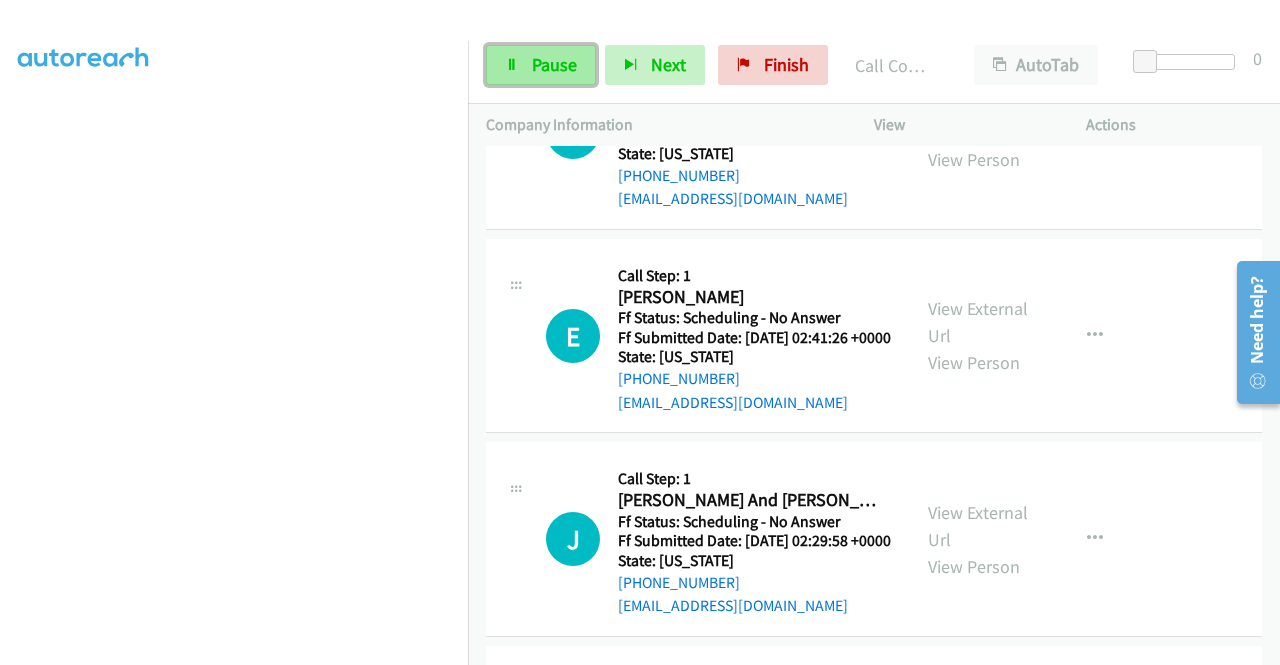 click on "Pause" at bounding box center (541, 65) 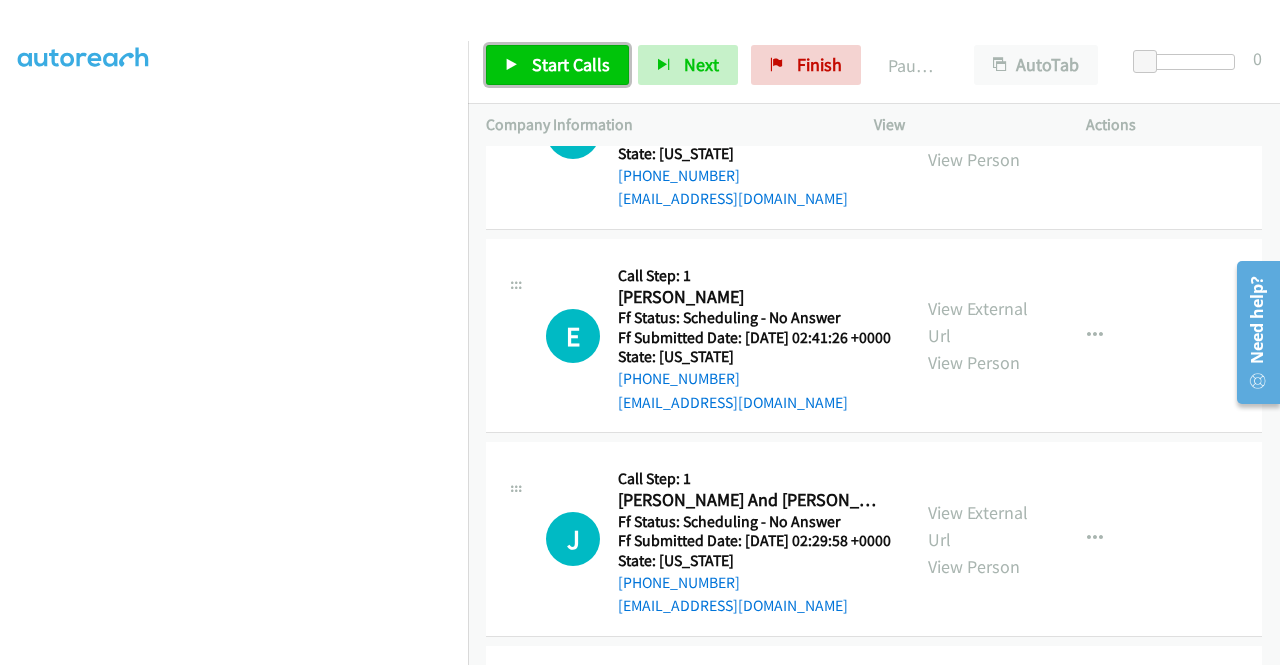 click on "Start Calls" at bounding box center [557, 65] 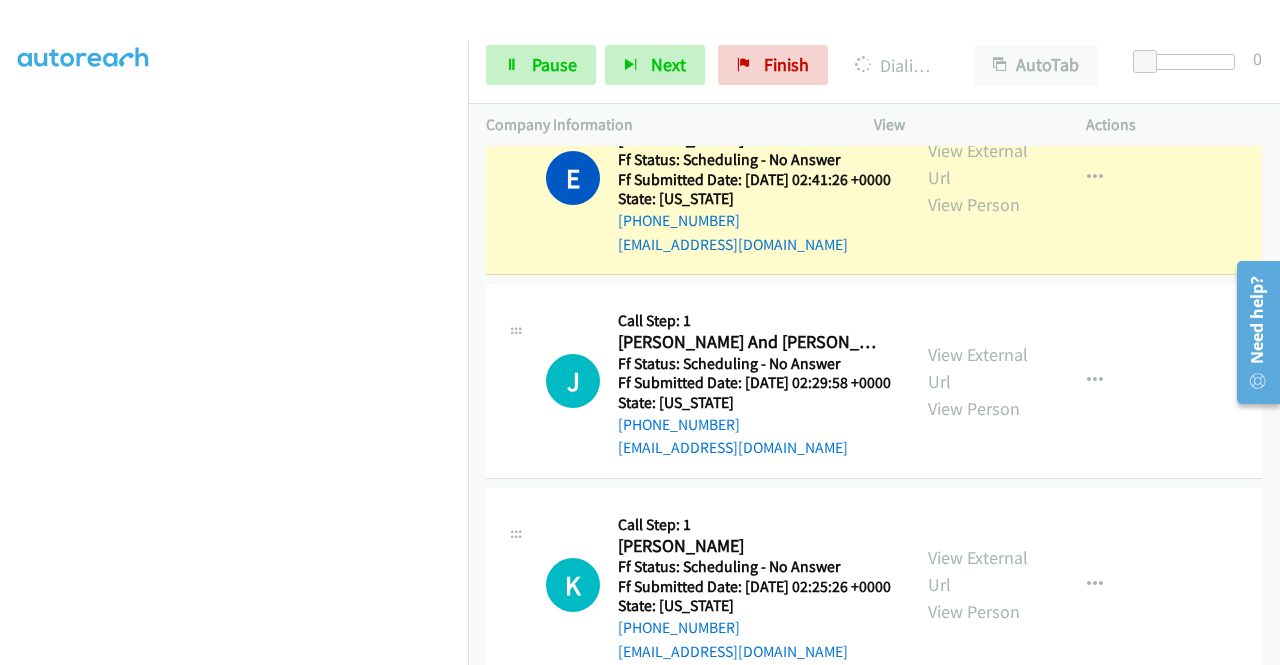 scroll, scrollTop: 2800, scrollLeft: 0, axis: vertical 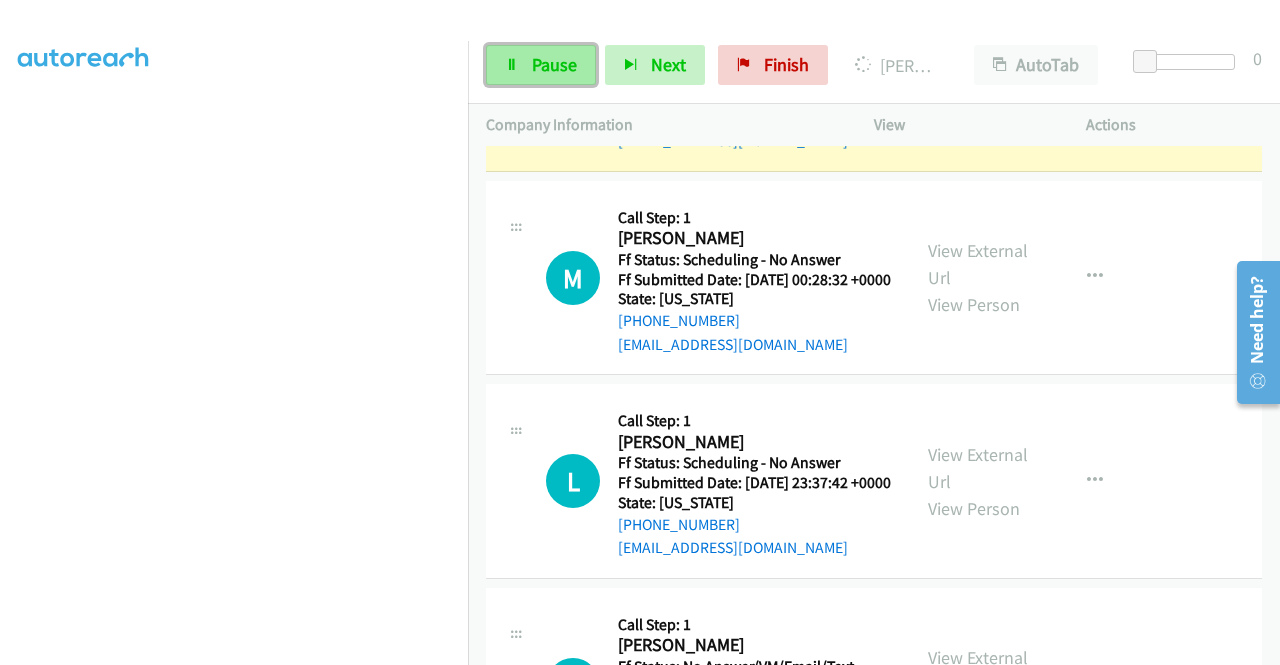 click on "Pause" at bounding box center (554, 64) 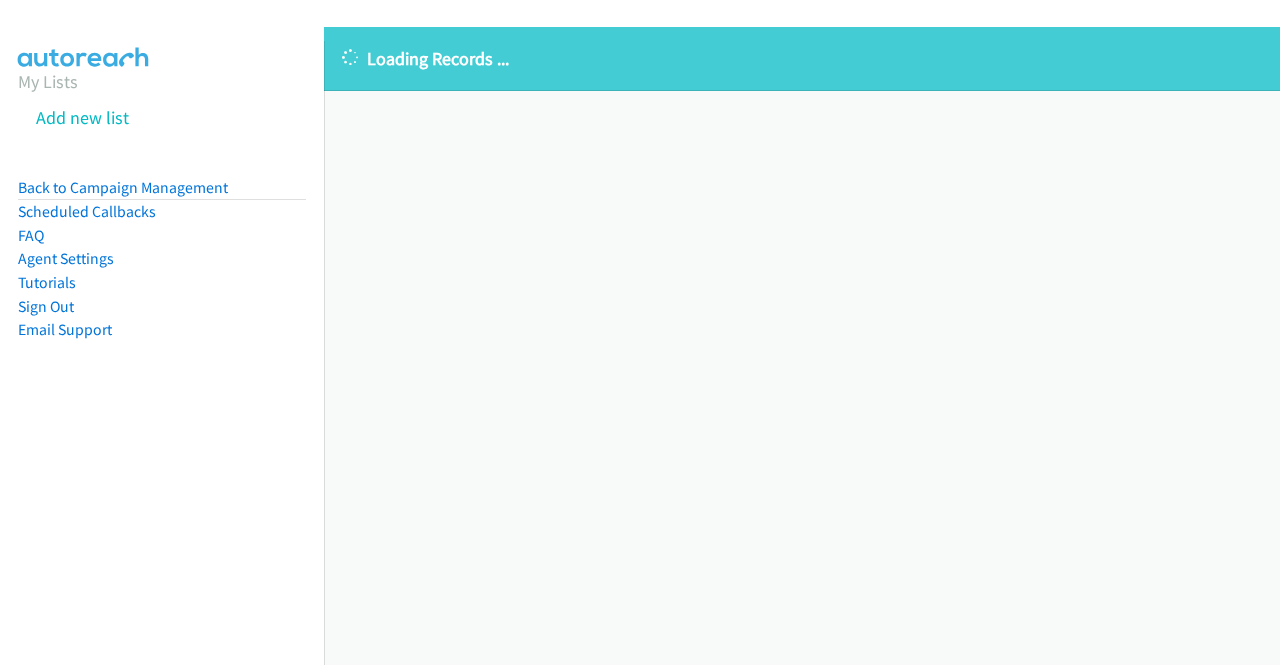 scroll, scrollTop: 0, scrollLeft: 0, axis: both 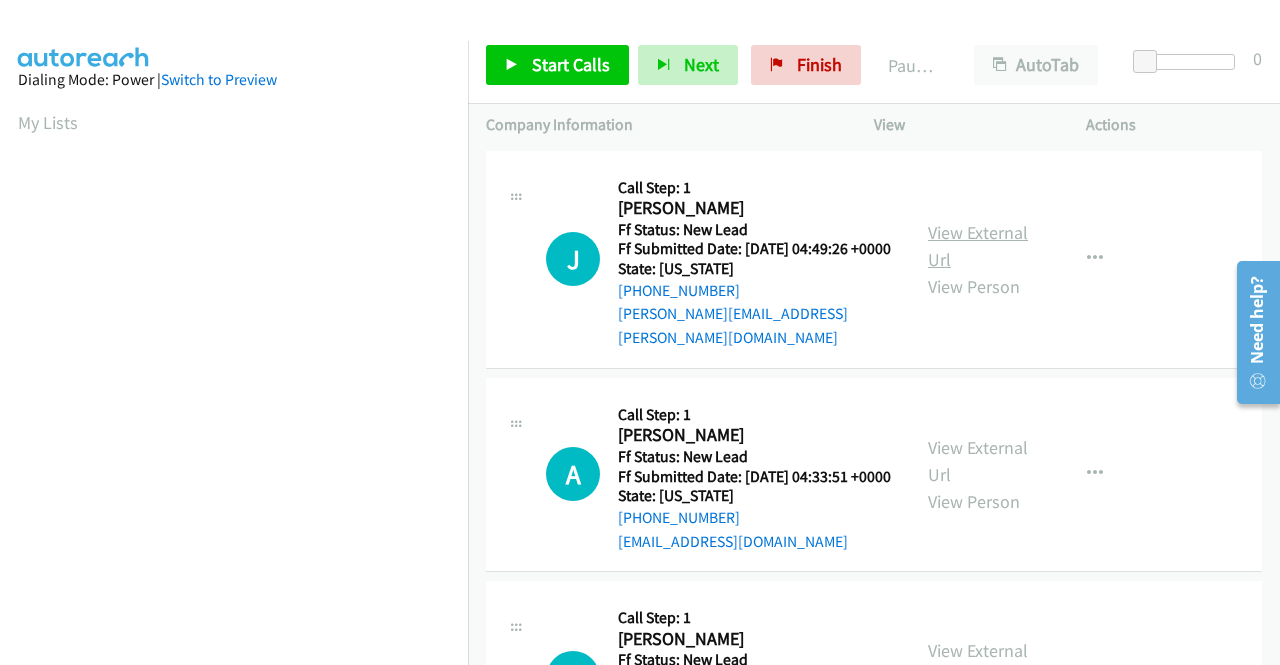 click on "View External Url" at bounding box center [978, 246] 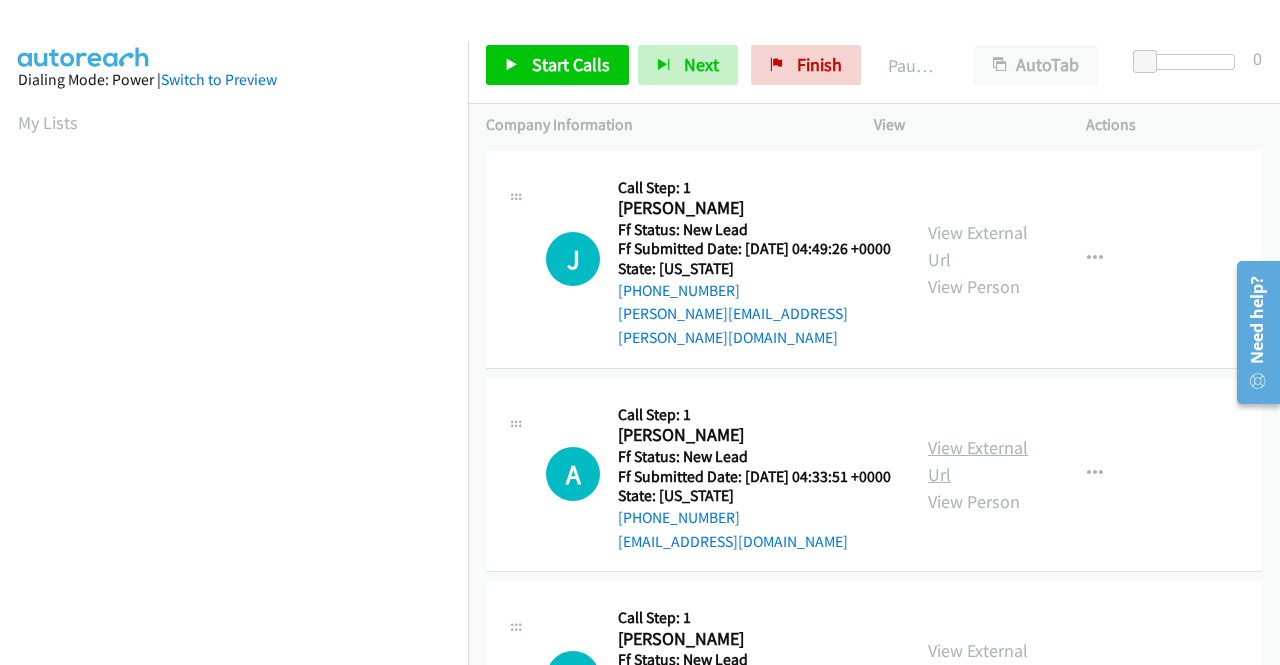 click on "View External Url" at bounding box center [978, 461] 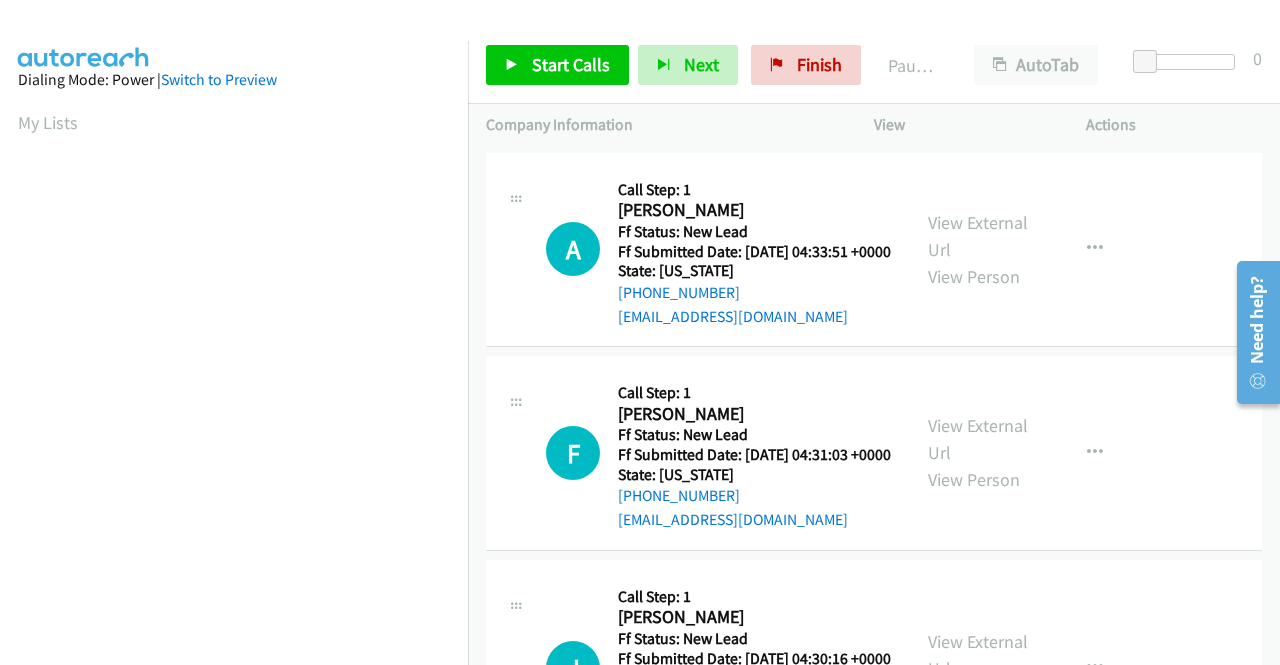 scroll, scrollTop: 300, scrollLeft: 0, axis: vertical 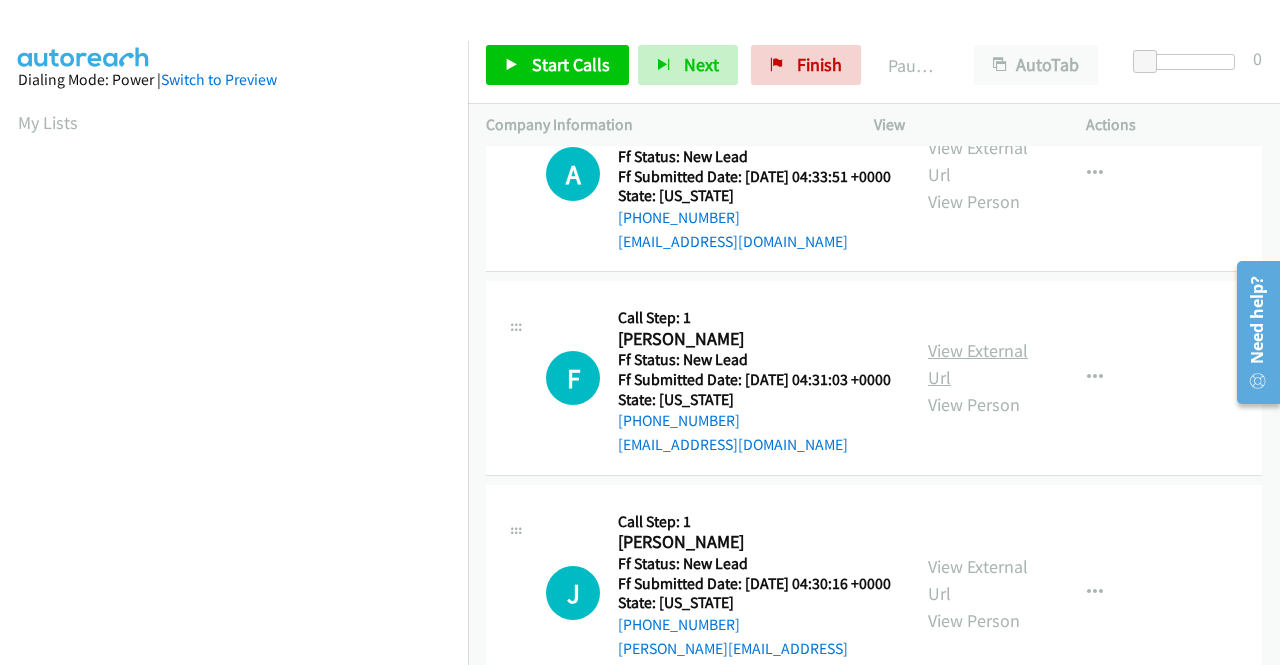 click on "View External Url" at bounding box center [978, 364] 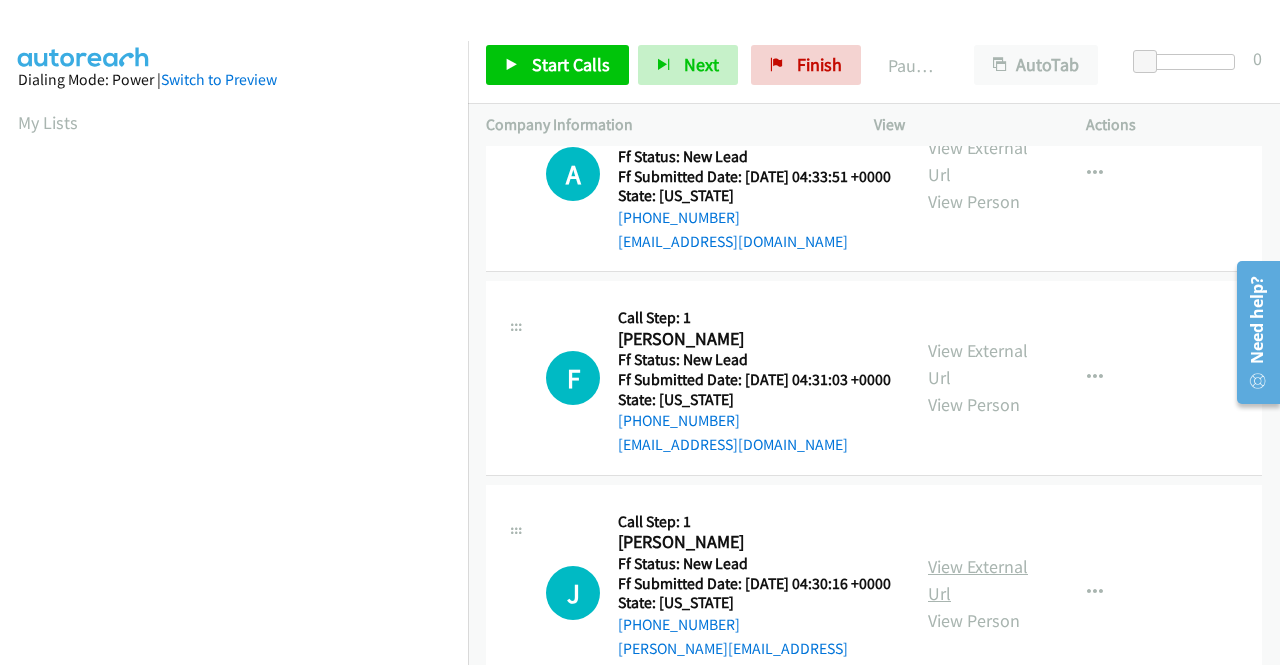 click on "View External Url" at bounding box center [978, 580] 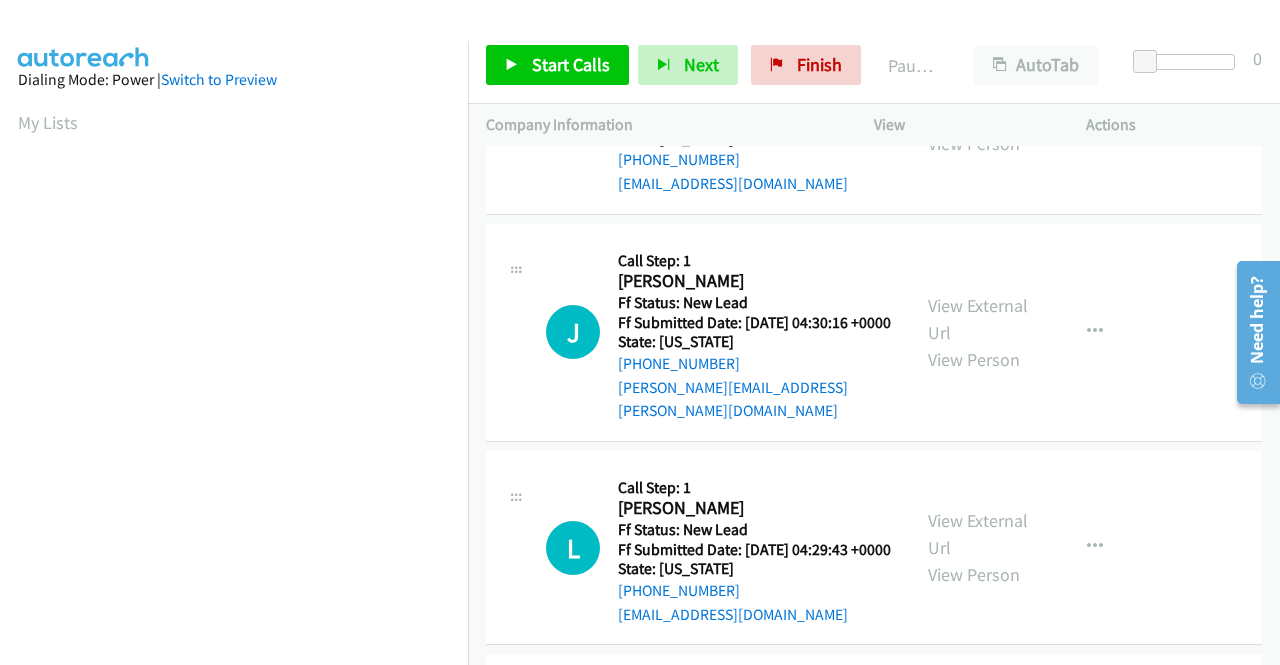 scroll, scrollTop: 600, scrollLeft: 0, axis: vertical 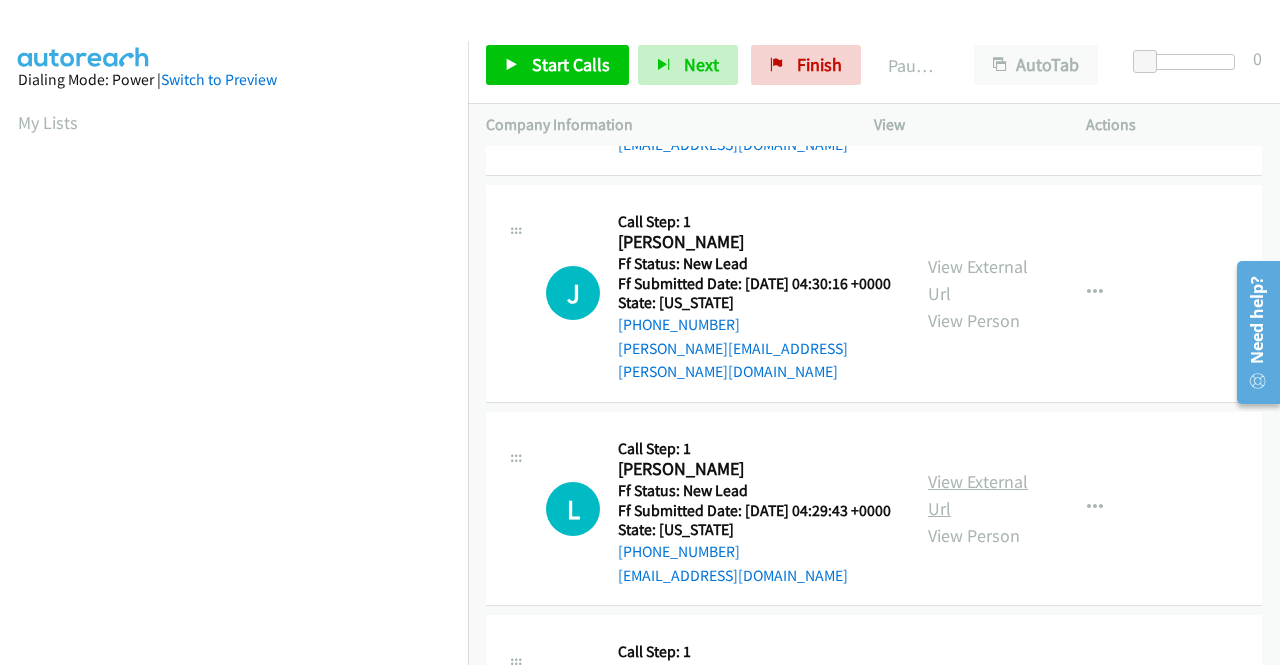 click on "View External Url" at bounding box center (978, 495) 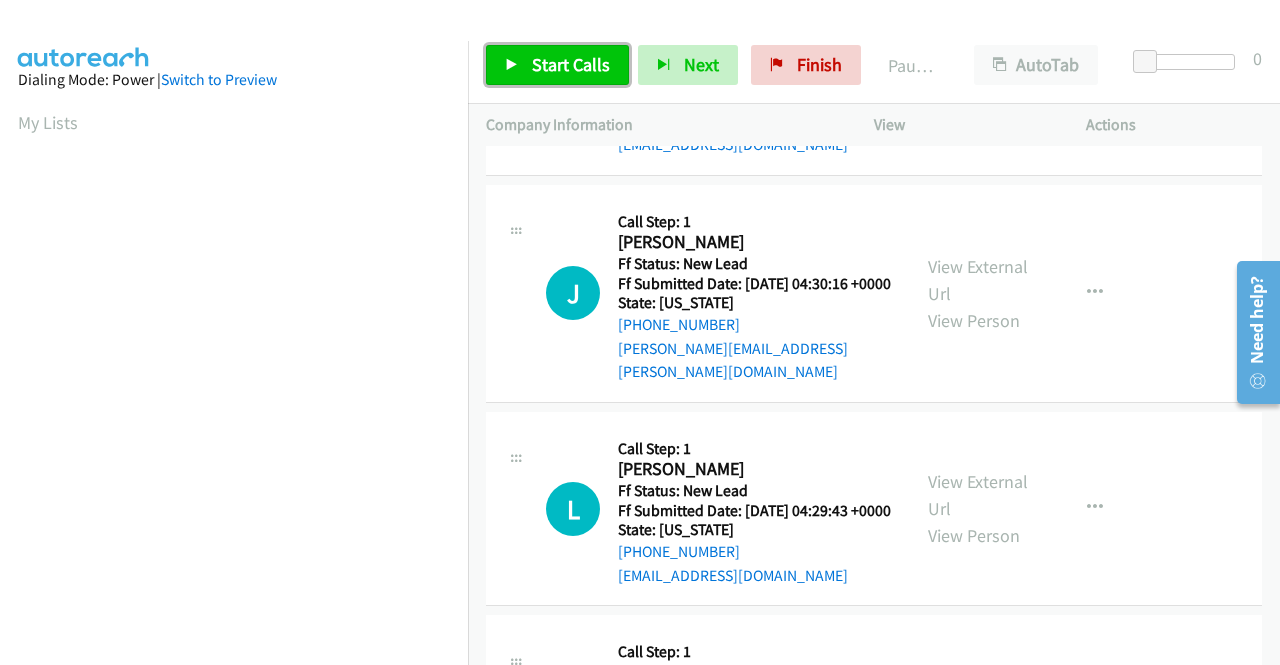 click on "Start Calls" at bounding box center [571, 64] 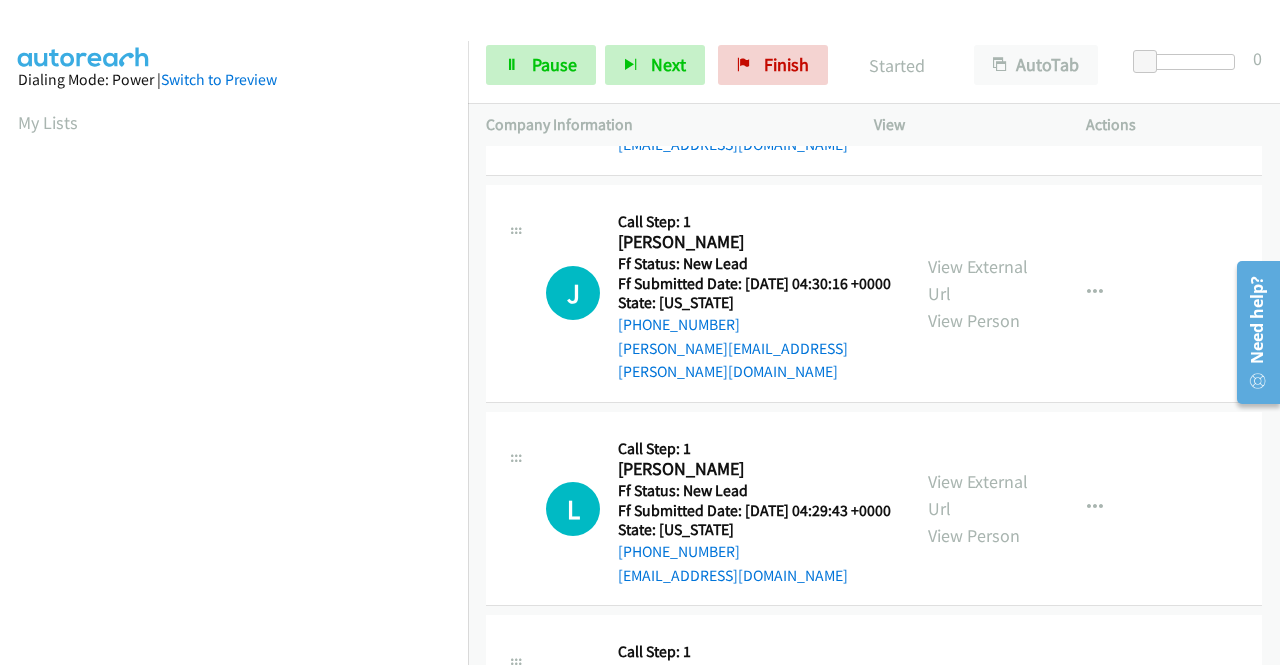 drag, startPoint x: 1270, startPoint y: 253, endPoint x: 1279, endPoint y: 123, distance: 130.31117 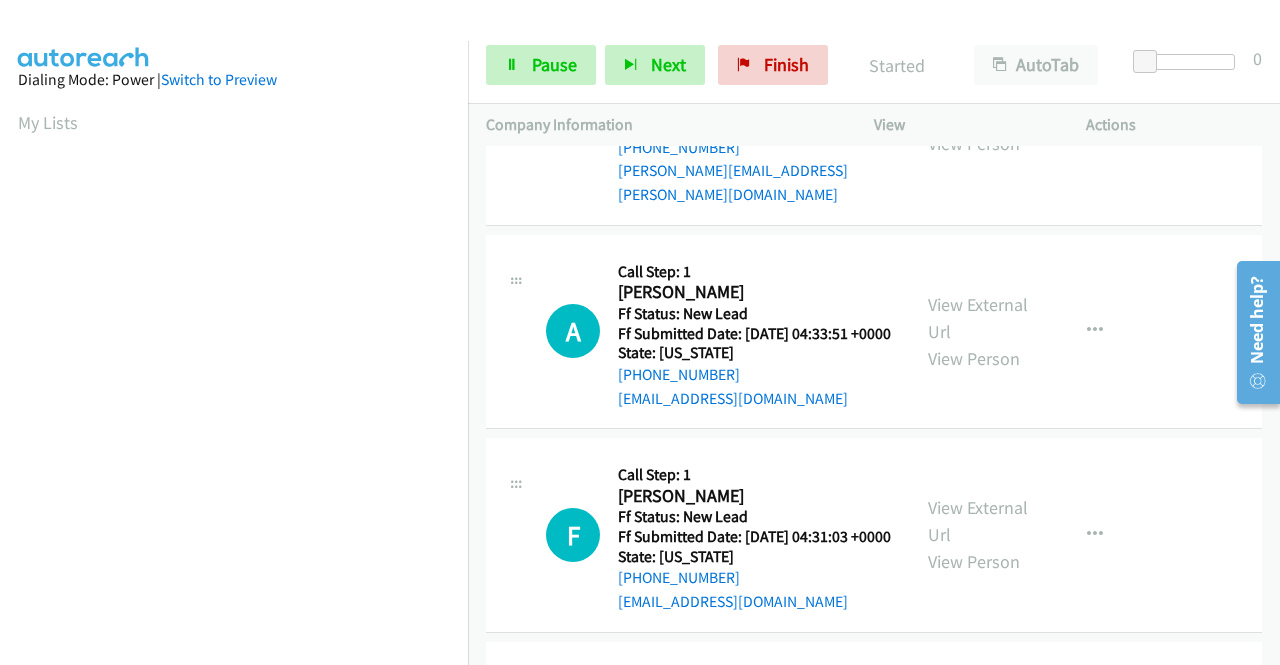 scroll, scrollTop: 119, scrollLeft: 0, axis: vertical 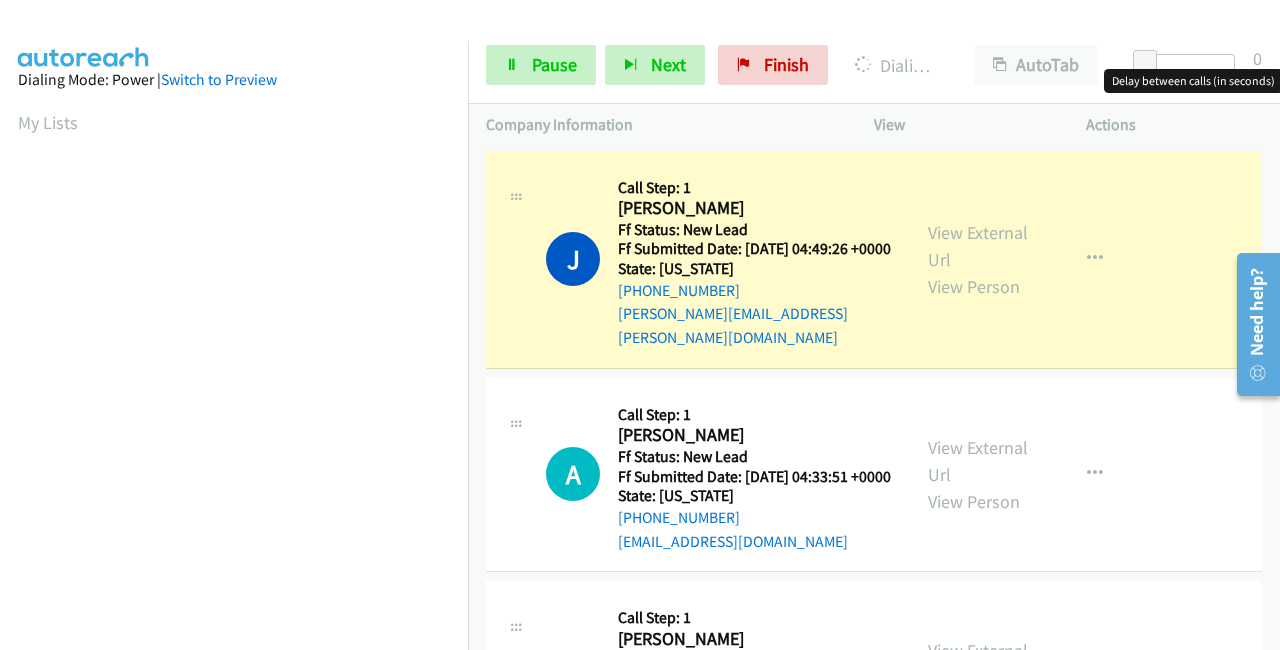 click at bounding box center [1189, 62] 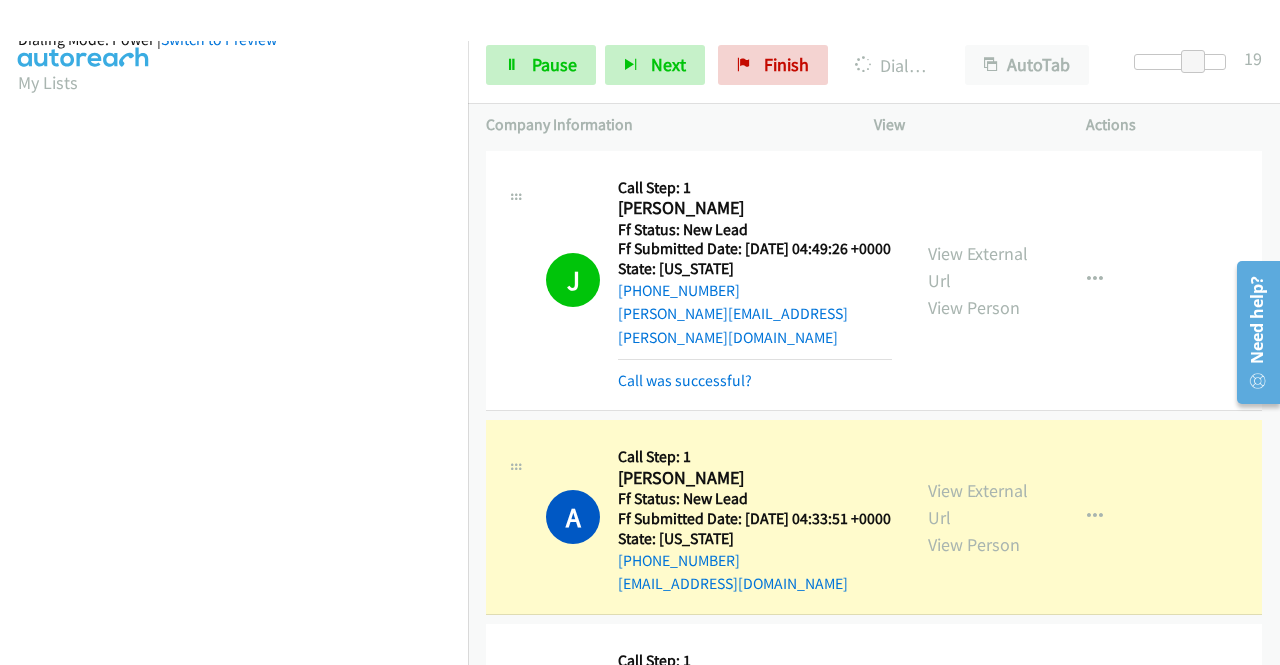 scroll, scrollTop: 456, scrollLeft: 0, axis: vertical 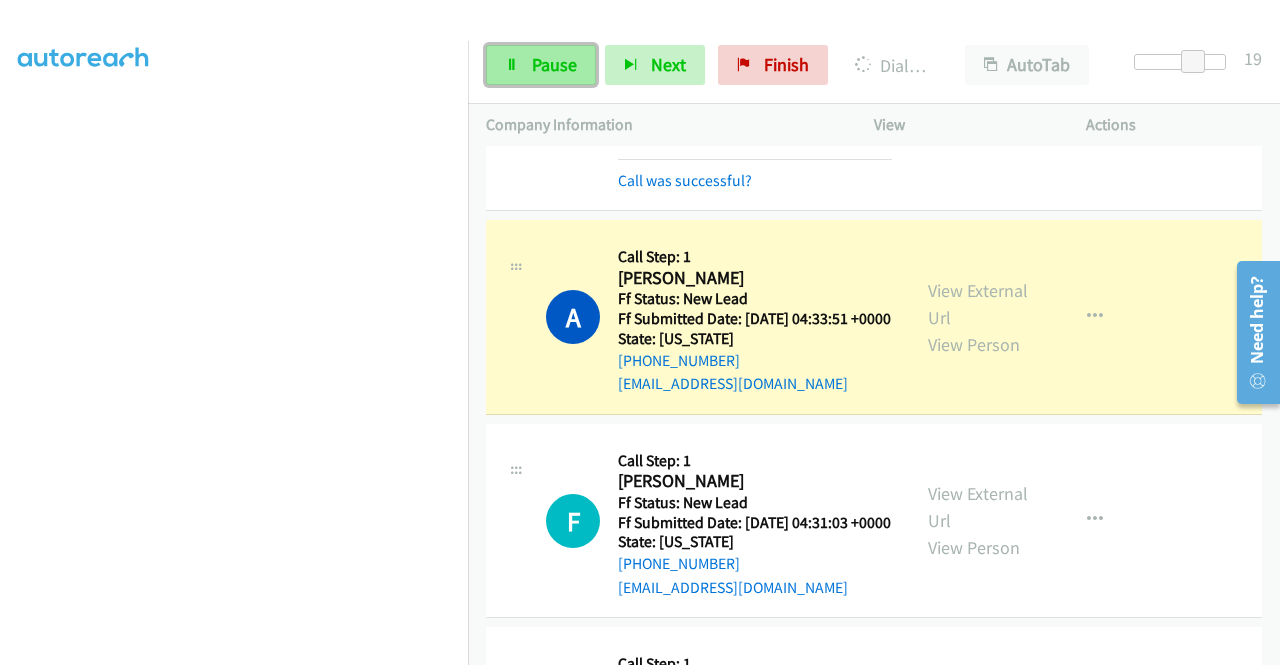 click on "Pause" at bounding box center (541, 65) 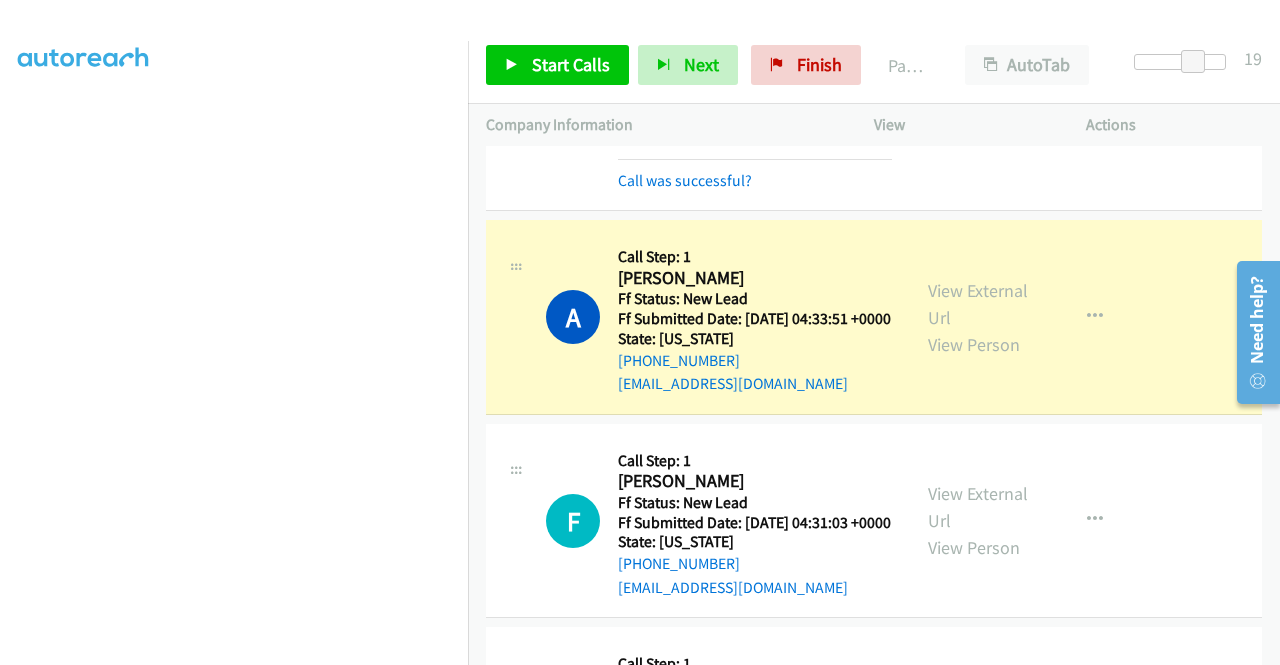 scroll, scrollTop: 0, scrollLeft: 0, axis: both 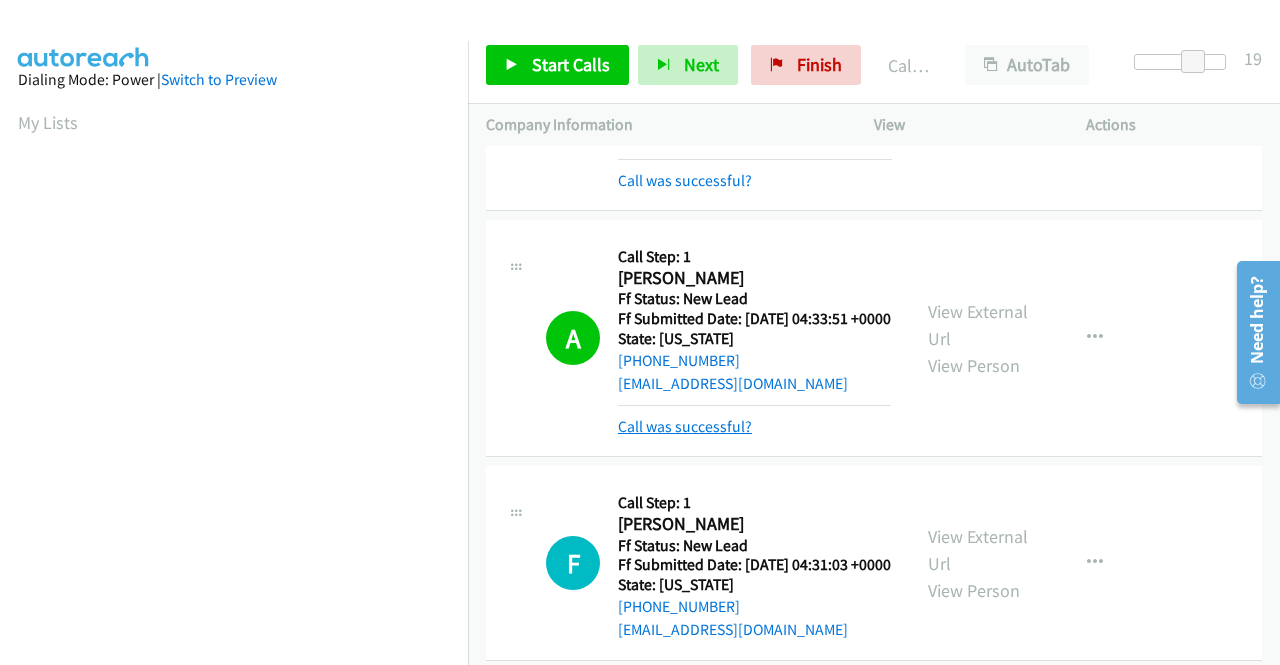 click on "Call was successful?" at bounding box center [685, 426] 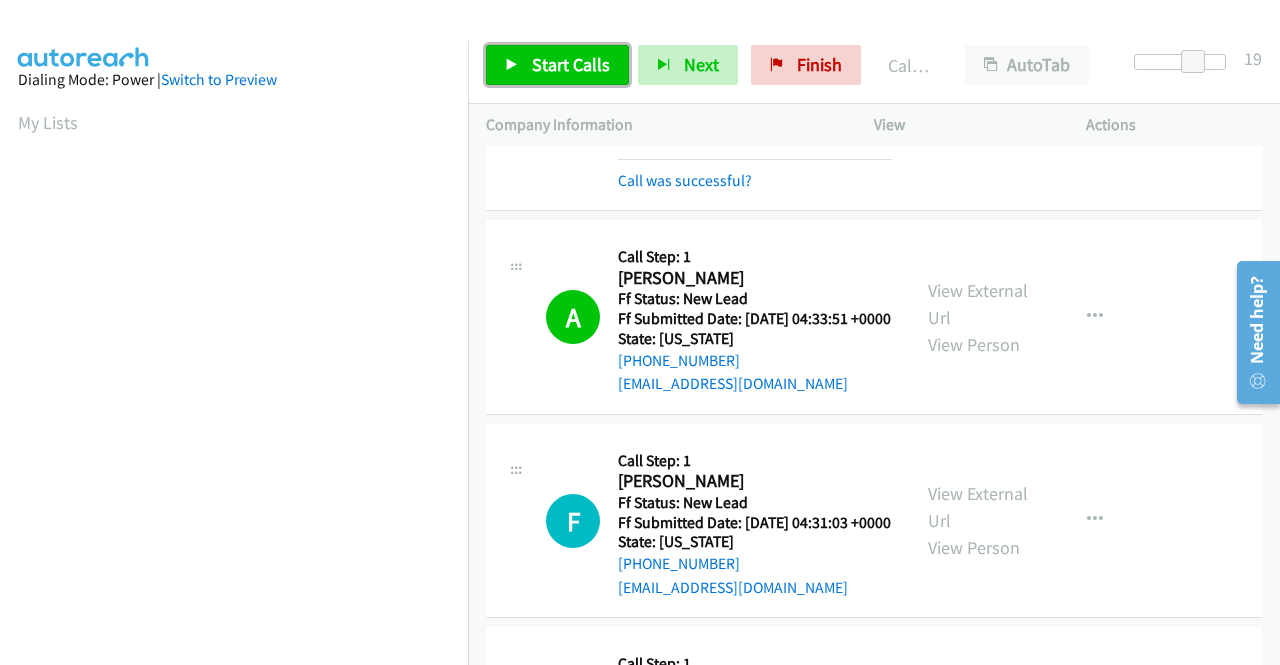 click on "Start Calls" at bounding box center [571, 64] 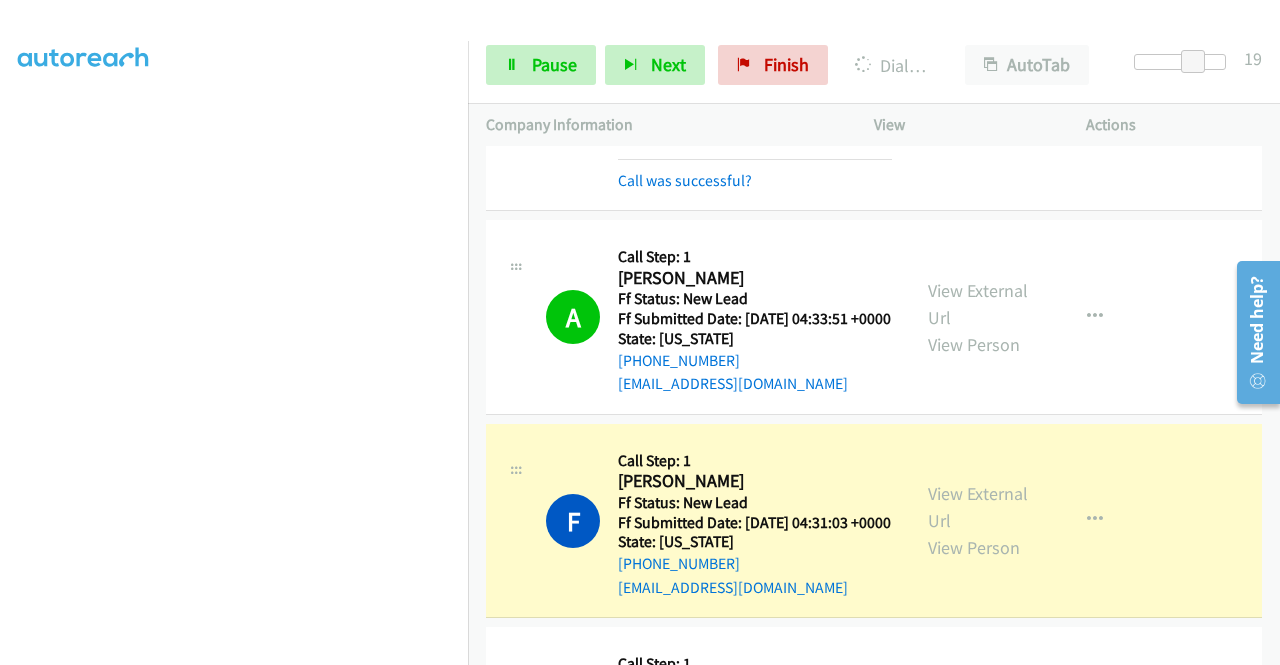 scroll, scrollTop: 0, scrollLeft: 0, axis: both 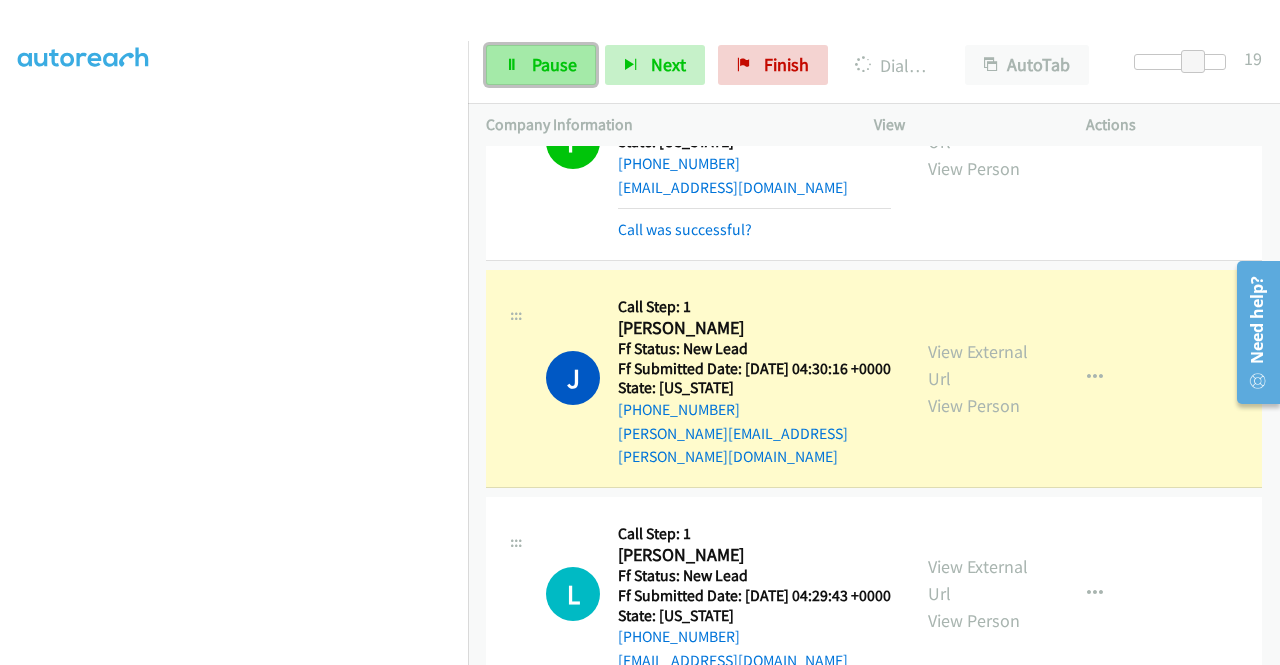 click on "Pause" at bounding box center [554, 64] 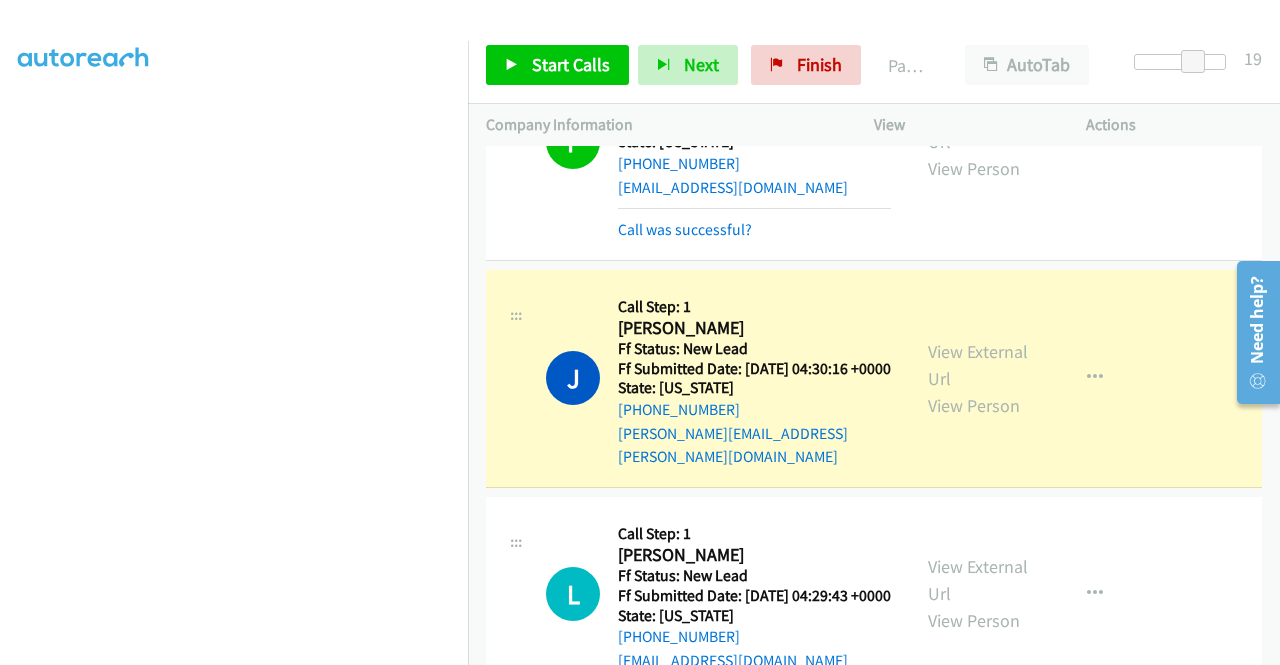 scroll, scrollTop: 0, scrollLeft: 0, axis: both 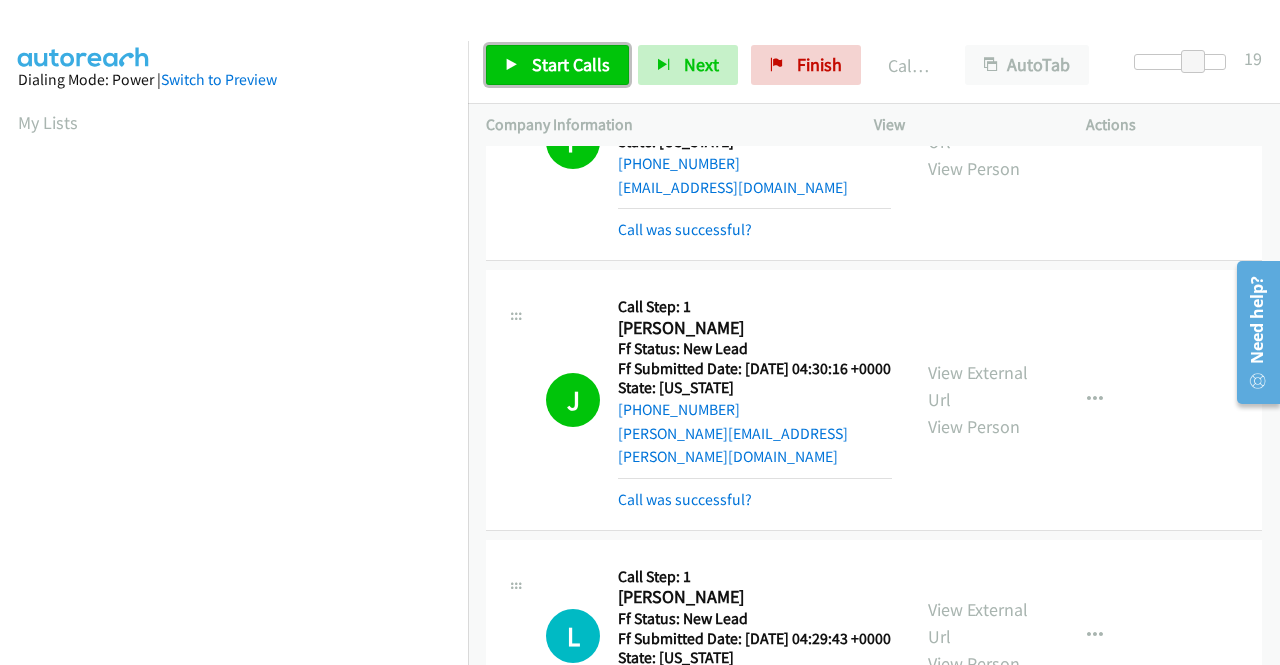 click on "Start Calls" at bounding box center (571, 64) 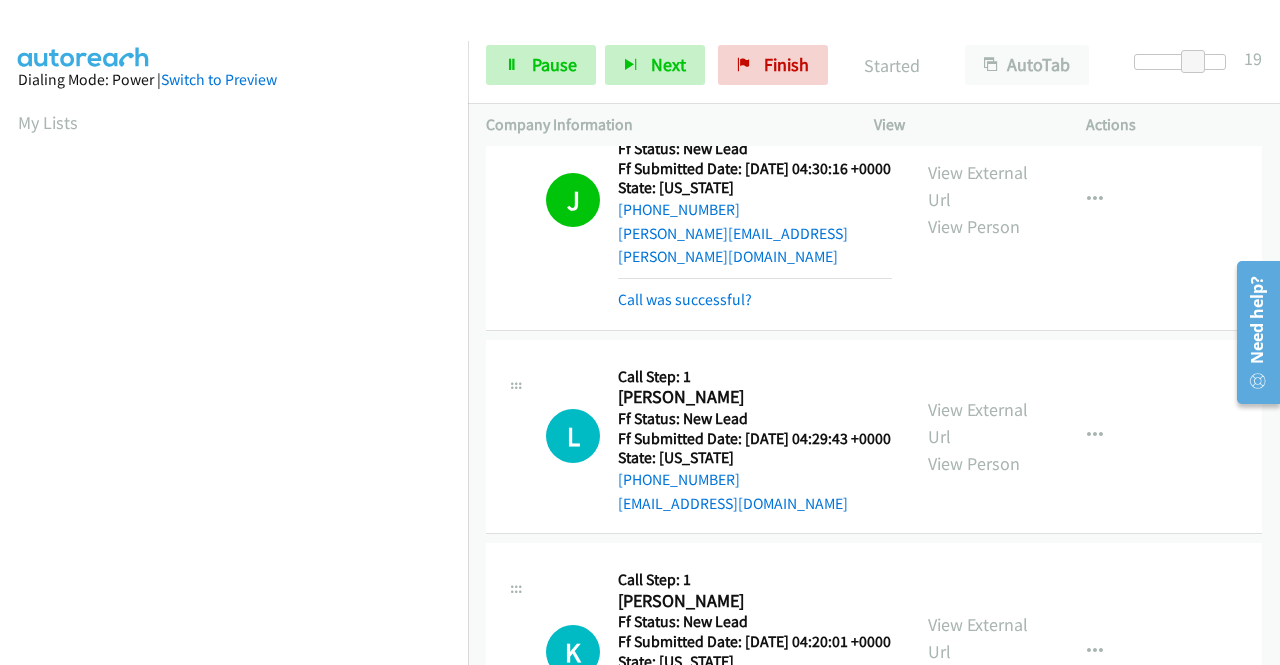 scroll, scrollTop: 900, scrollLeft: 0, axis: vertical 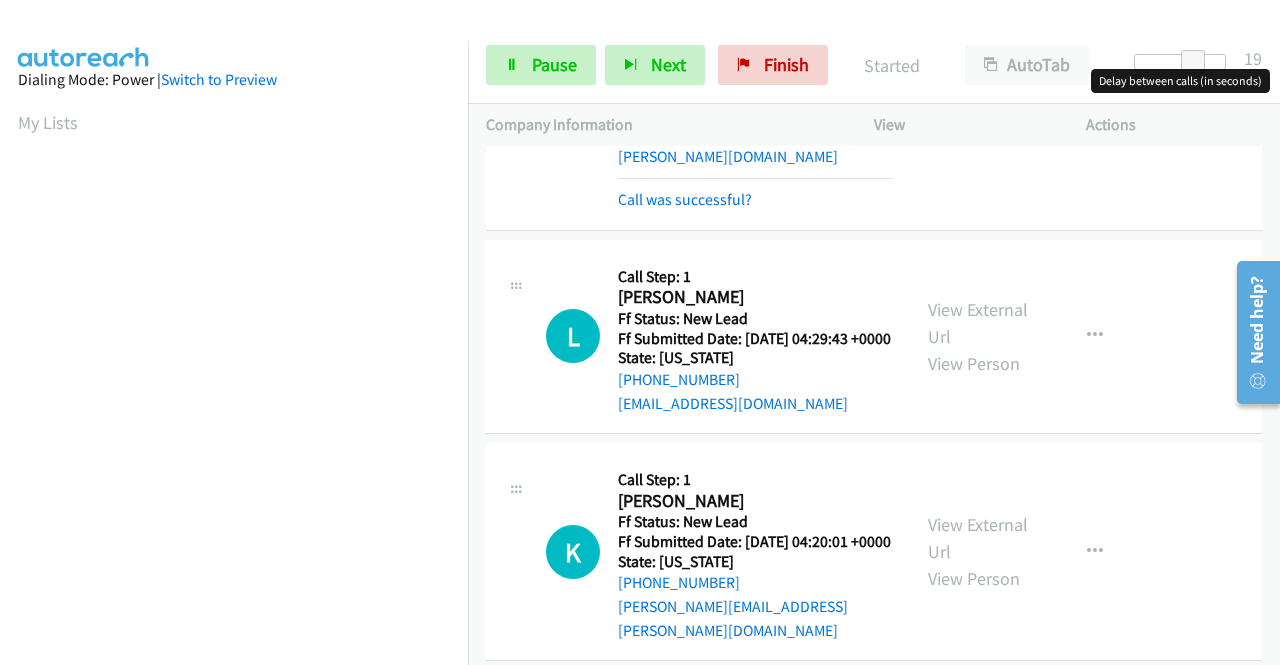 click at bounding box center [1180, 62] 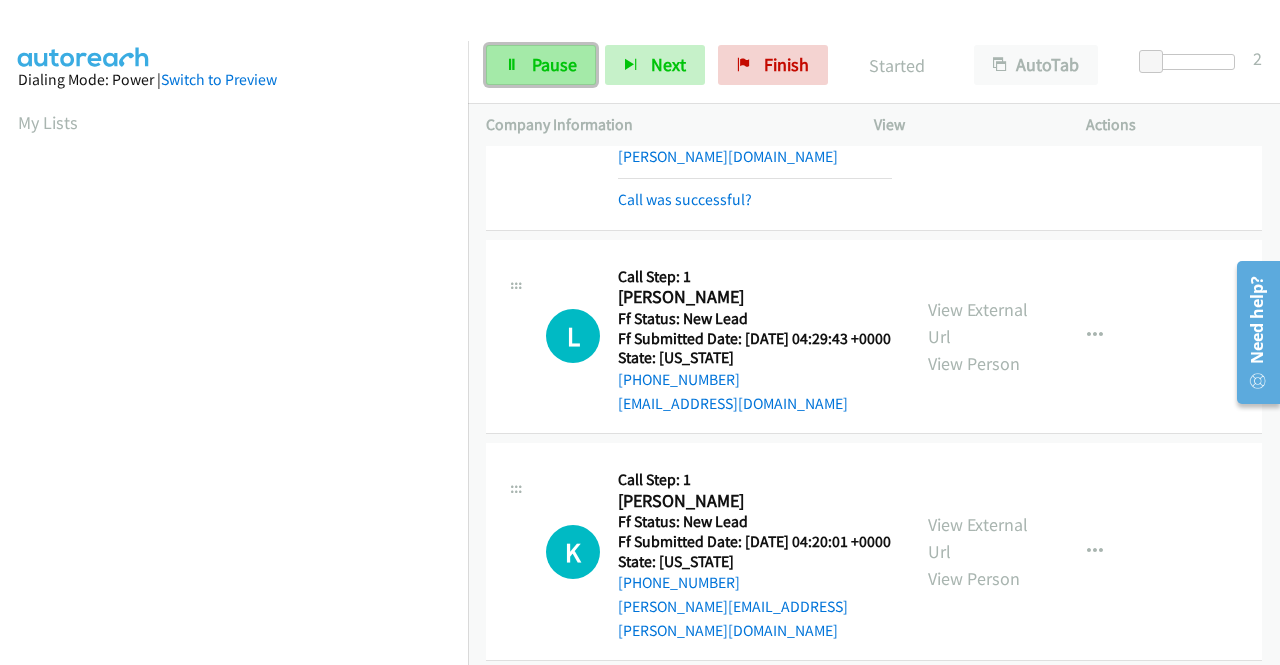 click on "Pause" at bounding box center (554, 64) 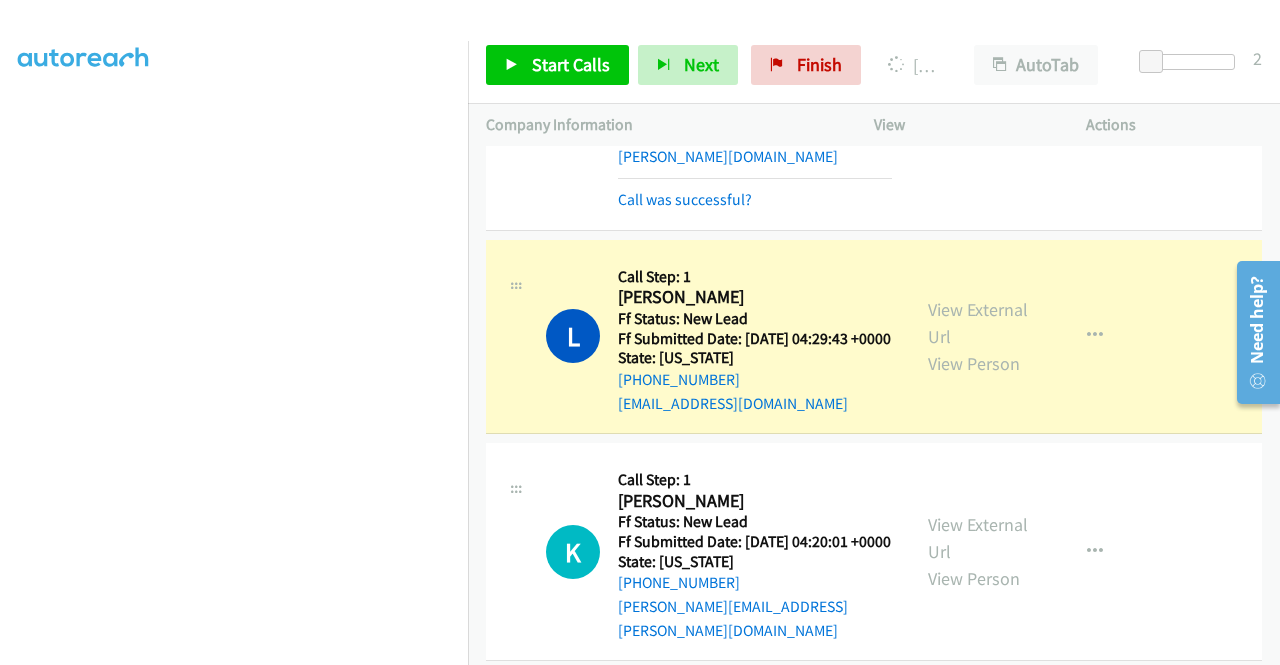scroll, scrollTop: 56, scrollLeft: 0, axis: vertical 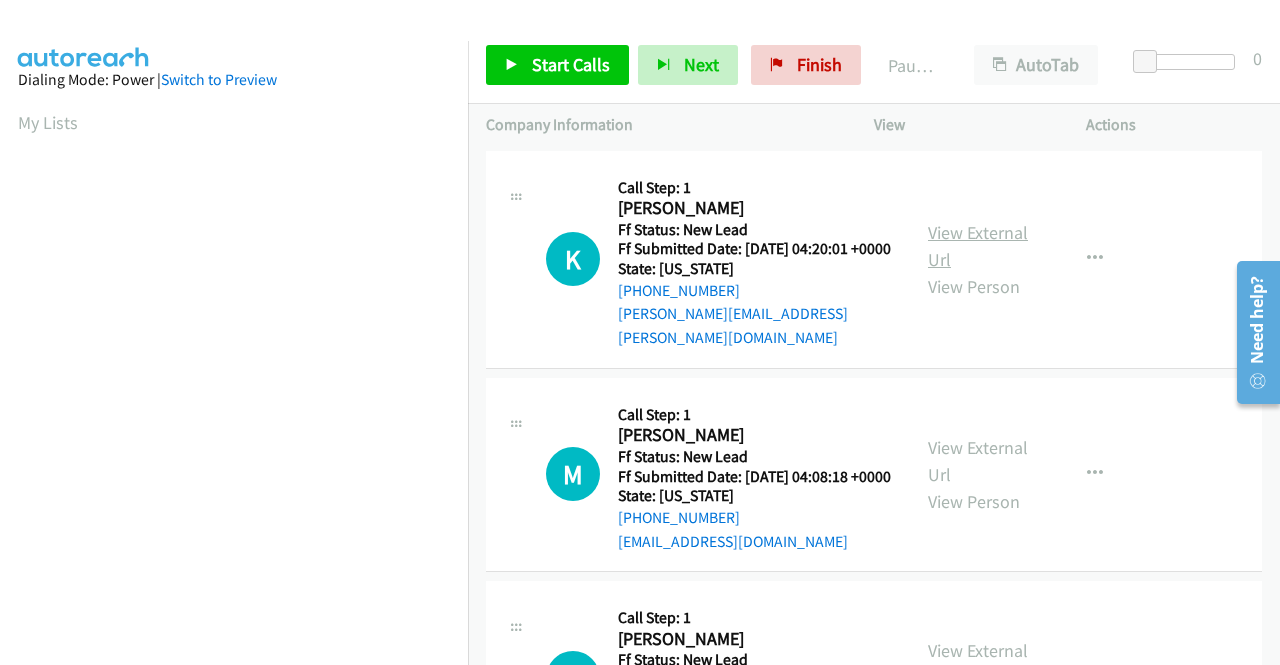 click on "View External Url" at bounding box center [978, 246] 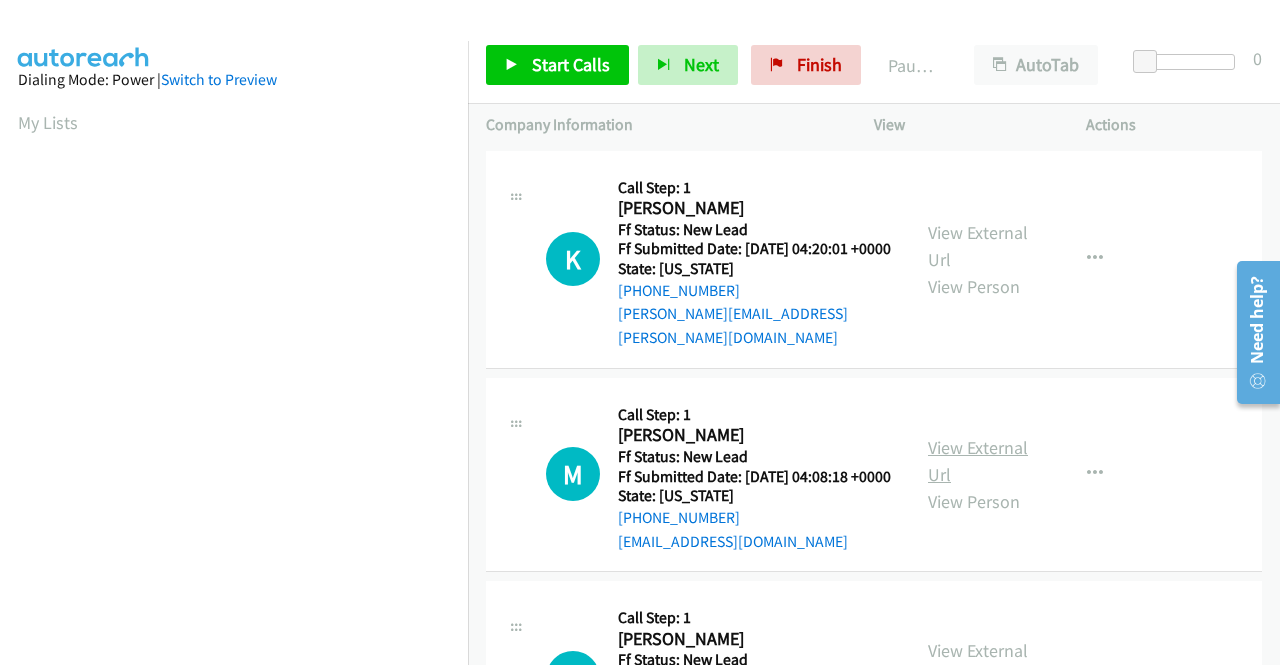 click on "View External Url" at bounding box center [978, 461] 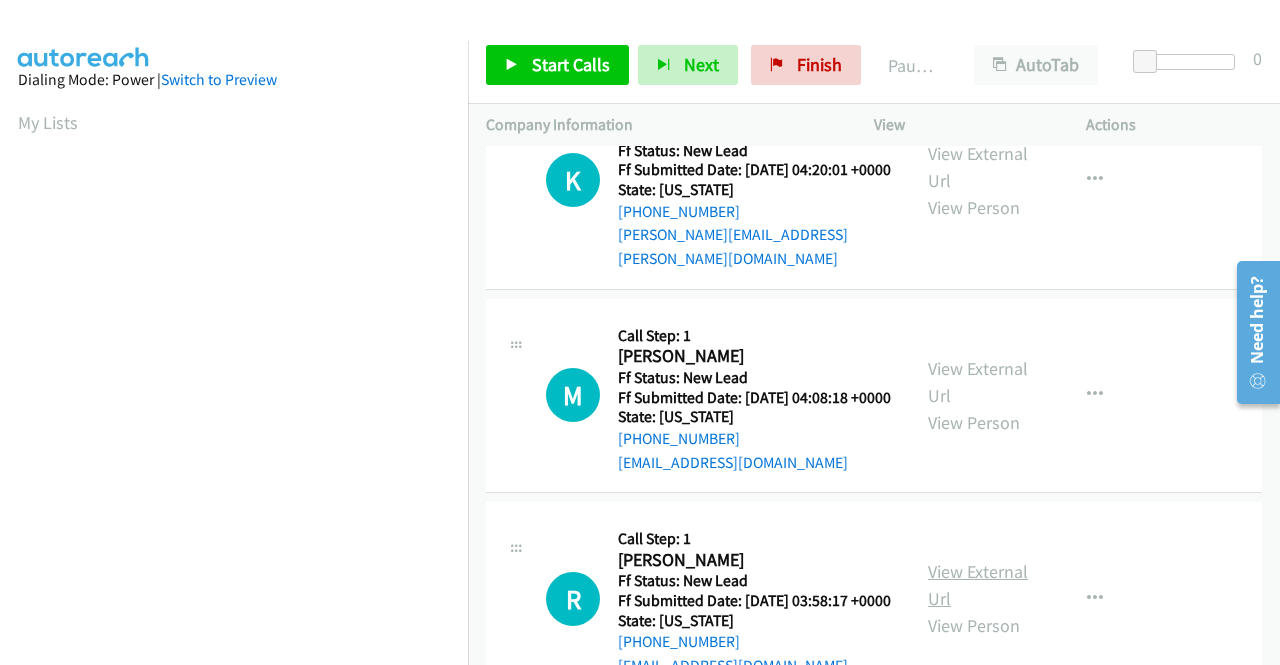 scroll, scrollTop: 200, scrollLeft: 0, axis: vertical 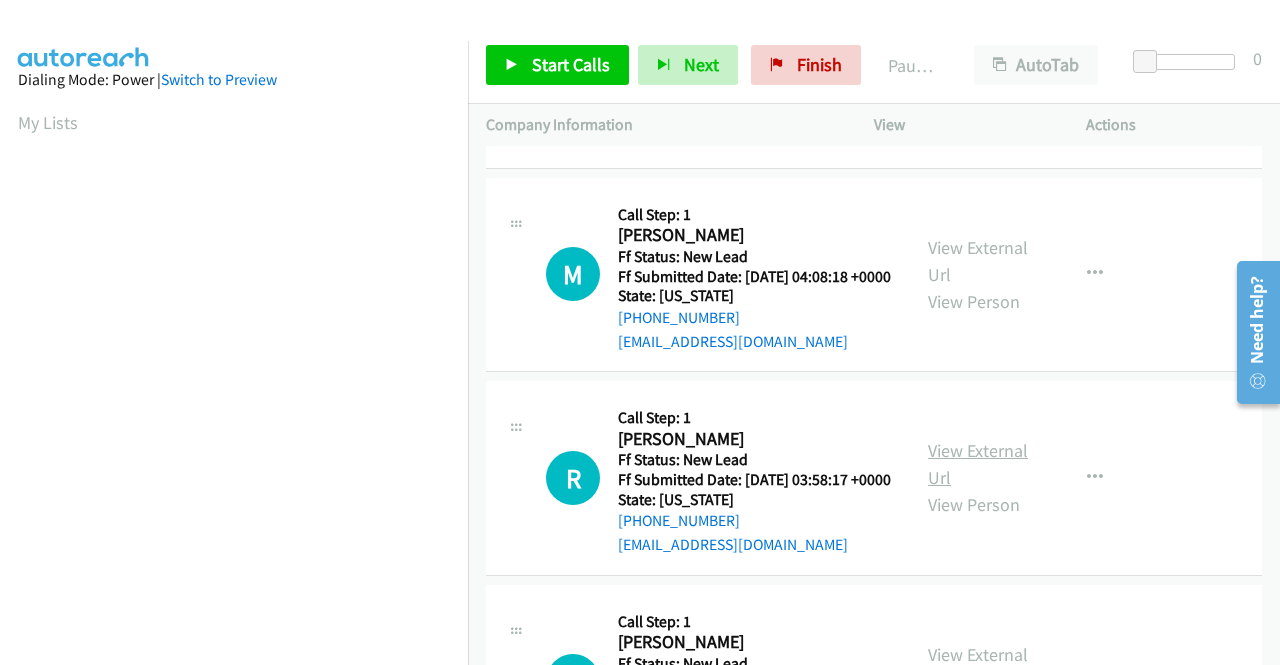 click on "View External Url" at bounding box center (978, 464) 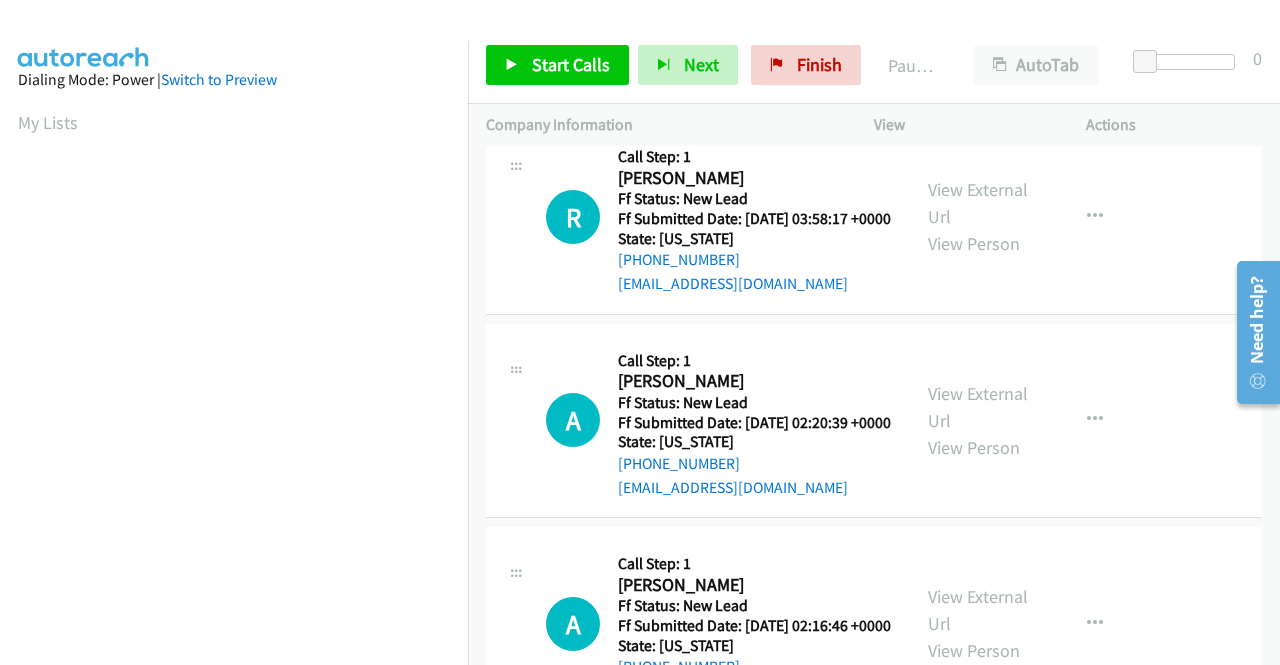 scroll, scrollTop: 500, scrollLeft: 0, axis: vertical 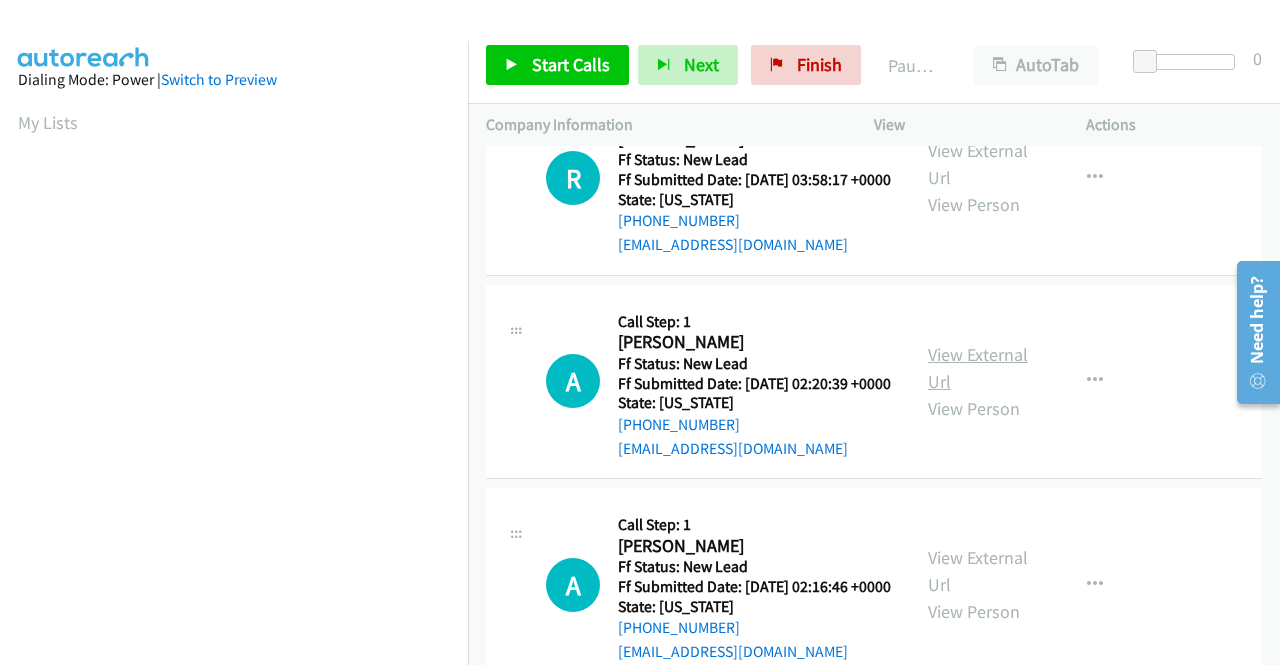 click on "View External Url" at bounding box center [978, 368] 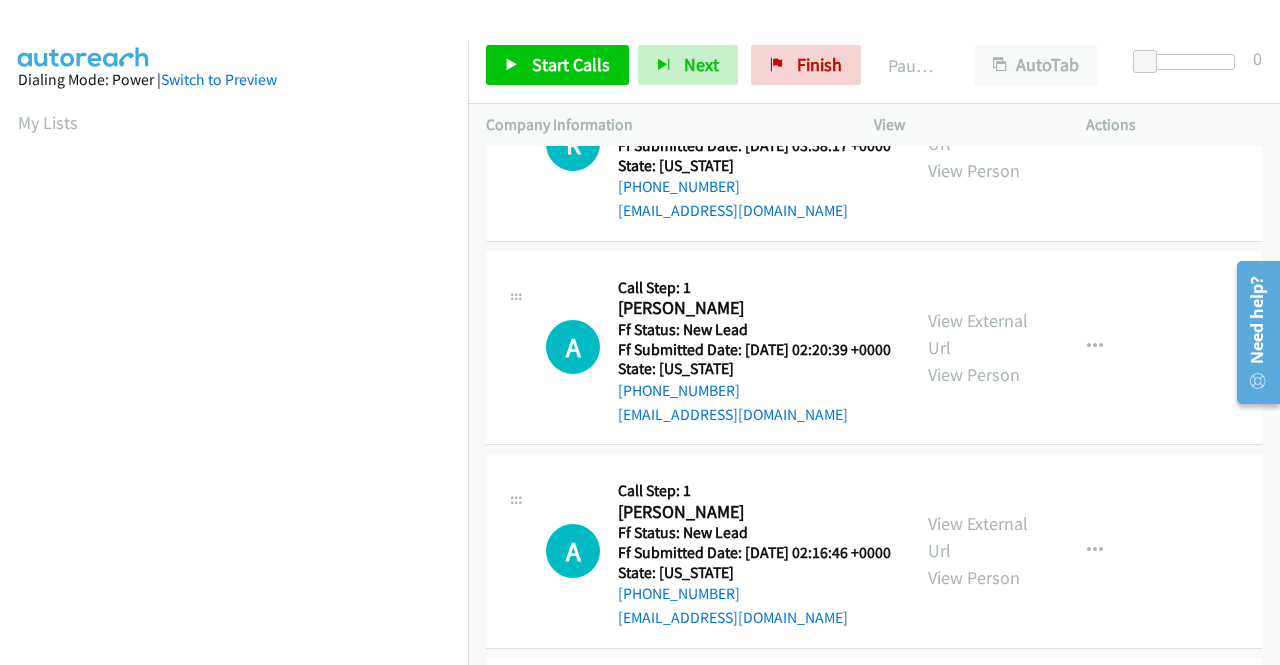 scroll, scrollTop: 600, scrollLeft: 0, axis: vertical 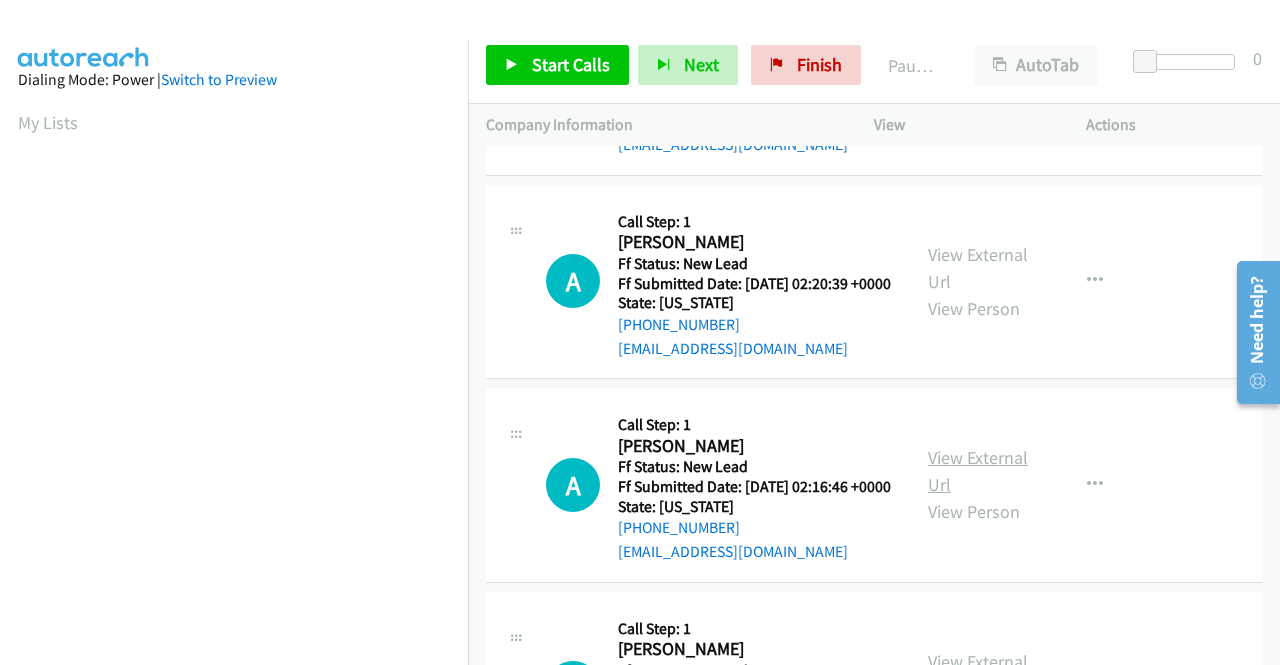 click on "View External Url" at bounding box center (978, 471) 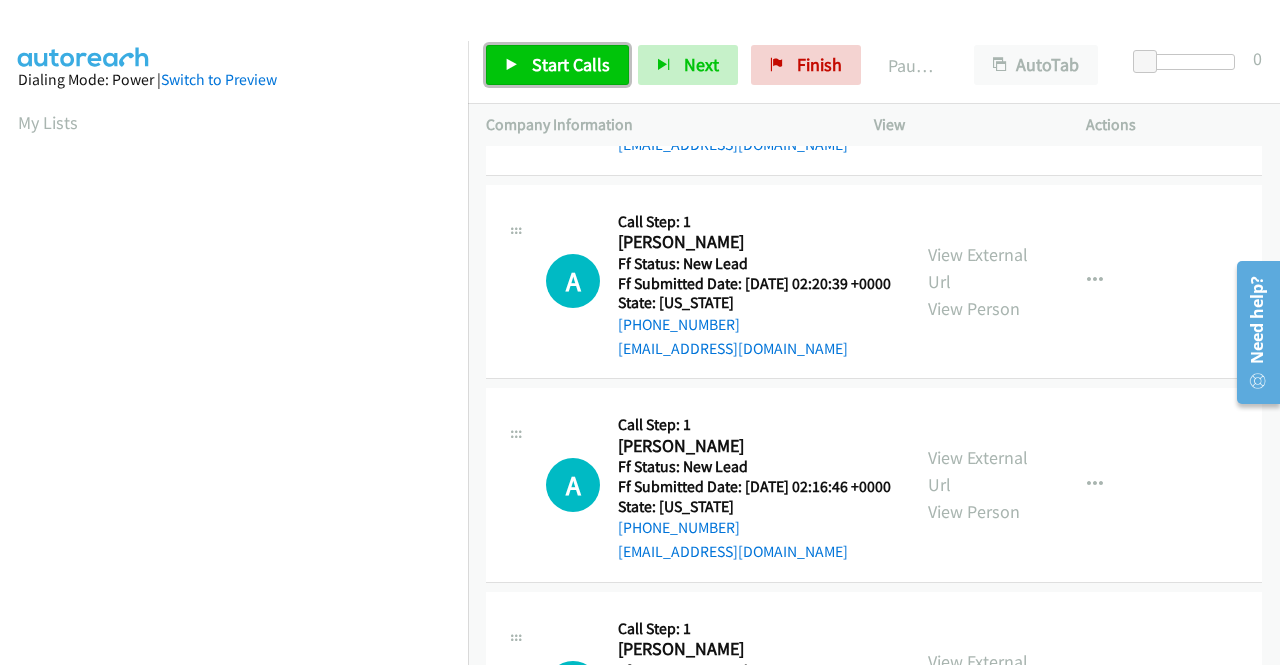 click on "Start Calls" at bounding box center (571, 64) 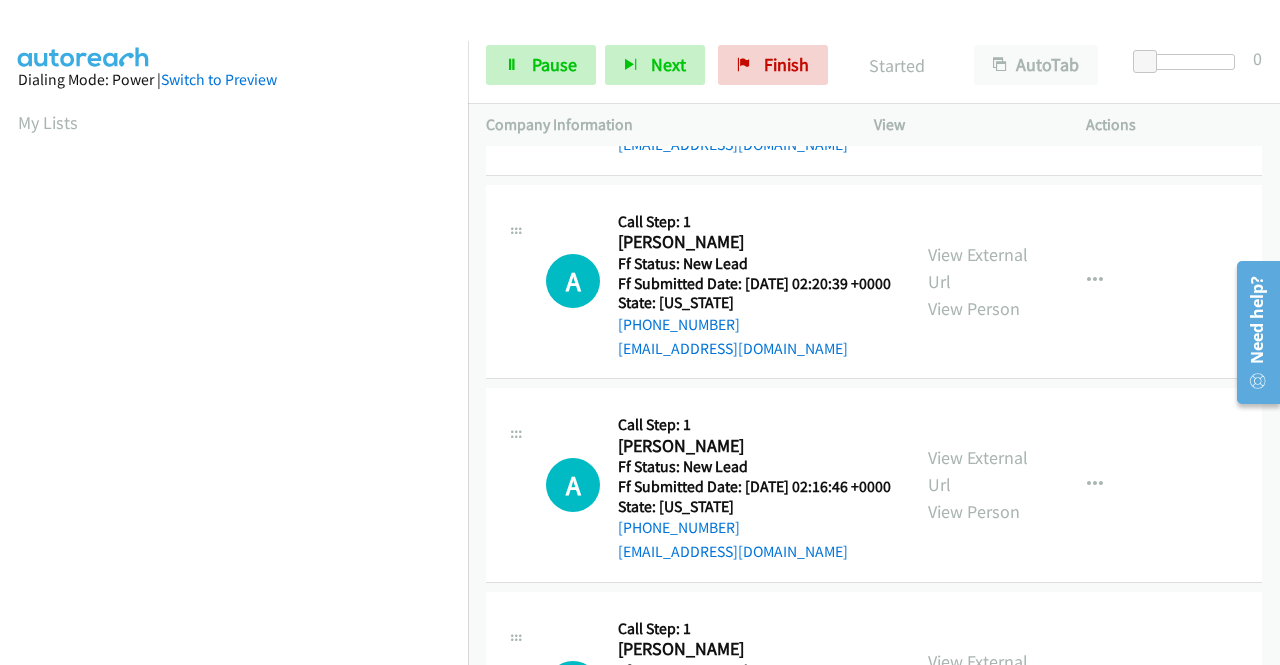 scroll, scrollTop: 159, scrollLeft: 0, axis: vertical 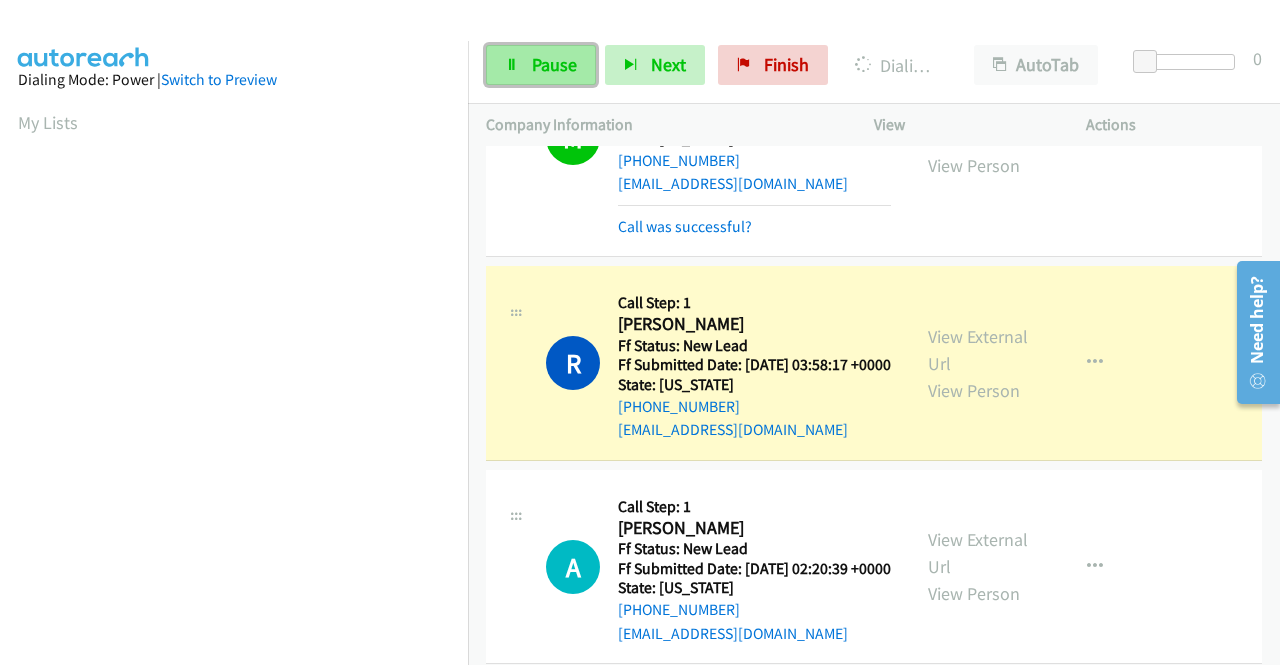 click on "Pause" at bounding box center [554, 64] 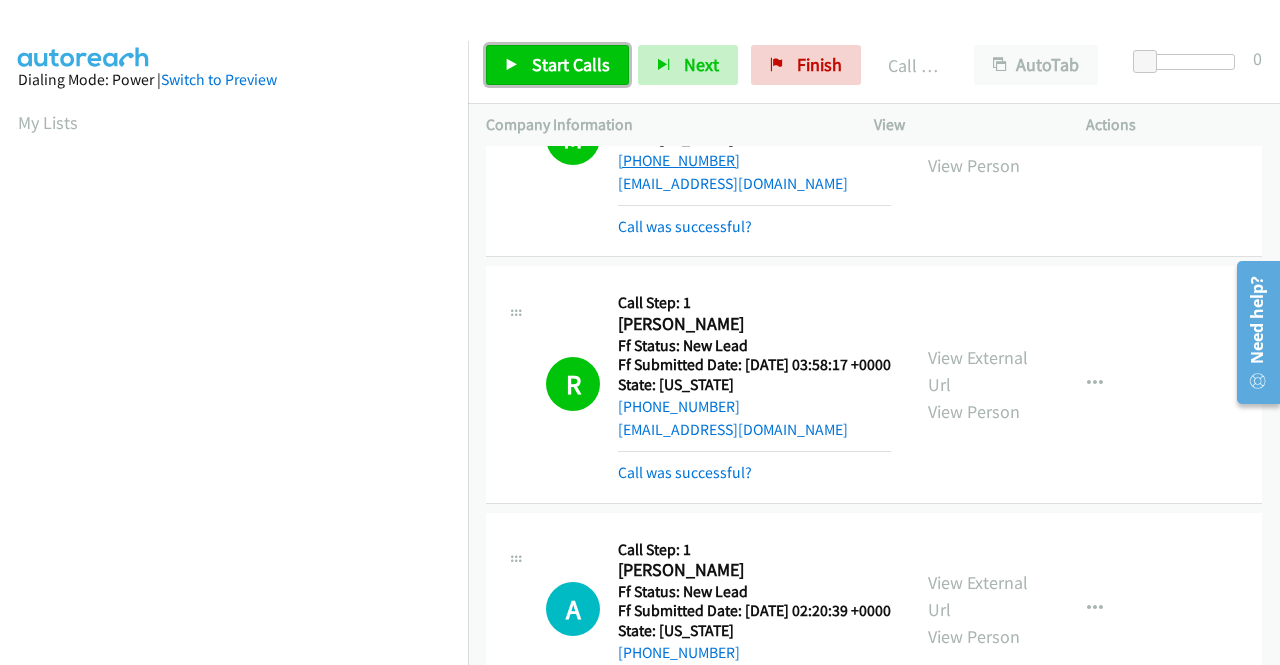 drag, startPoint x: 572, startPoint y: 63, endPoint x: 698, endPoint y: 169, distance: 164.65723 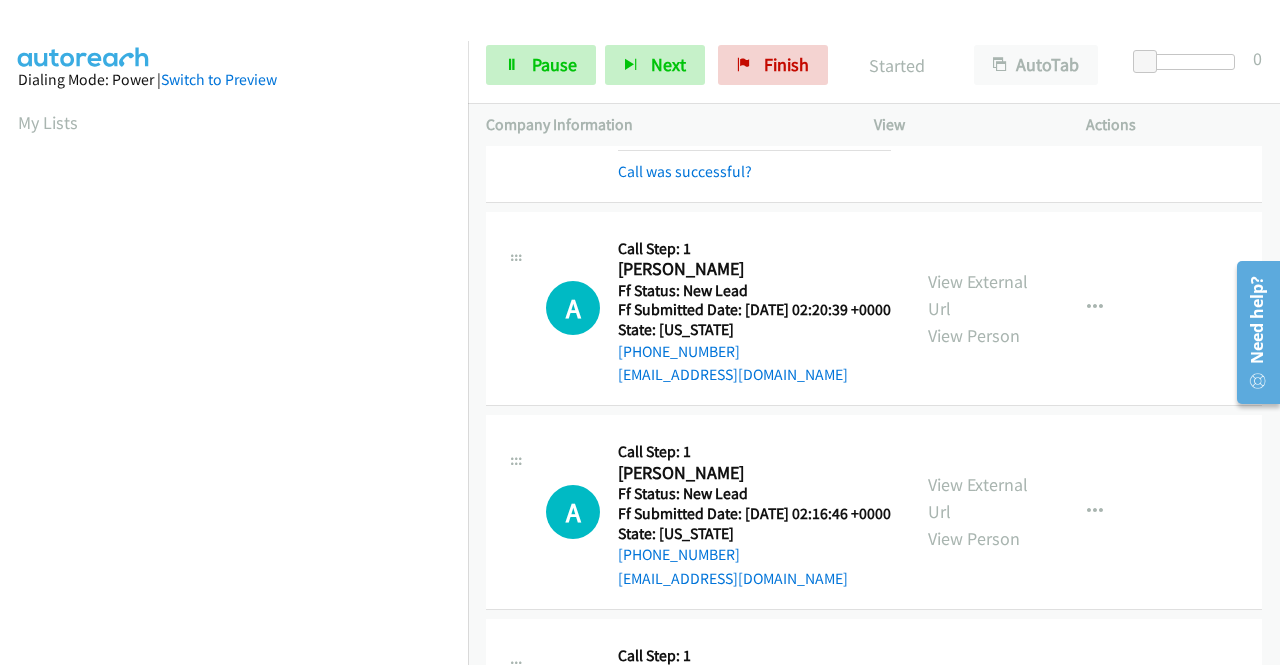 scroll, scrollTop: 800, scrollLeft: 0, axis: vertical 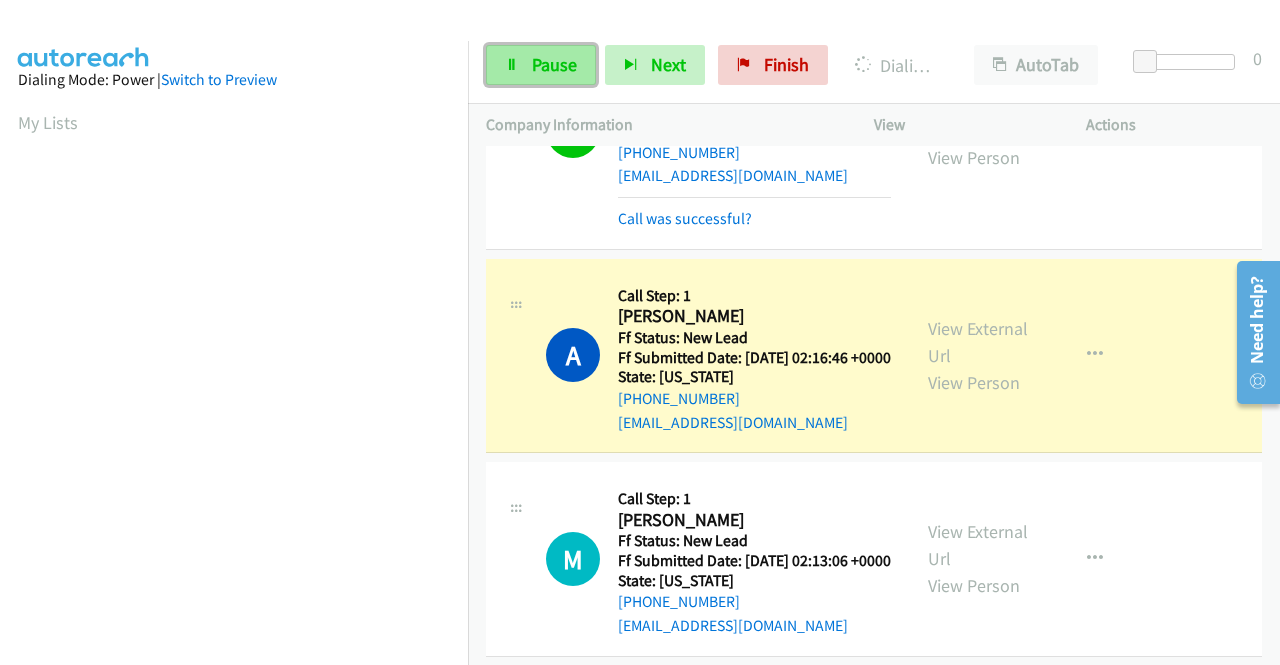 click on "Pause" at bounding box center (554, 64) 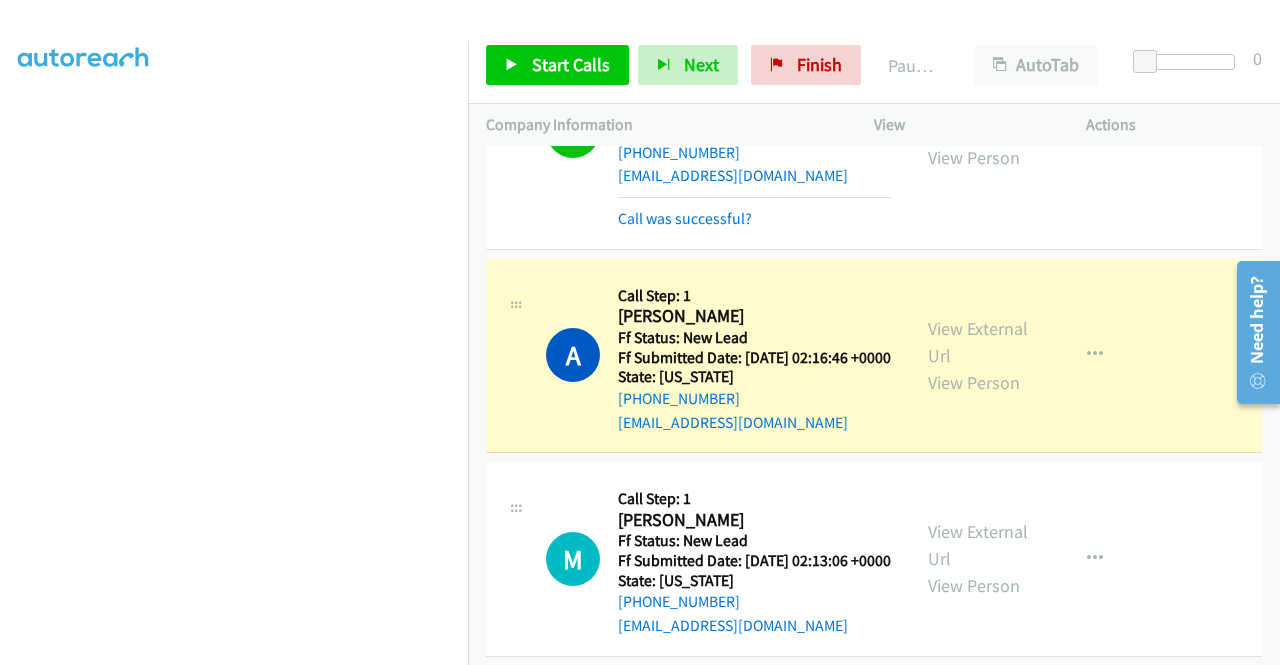 scroll, scrollTop: 456, scrollLeft: 0, axis: vertical 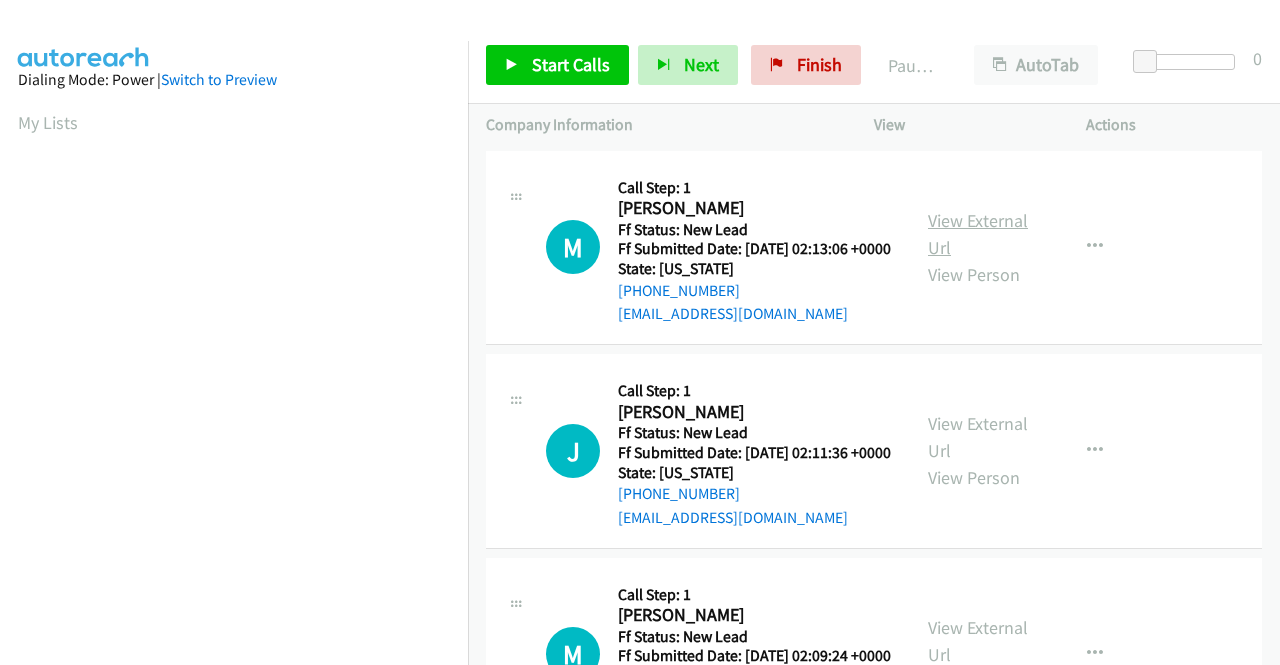 click on "View External Url" at bounding box center [978, 234] 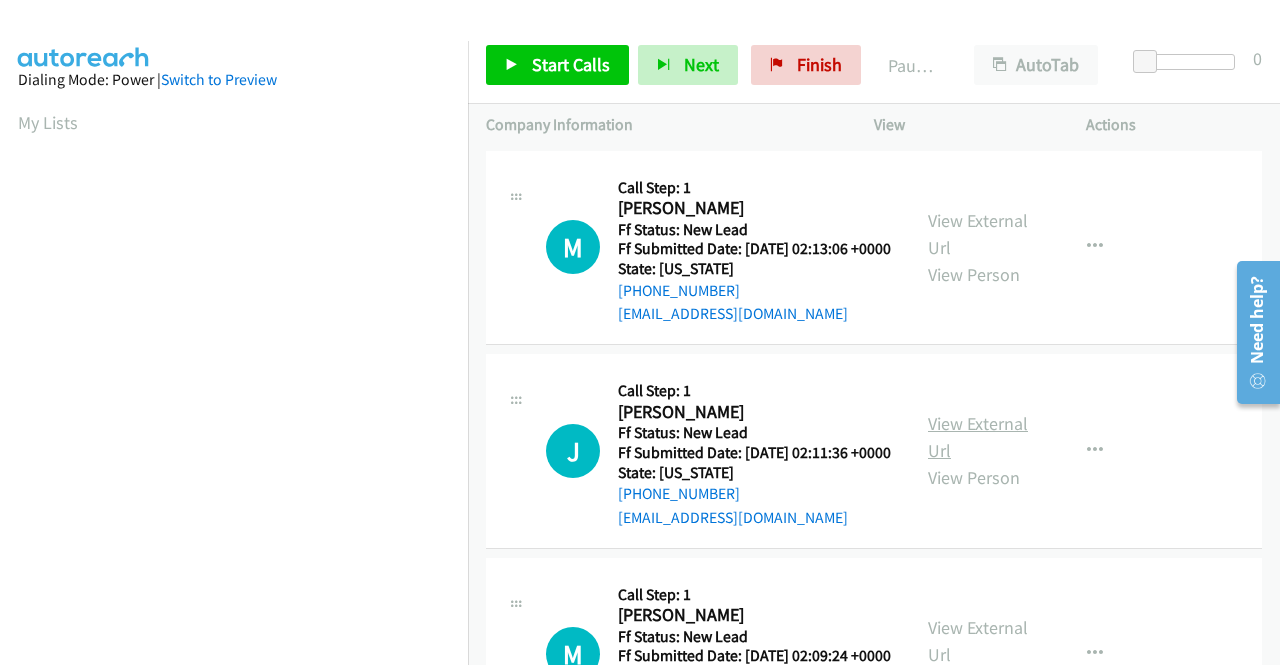 click on "View External Url" at bounding box center (978, 437) 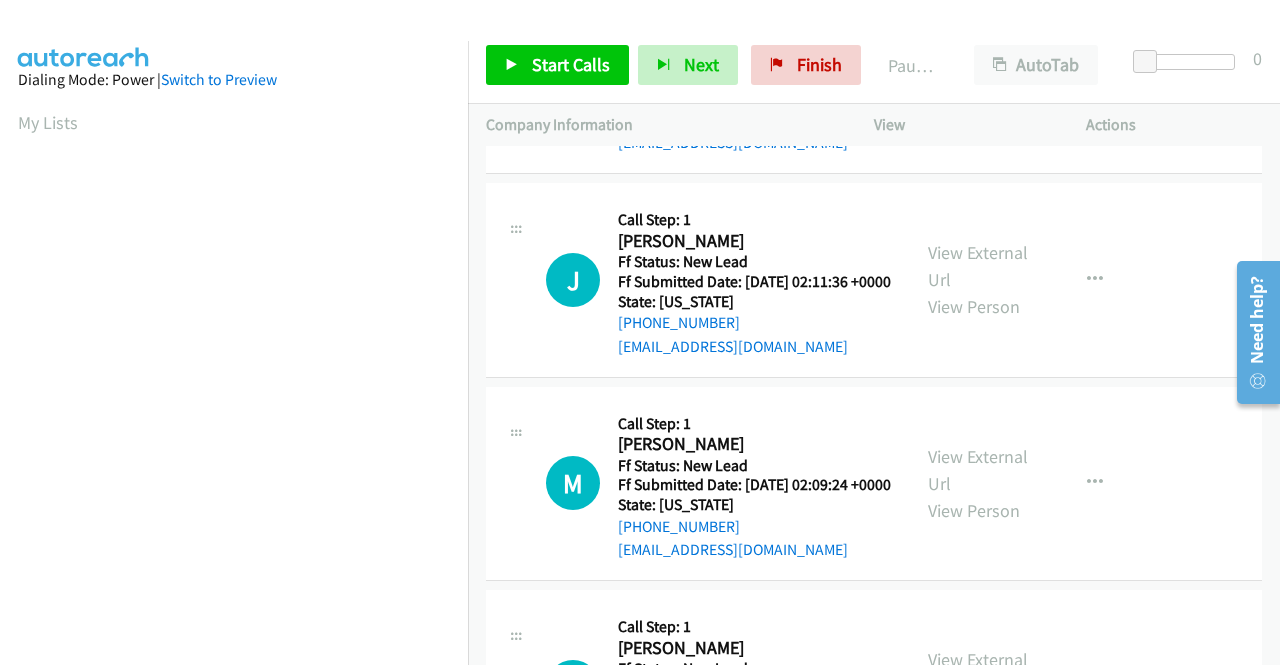 scroll, scrollTop: 200, scrollLeft: 0, axis: vertical 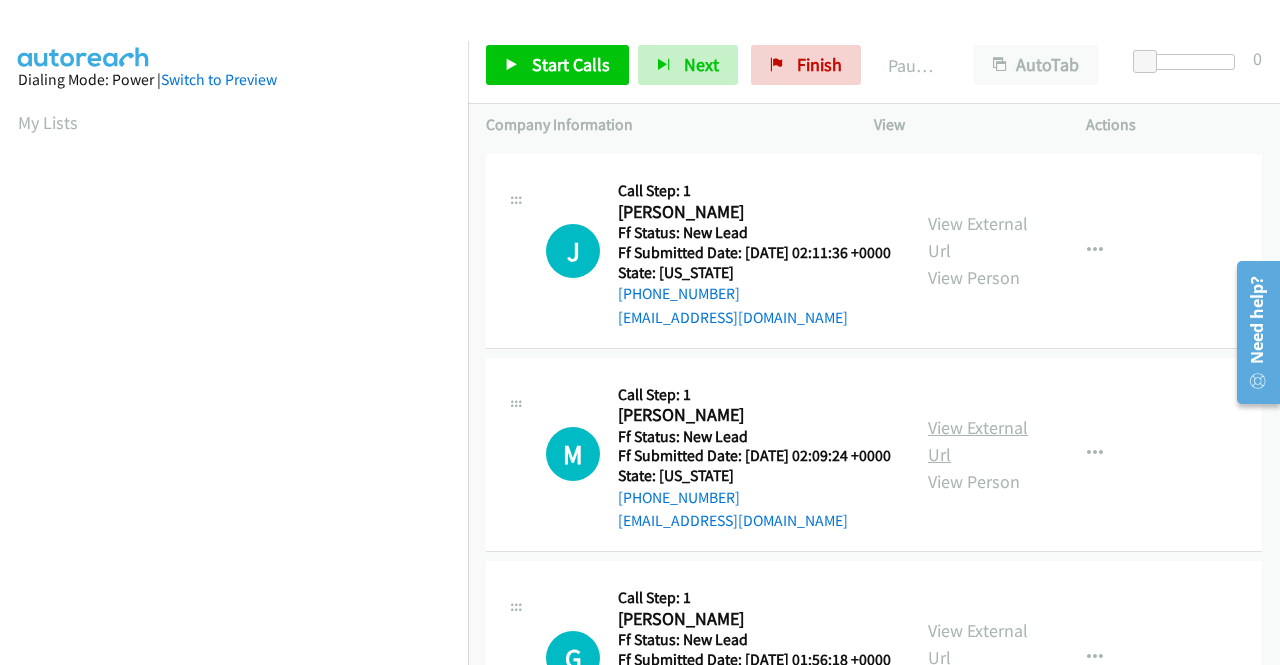 click on "View External Url" at bounding box center [978, 441] 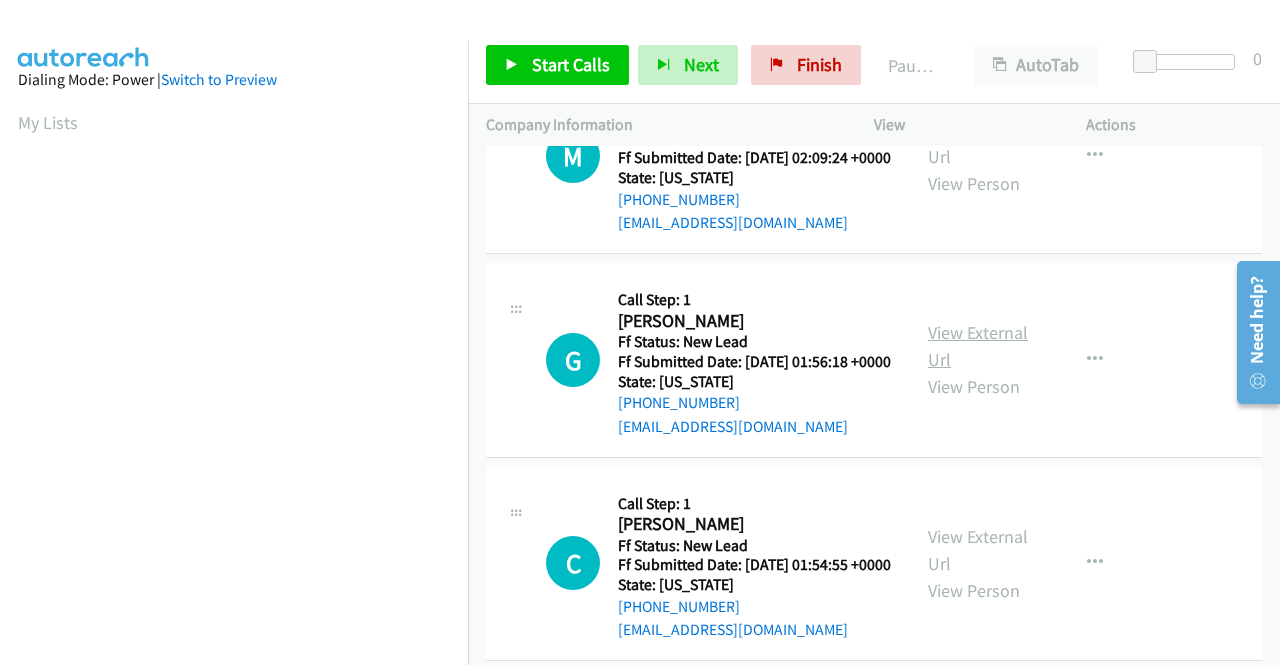 scroll, scrollTop: 500, scrollLeft: 0, axis: vertical 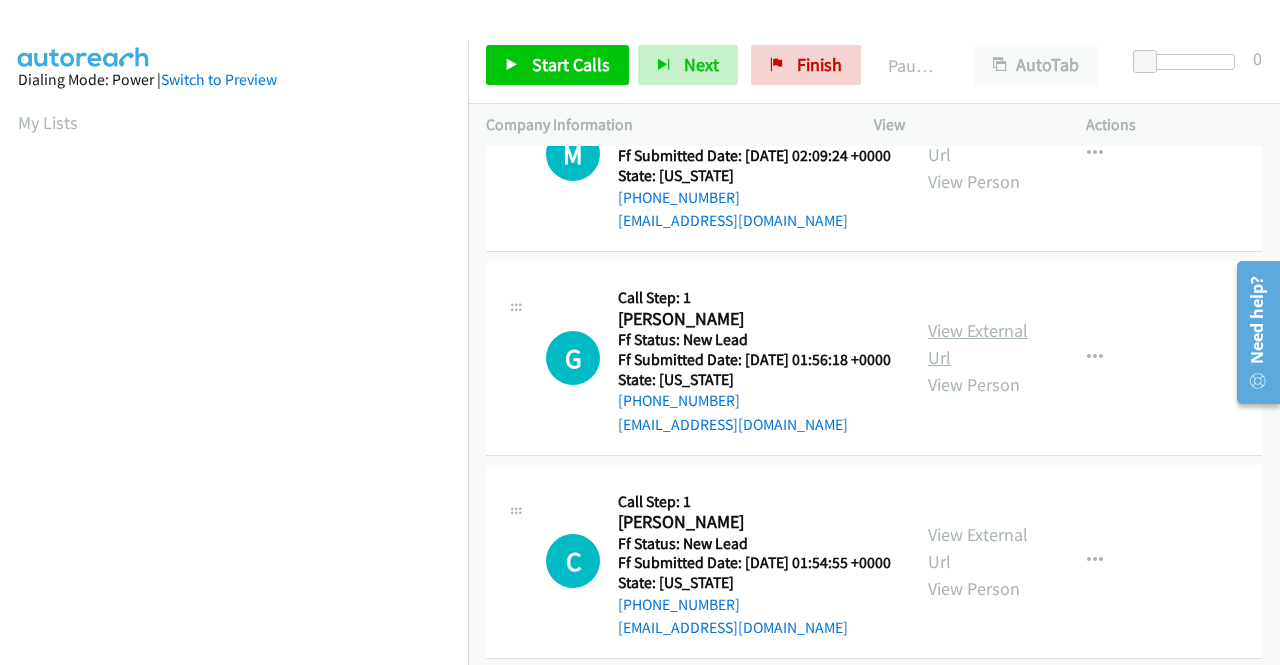 click on "View External Url" at bounding box center (978, 344) 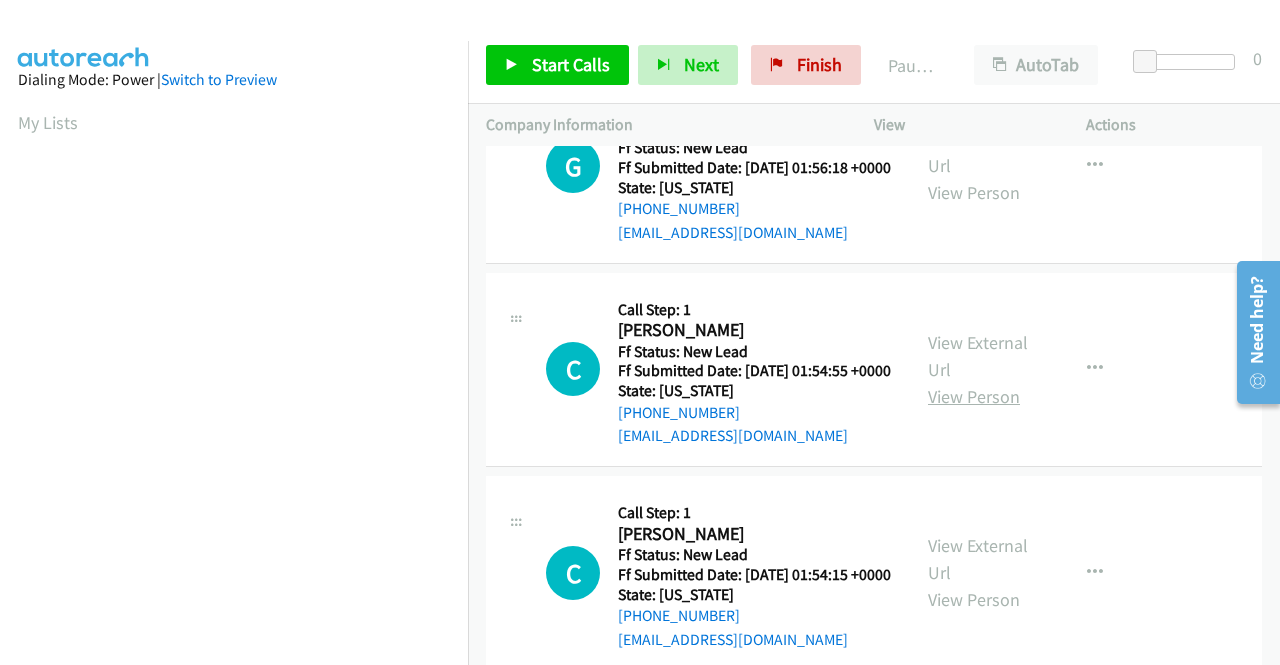 scroll, scrollTop: 700, scrollLeft: 0, axis: vertical 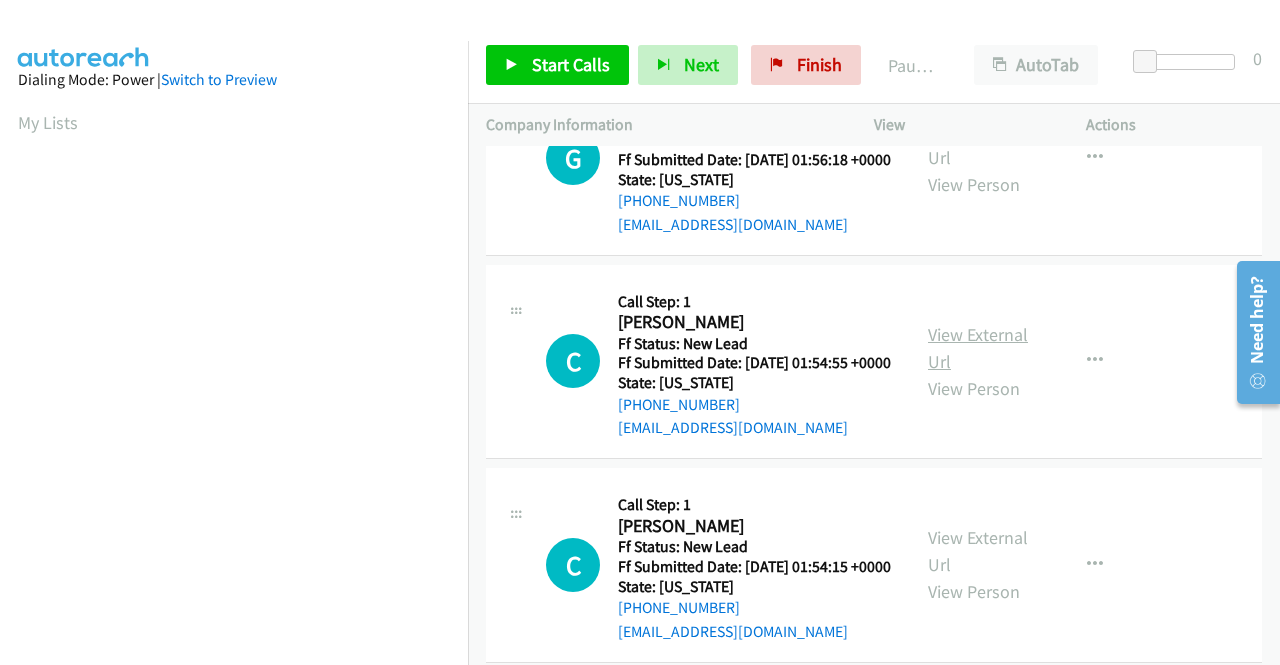 click on "View External Url" at bounding box center (978, 348) 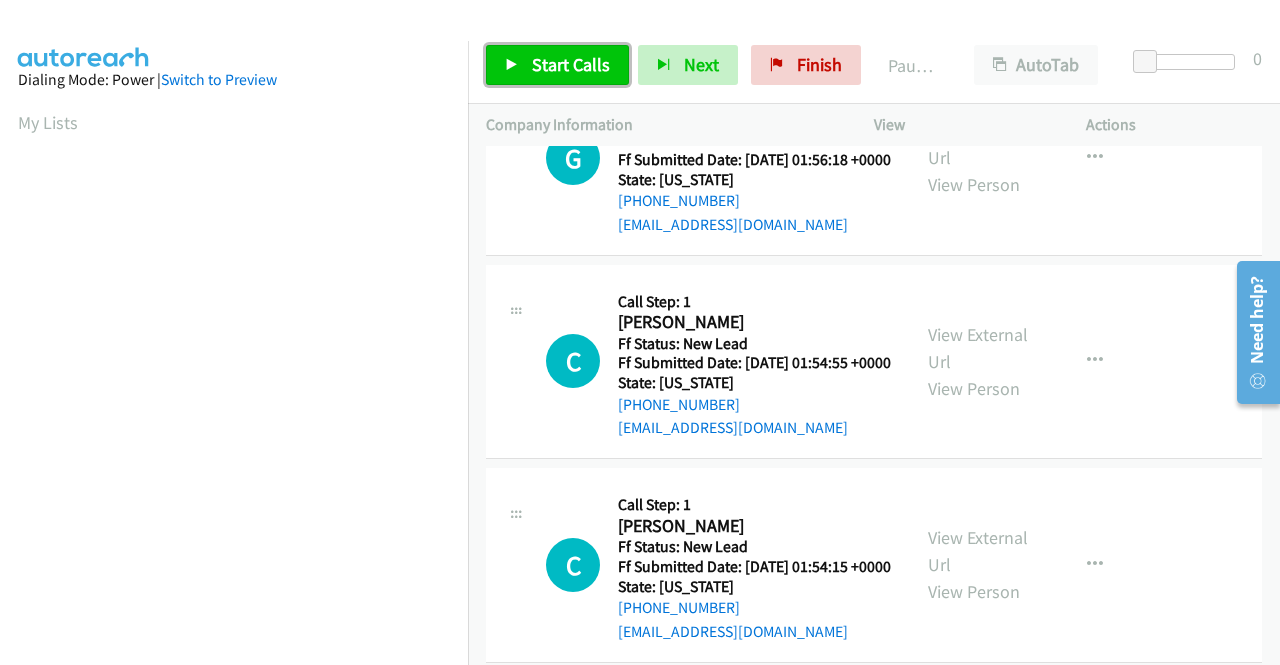 click on "Start Calls" at bounding box center [557, 65] 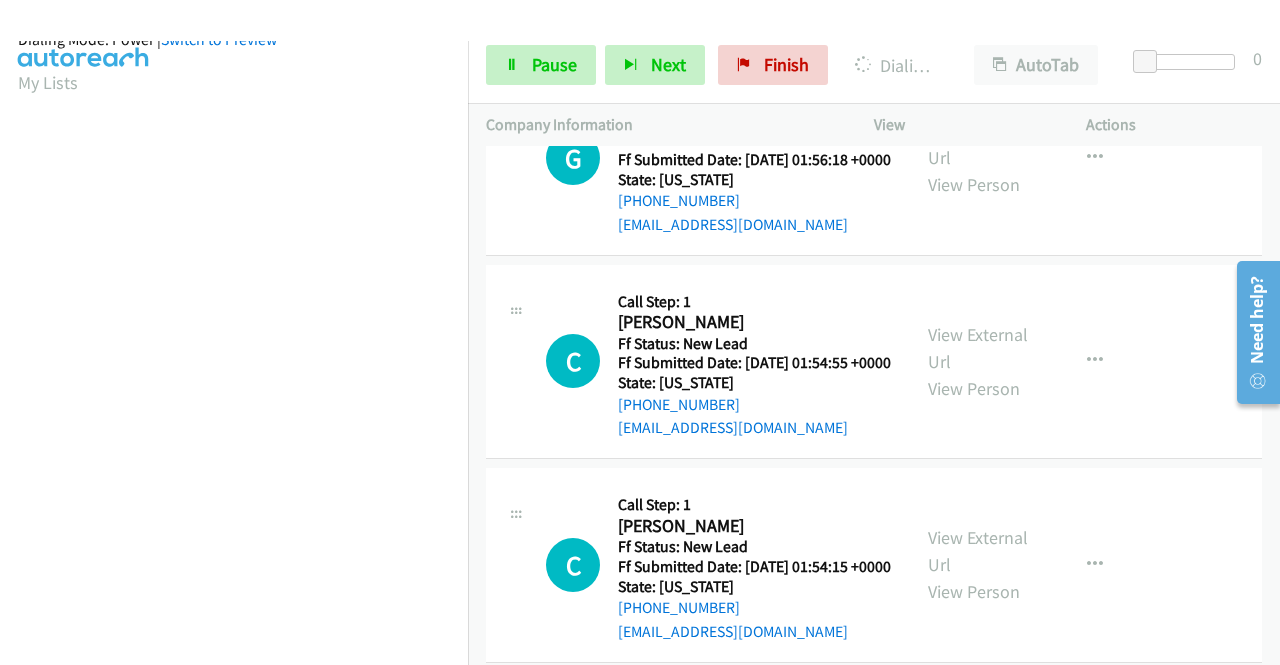 scroll, scrollTop: 456, scrollLeft: 0, axis: vertical 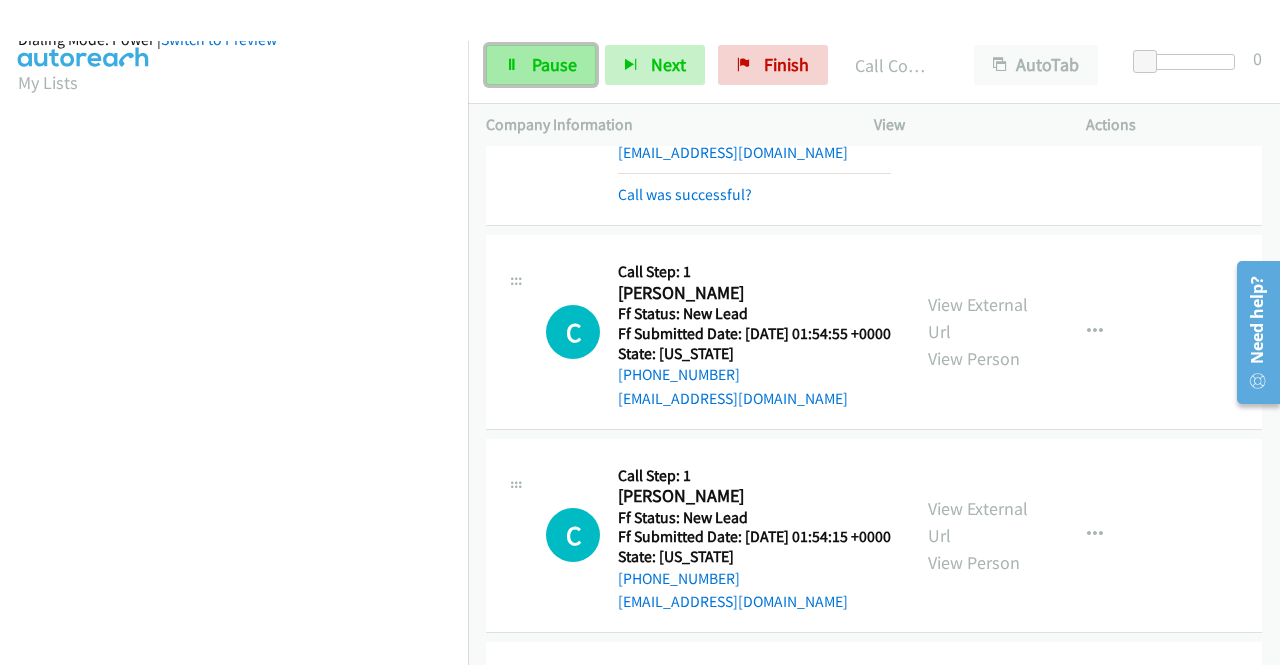 click on "Pause" at bounding box center (554, 64) 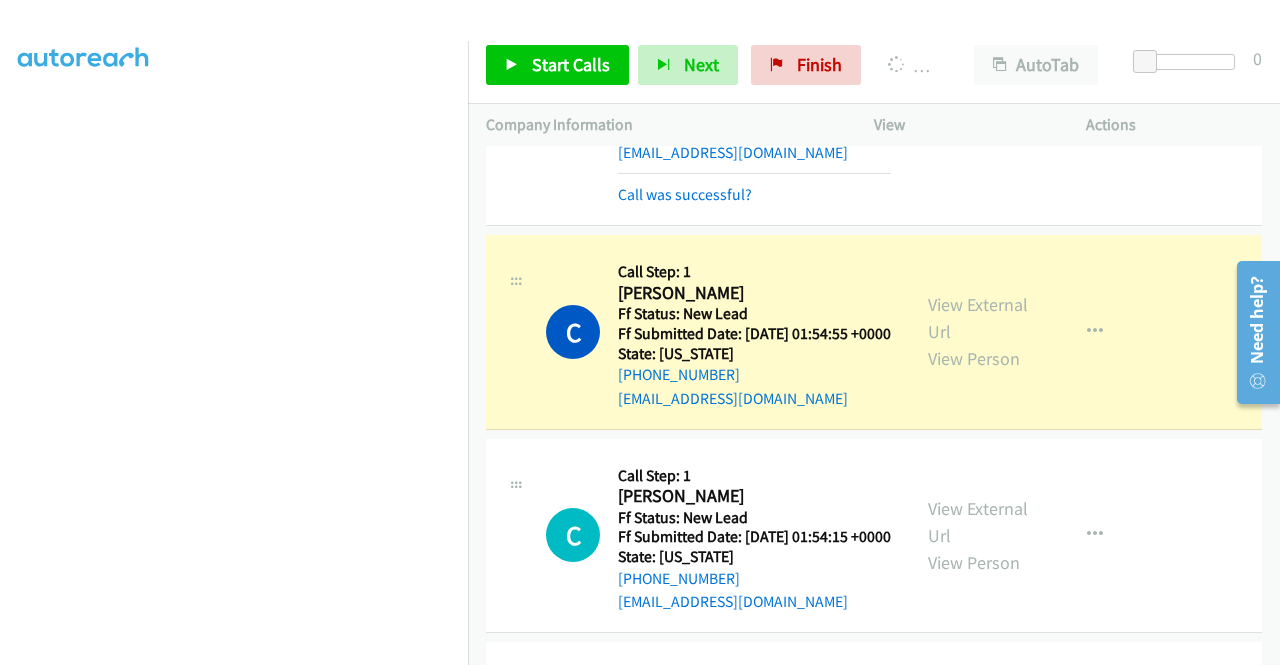 scroll, scrollTop: 0, scrollLeft: 0, axis: both 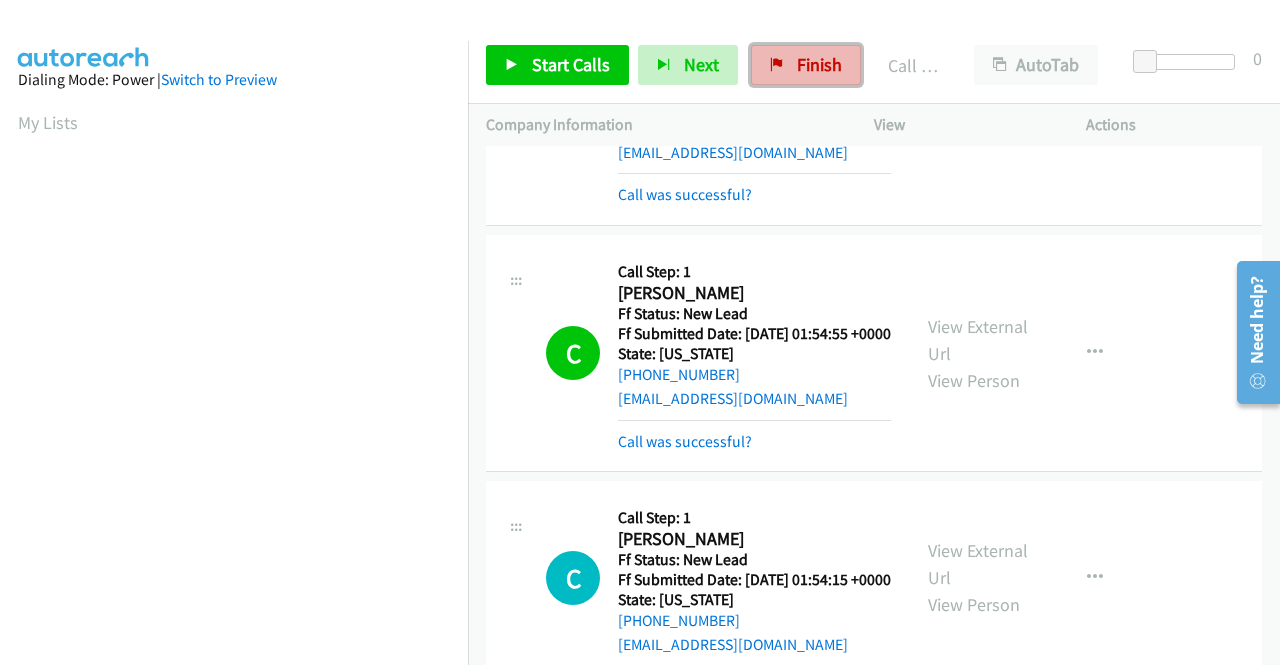 click on "Finish" at bounding box center (806, 65) 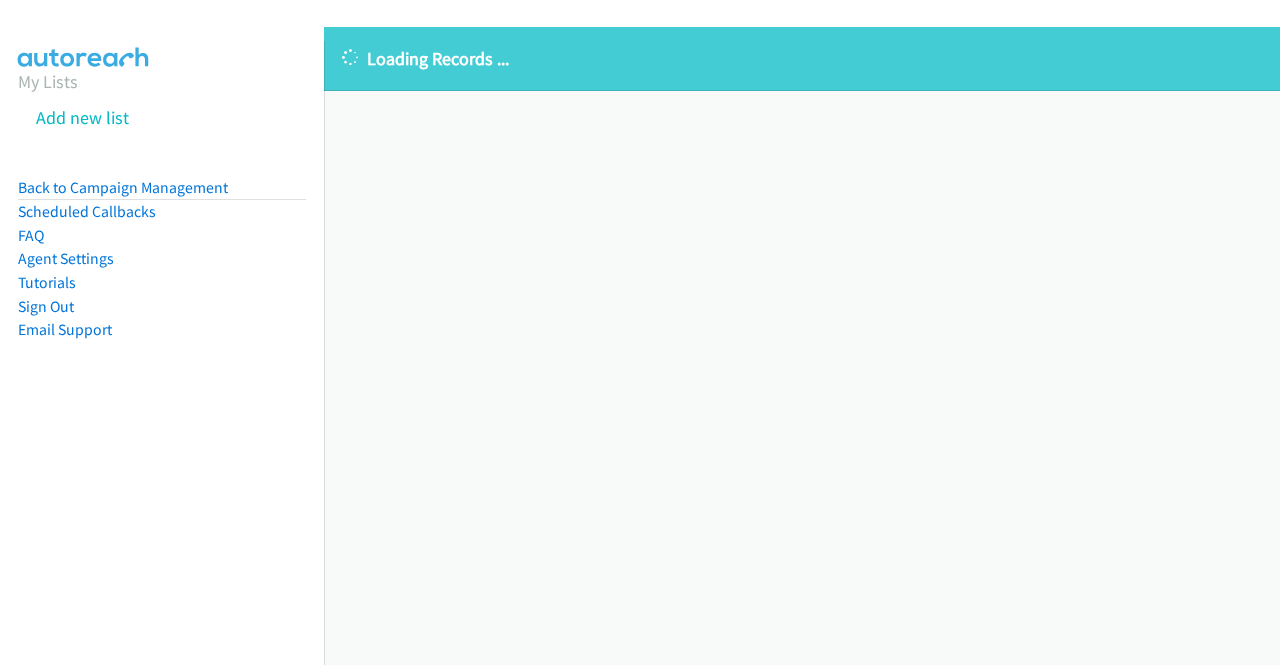 scroll, scrollTop: 0, scrollLeft: 0, axis: both 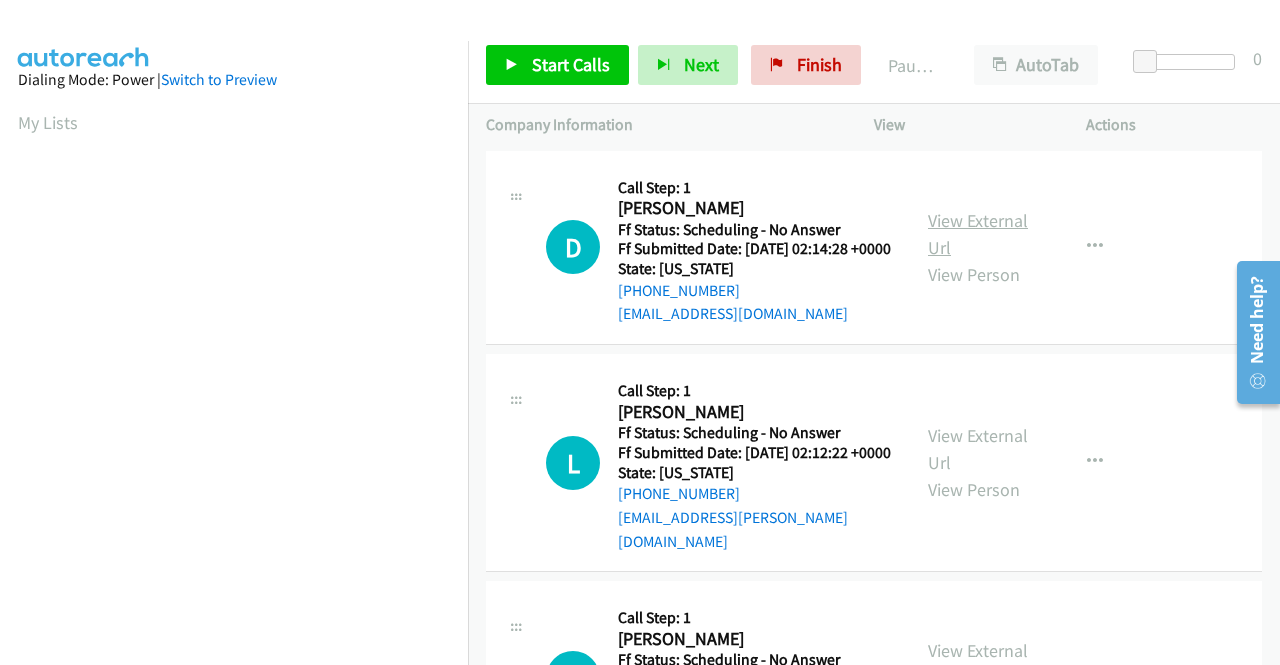 click on "View External Url" at bounding box center (978, 234) 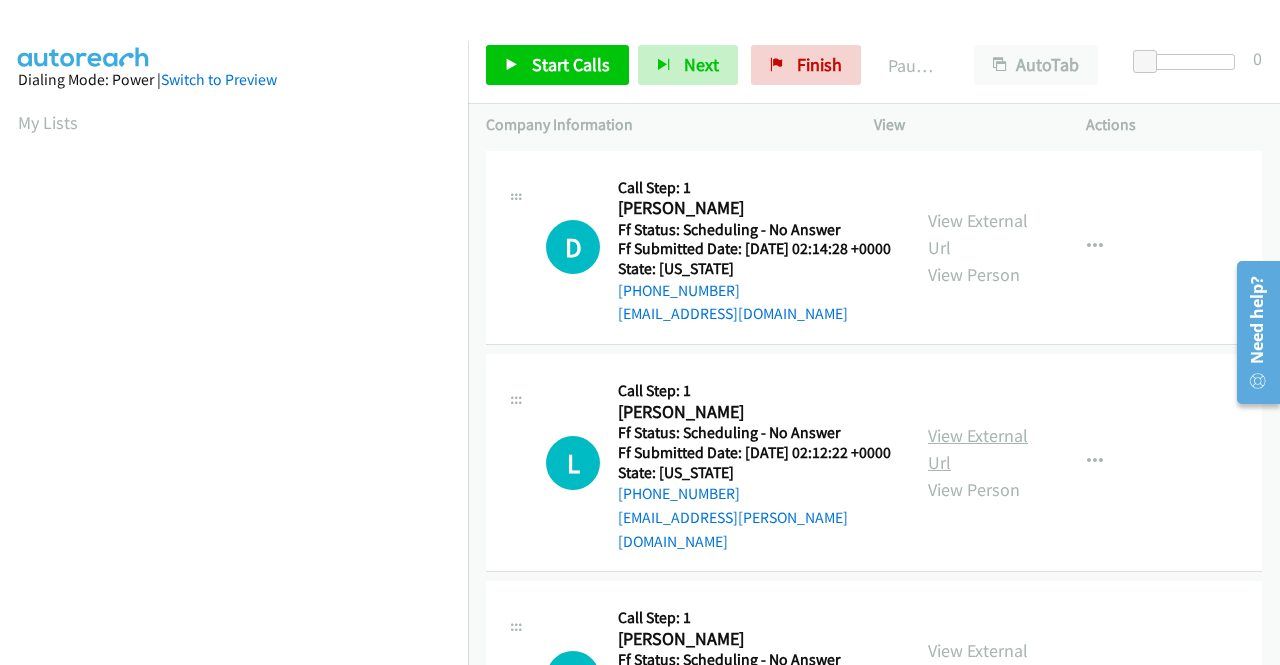 click on "View External Url" at bounding box center [978, 449] 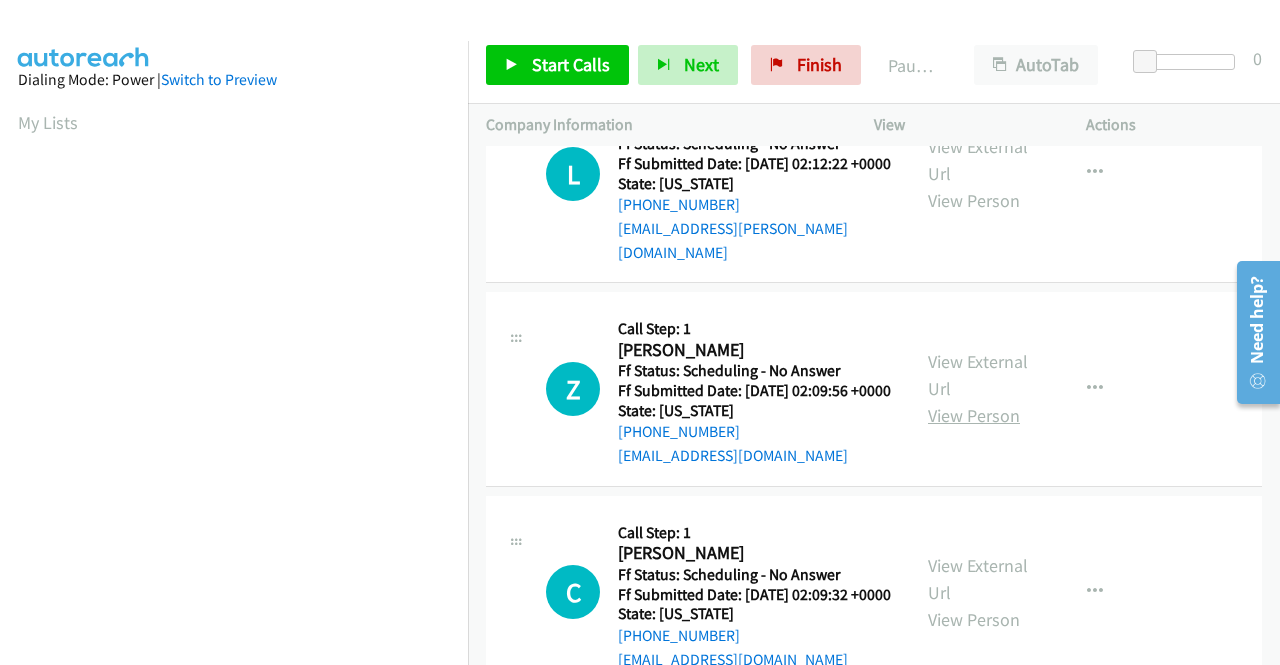 scroll, scrollTop: 300, scrollLeft: 0, axis: vertical 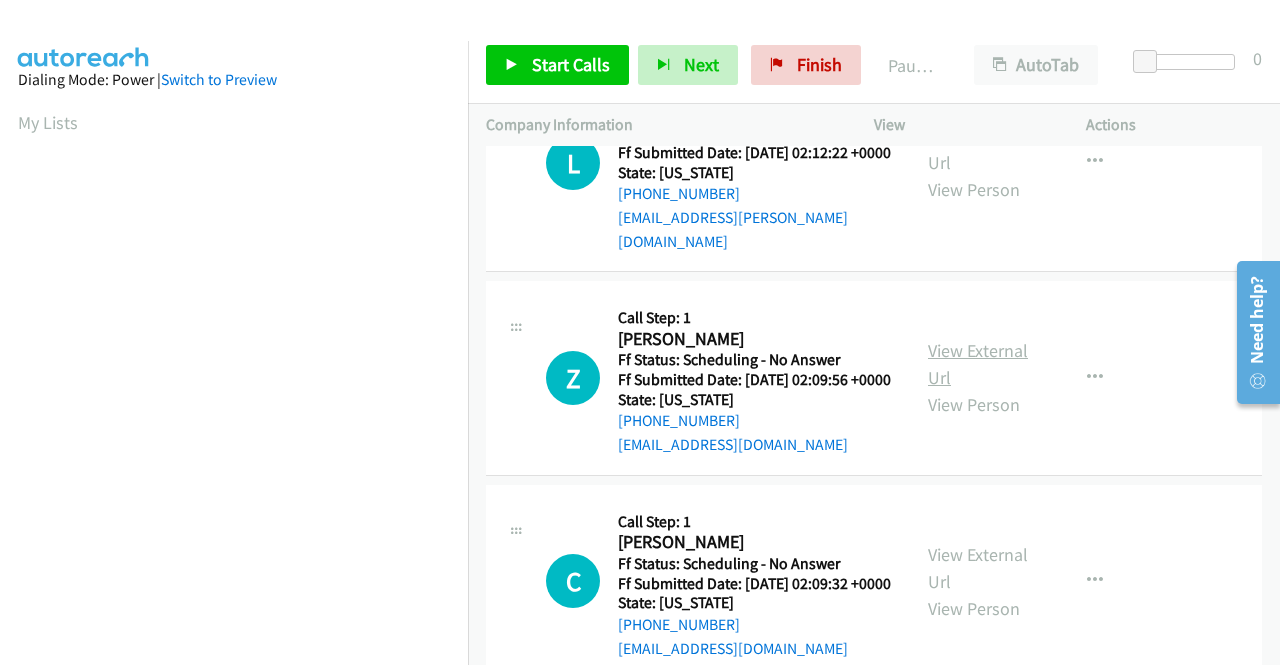 click on "View External Url" at bounding box center [978, 364] 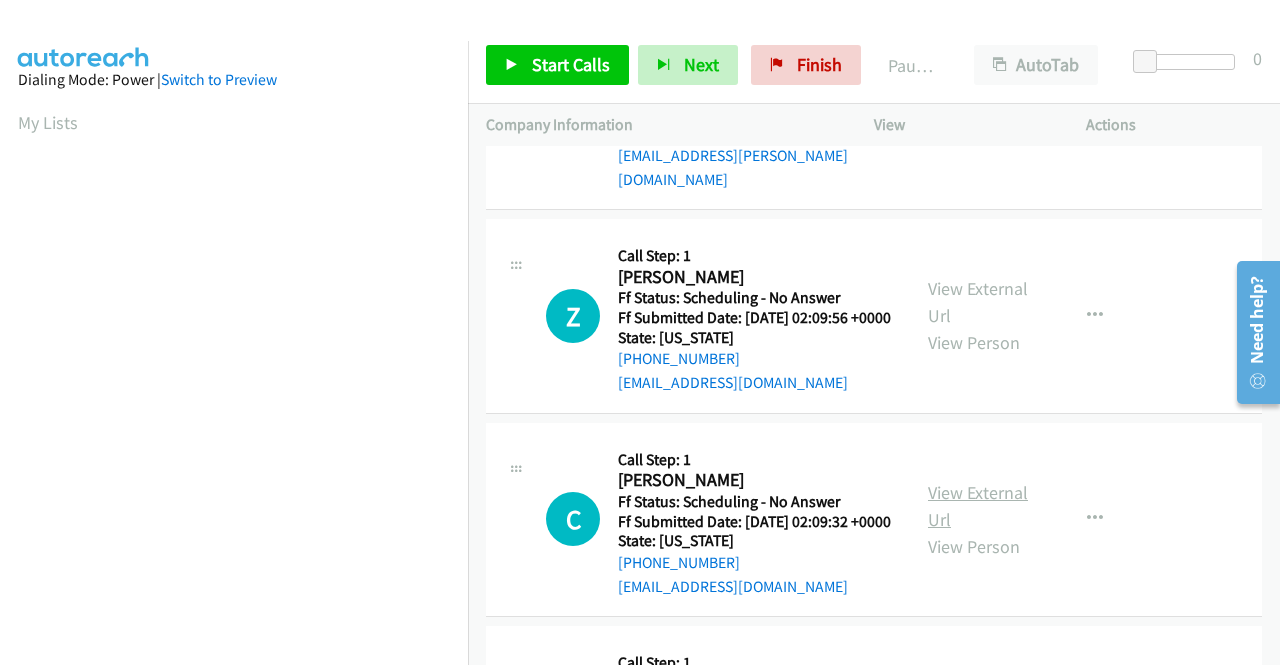 scroll, scrollTop: 500, scrollLeft: 0, axis: vertical 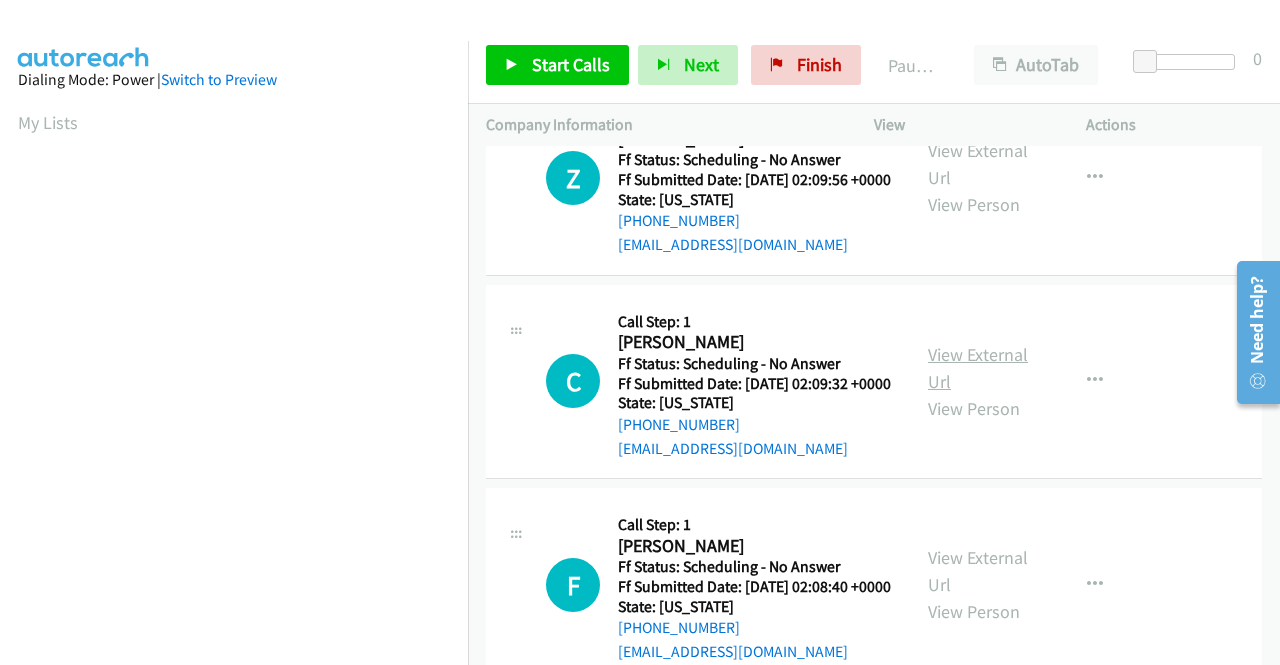 click on "View External Url" at bounding box center (978, 368) 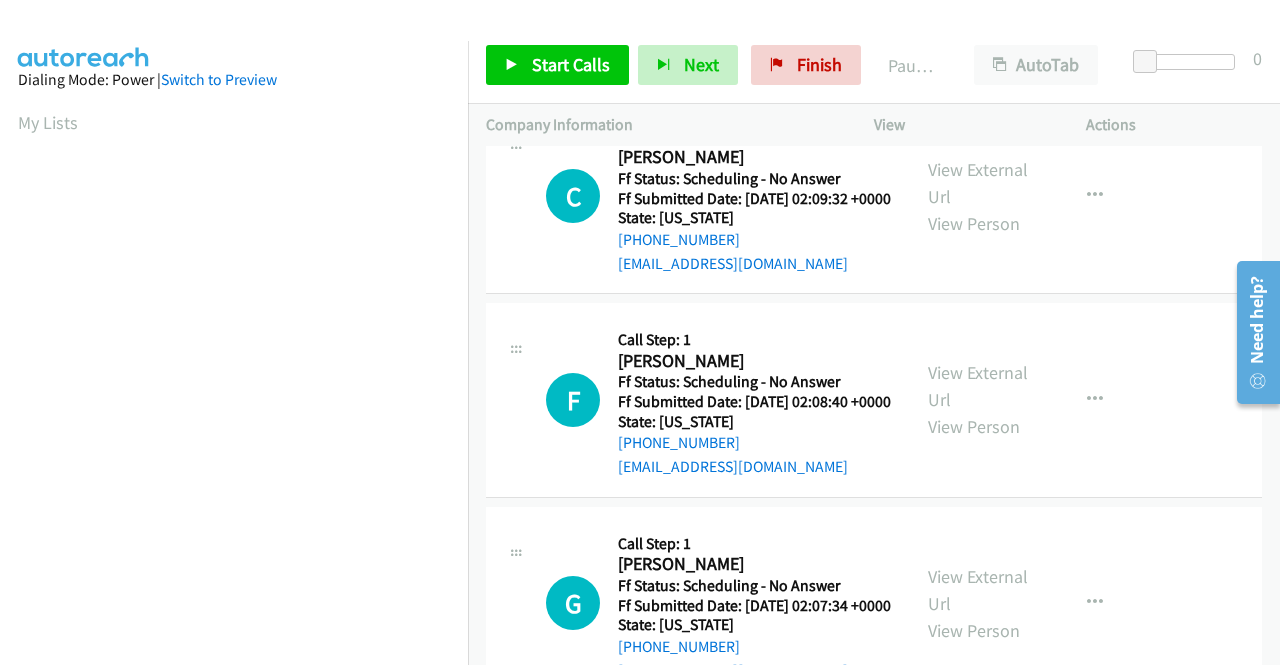 scroll, scrollTop: 700, scrollLeft: 0, axis: vertical 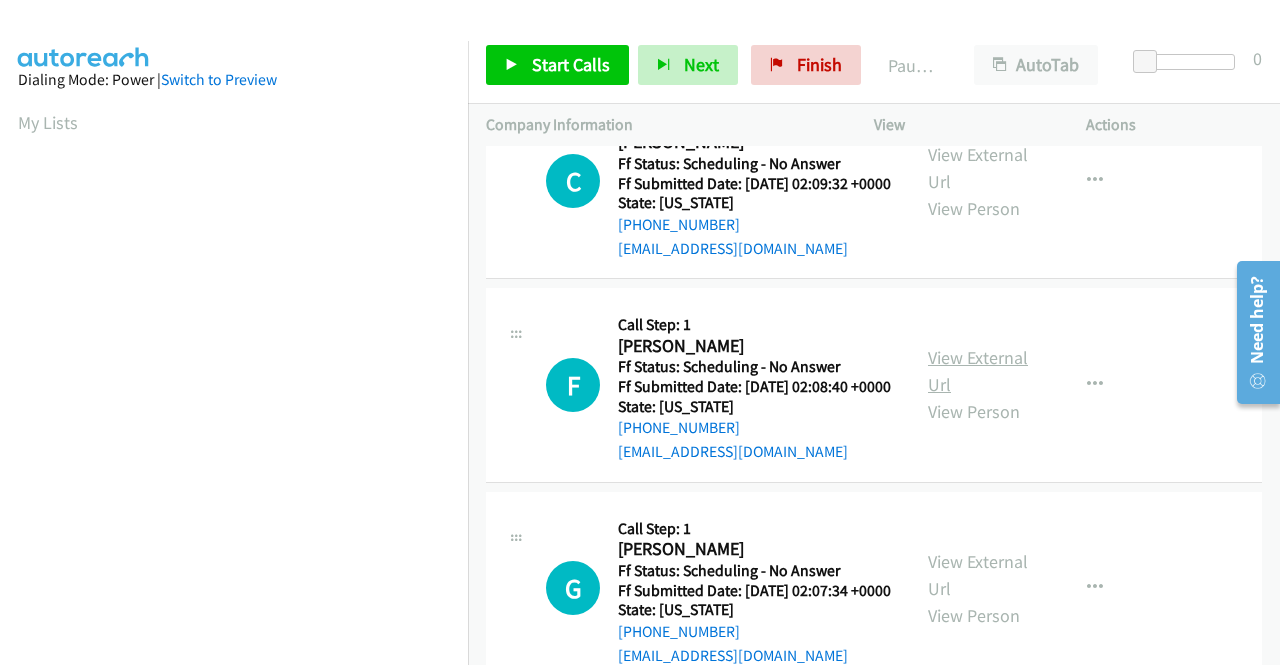 click on "View External Url" at bounding box center [978, 371] 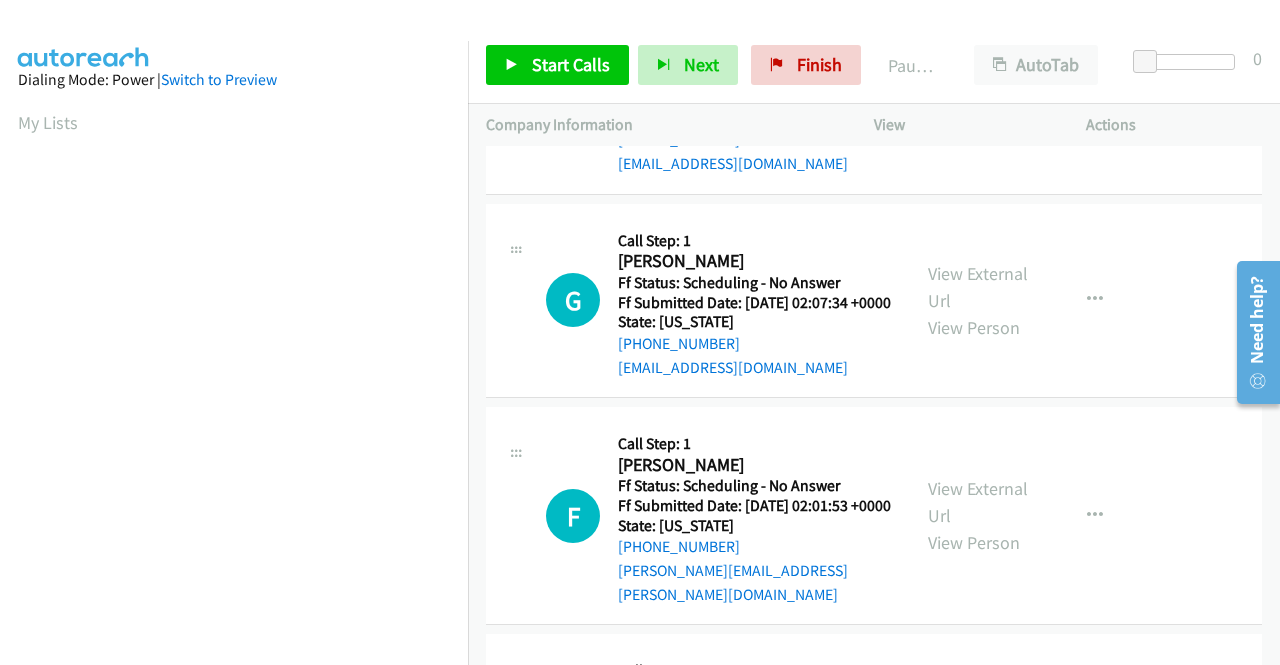 scroll, scrollTop: 1000, scrollLeft: 0, axis: vertical 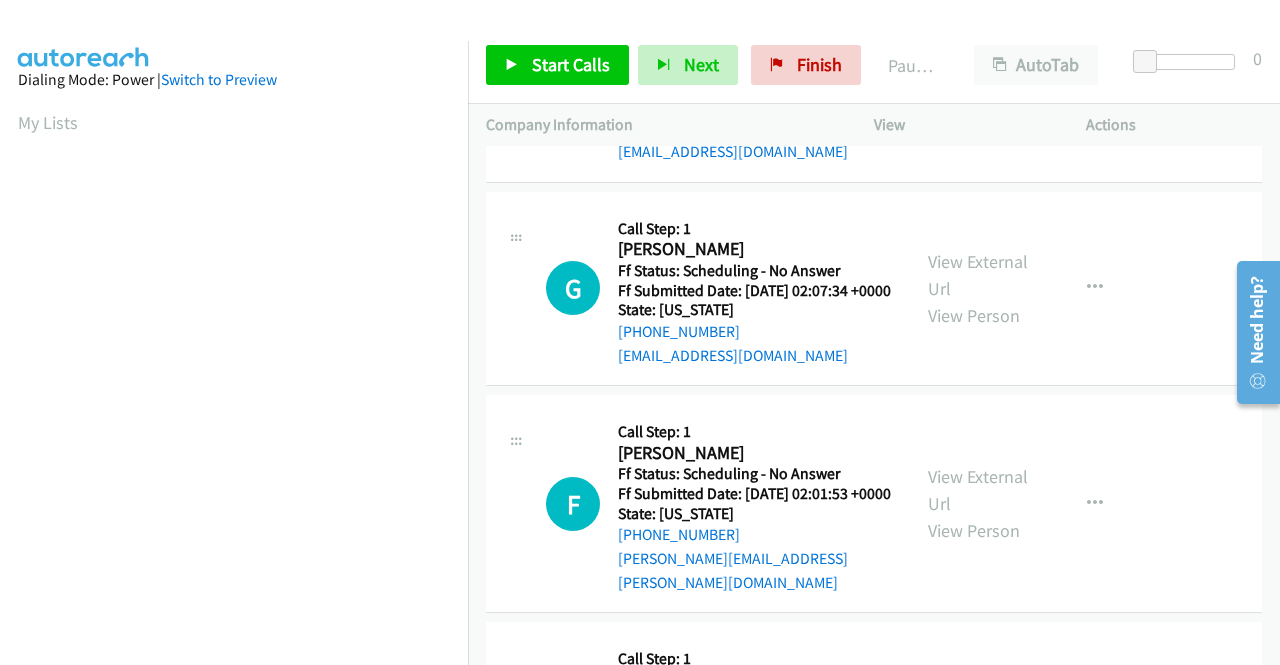click on "View External Url
View Person" at bounding box center (980, 288) 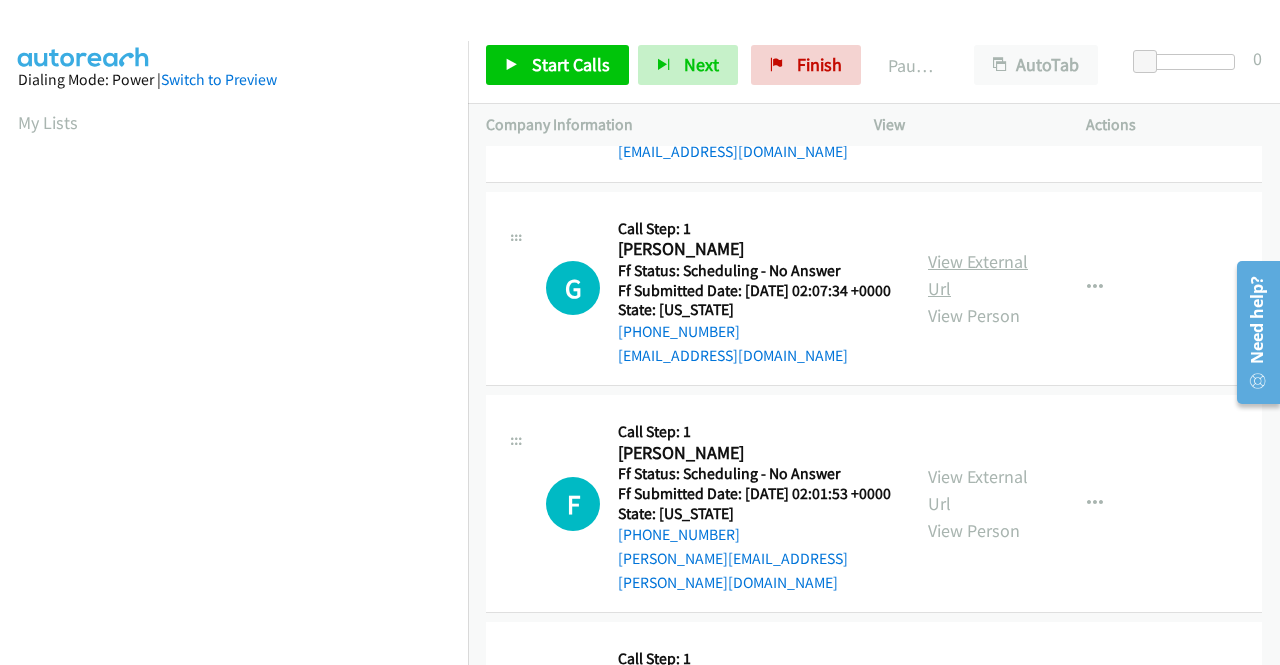 click on "View External Url" at bounding box center [978, 275] 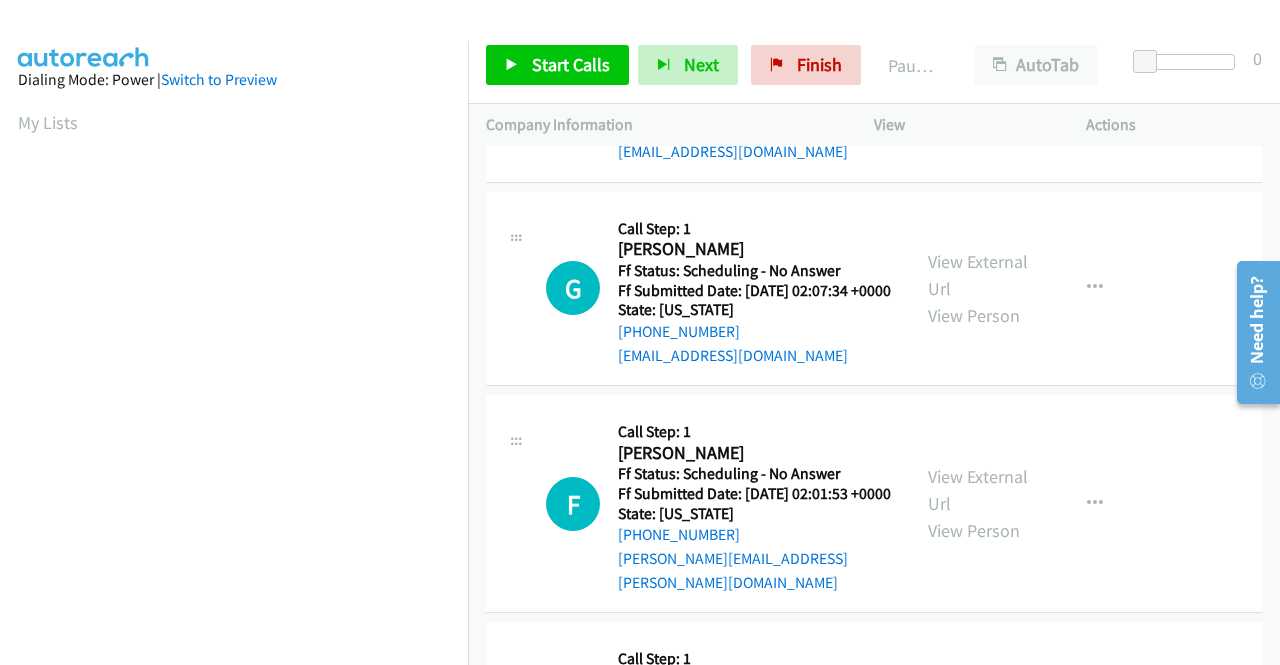 scroll, scrollTop: 1100, scrollLeft: 0, axis: vertical 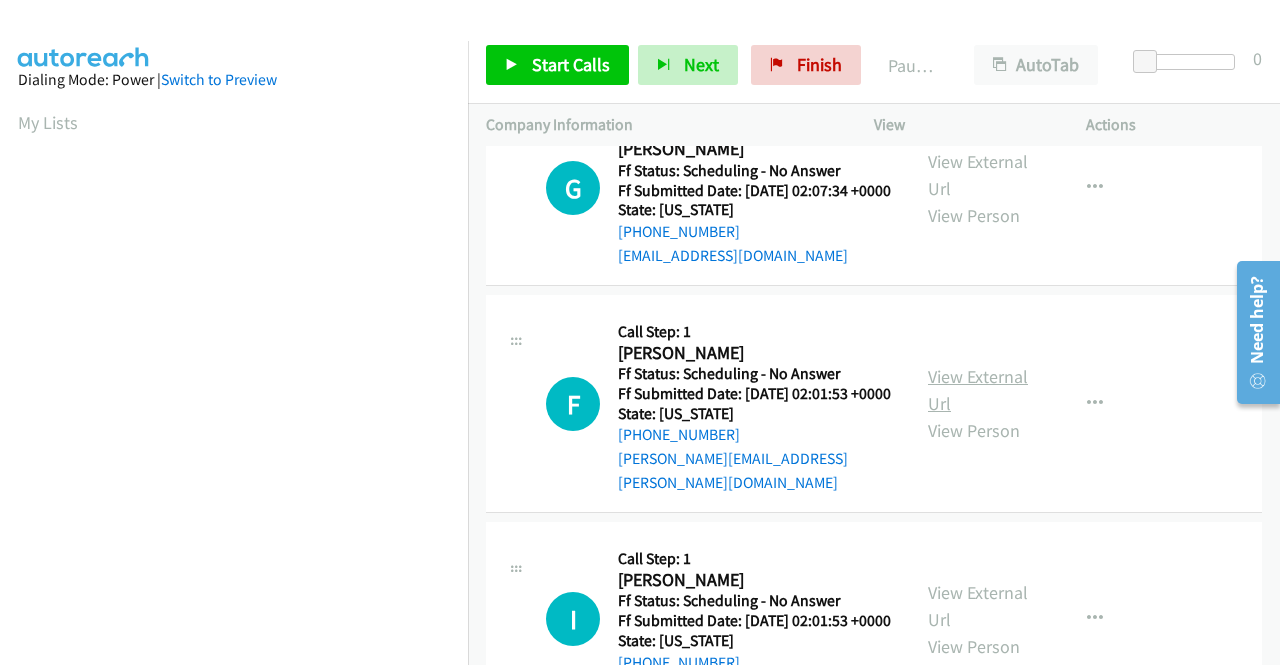 click on "View External Url" at bounding box center [978, 390] 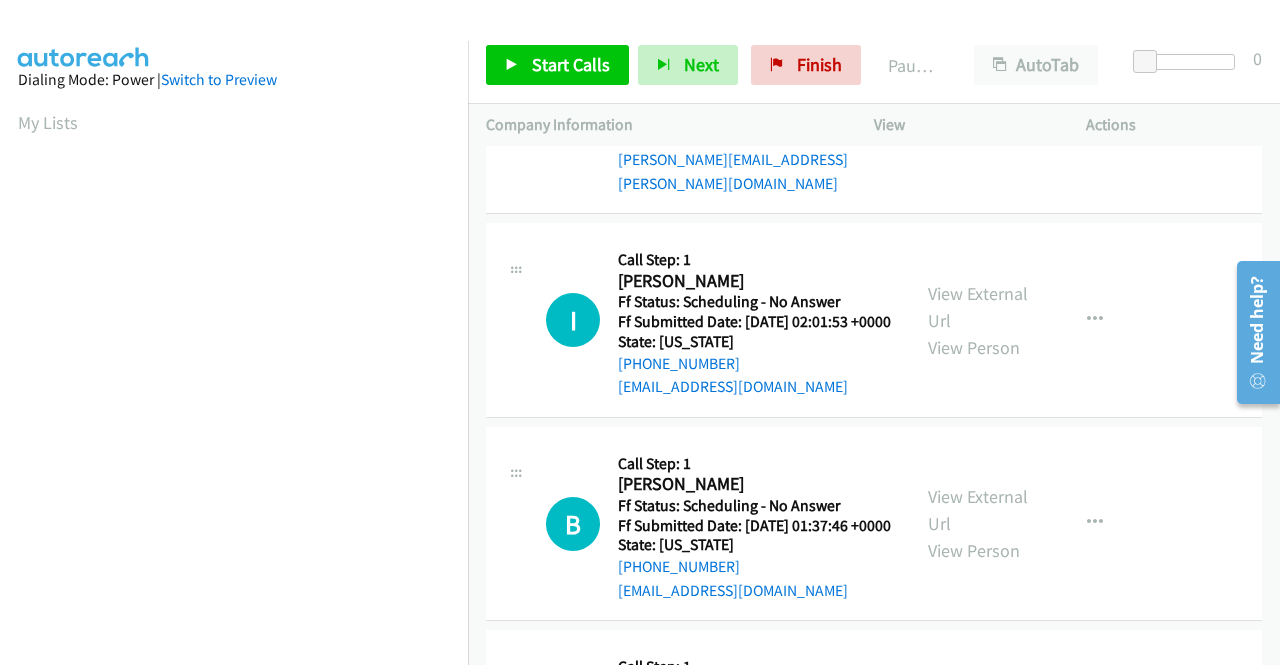 scroll, scrollTop: 1400, scrollLeft: 0, axis: vertical 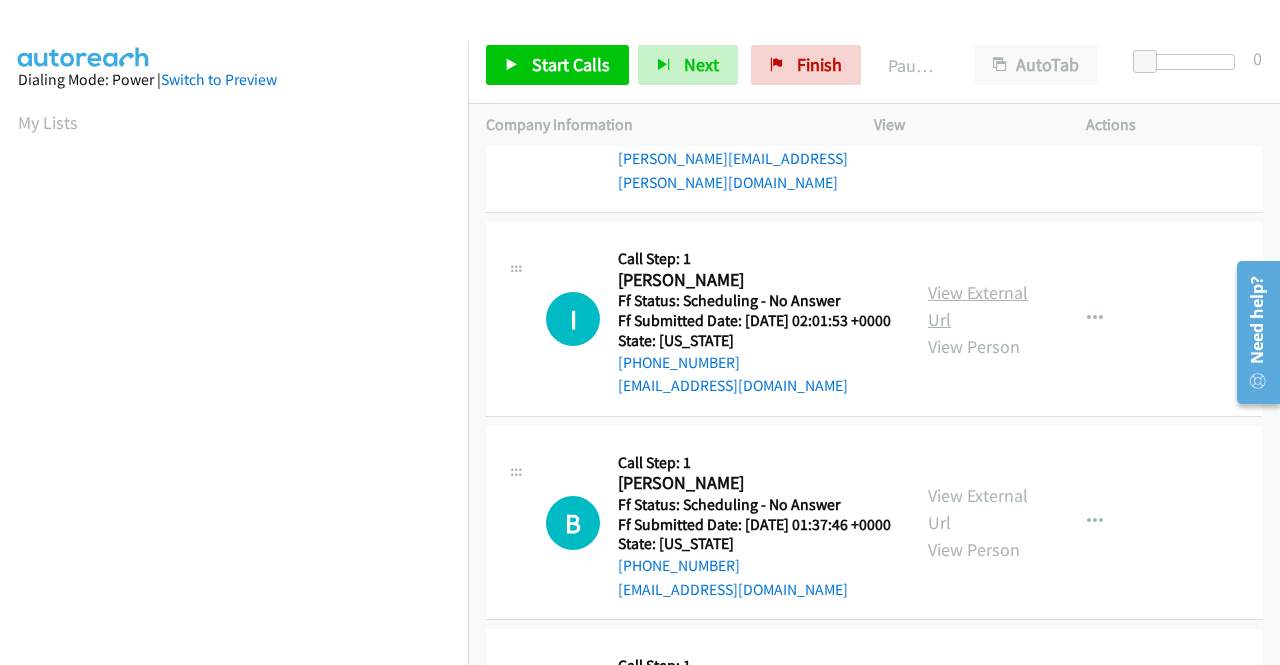 click on "View External Url" at bounding box center (978, 306) 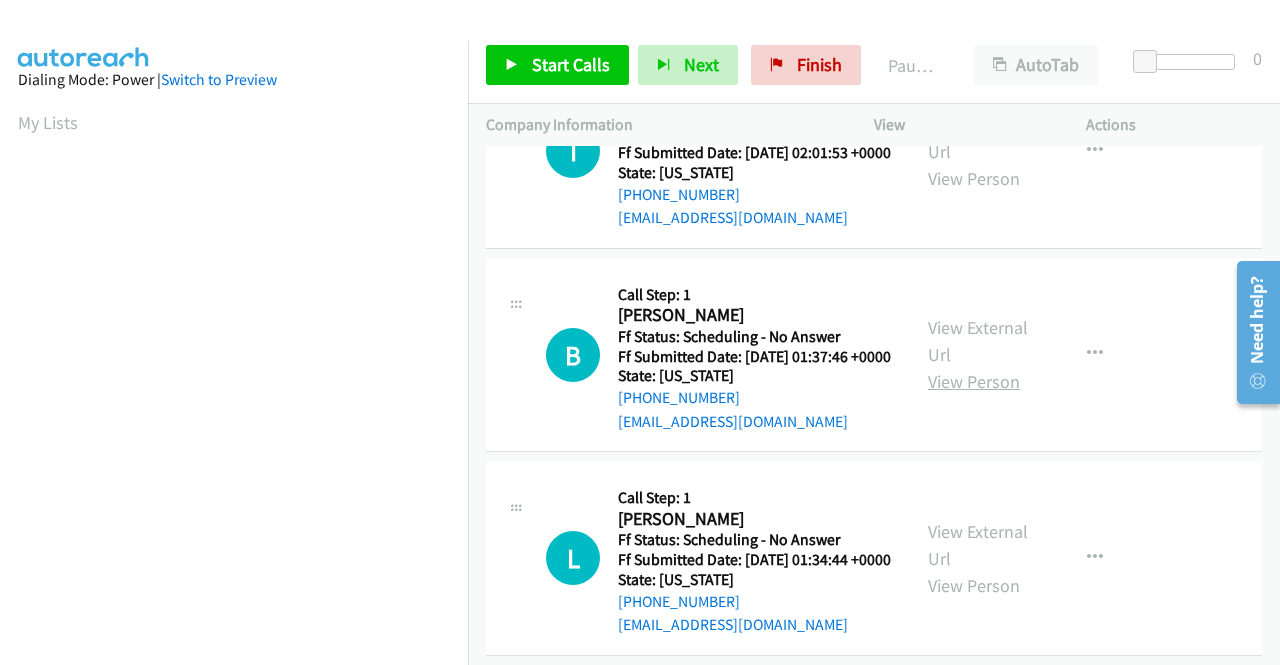 scroll, scrollTop: 1600, scrollLeft: 0, axis: vertical 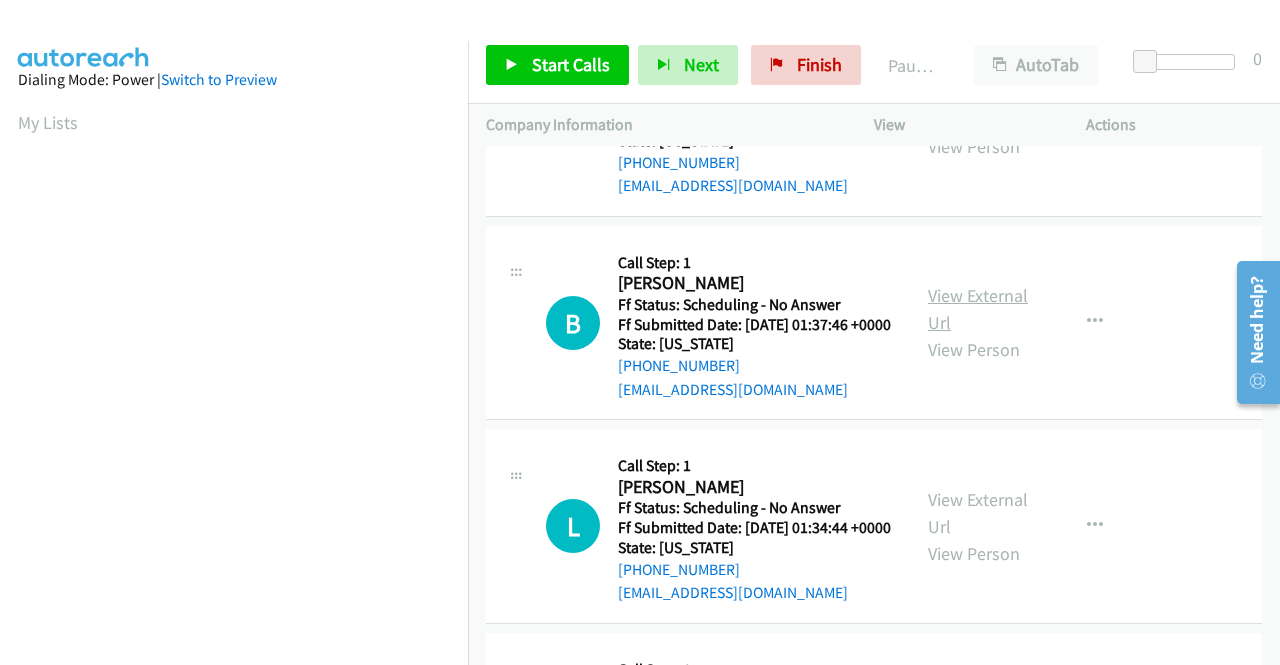 click on "View External Url" at bounding box center [978, 309] 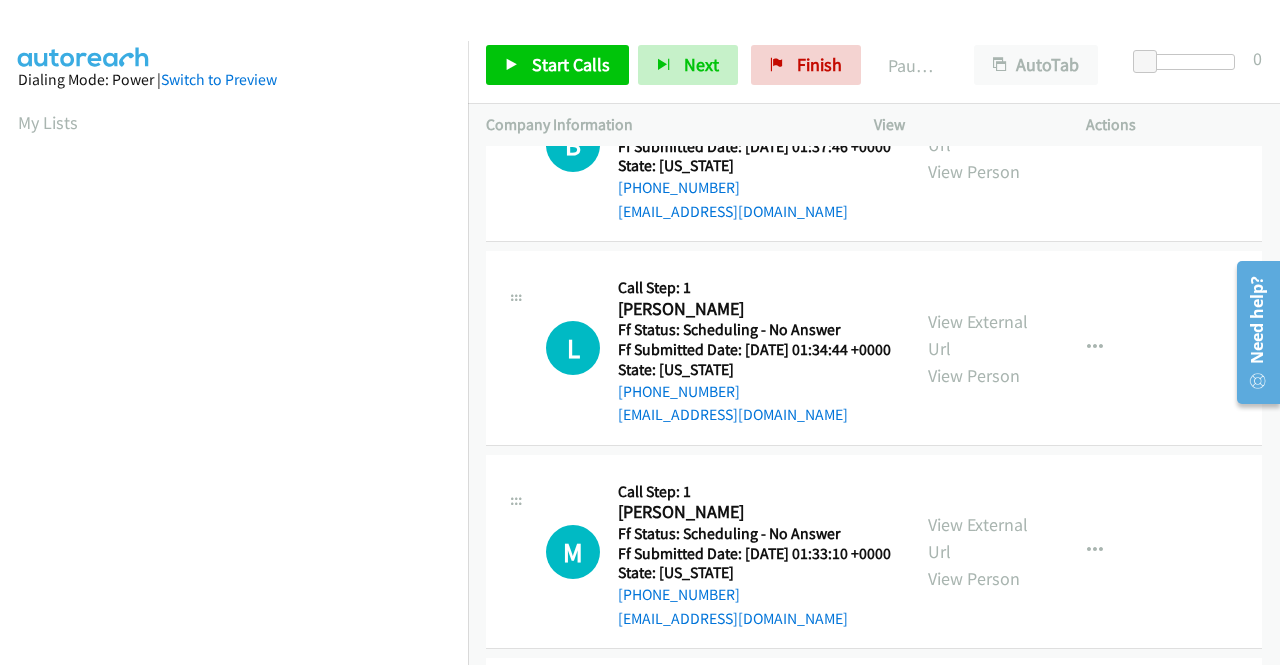 scroll, scrollTop: 1800, scrollLeft: 0, axis: vertical 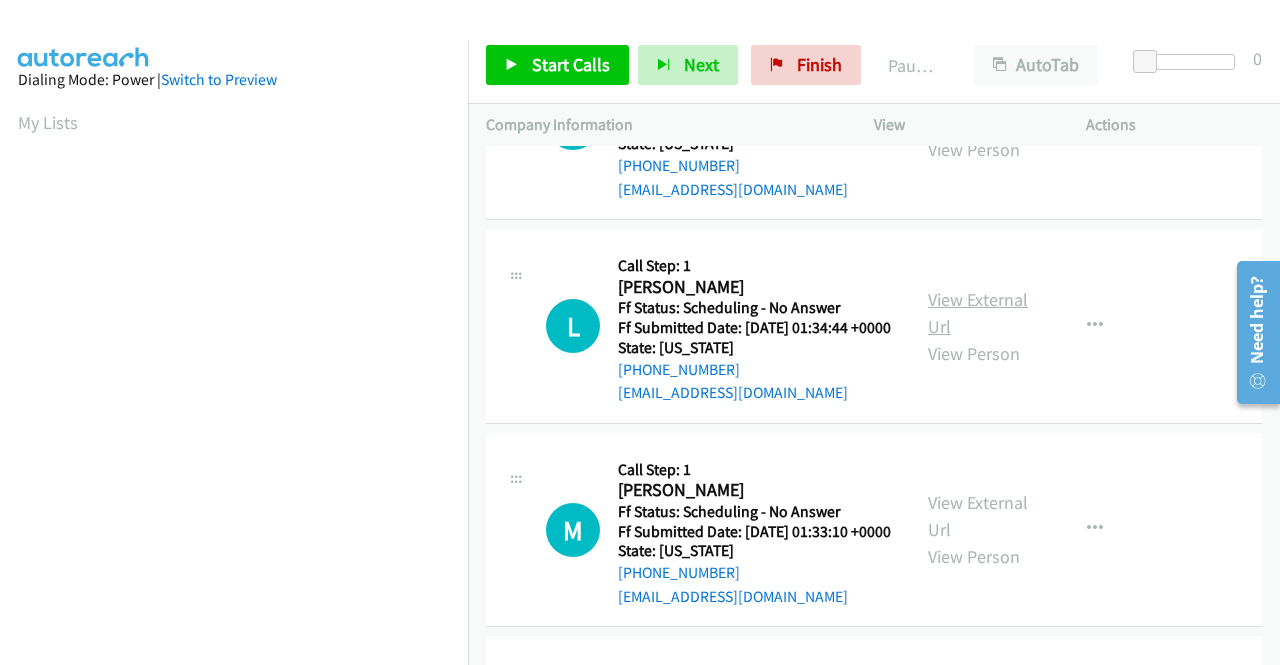 click on "View External Url" at bounding box center [978, 313] 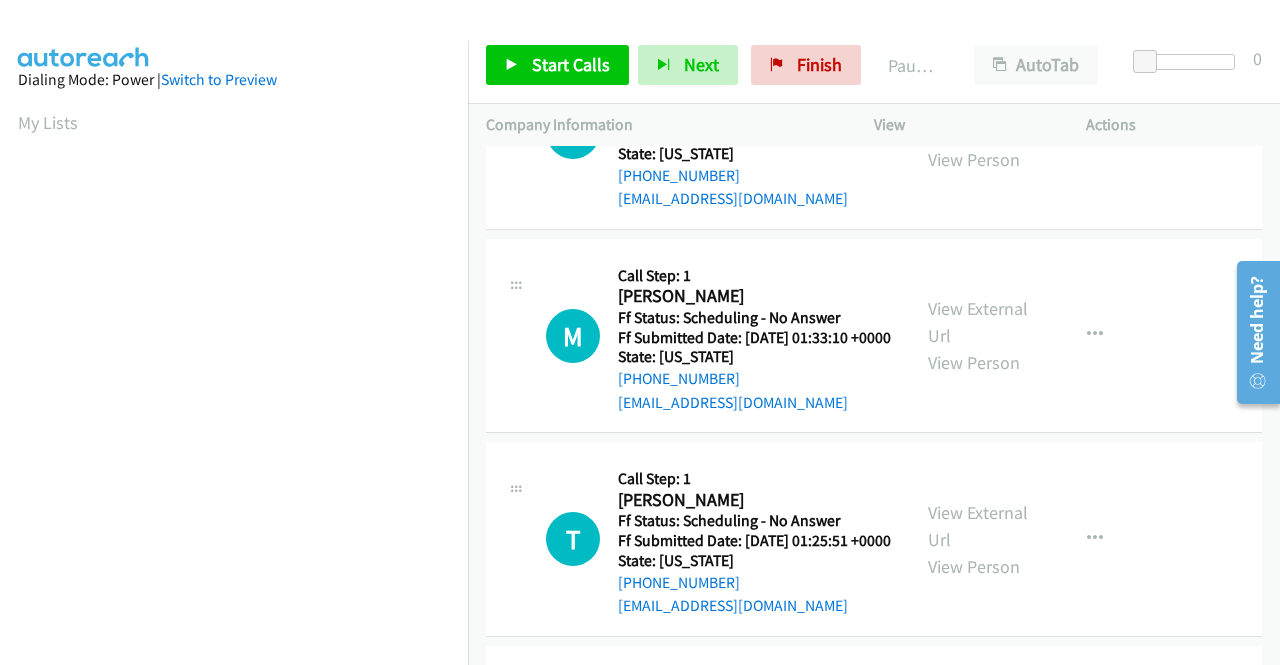 scroll, scrollTop: 2000, scrollLeft: 0, axis: vertical 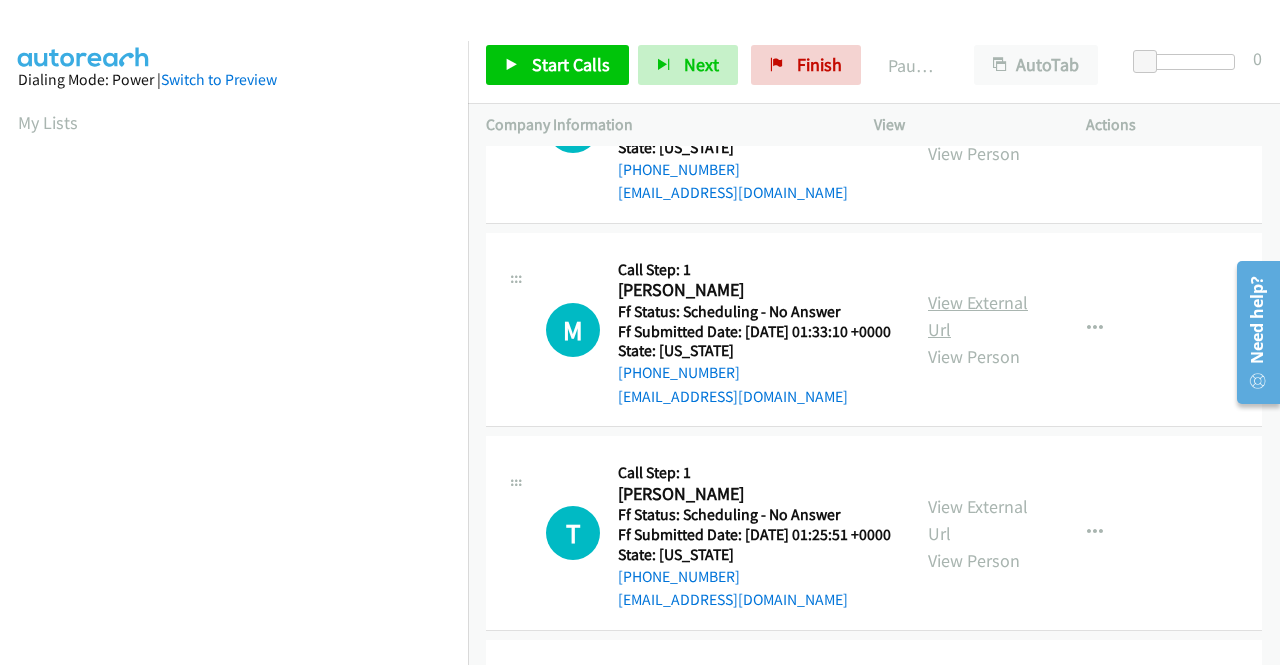 click on "View External Url" at bounding box center (978, 316) 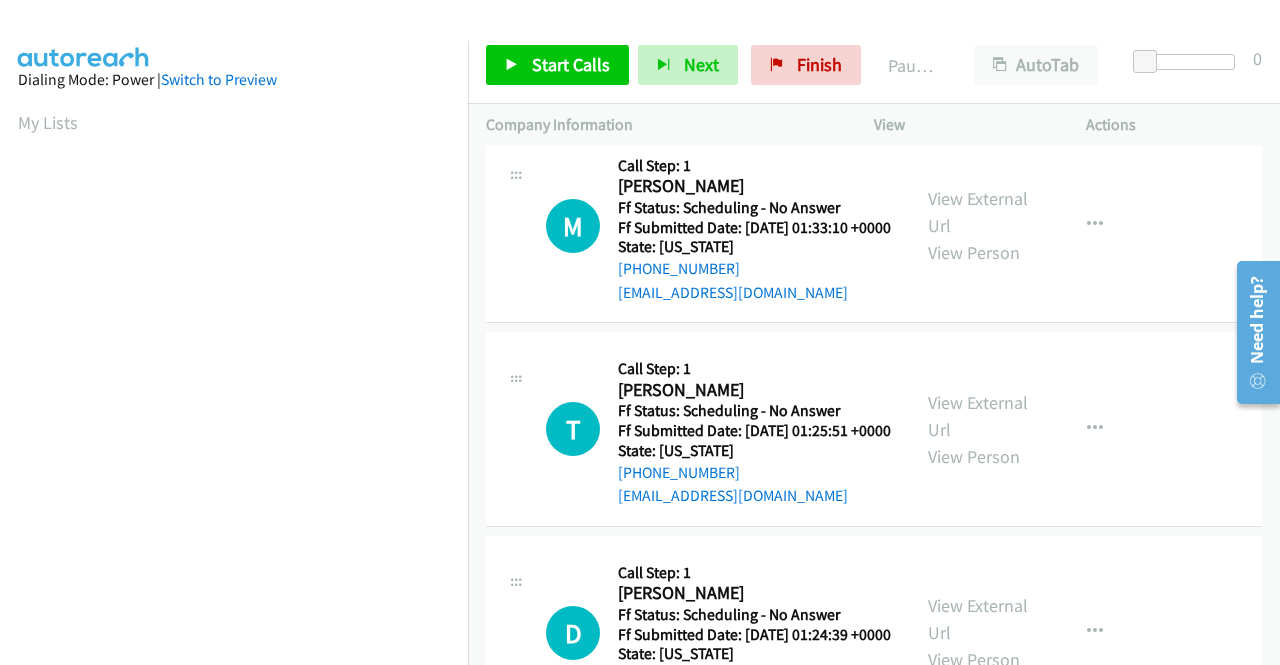 scroll, scrollTop: 2200, scrollLeft: 0, axis: vertical 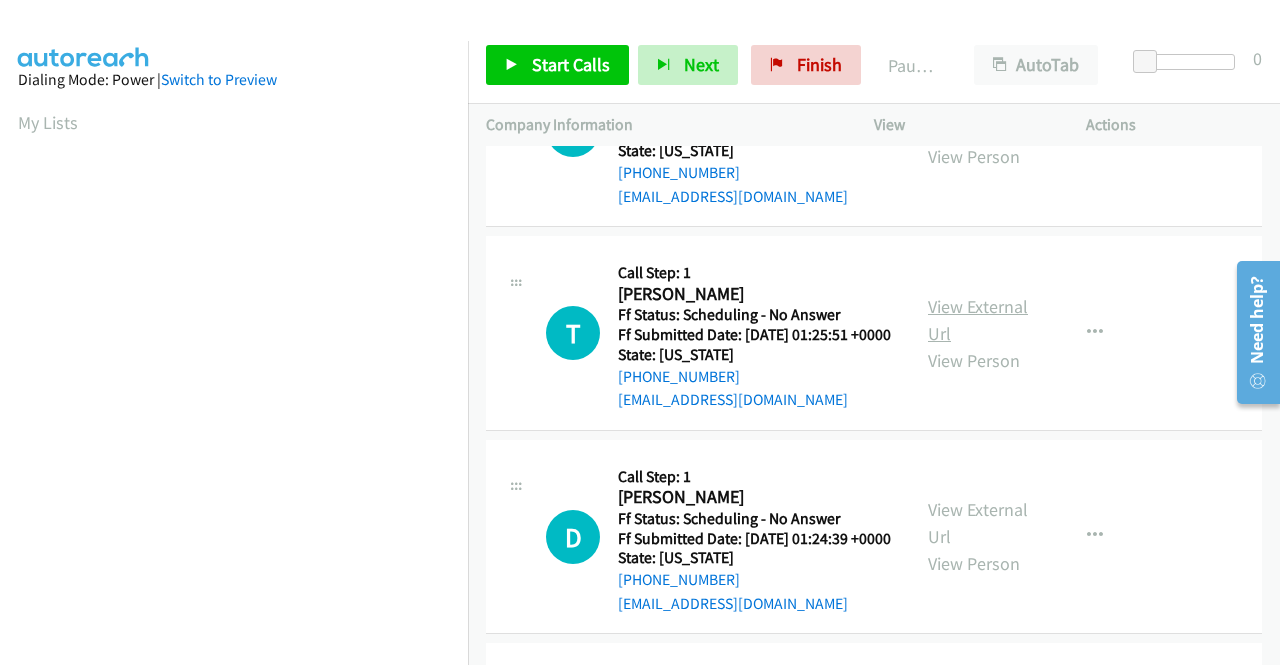 click on "View External Url" at bounding box center (978, 320) 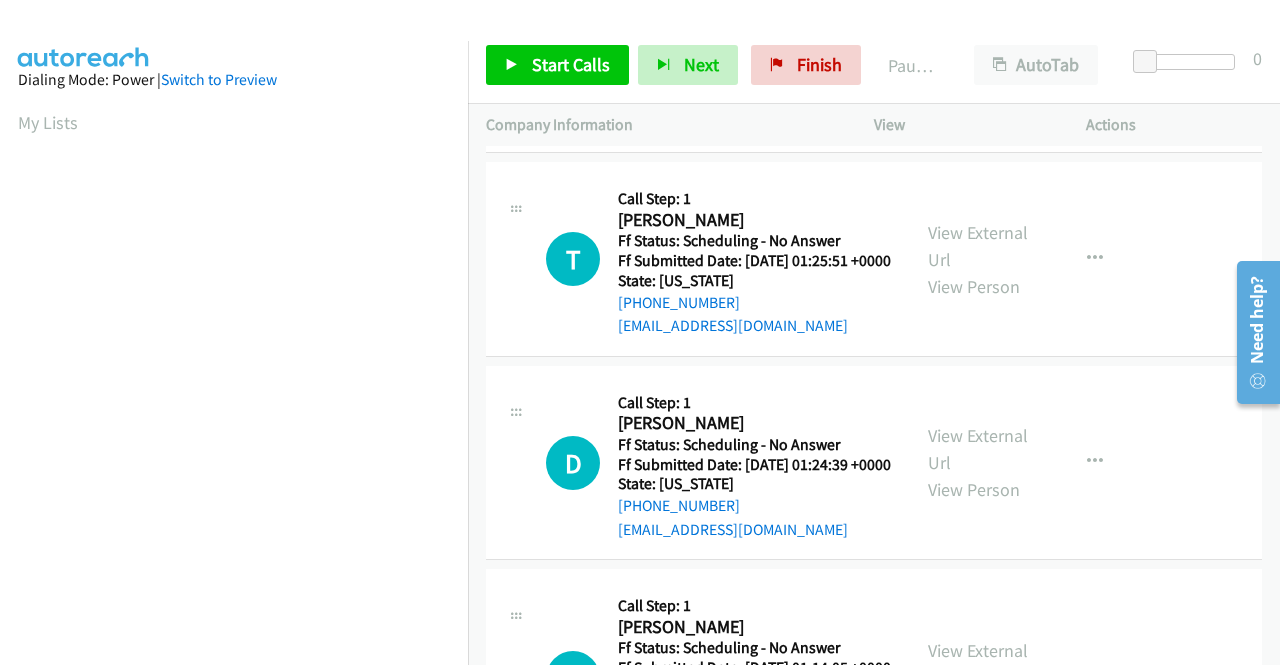 scroll, scrollTop: 2400, scrollLeft: 0, axis: vertical 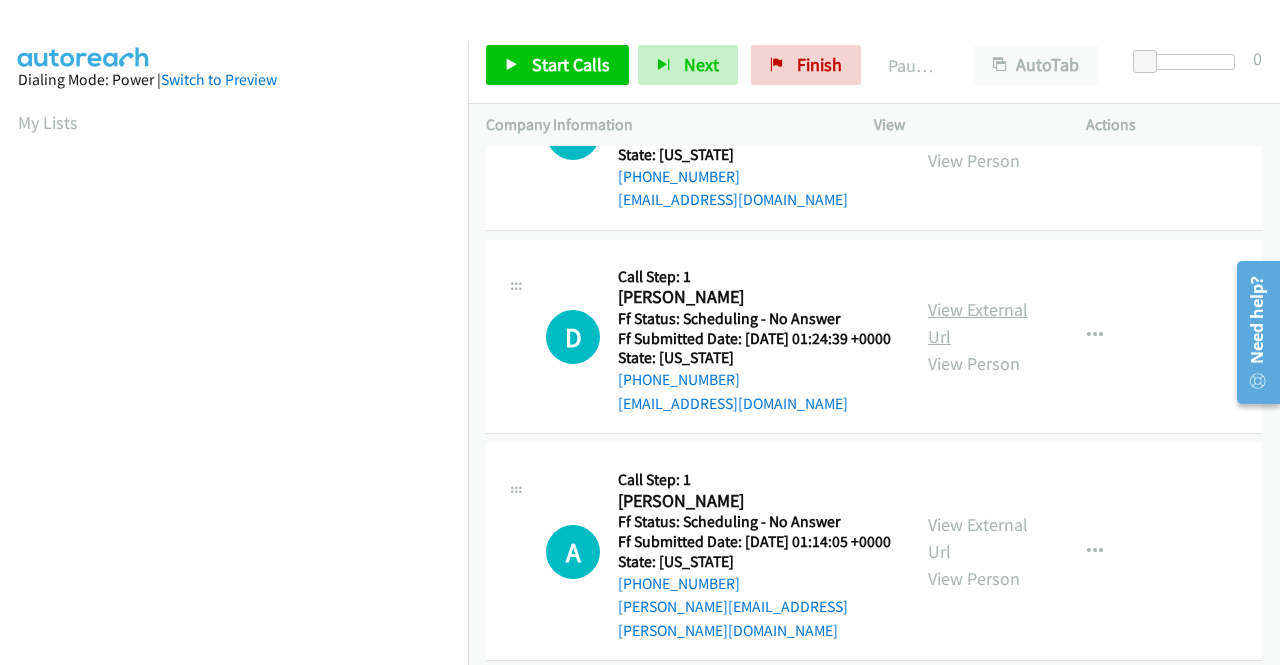 click on "View External Url" at bounding box center (978, 323) 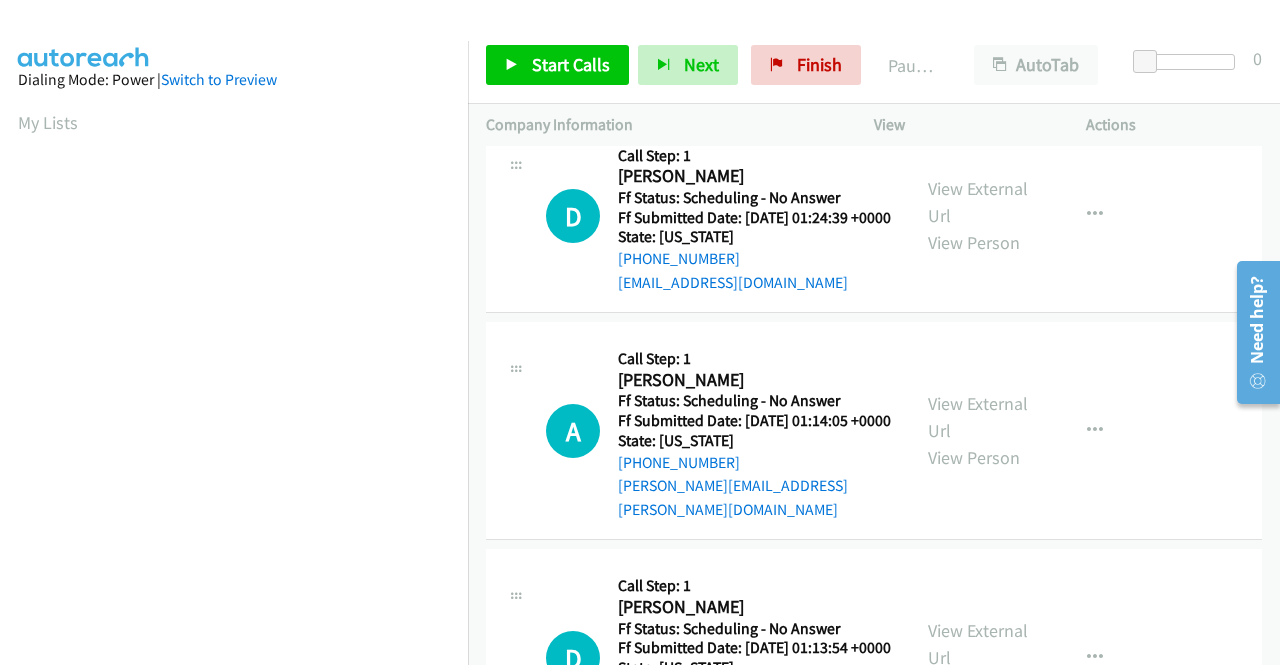 scroll, scrollTop: 2600, scrollLeft: 0, axis: vertical 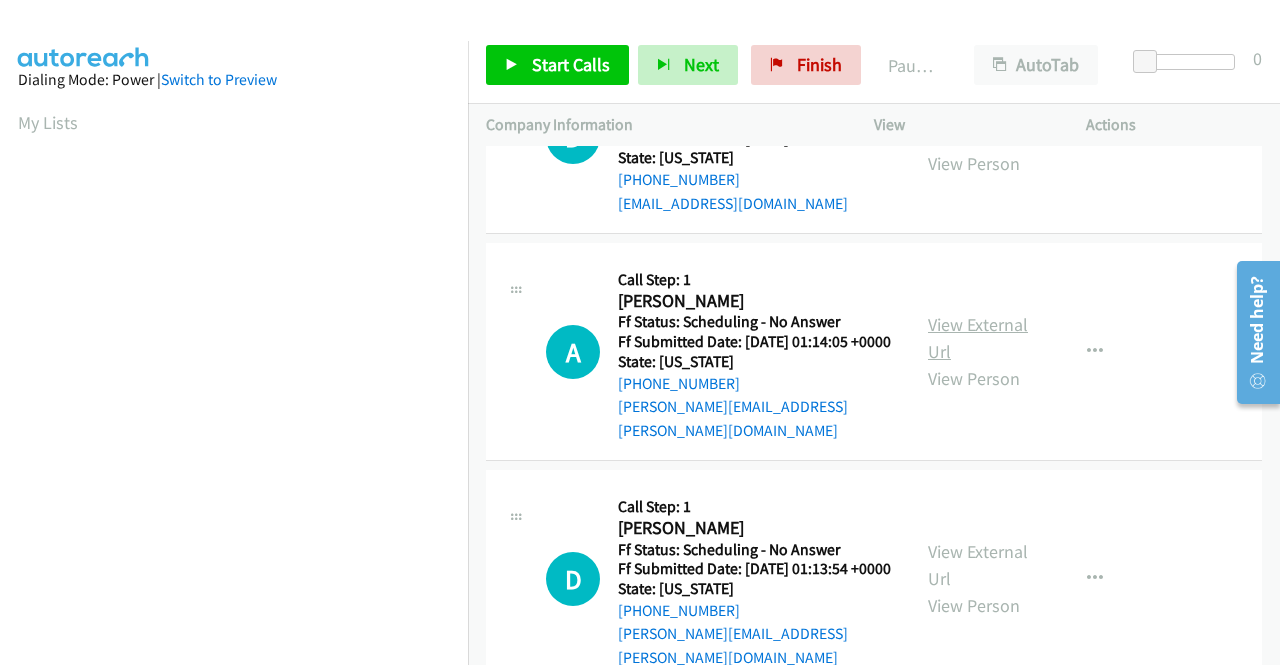 click on "View External Url" at bounding box center [978, 338] 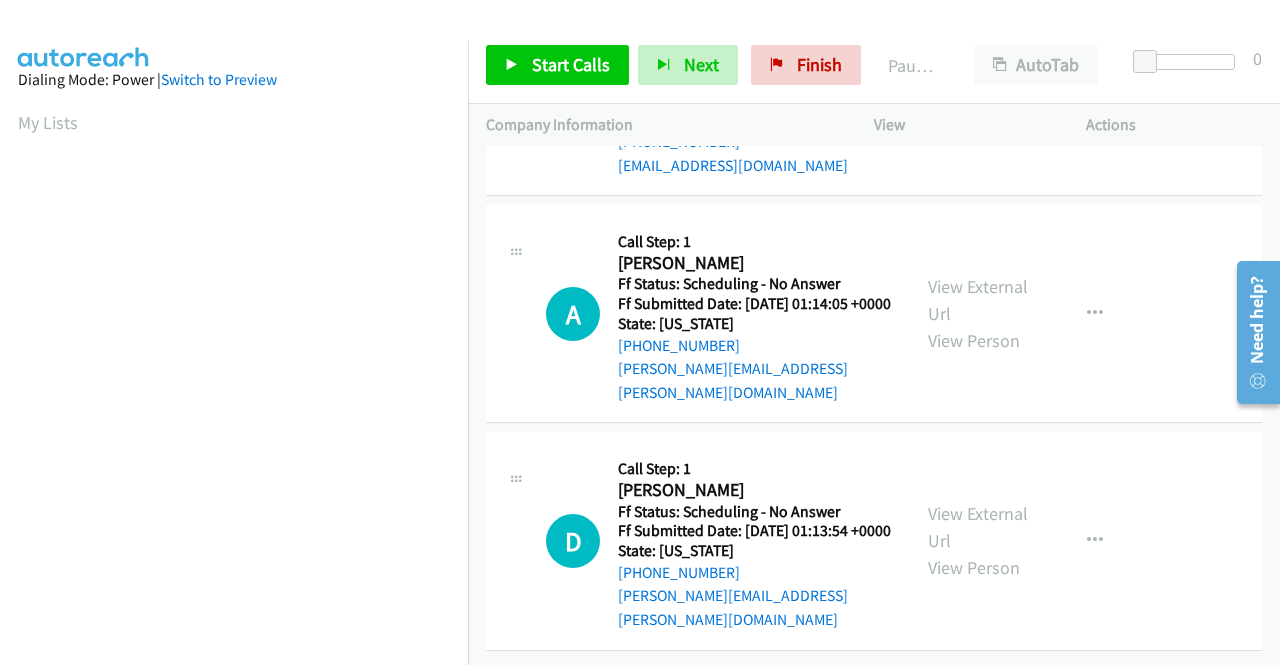 scroll, scrollTop: 2800, scrollLeft: 0, axis: vertical 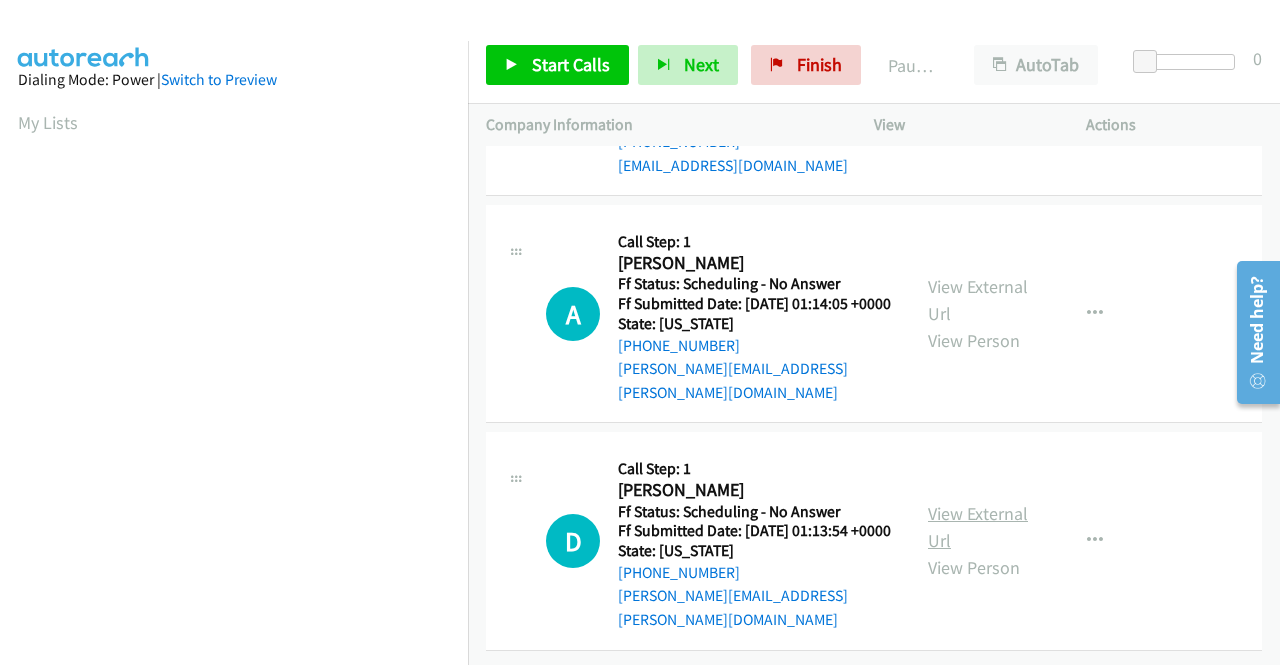 click on "View External Url" at bounding box center [978, 527] 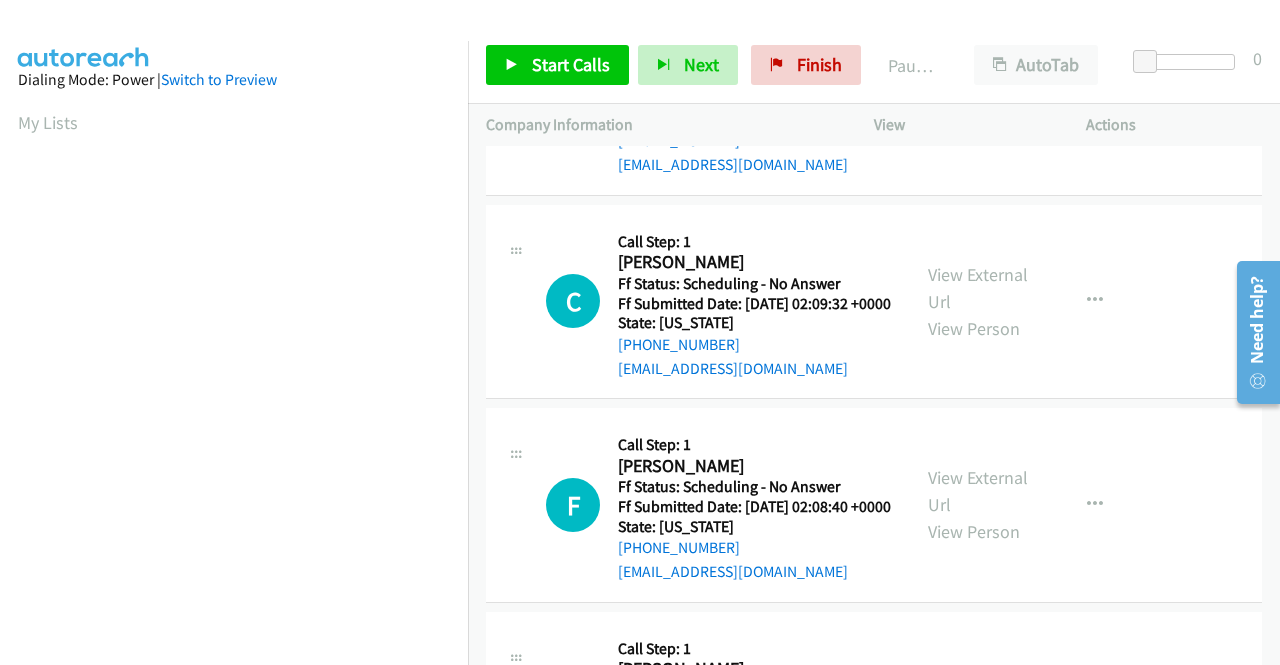 scroll, scrollTop: 0, scrollLeft: 0, axis: both 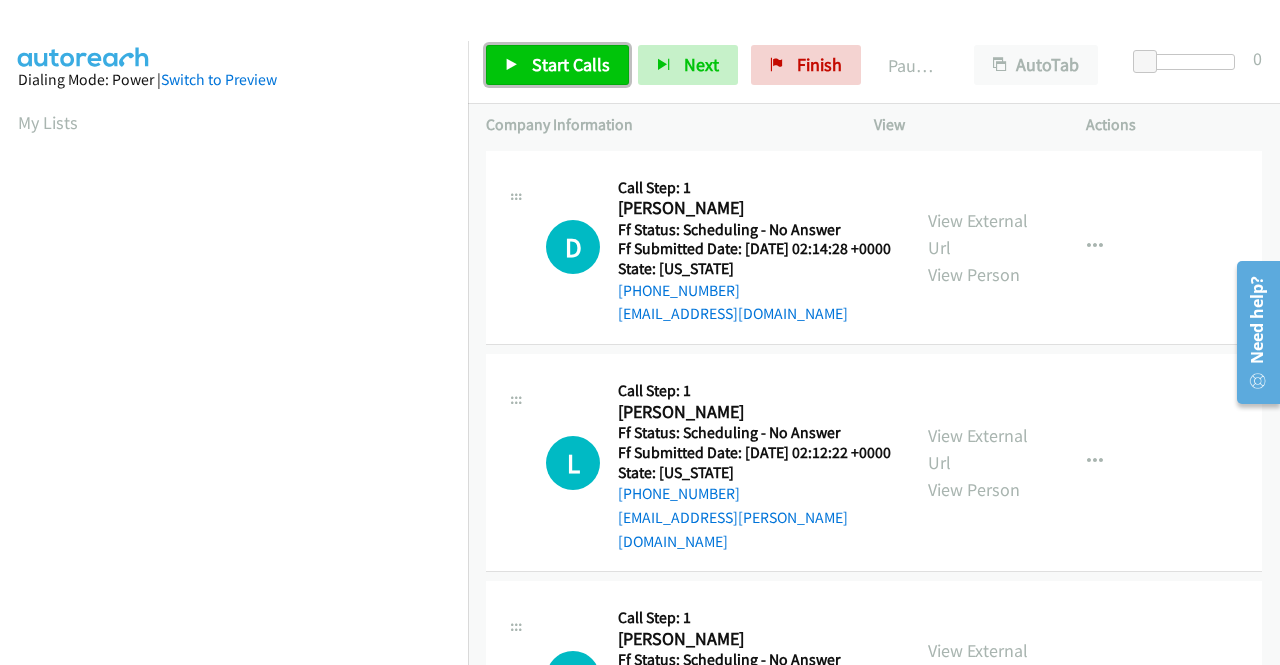 click on "Start Calls" at bounding box center [571, 64] 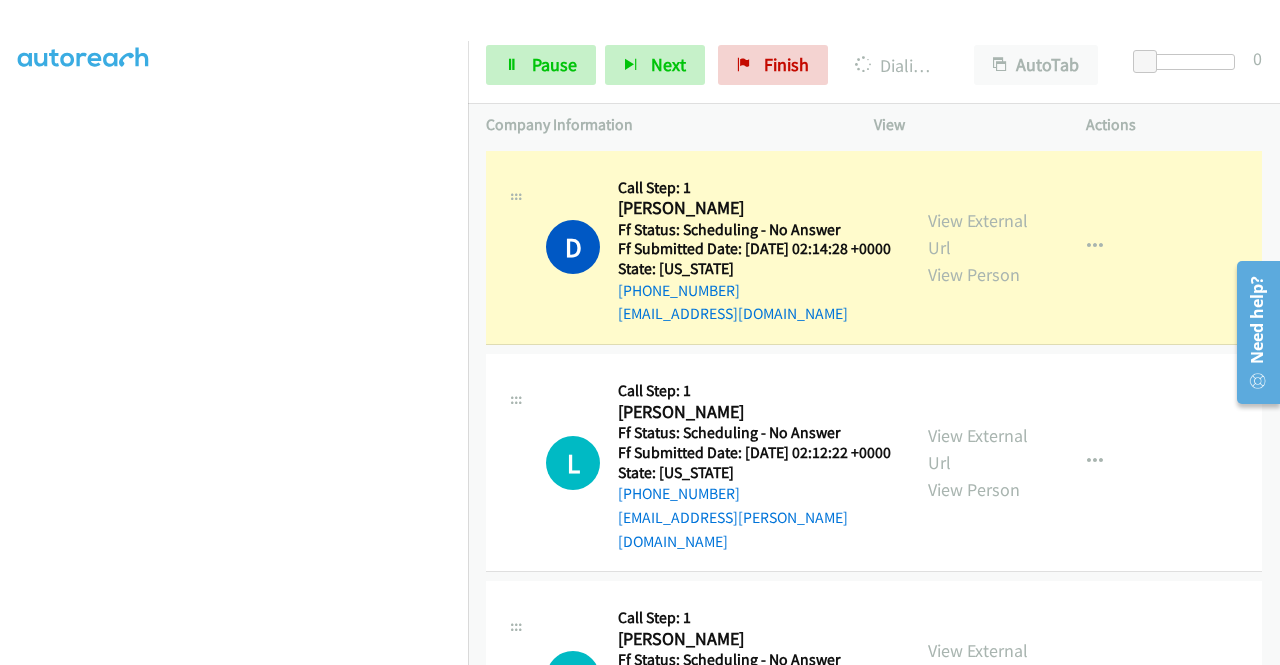 scroll, scrollTop: 456, scrollLeft: 0, axis: vertical 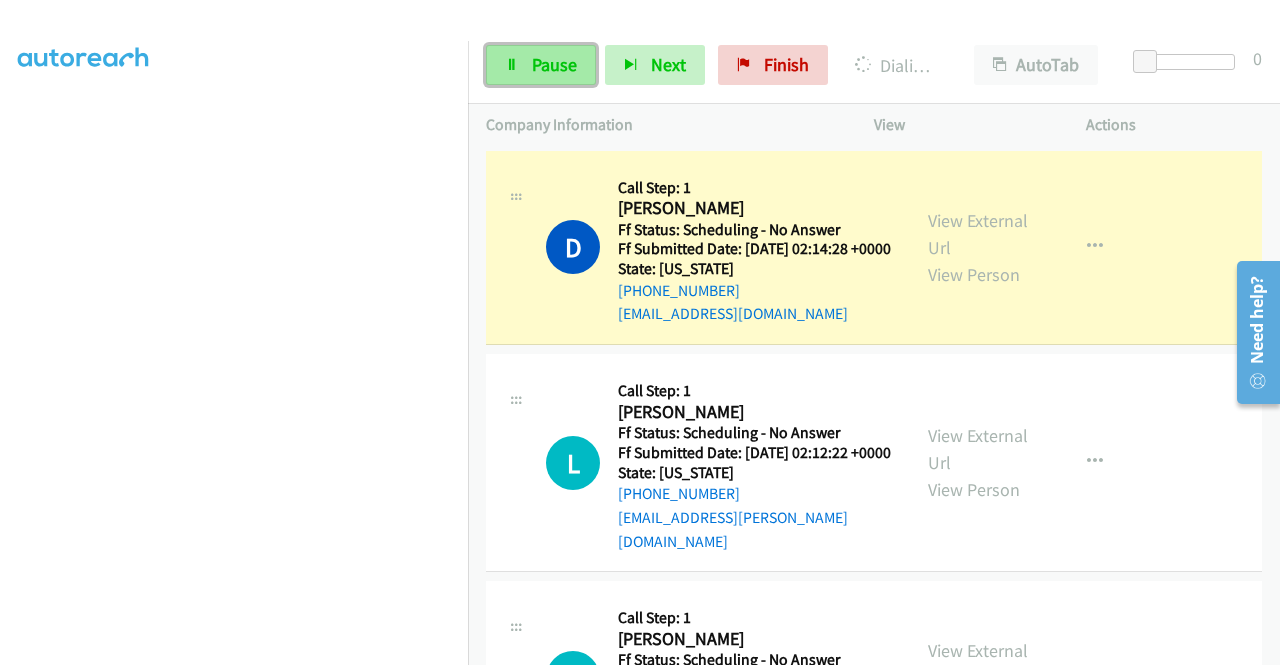 click on "Pause" at bounding box center [554, 64] 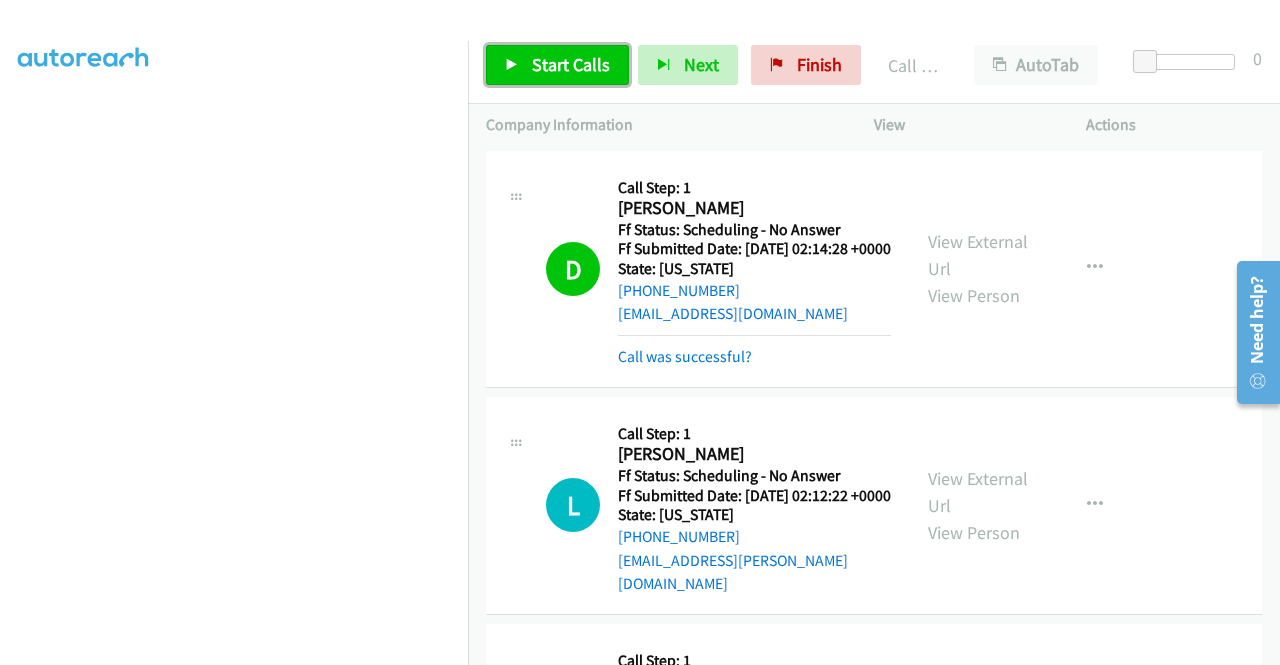 click on "Start Calls" at bounding box center (571, 64) 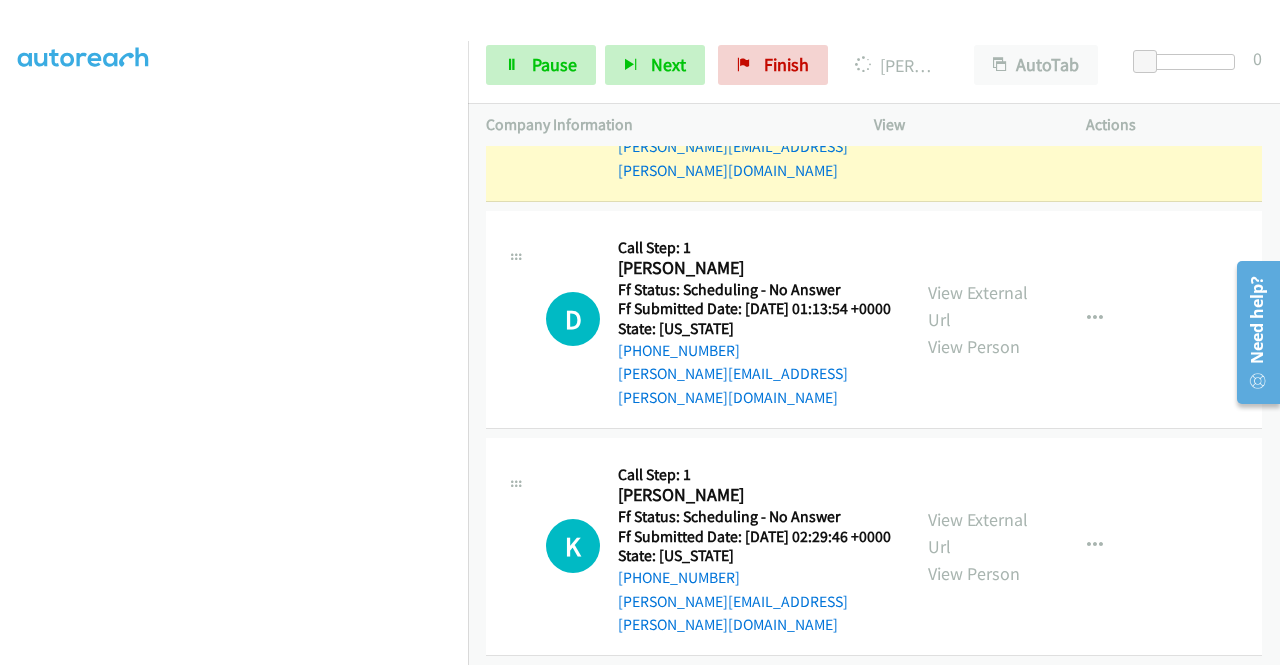 scroll, scrollTop: 3421, scrollLeft: 0, axis: vertical 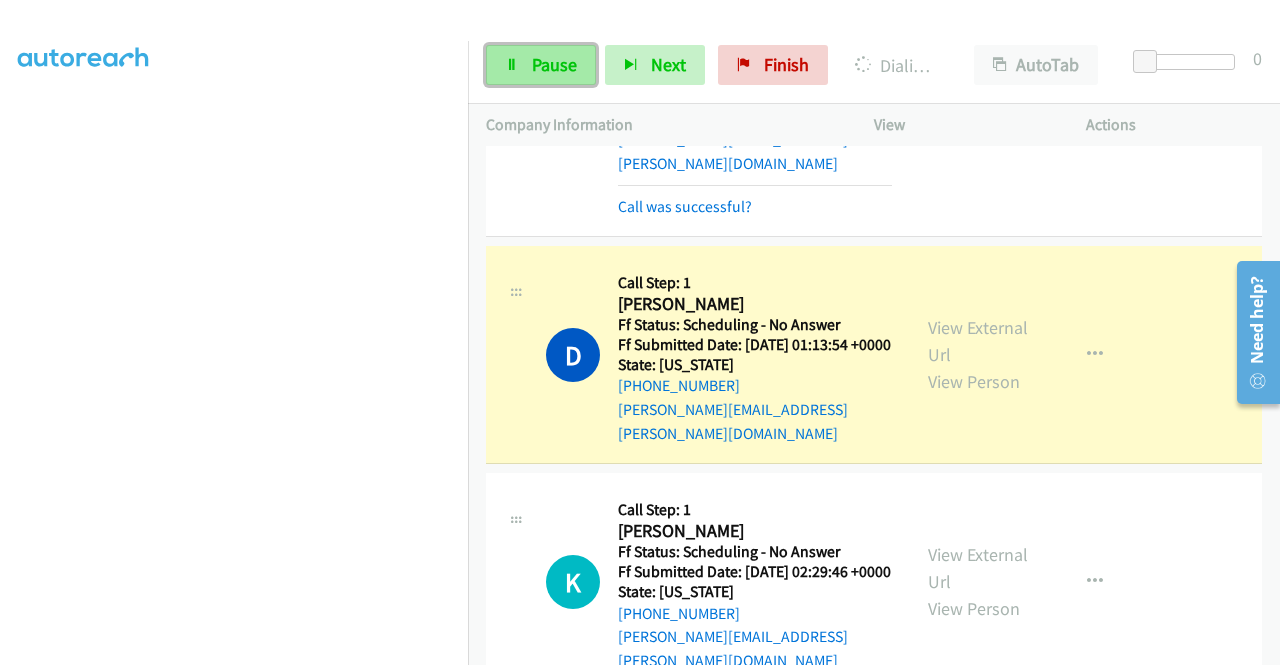 click on "Pause" at bounding box center [541, 65] 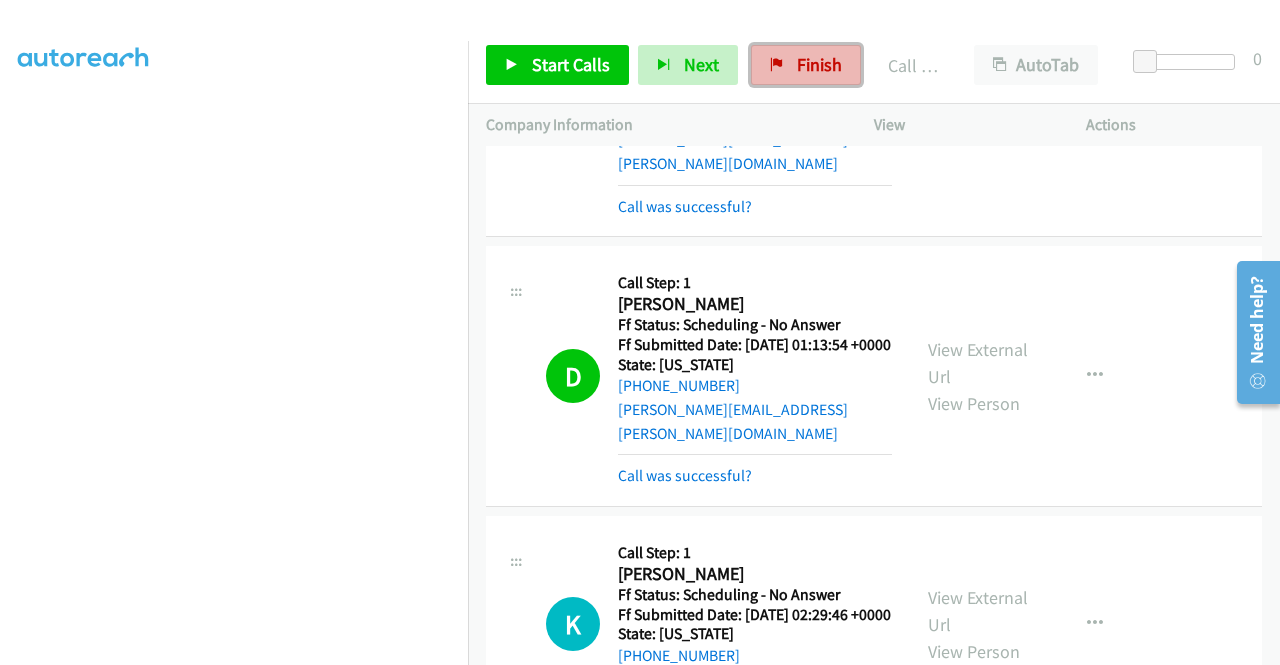 click on "Finish" at bounding box center [819, 64] 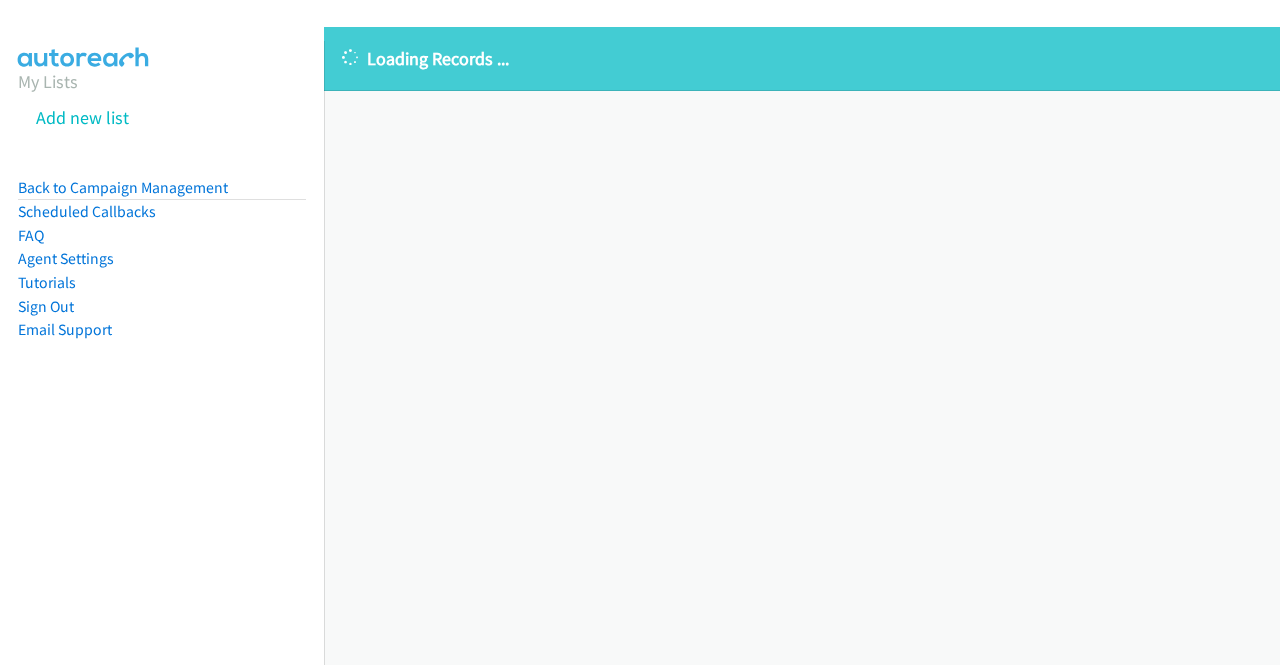 scroll, scrollTop: 0, scrollLeft: 0, axis: both 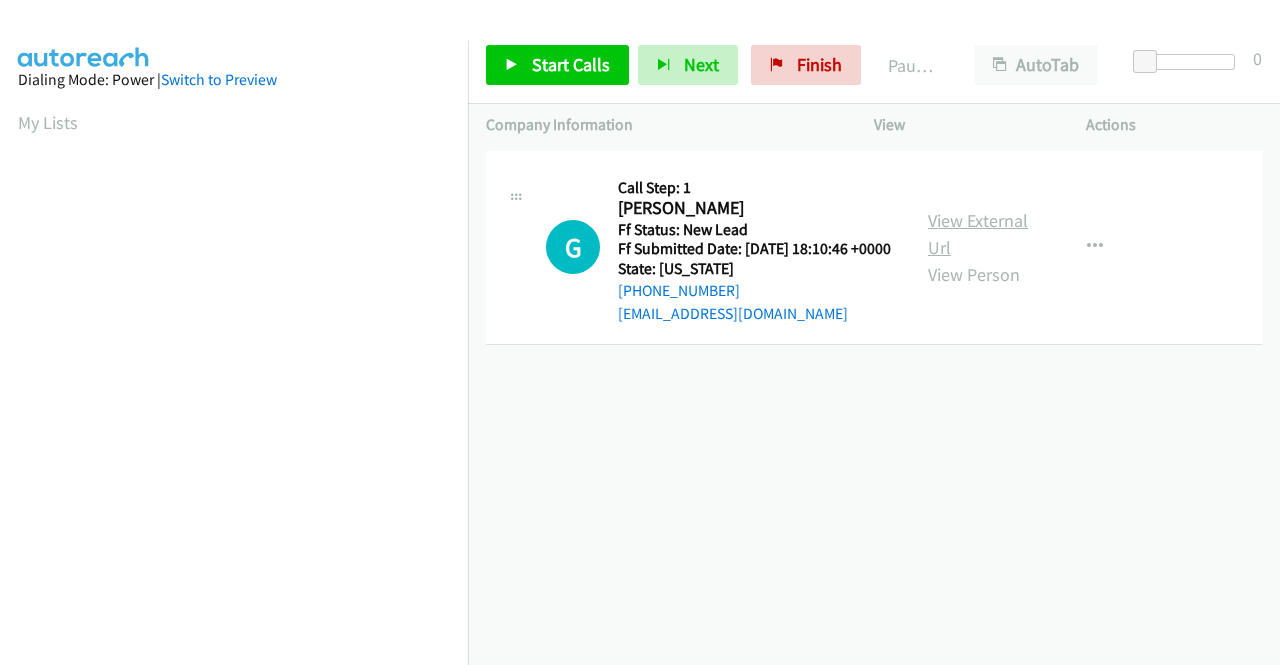 click on "View External Url" at bounding box center [978, 234] 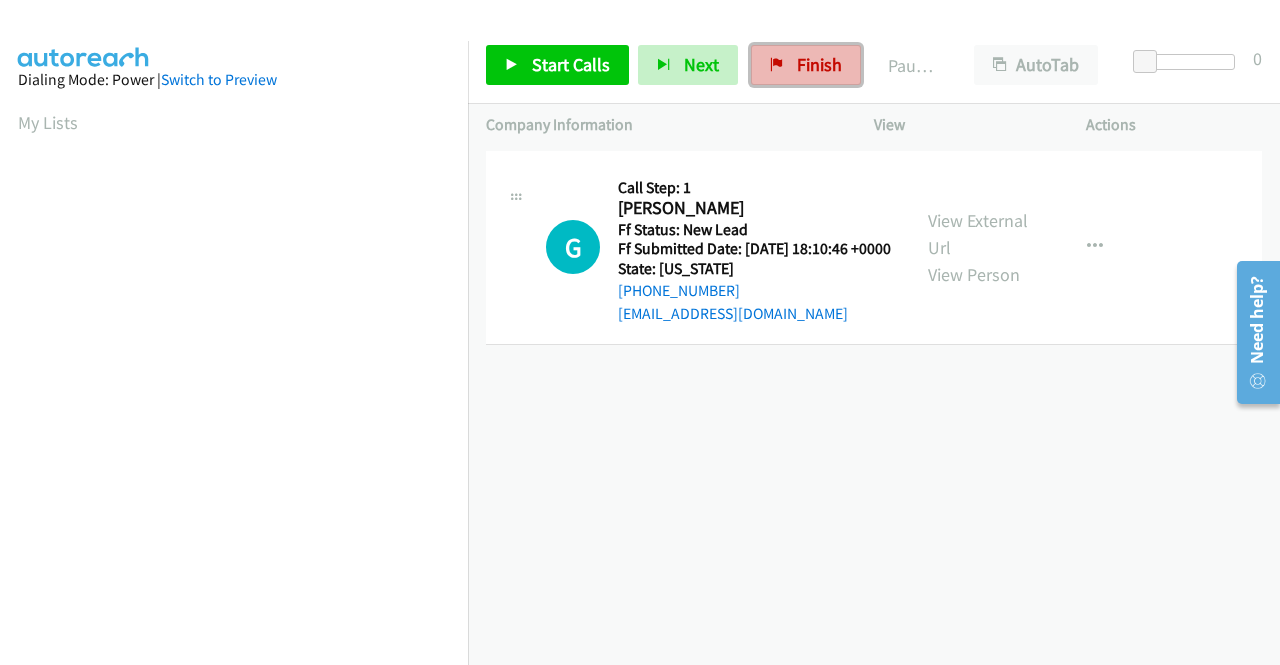 click on "Finish" at bounding box center (806, 65) 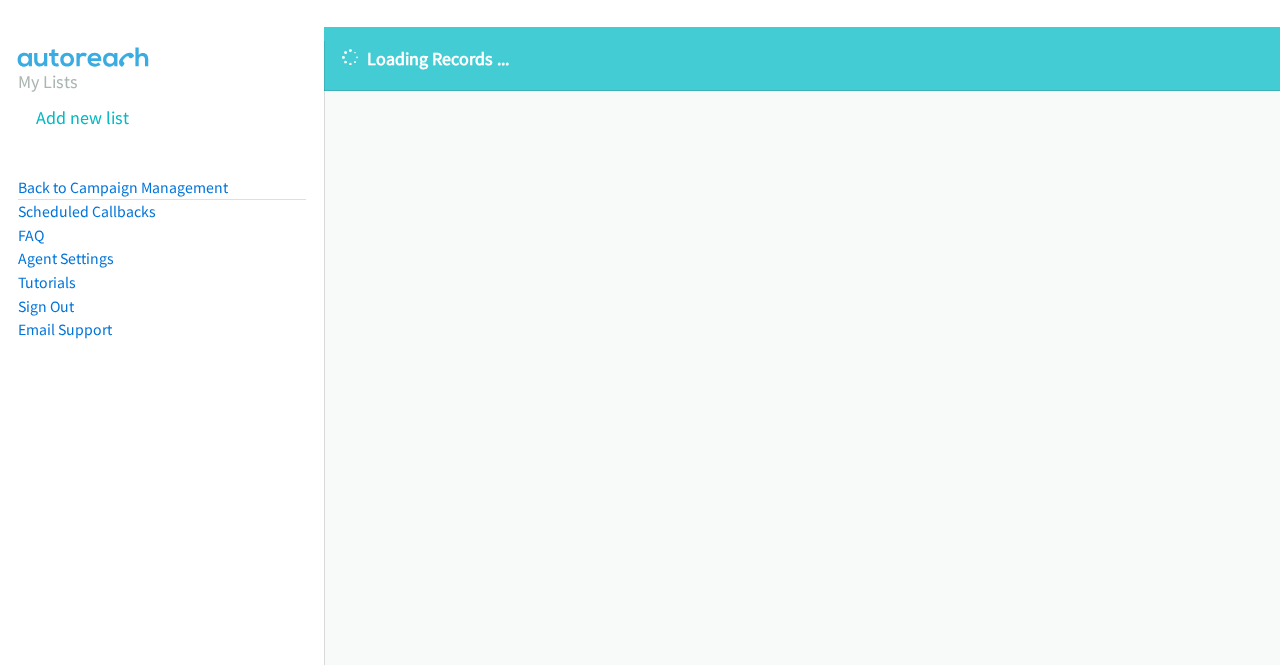 scroll, scrollTop: 0, scrollLeft: 0, axis: both 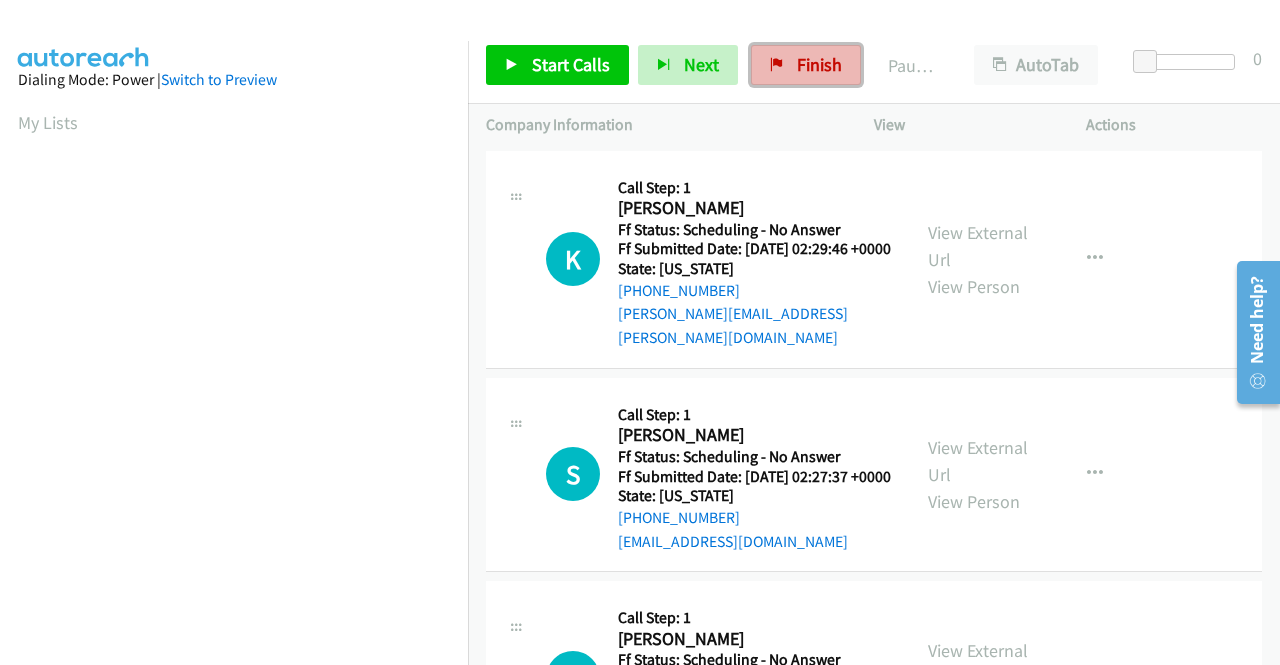 click on "Finish" at bounding box center [819, 64] 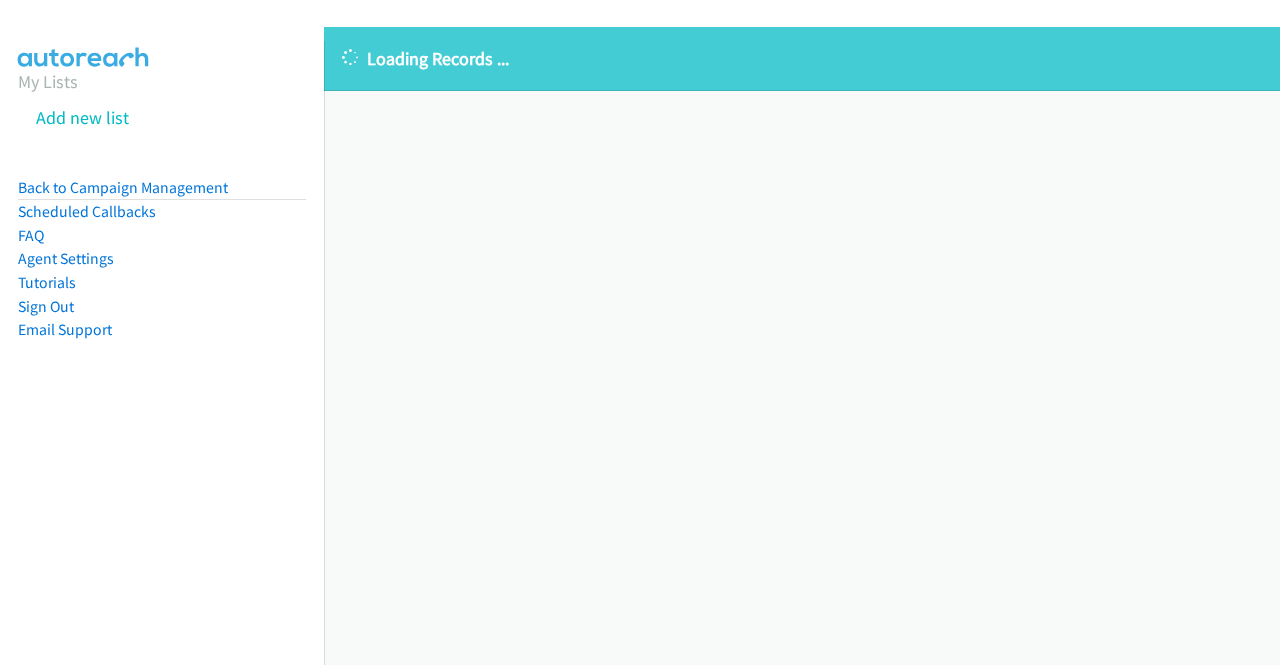 scroll, scrollTop: 0, scrollLeft: 0, axis: both 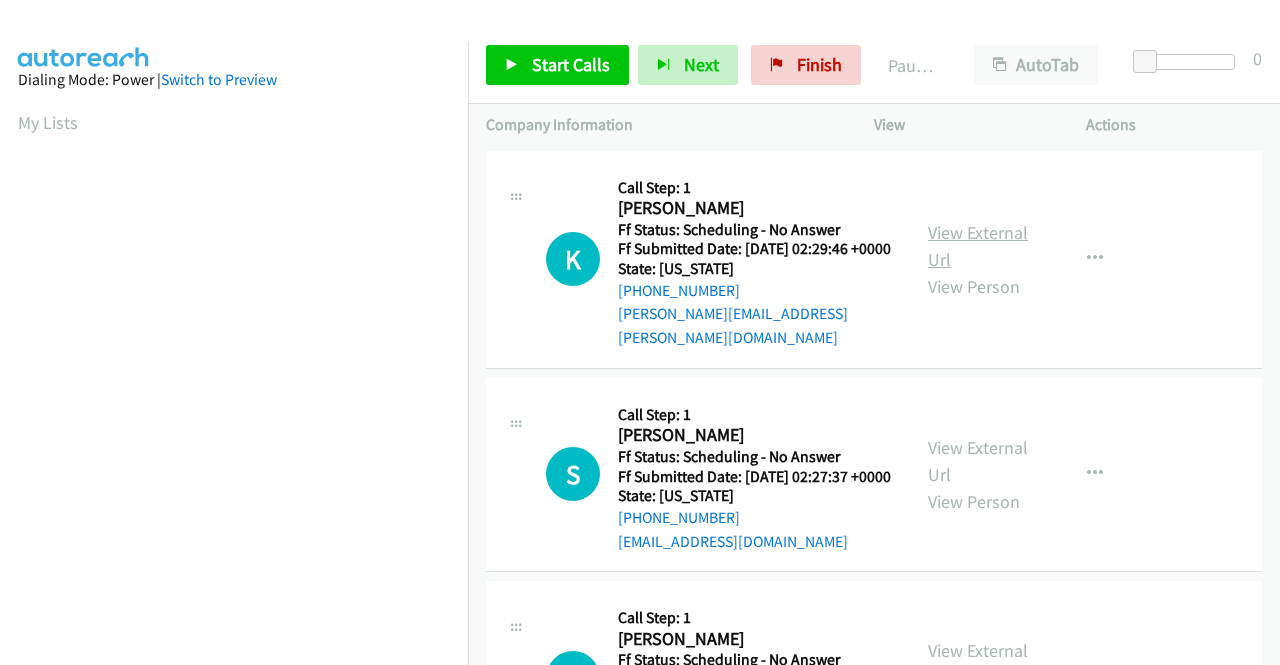 click on "View External Url" at bounding box center (978, 246) 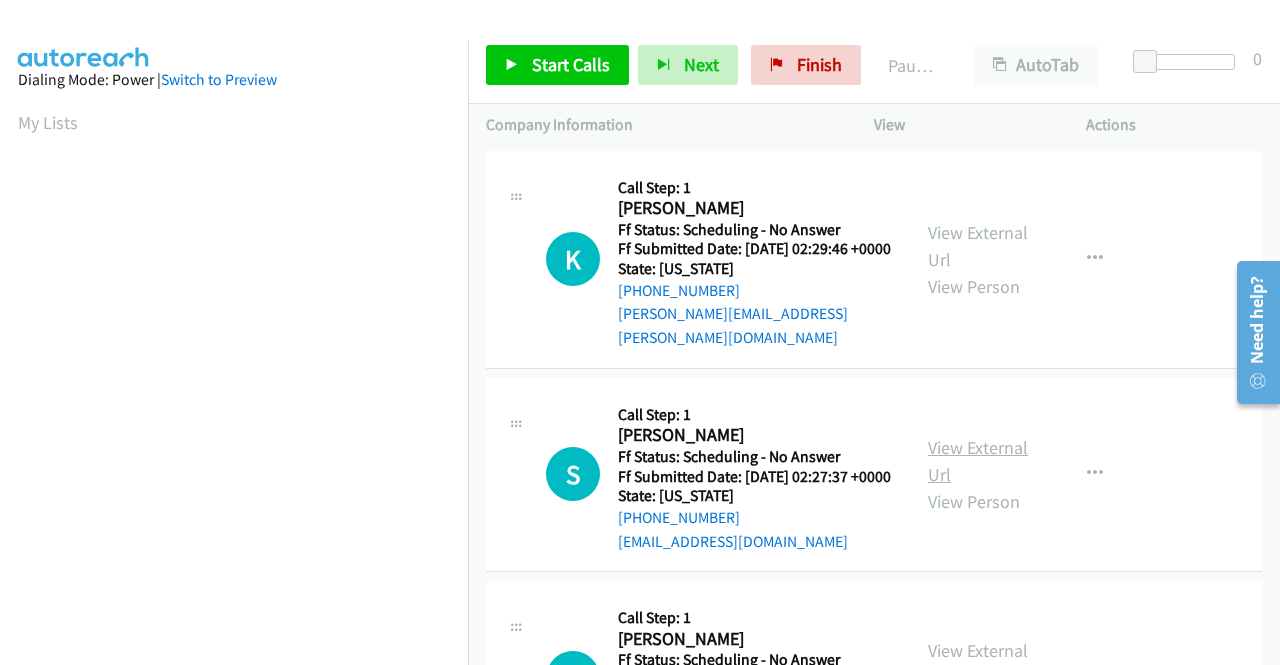 click on "View External Url" at bounding box center [978, 461] 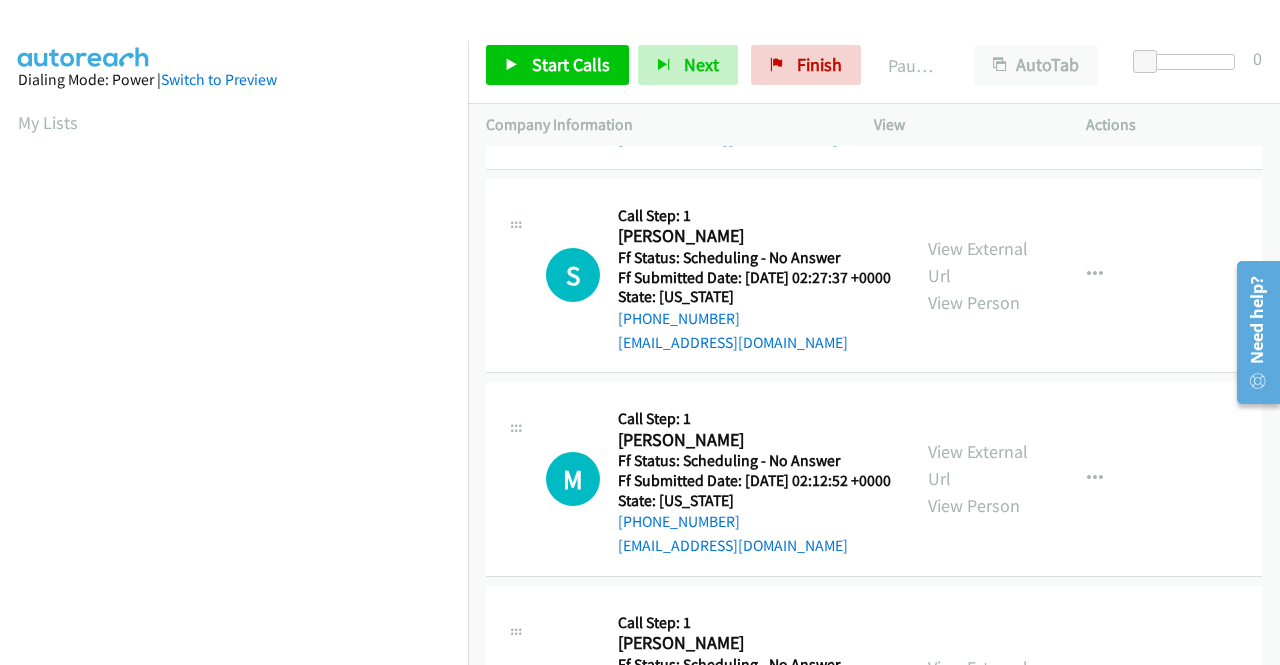 scroll, scrollTop: 200, scrollLeft: 0, axis: vertical 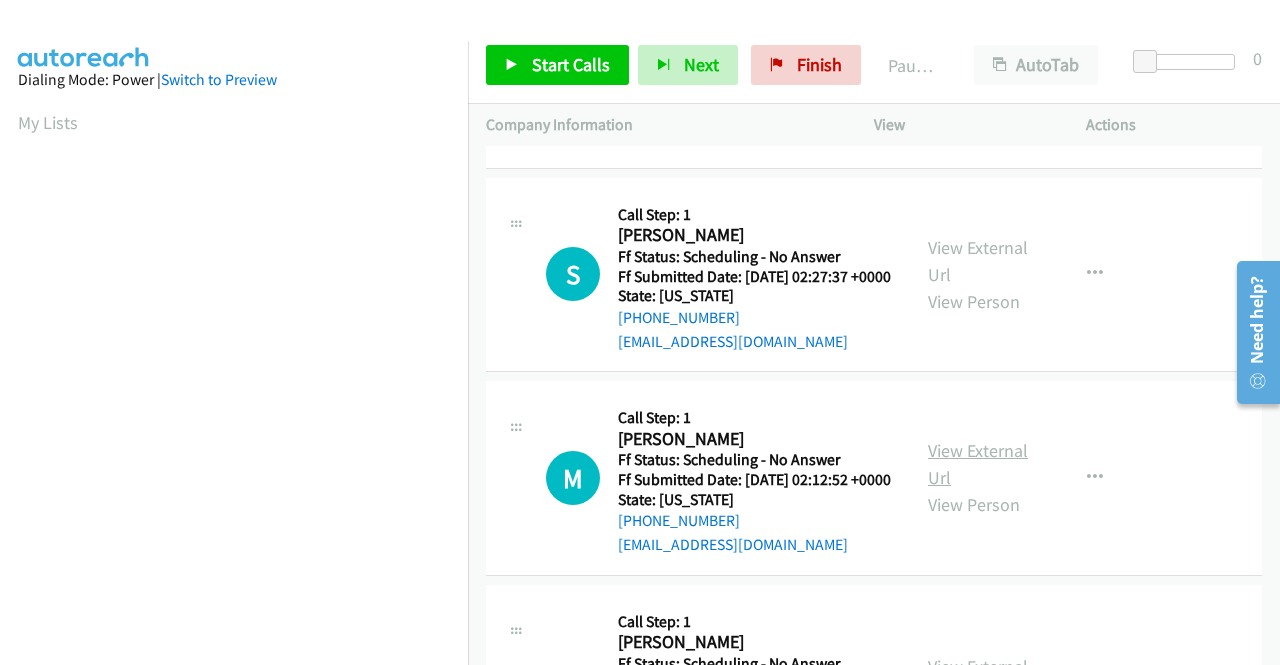 click on "View External Url" at bounding box center [978, 464] 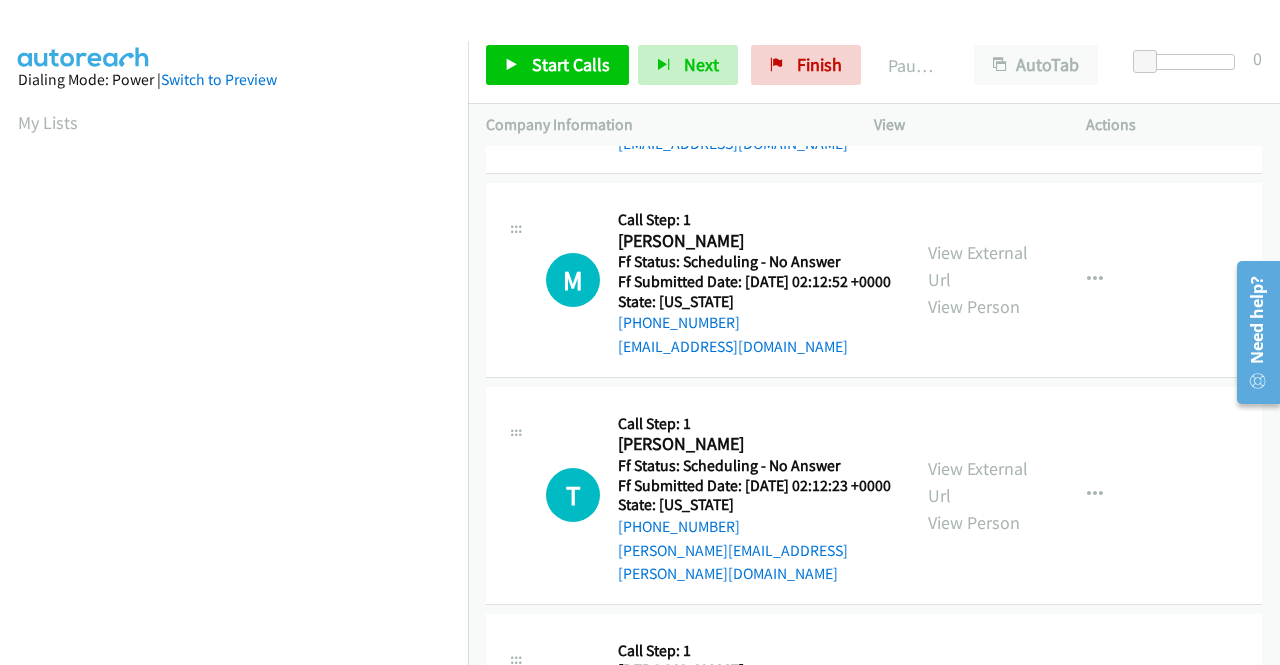 scroll, scrollTop: 400, scrollLeft: 0, axis: vertical 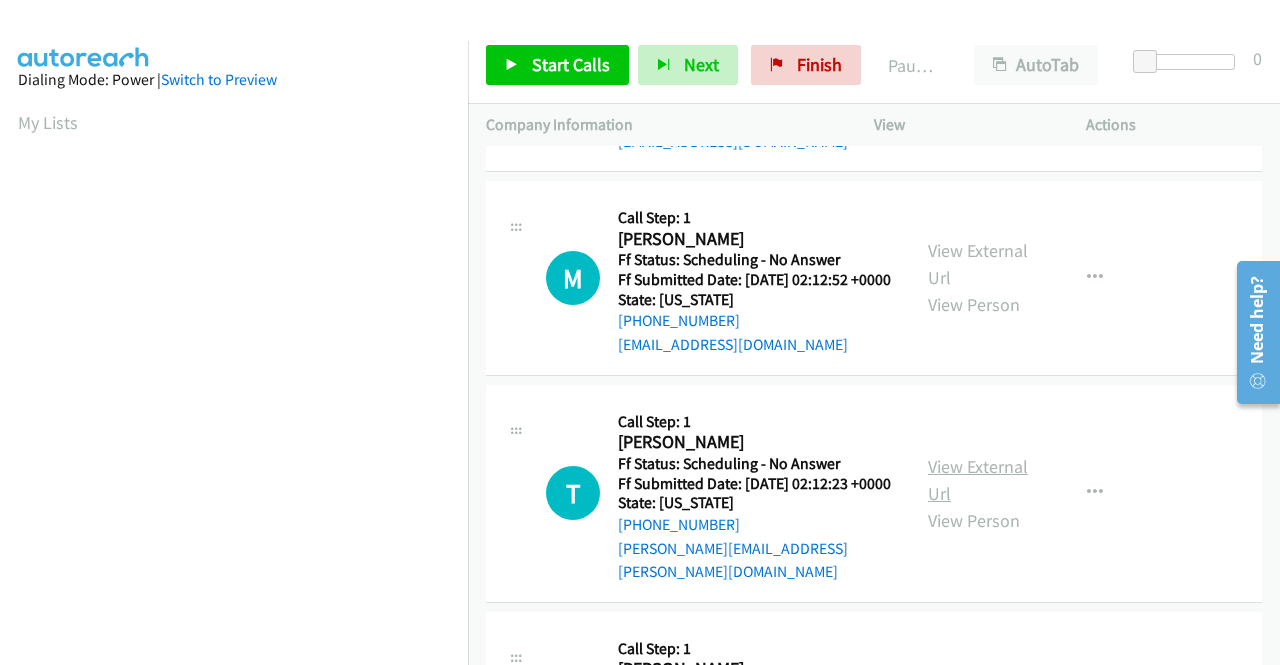 click on "View External Url" at bounding box center (978, 480) 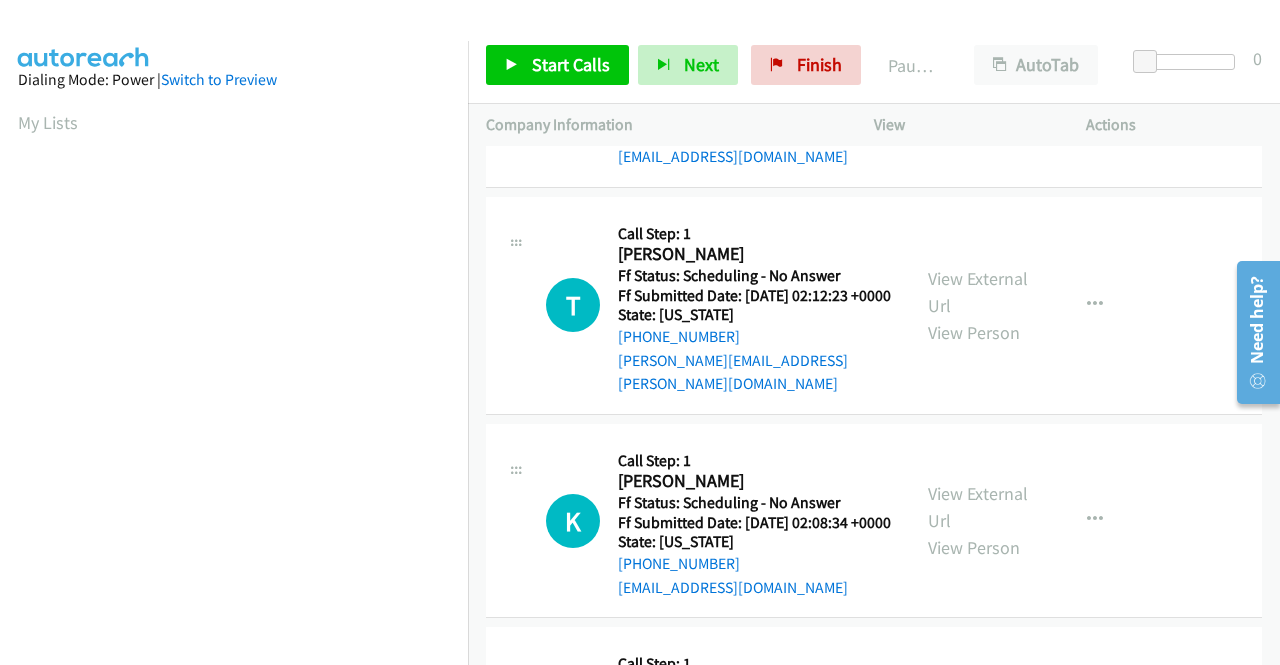 scroll, scrollTop: 600, scrollLeft: 0, axis: vertical 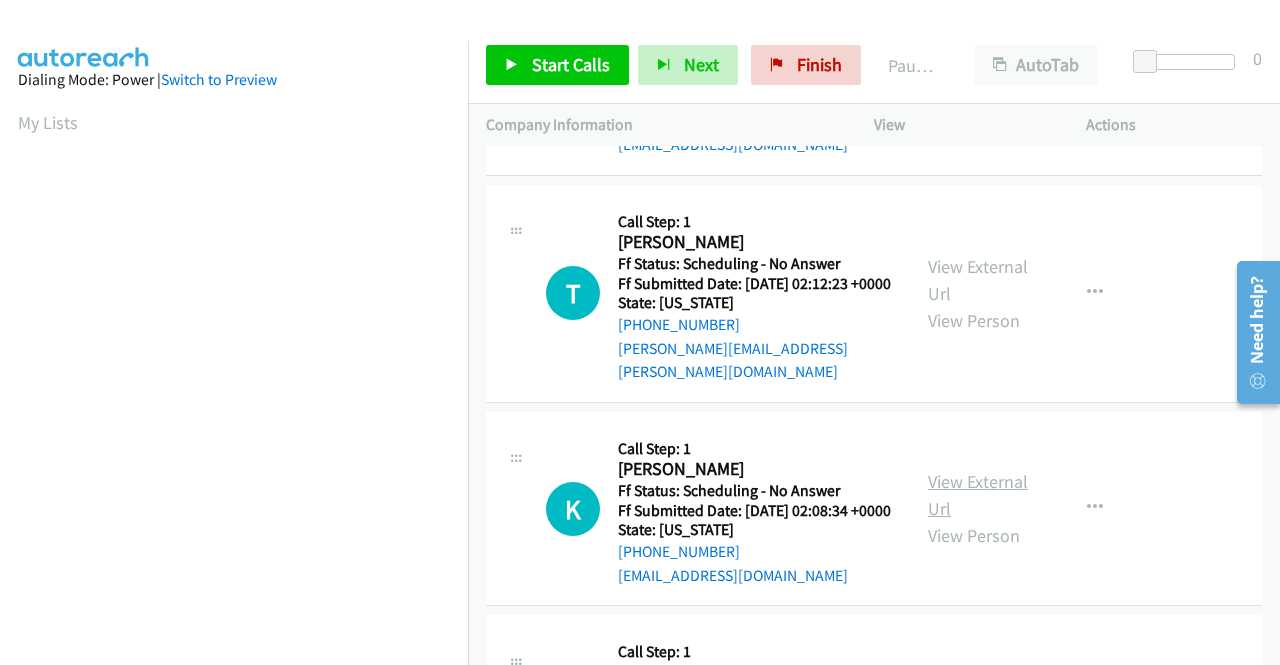 click on "View External Url" at bounding box center [978, 495] 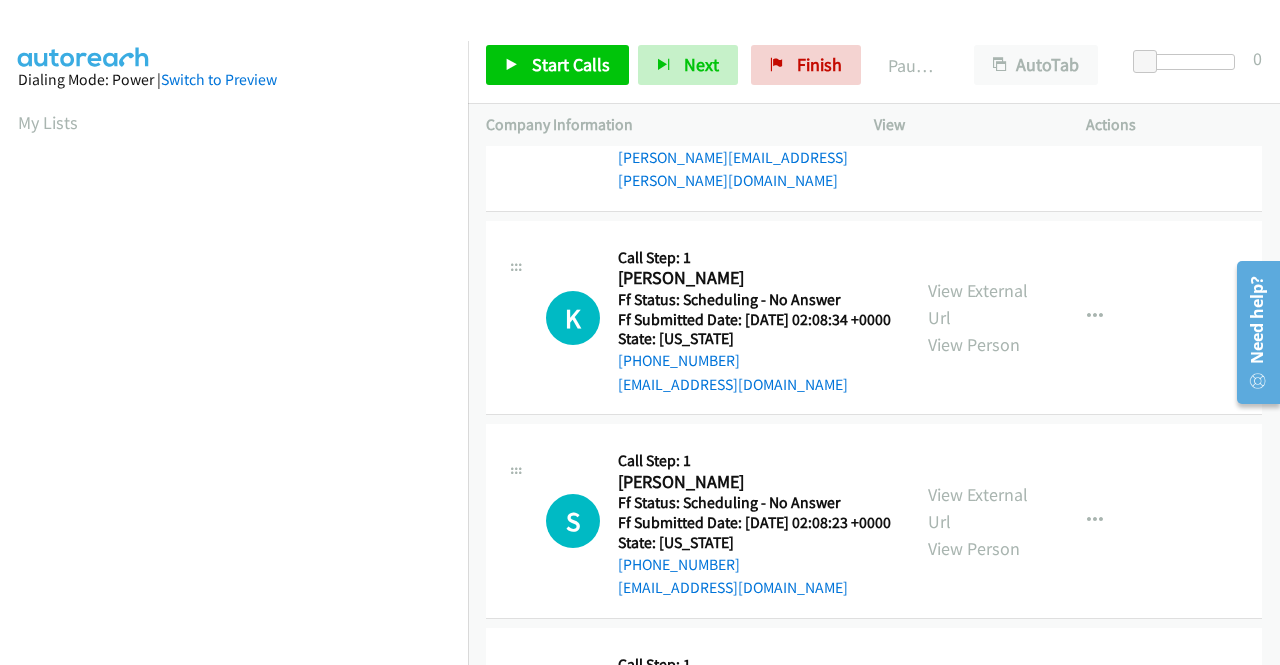 scroll, scrollTop: 800, scrollLeft: 0, axis: vertical 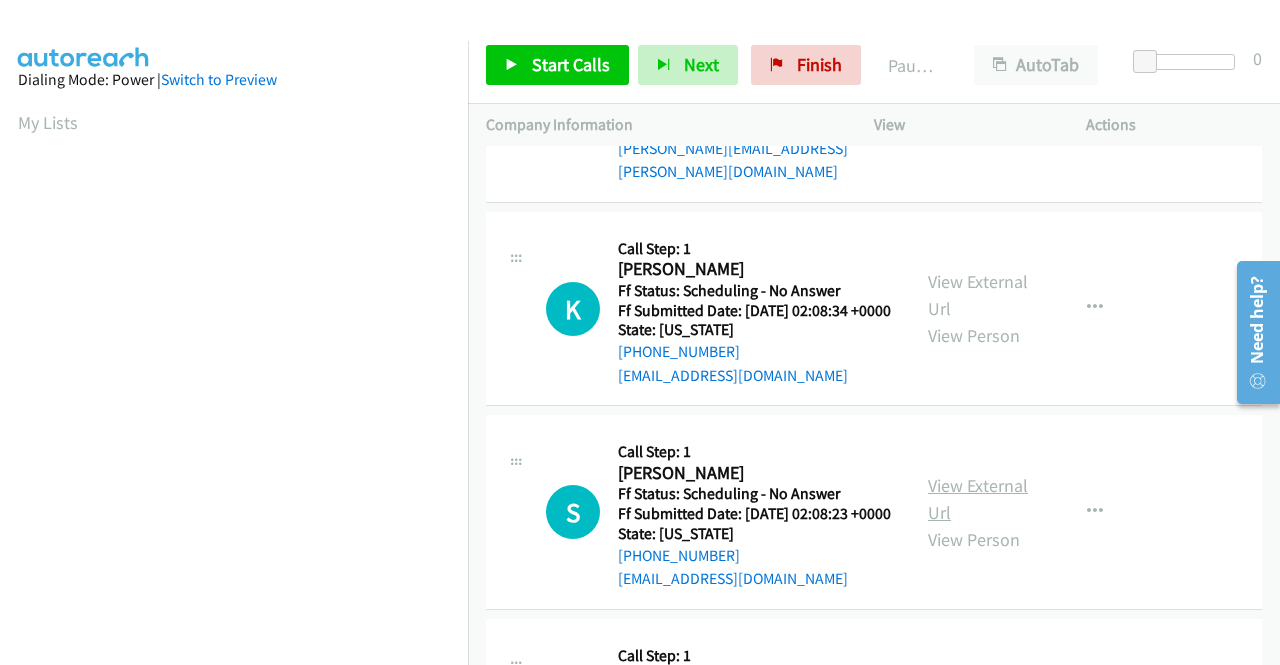 click on "View External Url" at bounding box center (978, 499) 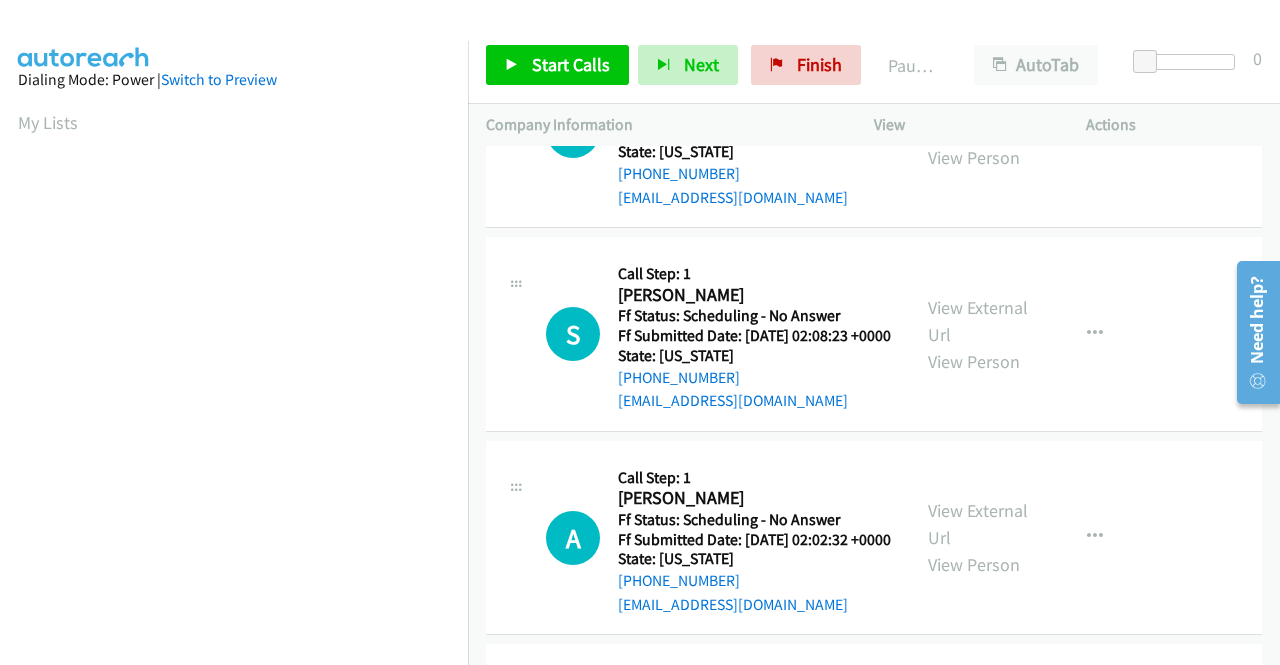 scroll, scrollTop: 1000, scrollLeft: 0, axis: vertical 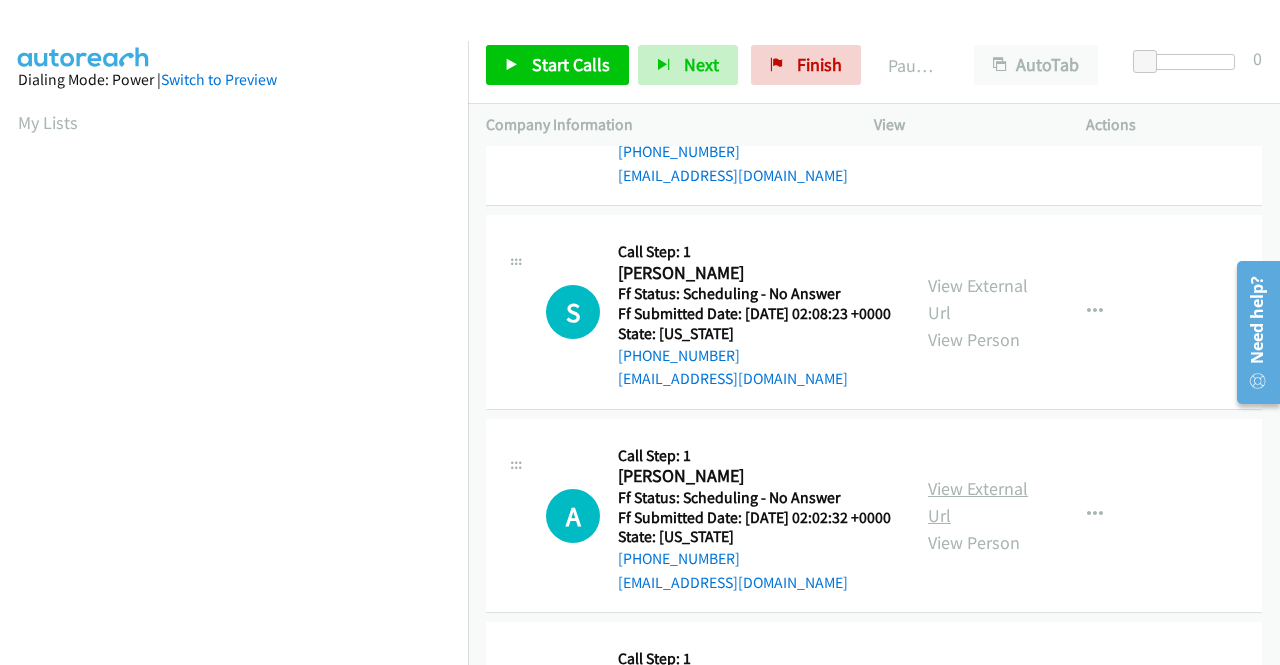 click on "View External Url" at bounding box center (978, 502) 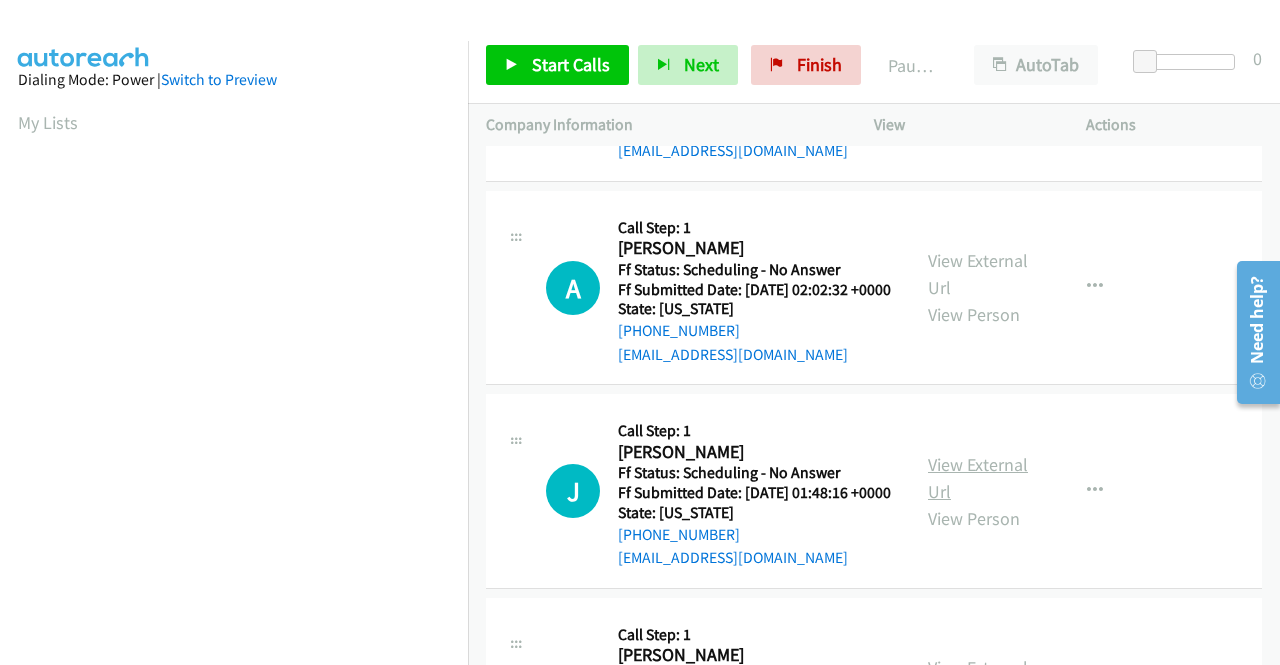 scroll, scrollTop: 1300, scrollLeft: 0, axis: vertical 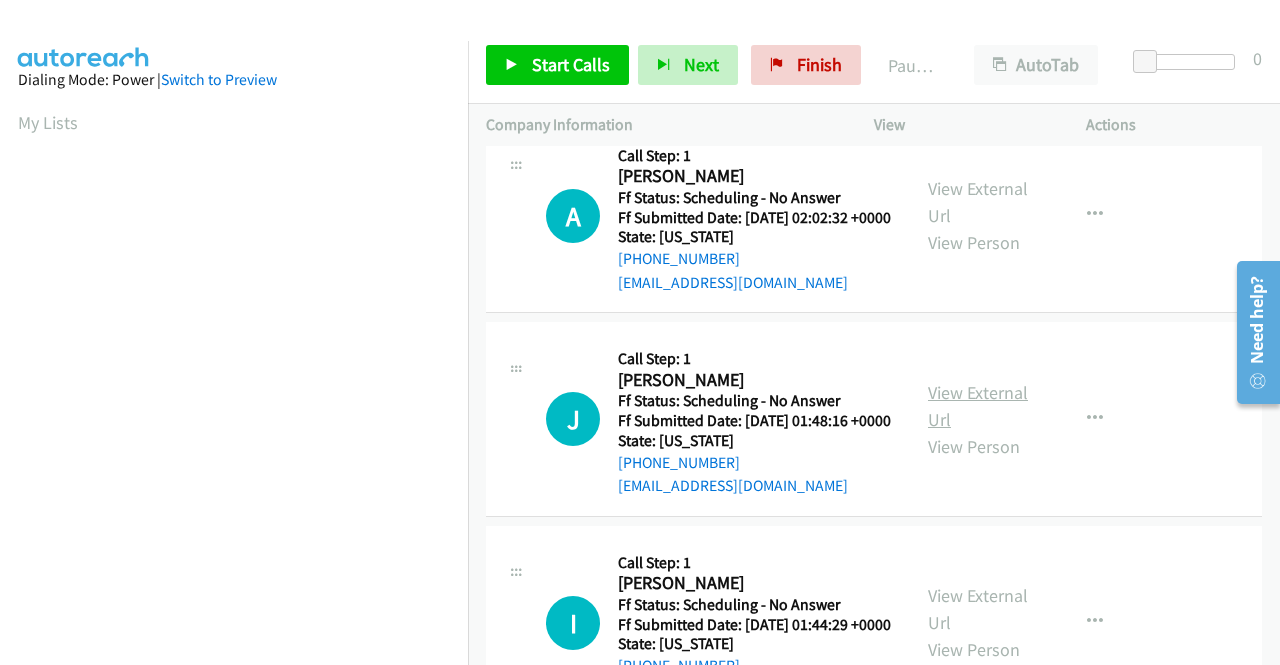 click on "View External Url" at bounding box center [978, 406] 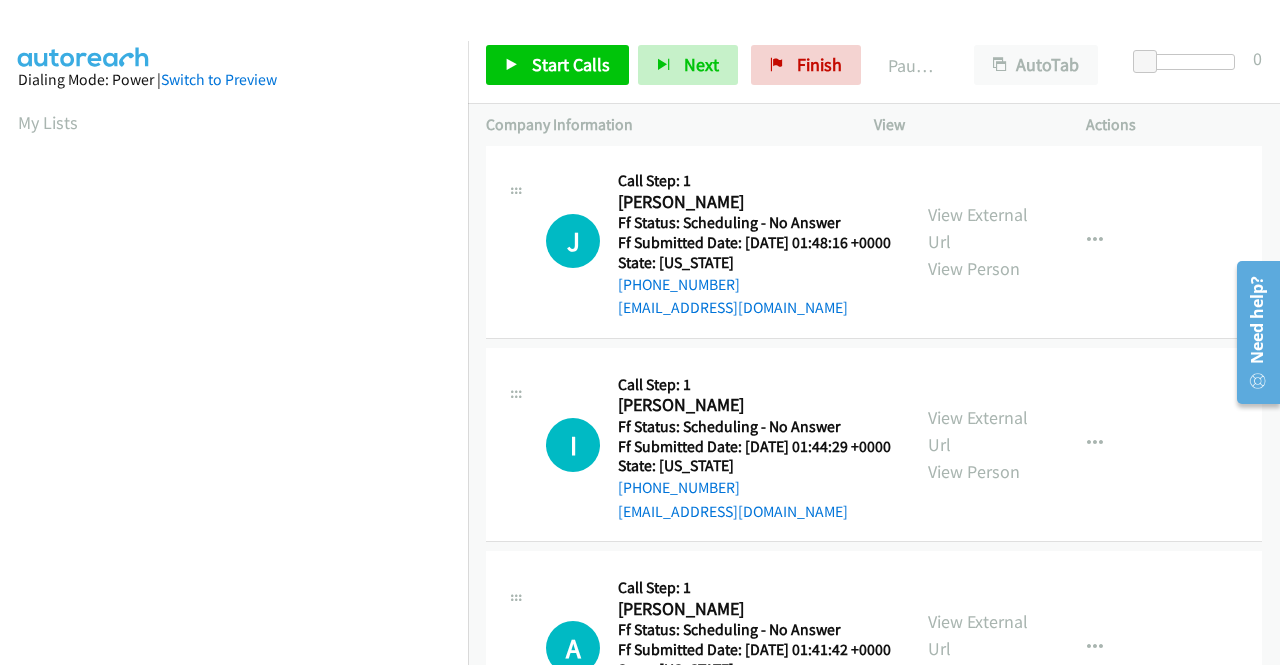 scroll, scrollTop: 1500, scrollLeft: 0, axis: vertical 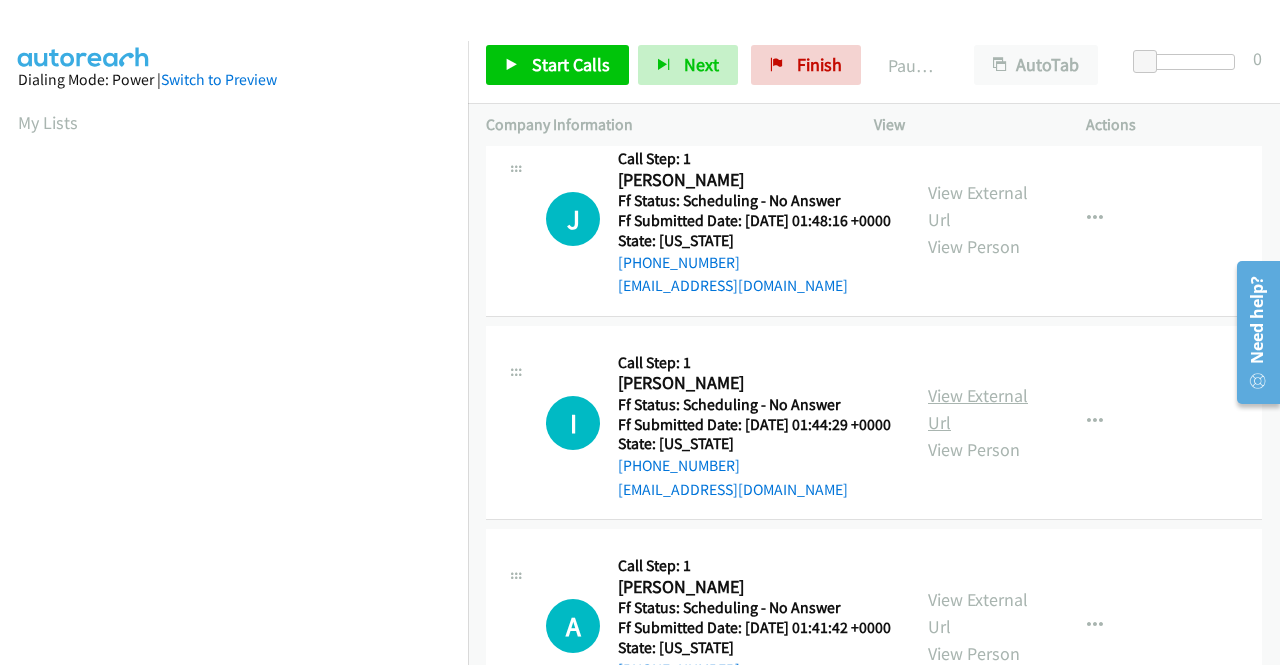 click on "View External Url" at bounding box center (978, 409) 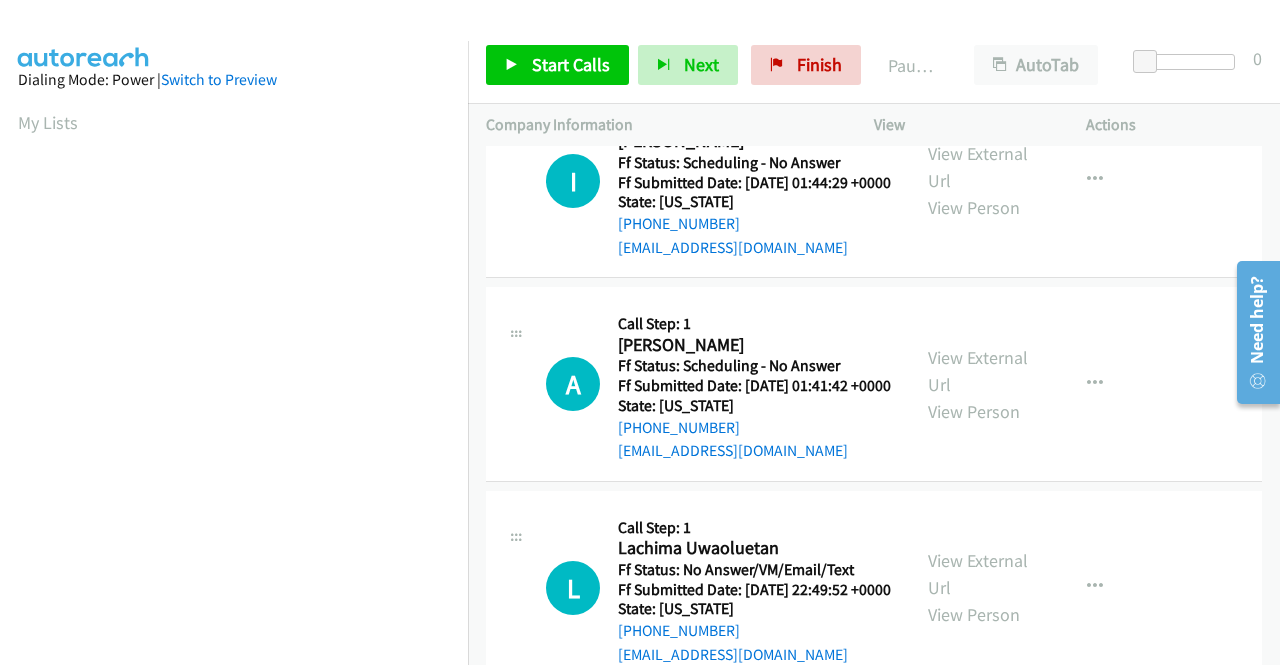 scroll, scrollTop: 1800, scrollLeft: 0, axis: vertical 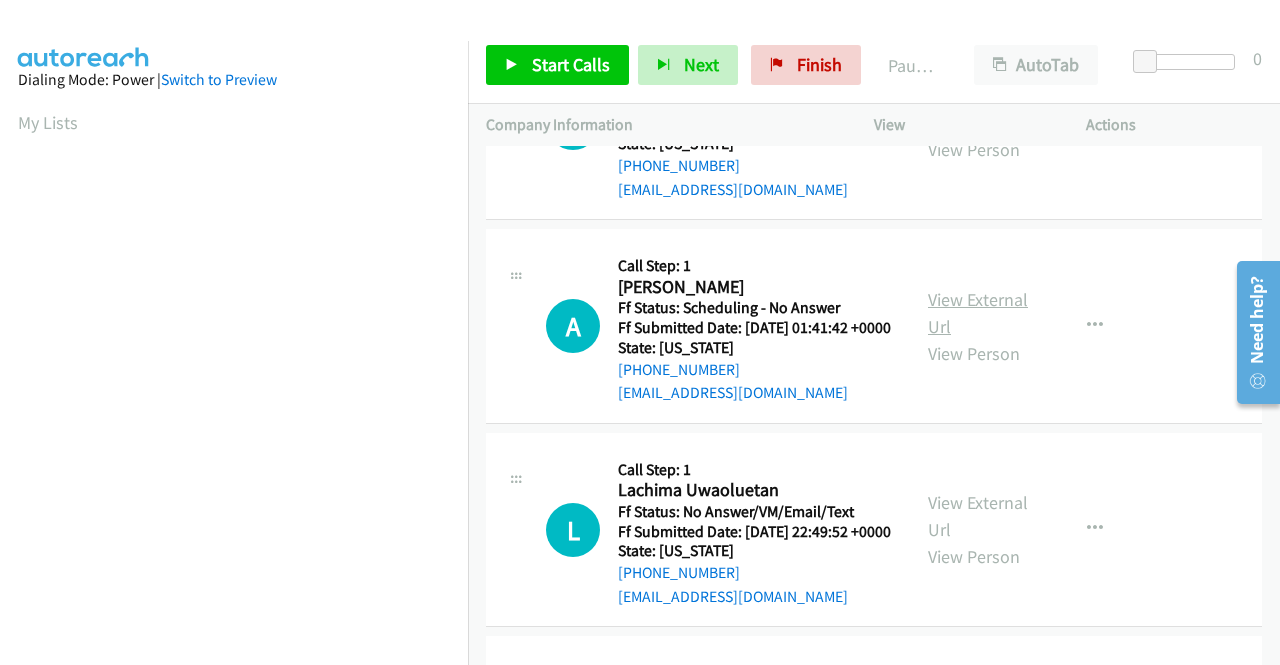 click on "View External Url" at bounding box center (978, 313) 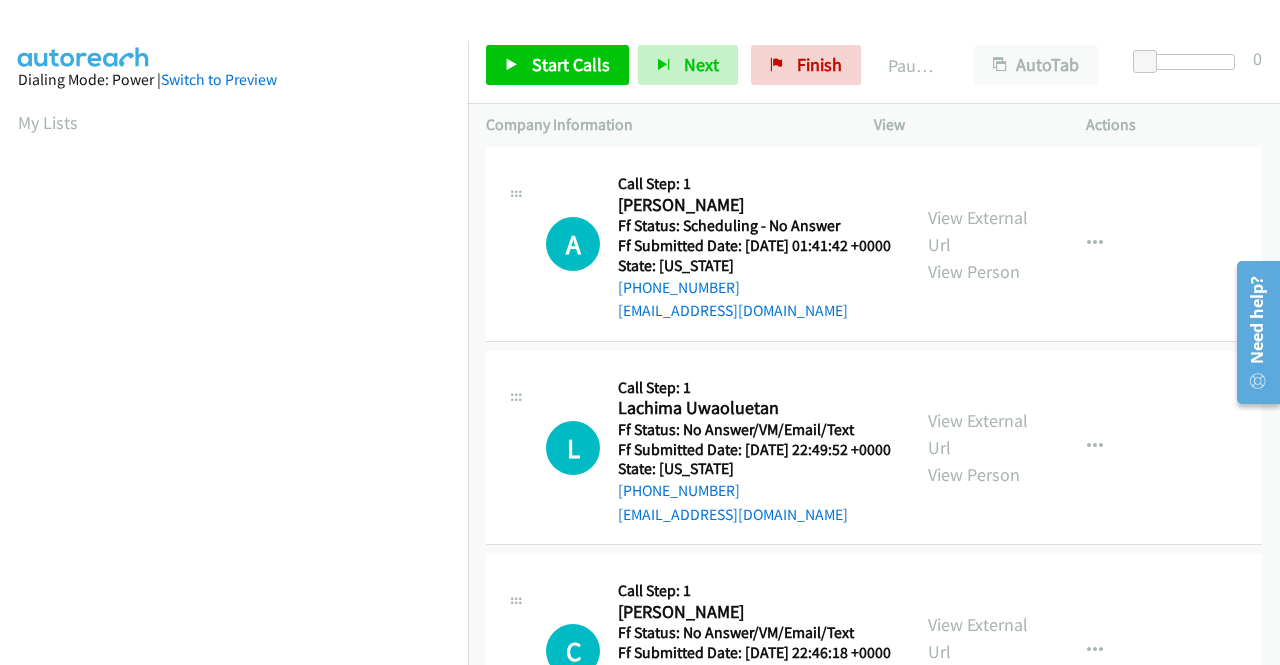 scroll, scrollTop: 1900, scrollLeft: 0, axis: vertical 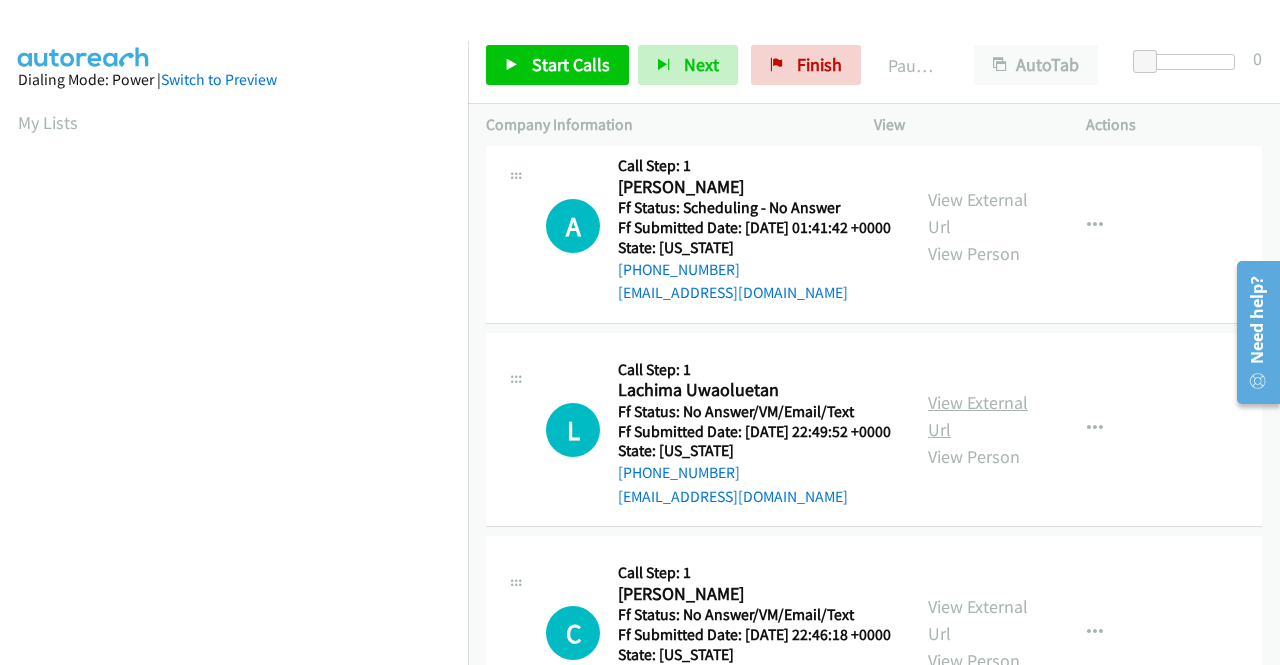 click on "View External Url" at bounding box center [978, 416] 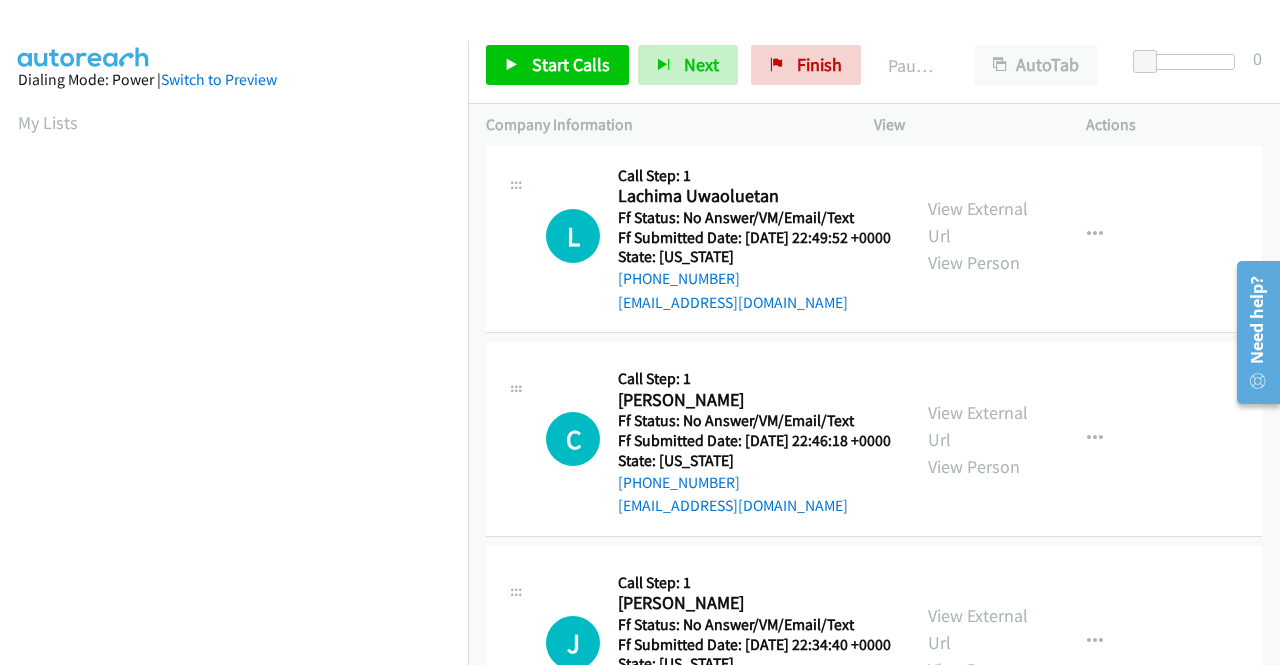 scroll, scrollTop: 2100, scrollLeft: 0, axis: vertical 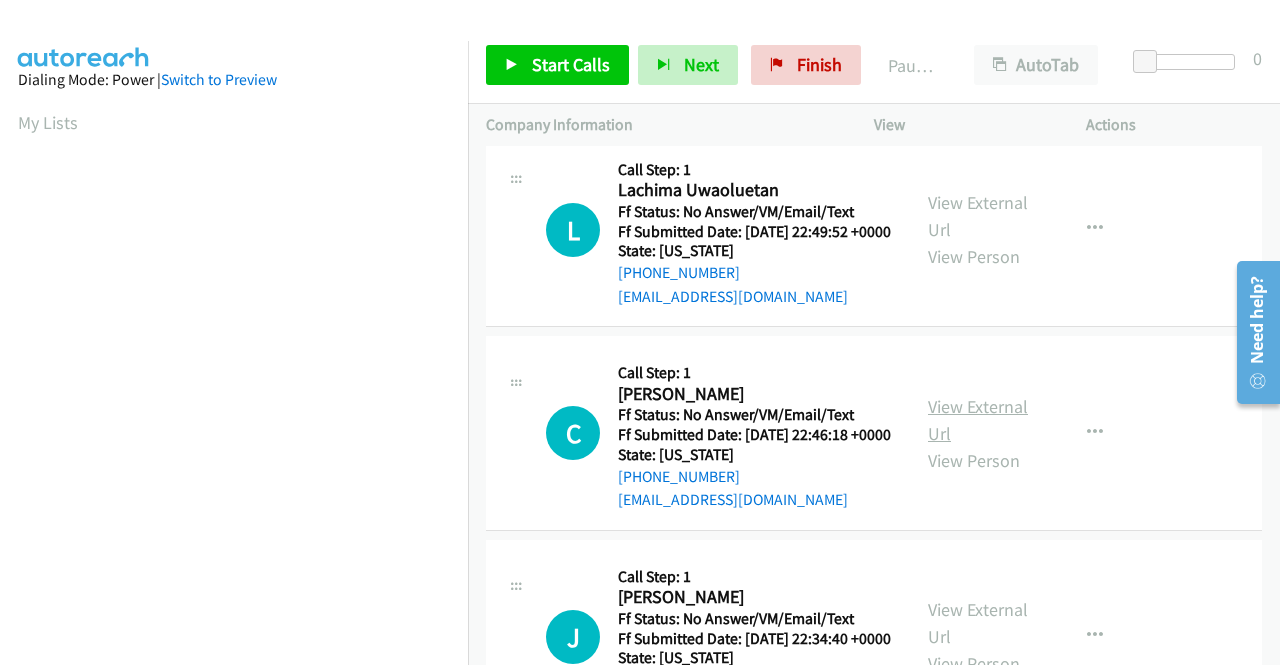 click on "View External Url" at bounding box center [978, 420] 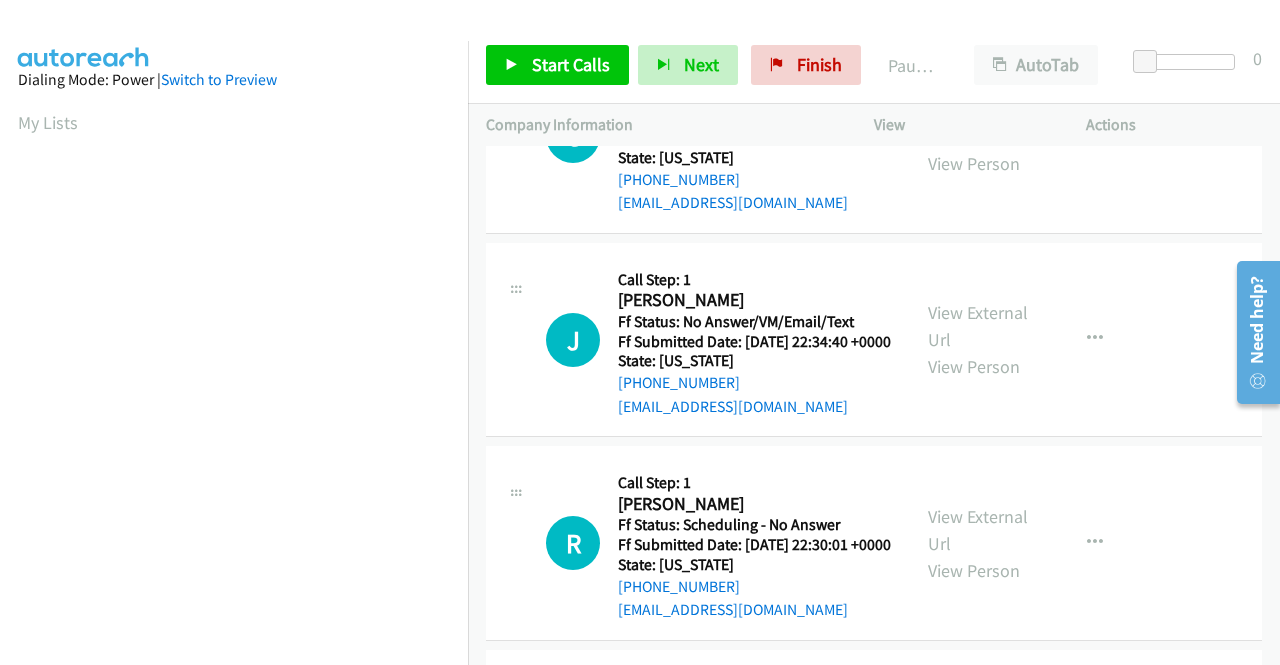 scroll, scrollTop: 2400, scrollLeft: 0, axis: vertical 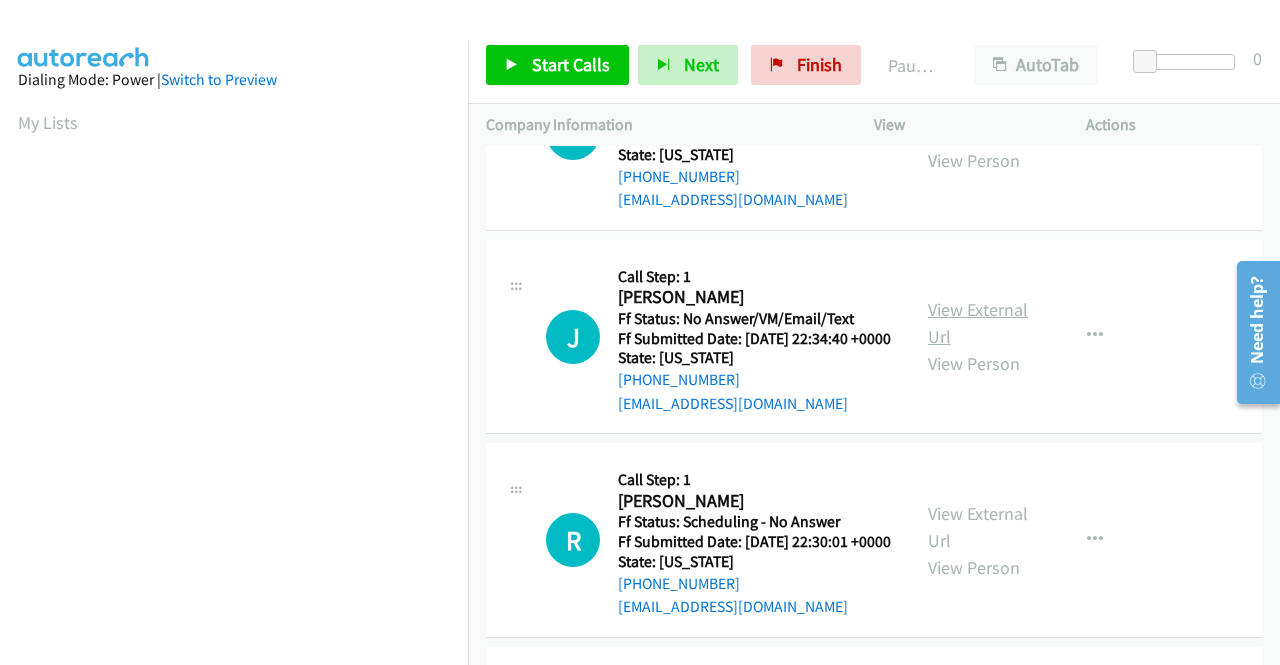 click on "View External Url" at bounding box center (978, 323) 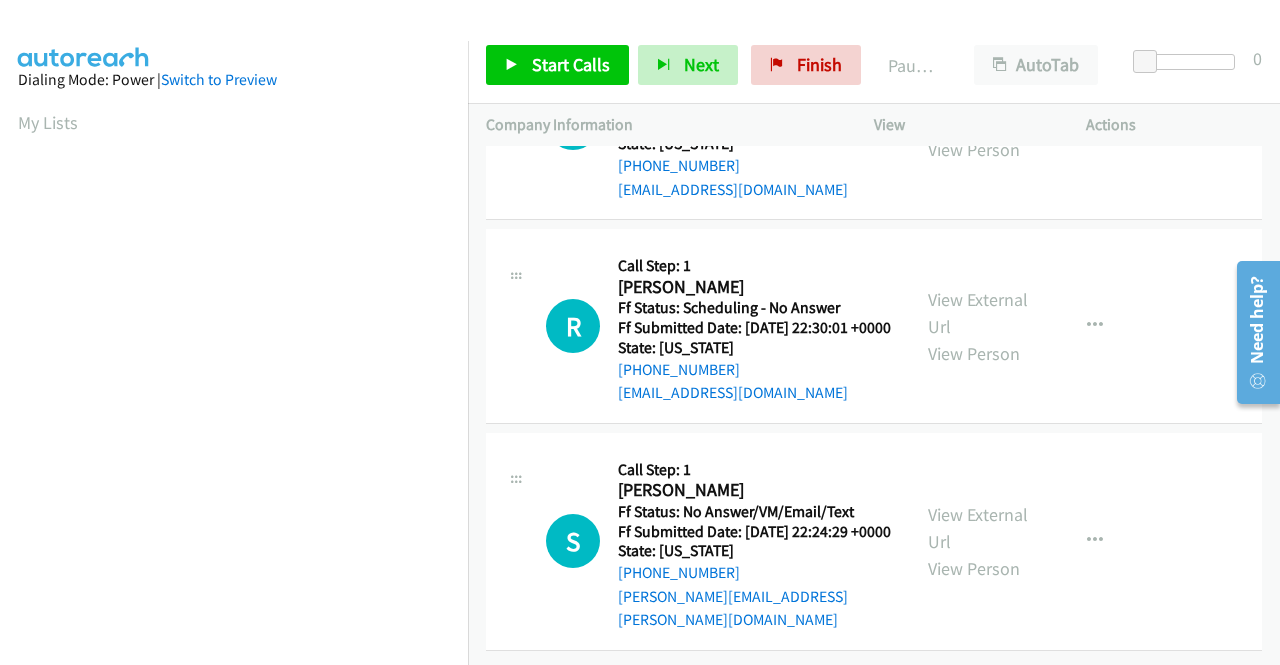 scroll, scrollTop: 2700, scrollLeft: 0, axis: vertical 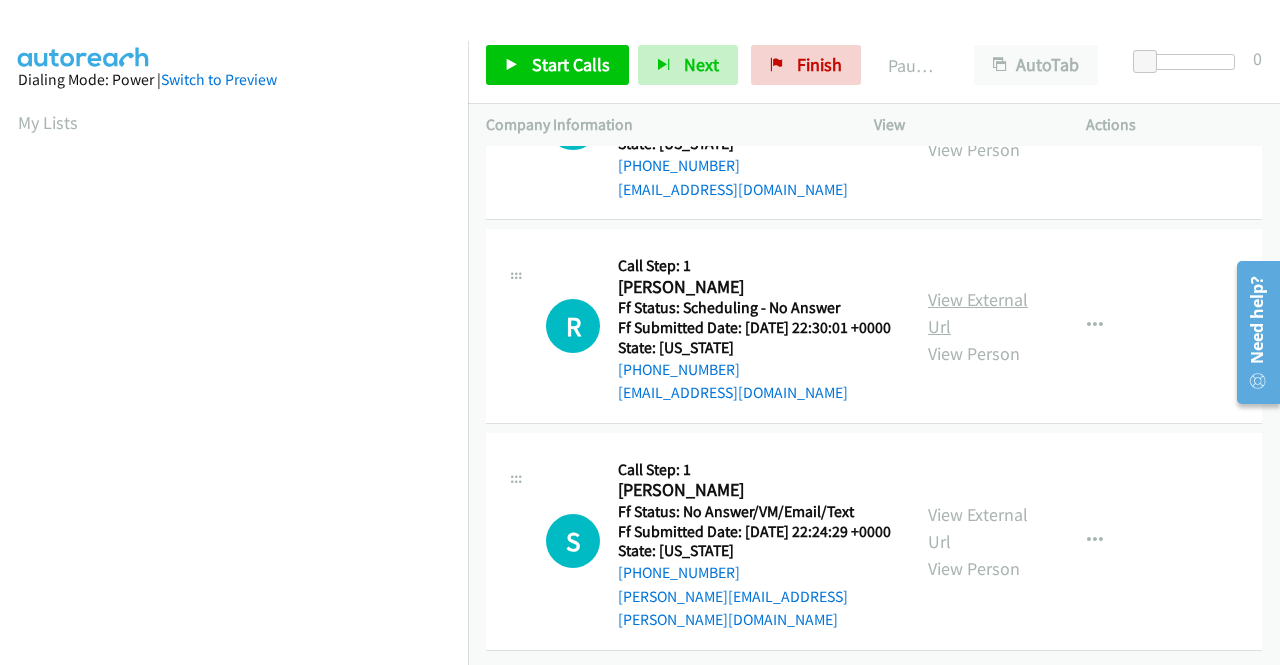 click on "View External Url" at bounding box center (978, 313) 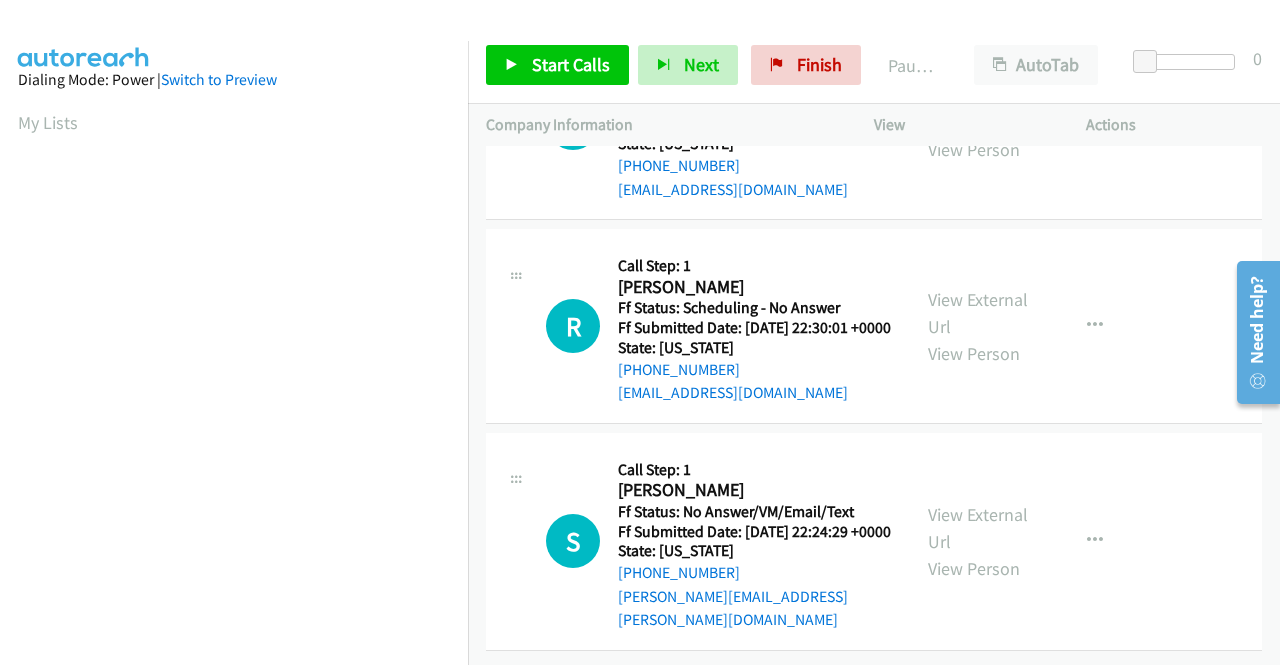 scroll, scrollTop: 2848, scrollLeft: 0, axis: vertical 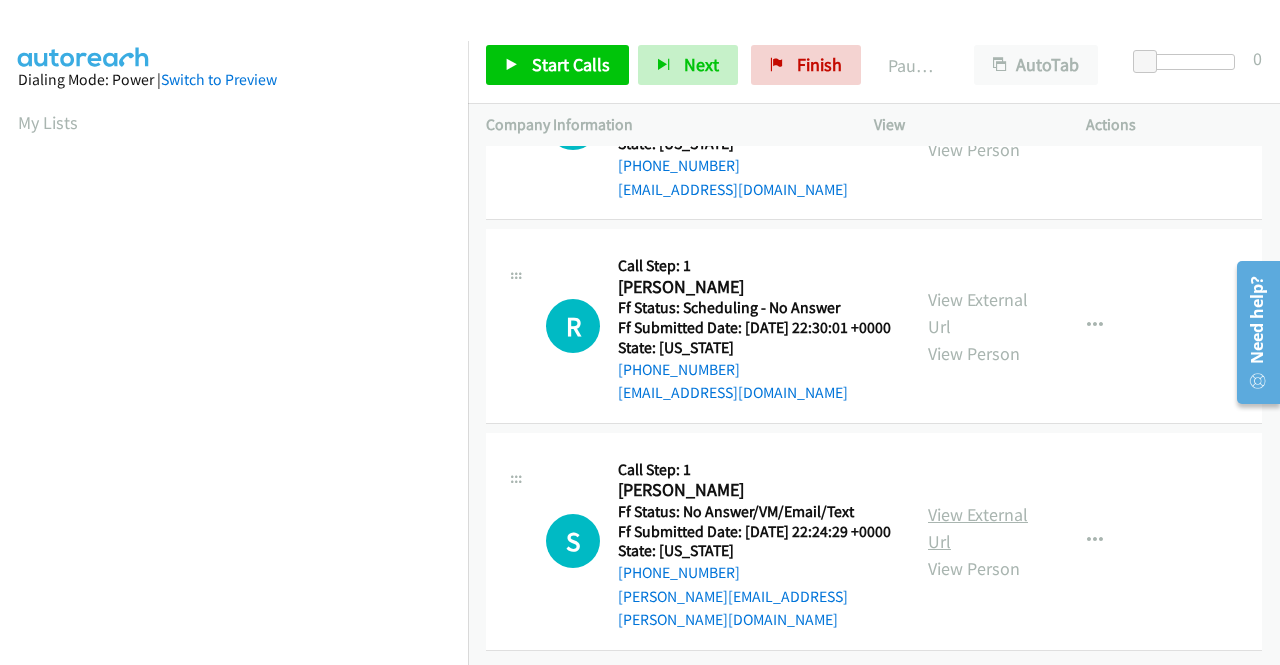 click on "View External Url" at bounding box center [978, 528] 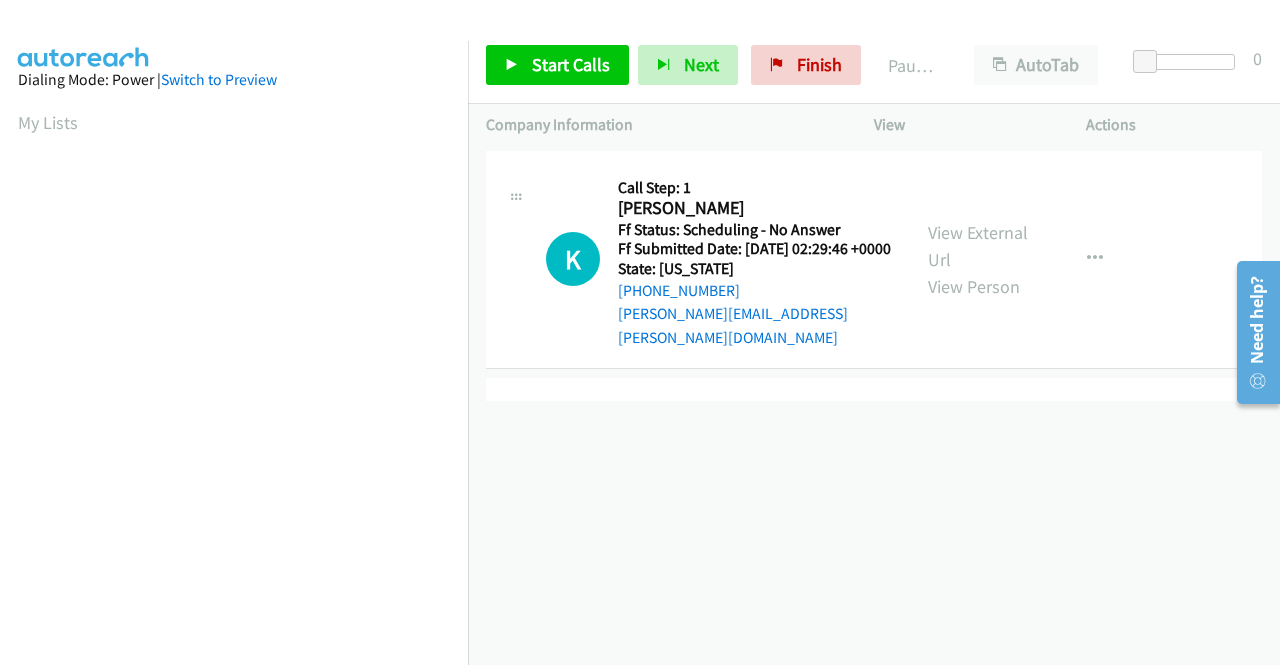 scroll, scrollTop: 0, scrollLeft: 0, axis: both 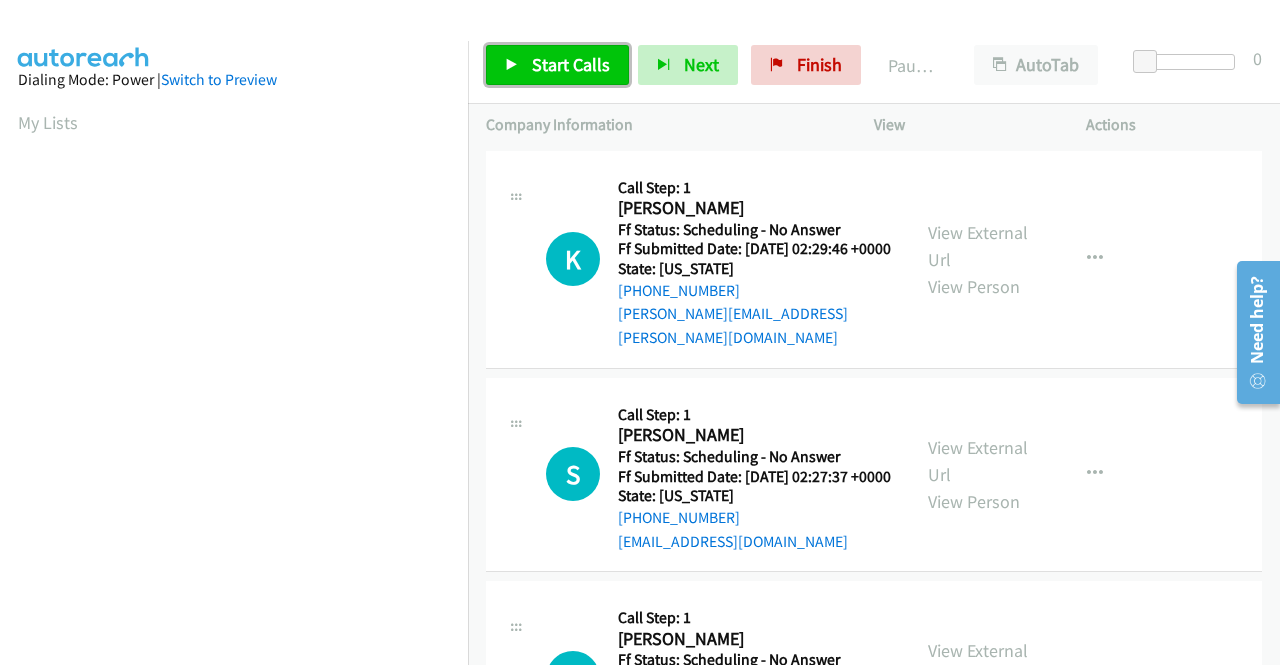 click on "Start Calls" at bounding box center (557, 65) 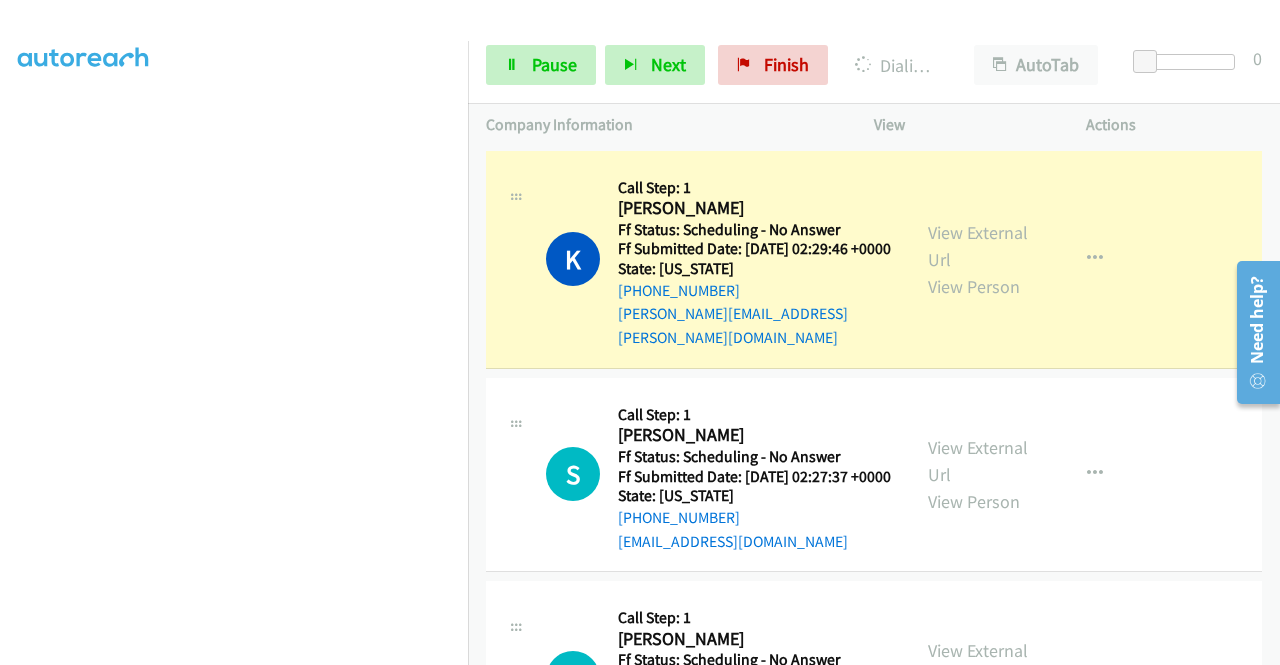 scroll, scrollTop: 456, scrollLeft: 0, axis: vertical 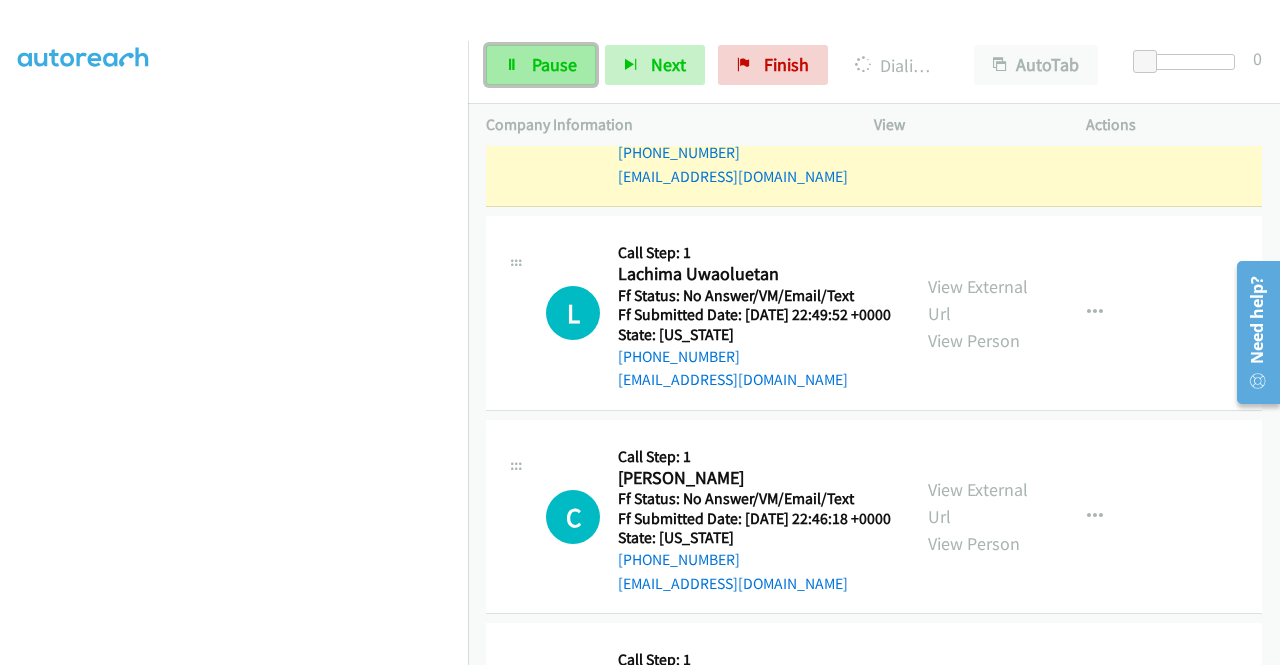 click on "Pause" at bounding box center [554, 64] 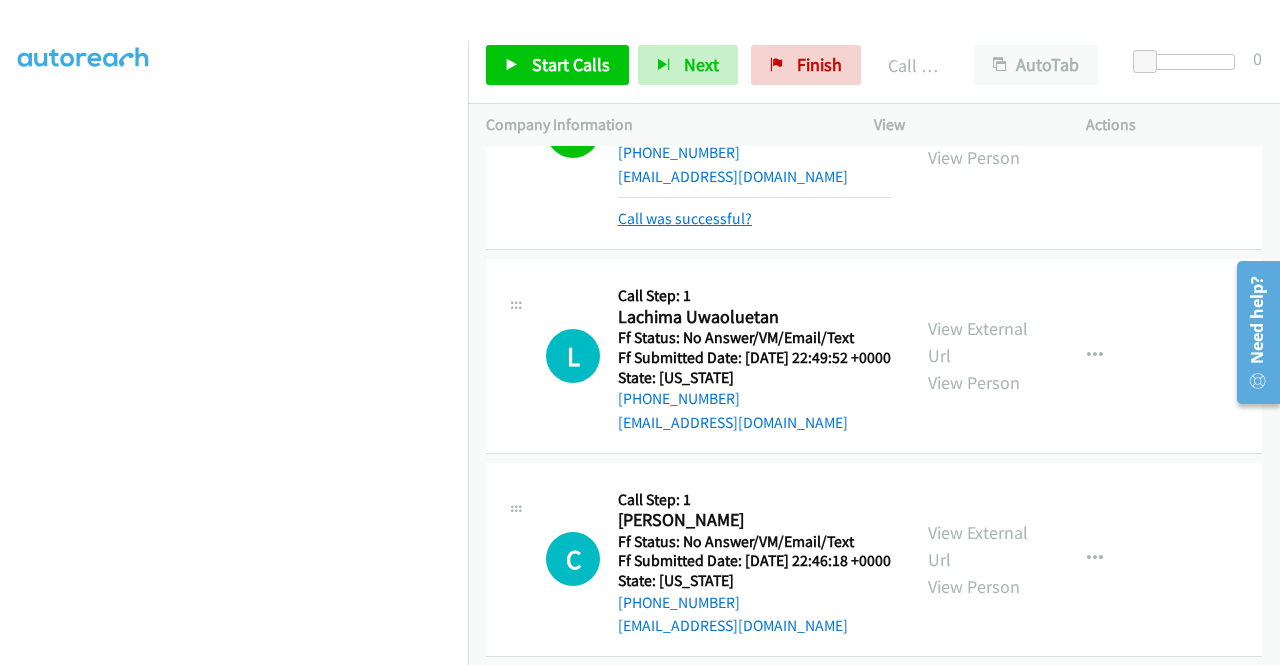 click on "Call was successful?" at bounding box center [685, 218] 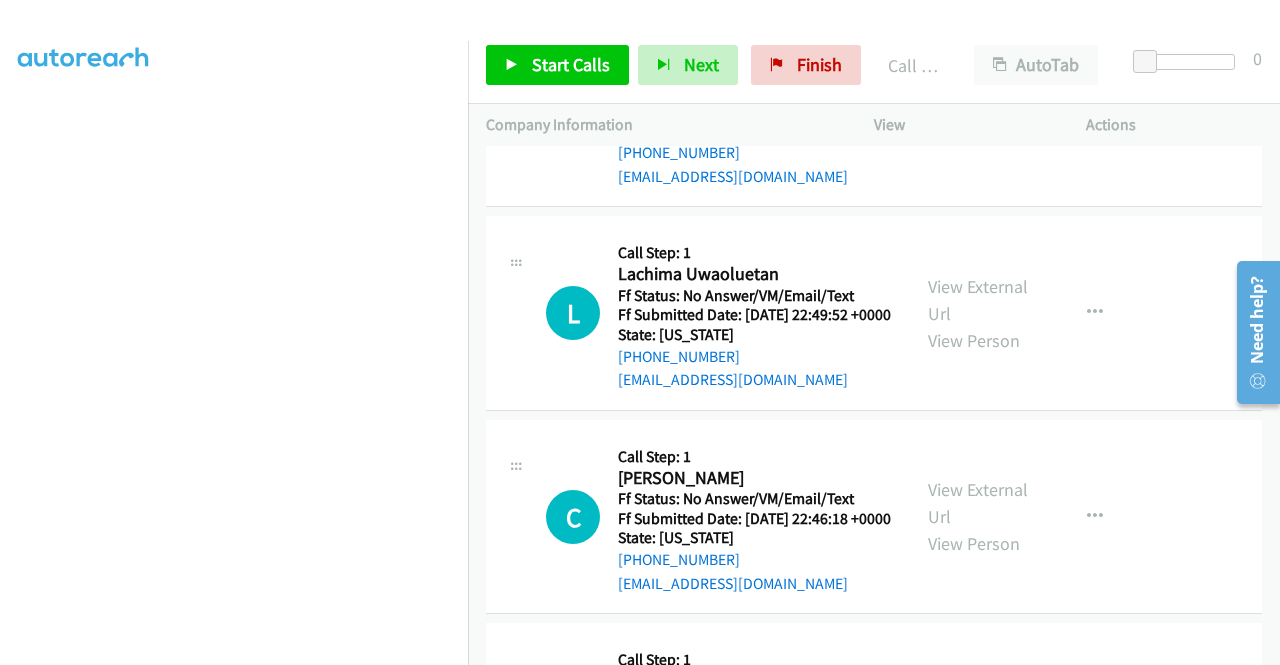 click at bounding box center [1095, 110] 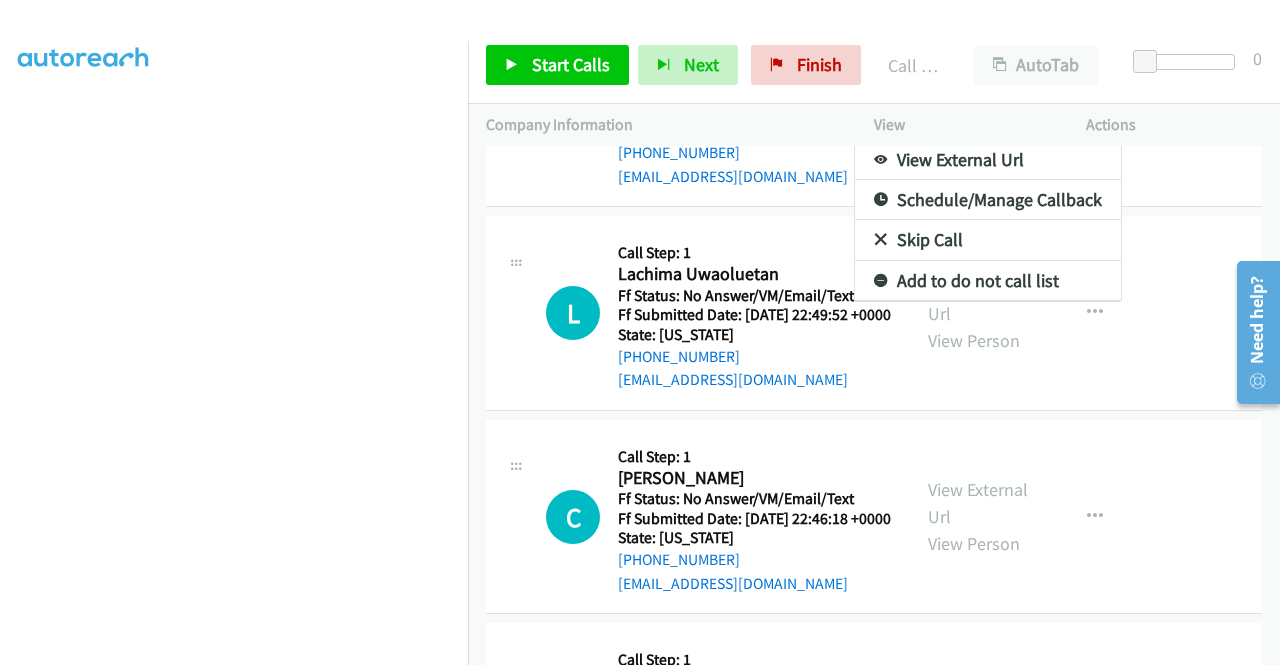 click on "Add to do not call list" at bounding box center (988, 281) 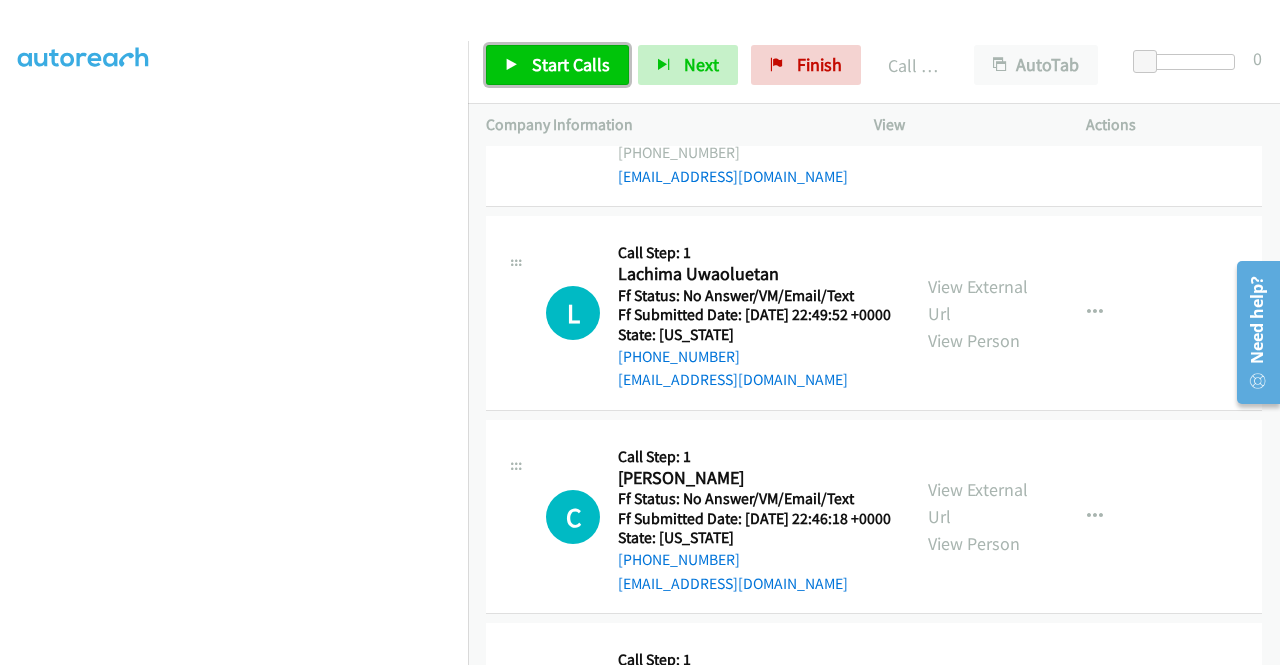 click on "Start Calls" at bounding box center [571, 64] 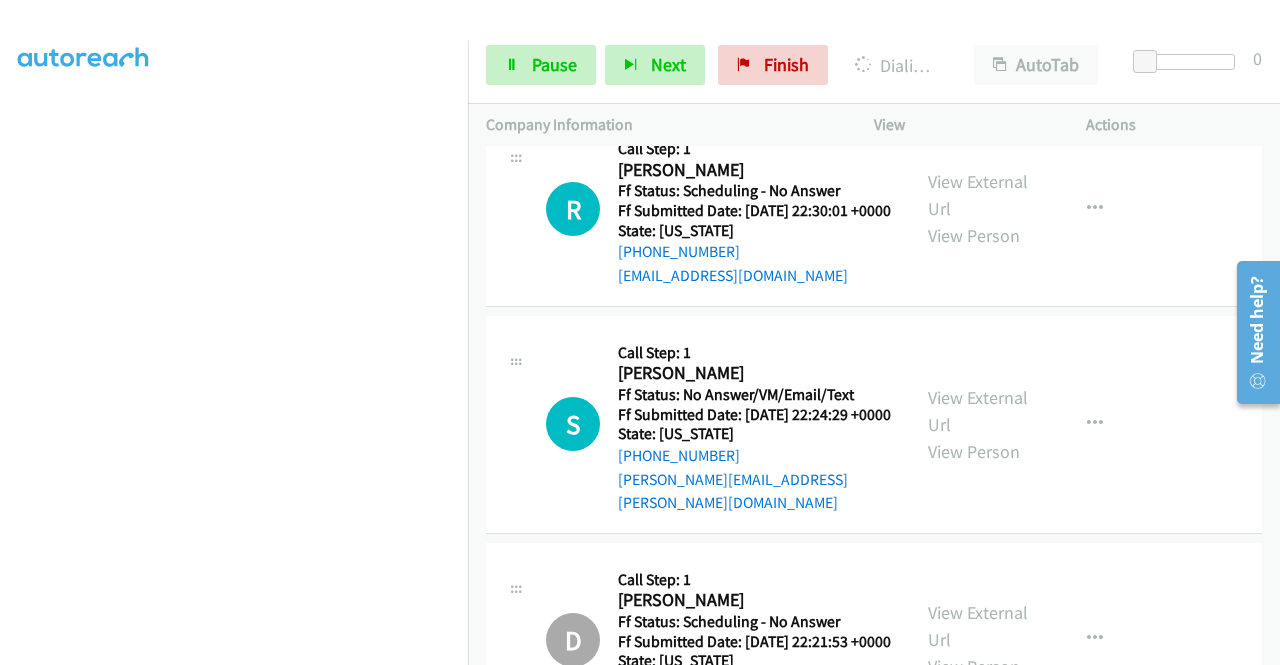 scroll, scrollTop: 3100, scrollLeft: 0, axis: vertical 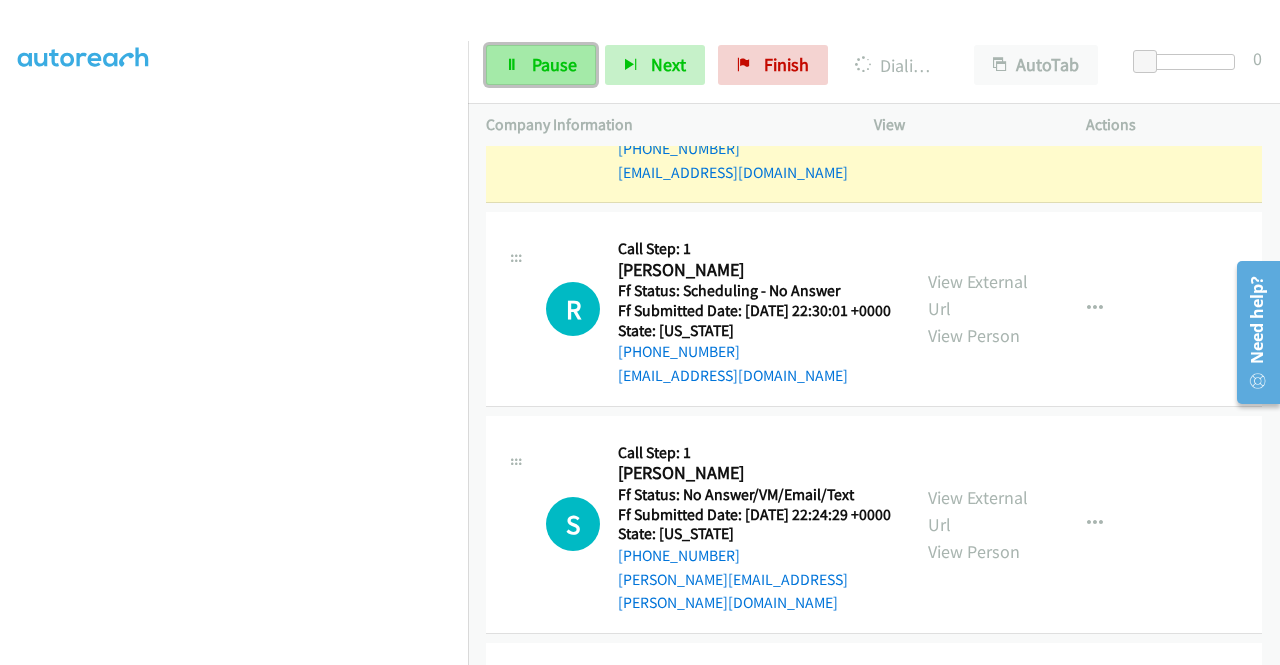 click on "Pause" at bounding box center (541, 65) 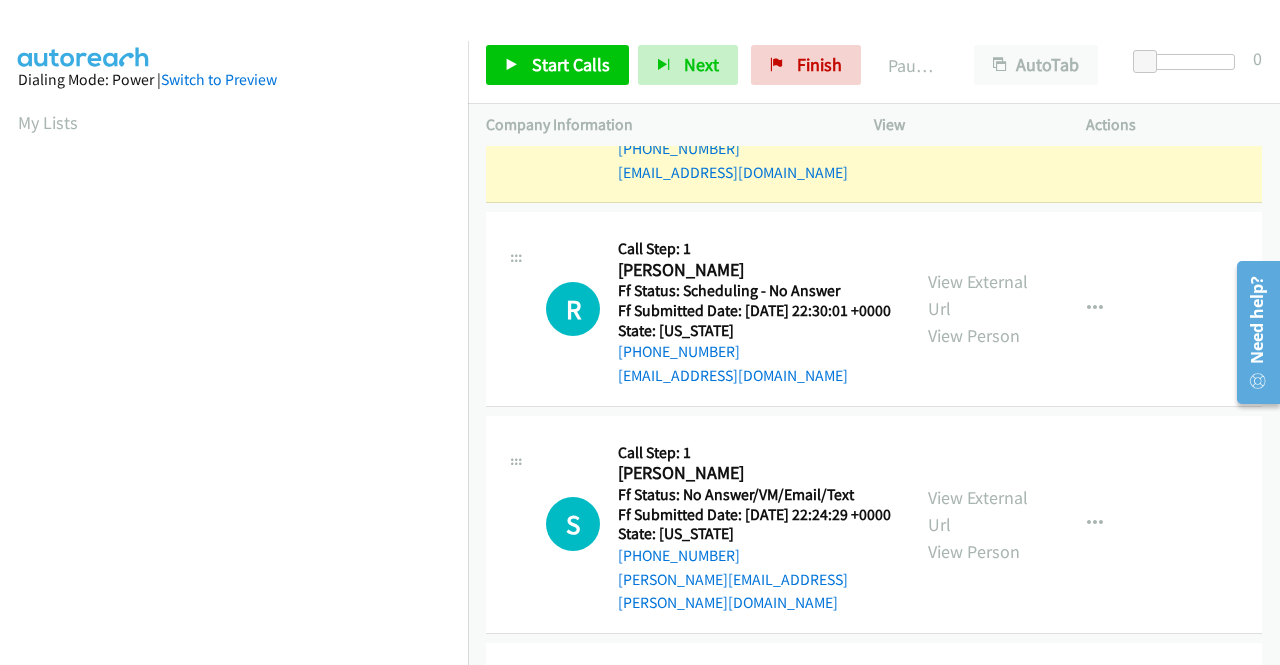 scroll, scrollTop: 456, scrollLeft: 0, axis: vertical 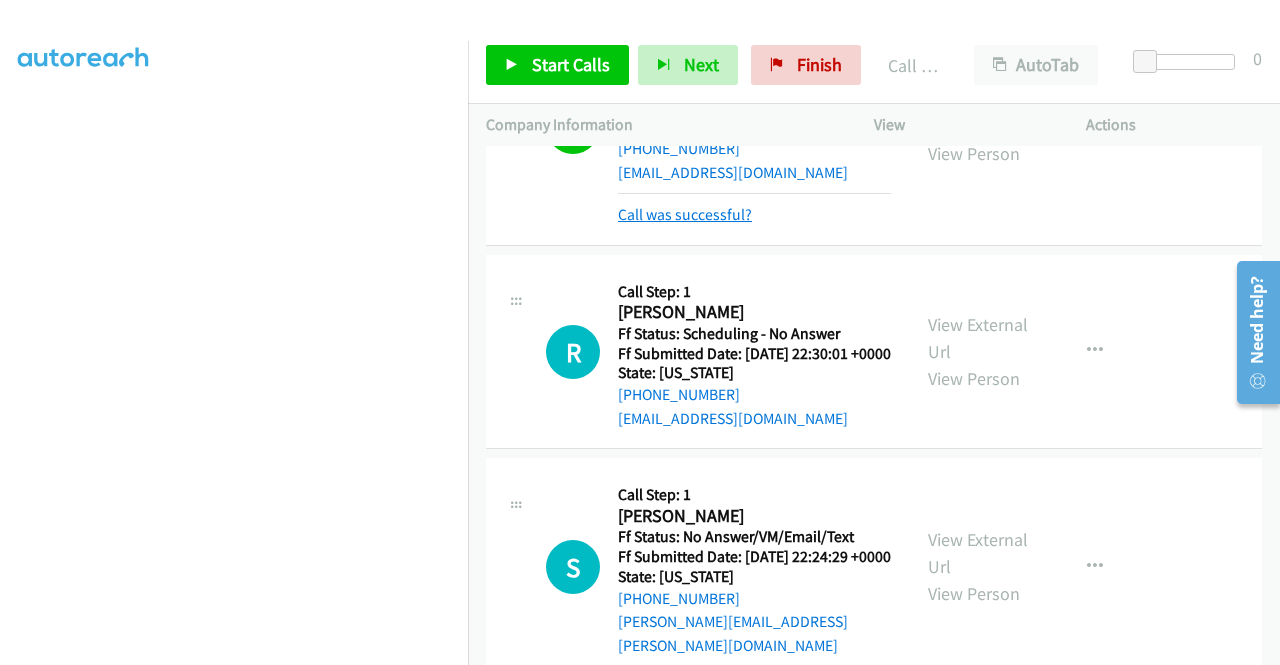 click on "Call was successful?" at bounding box center (685, 214) 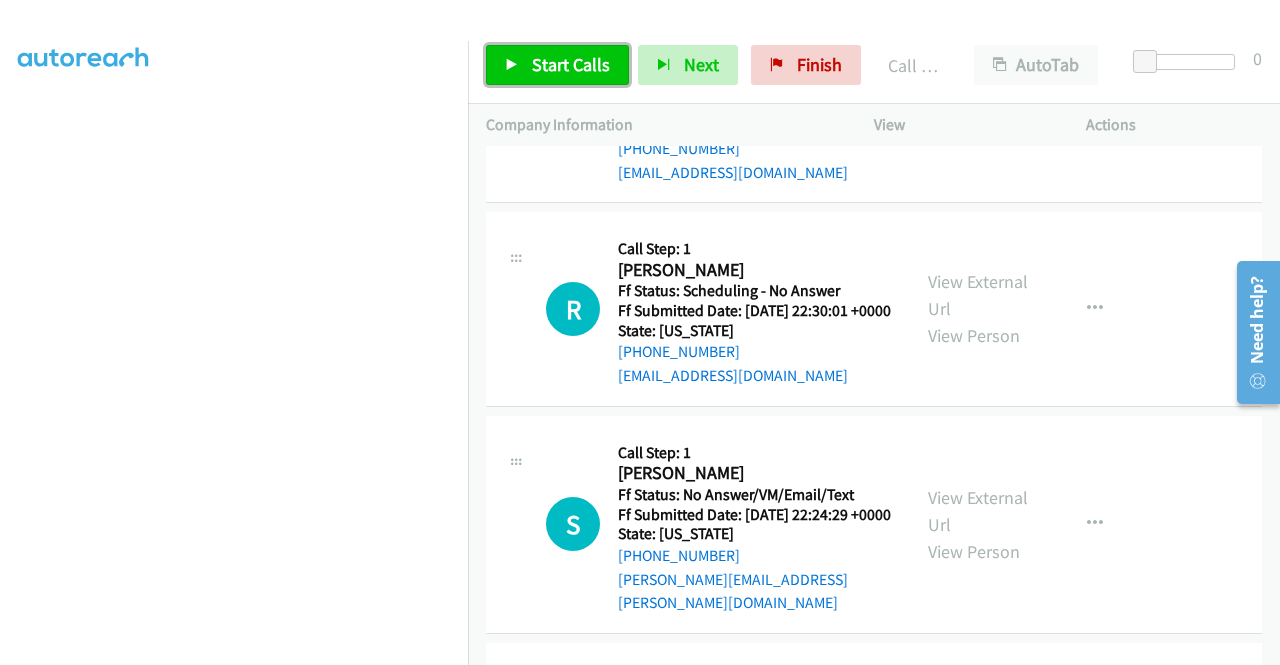 click on "Start Calls" at bounding box center (571, 64) 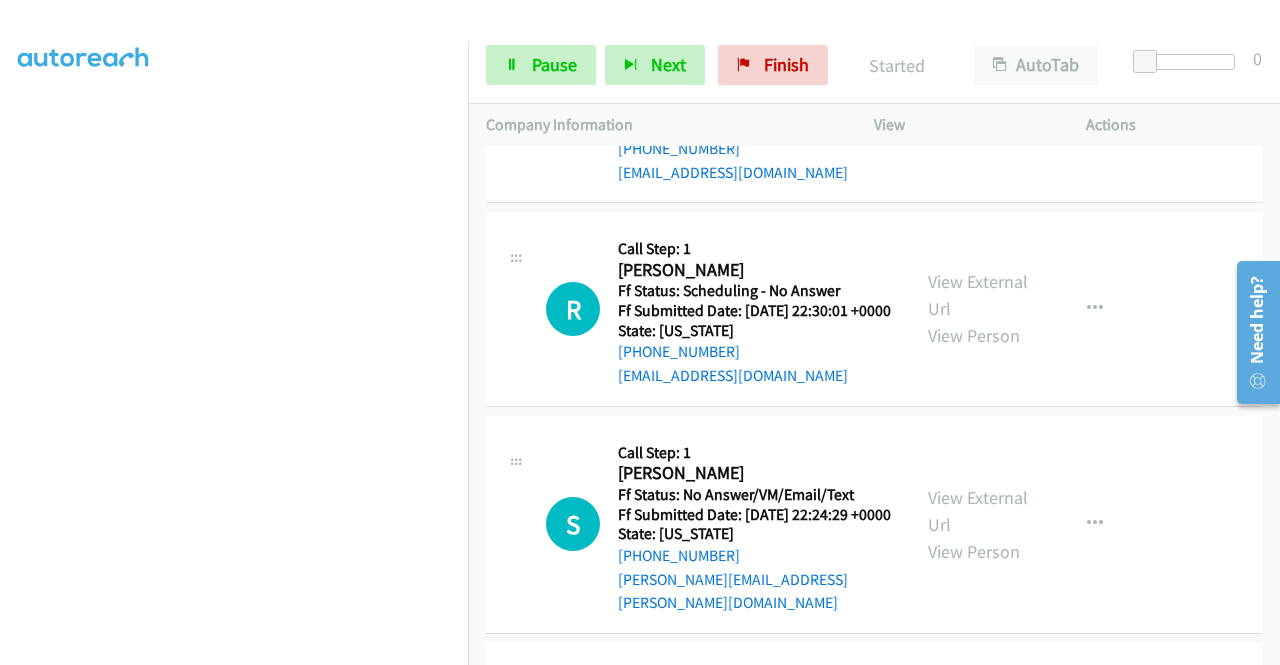 scroll, scrollTop: 3200, scrollLeft: 0, axis: vertical 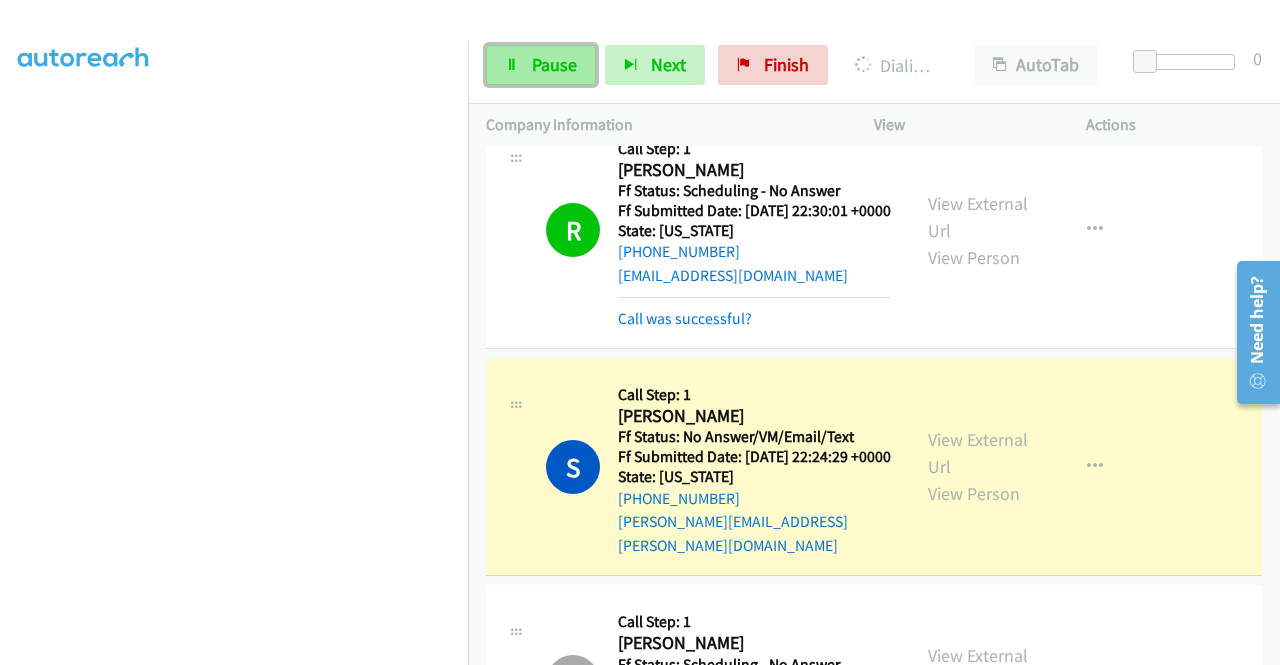 click on "Pause" at bounding box center (554, 64) 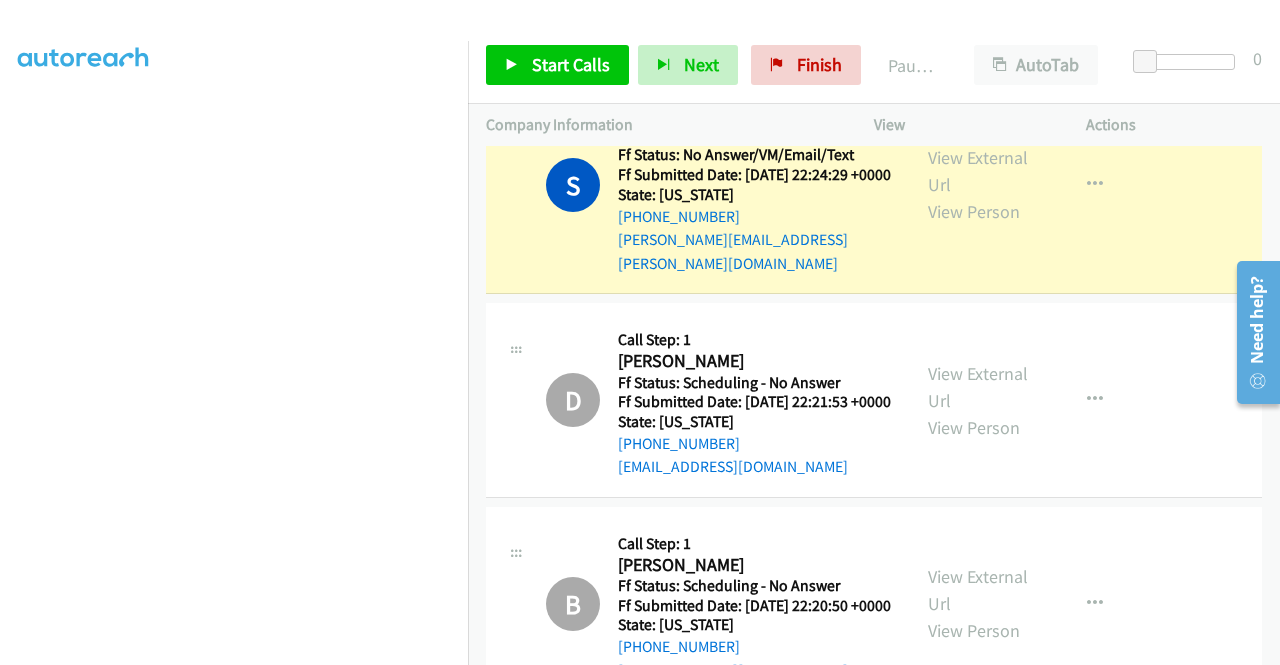 scroll, scrollTop: 3500, scrollLeft: 0, axis: vertical 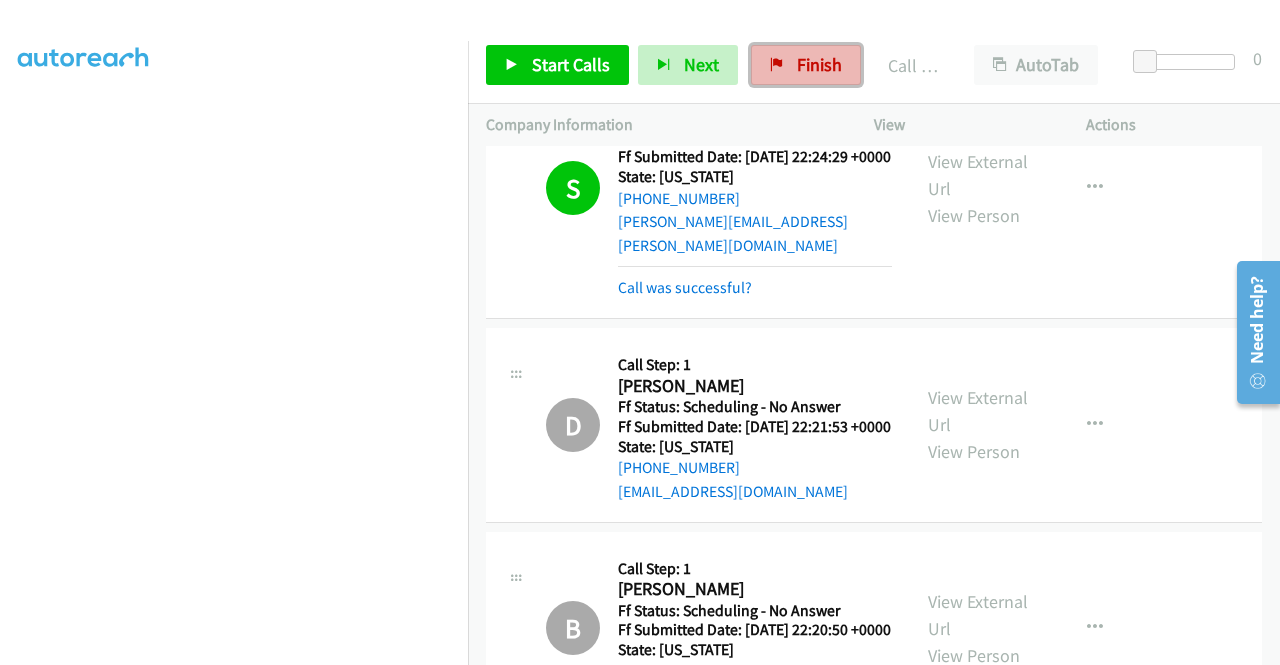 click on "Finish" at bounding box center [819, 64] 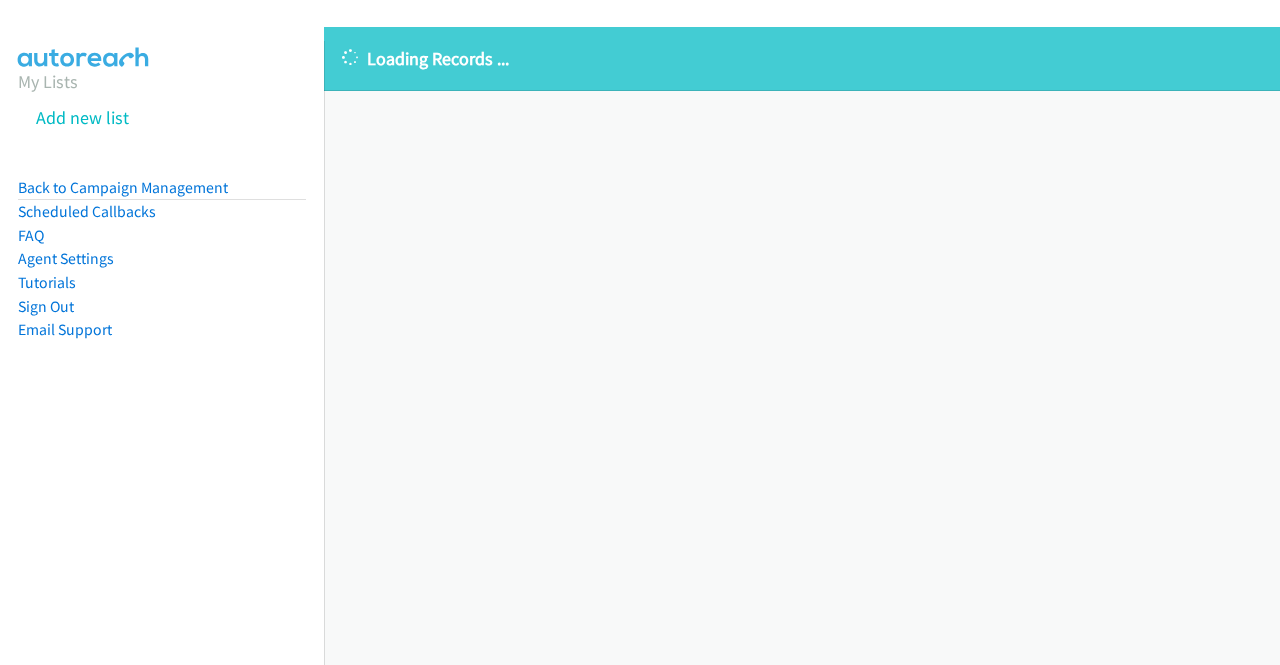scroll, scrollTop: 0, scrollLeft: 0, axis: both 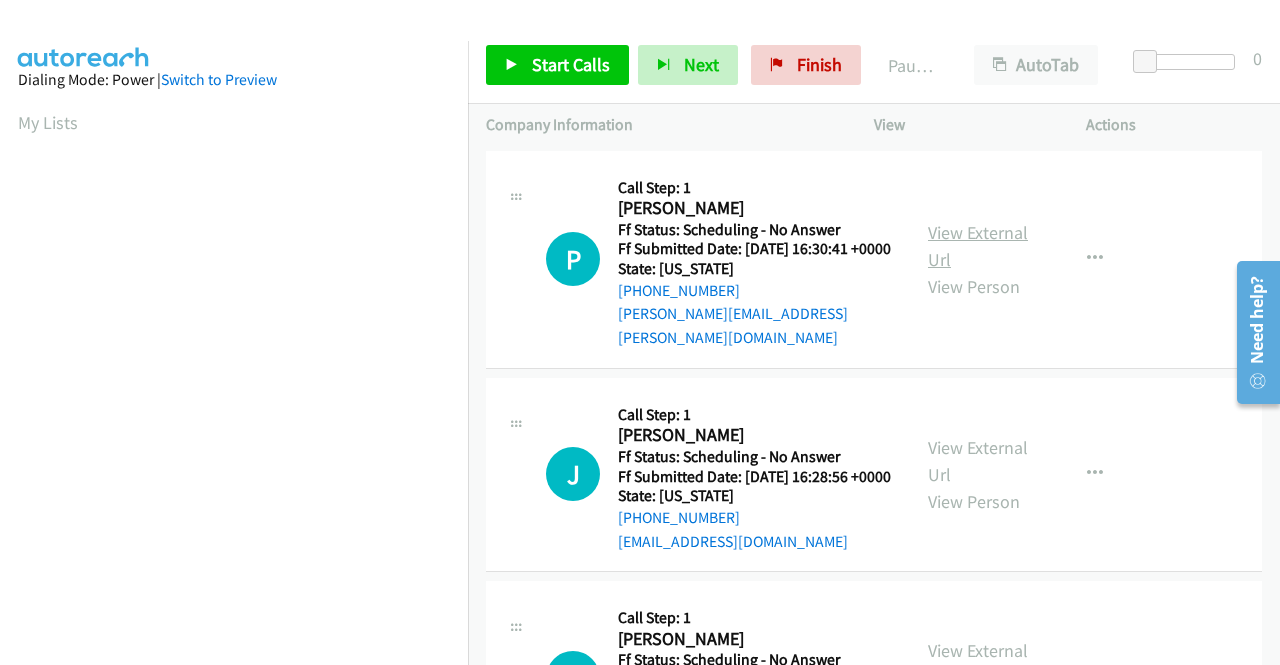 click on "View External Url" at bounding box center [978, 246] 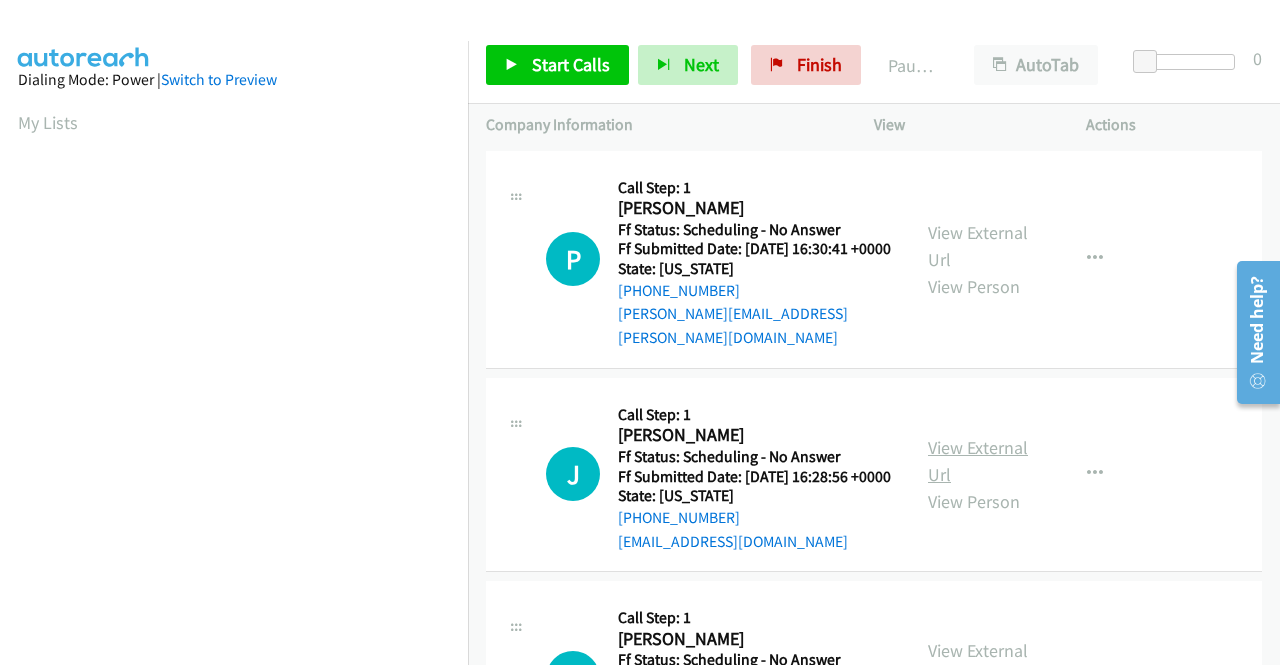 click on "View External Url" at bounding box center [978, 461] 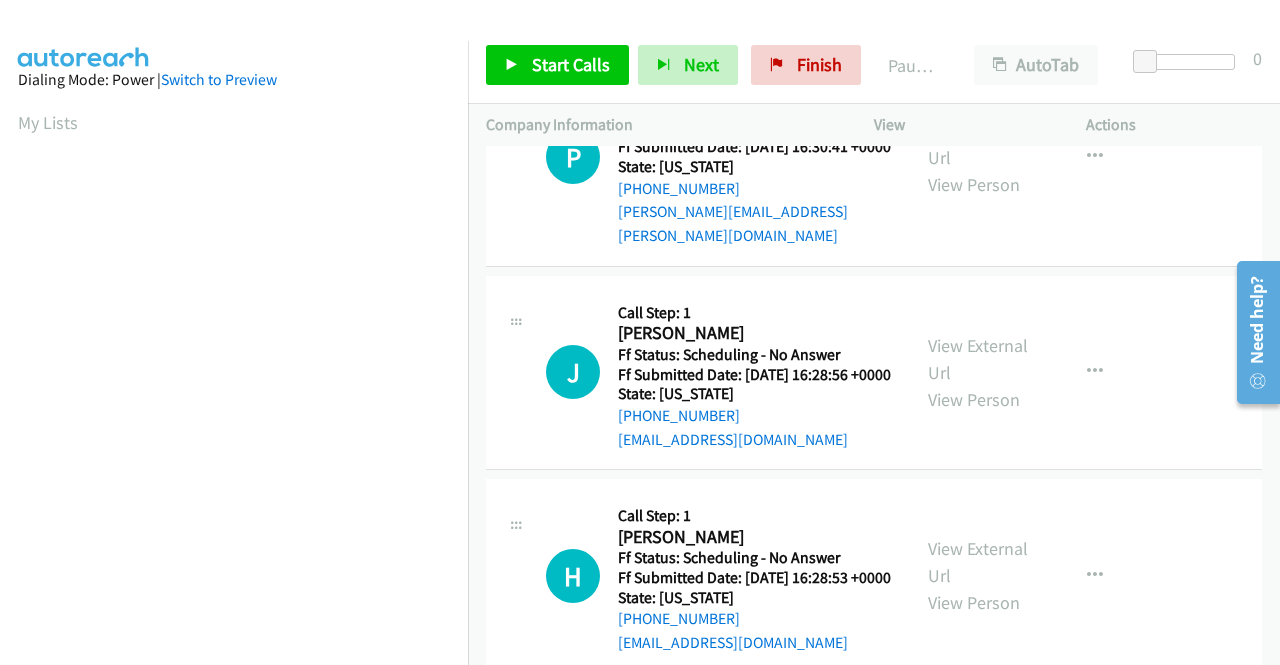 scroll, scrollTop: 200, scrollLeft: 0, axis: vertical 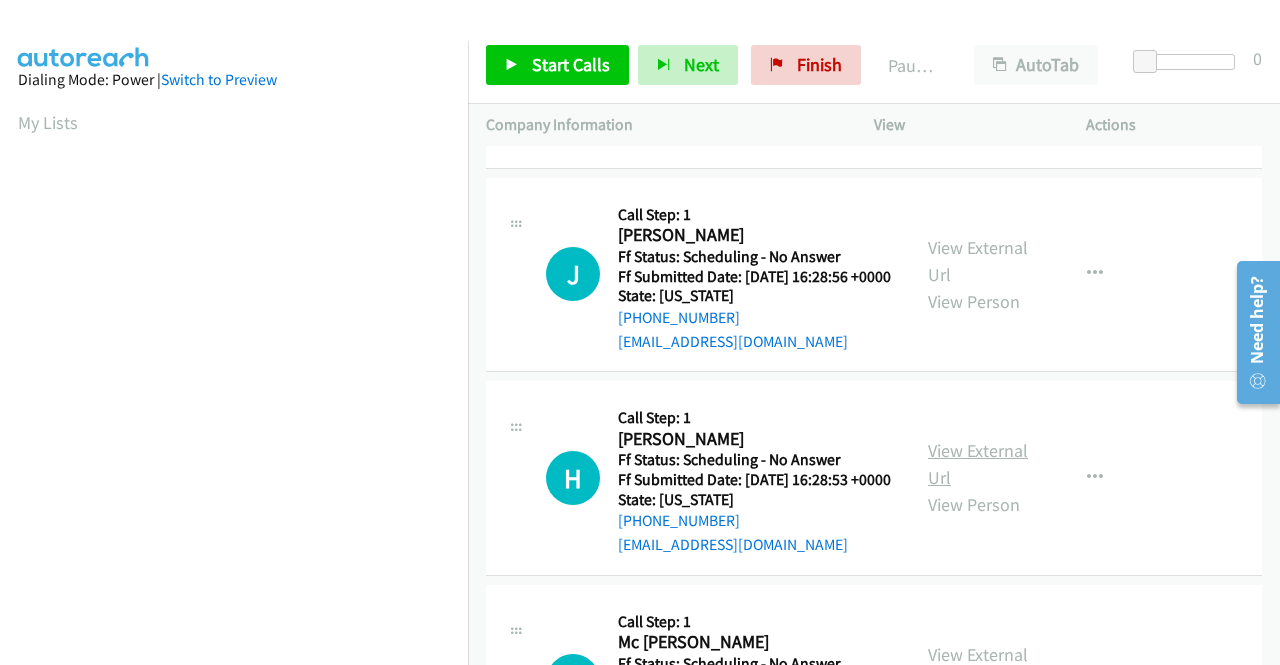 click on "View External Url" at bounding box center [978, 464] 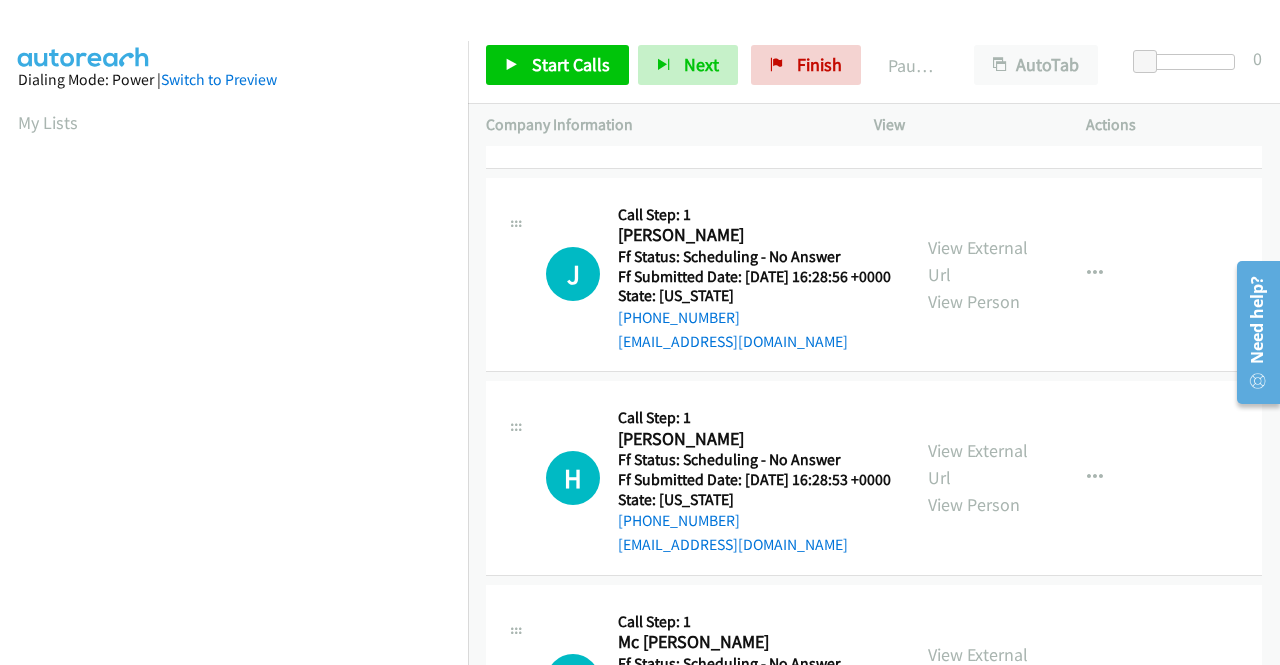 scroll, scrollTop: 400, scrollLeft: 0, axis: vertical 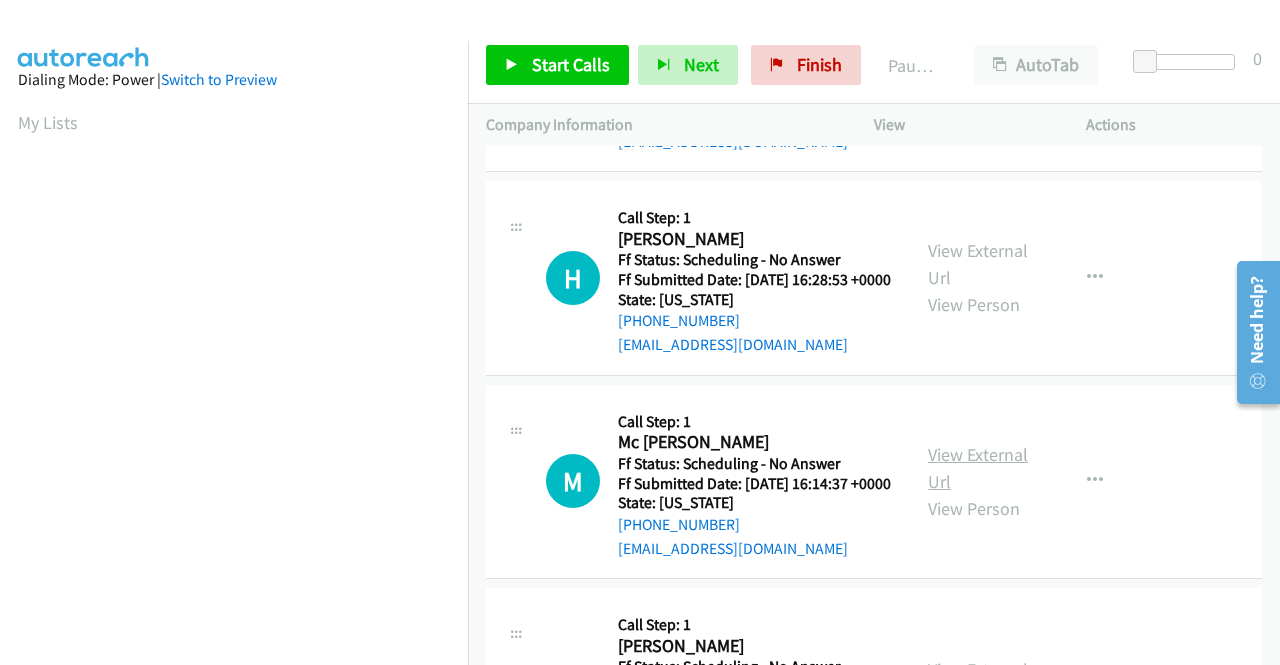 click on "View External Url" at bounding box center (978, 468) 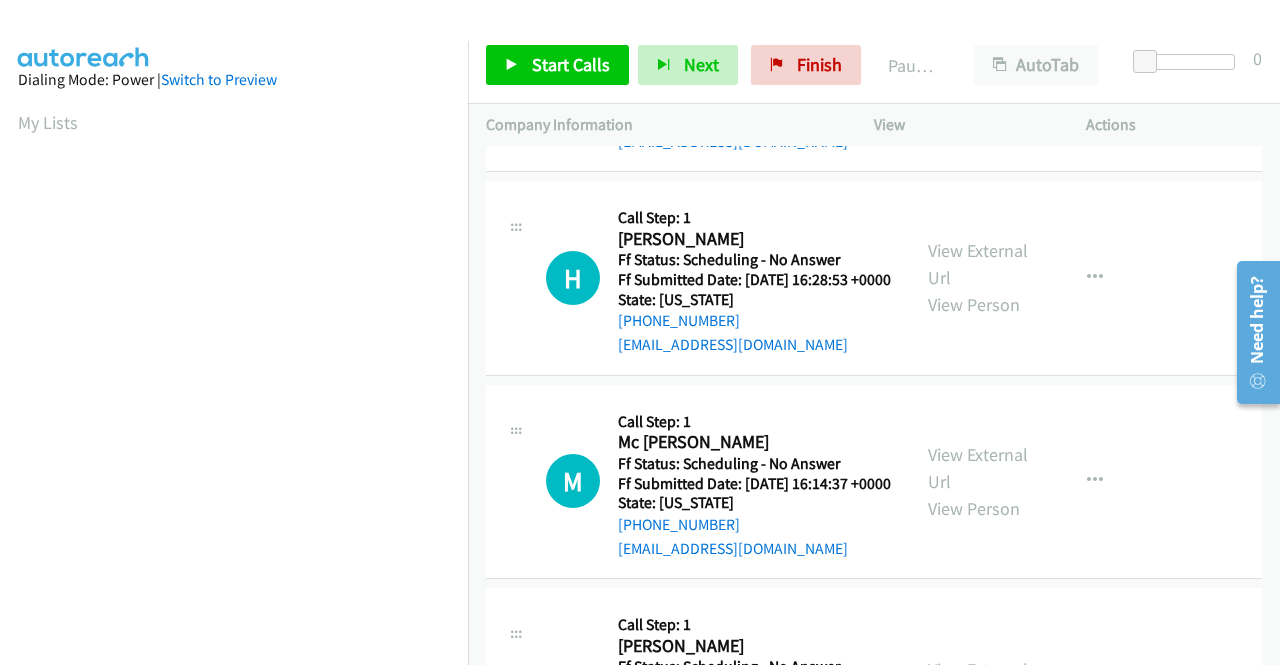 scroll, scrollTop: 600, scrollLeft: 0, axis: vertical 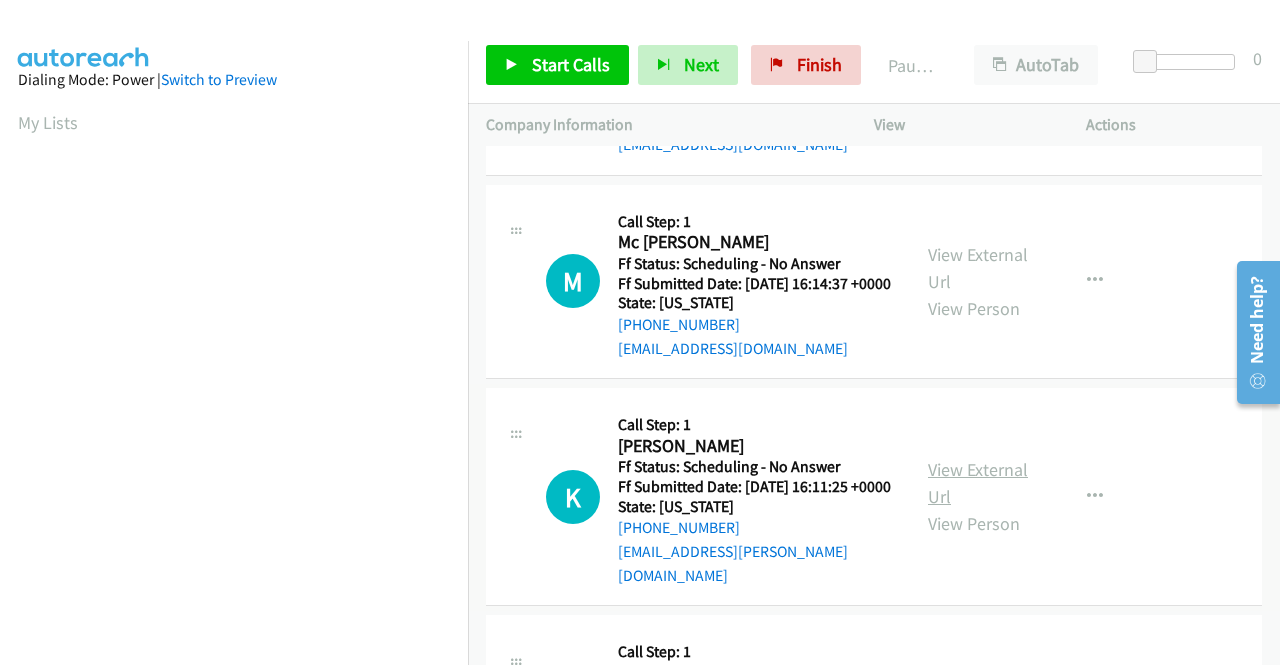 click on "View External Url" at bounding box center (978, 483) 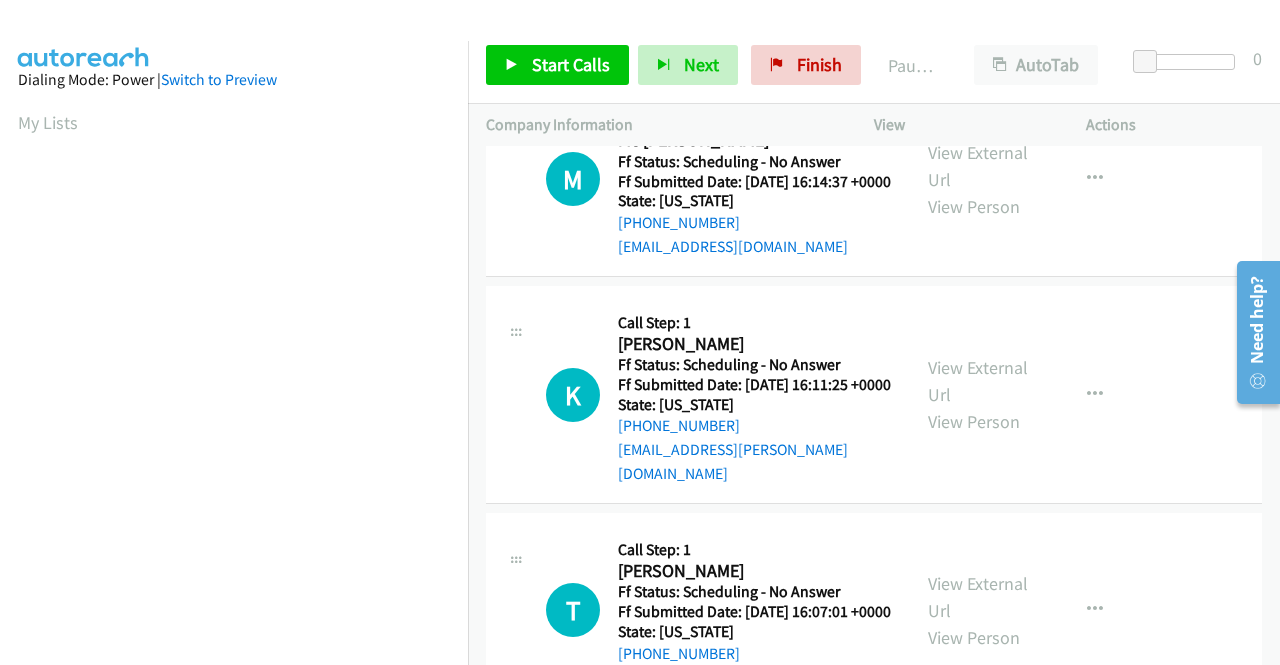 scroll, scrollTop: 800, scrollLeft: 0, axis: vertical 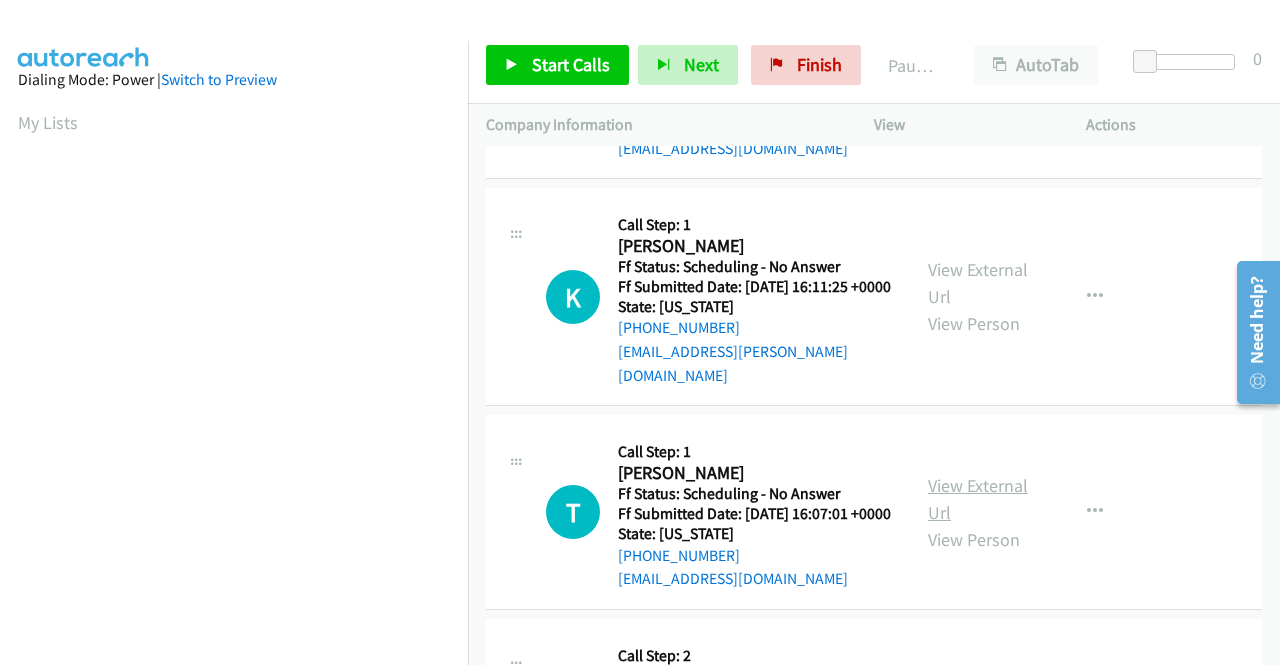 click on "View External Url" at bounding box center (978, 499) 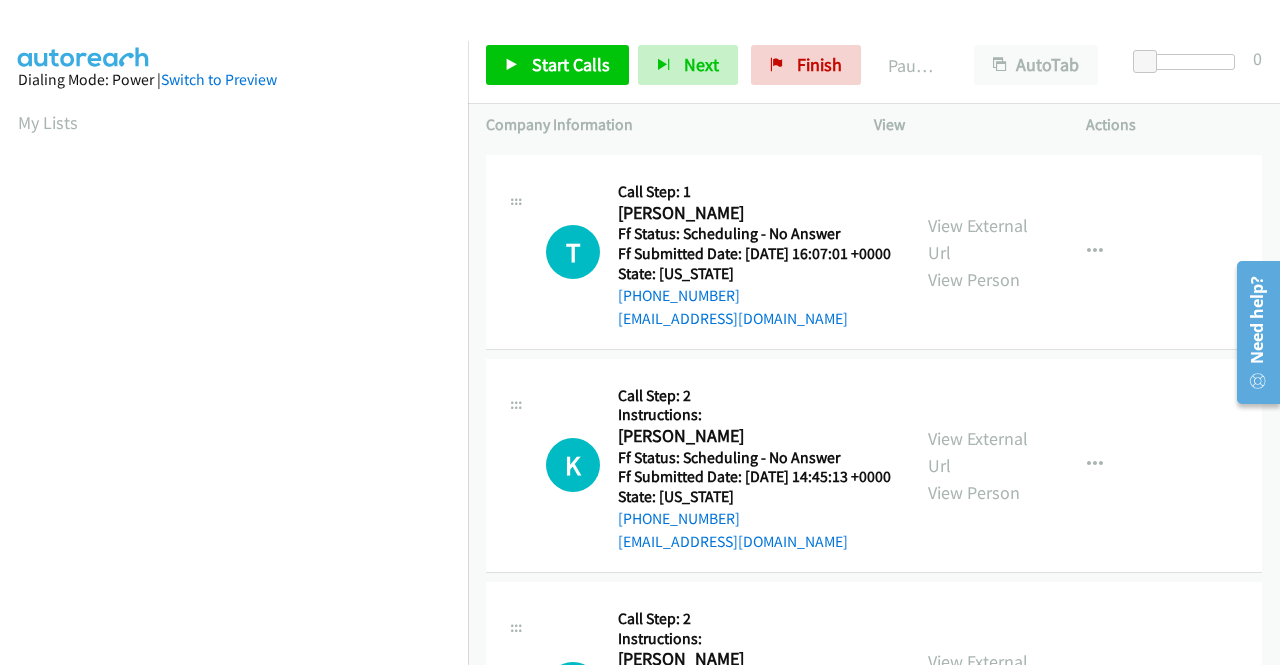 scroll, scrollTop: 1100, scrollLeft: 0, axis: vertical 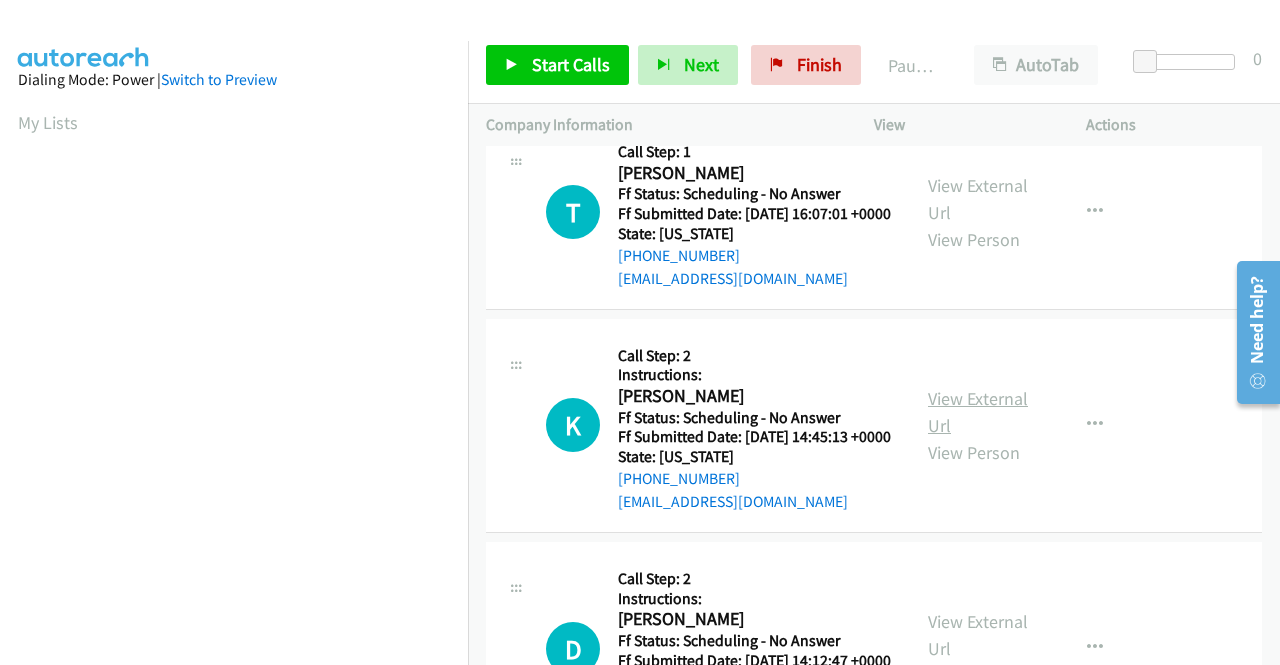 click on "View External Url" at bounding box center (978, 412) 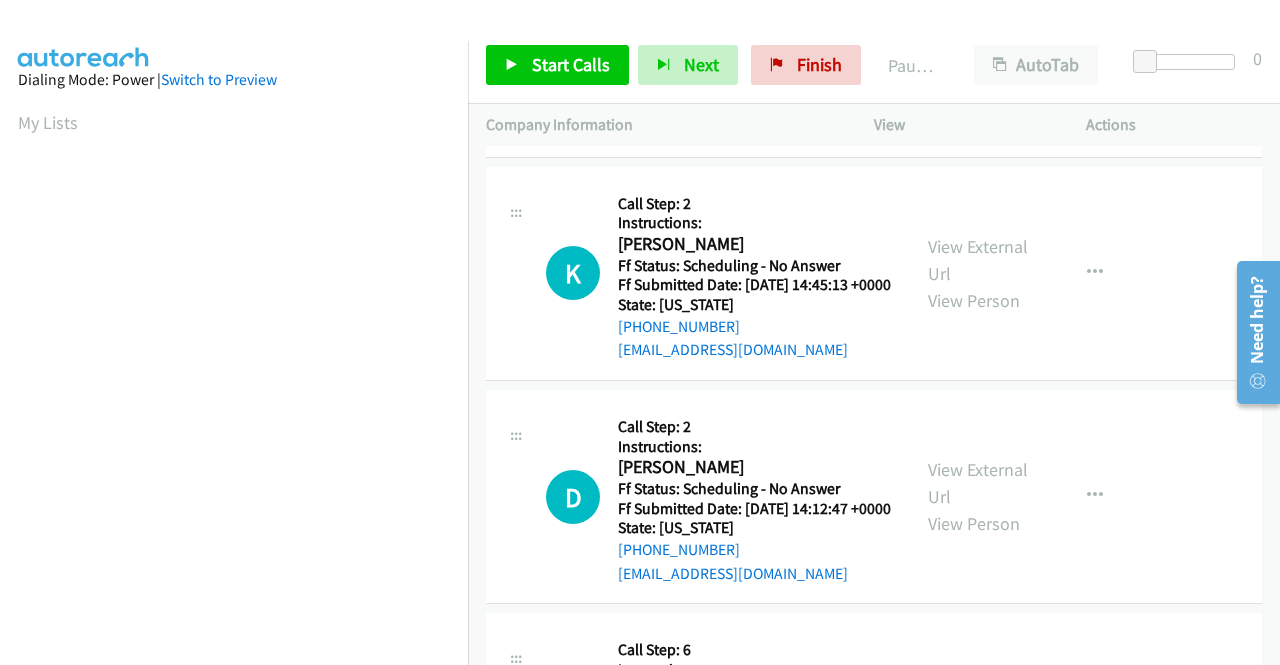 scroll, scrollTop: 1300, scrollLeft: 0, axis: vertical 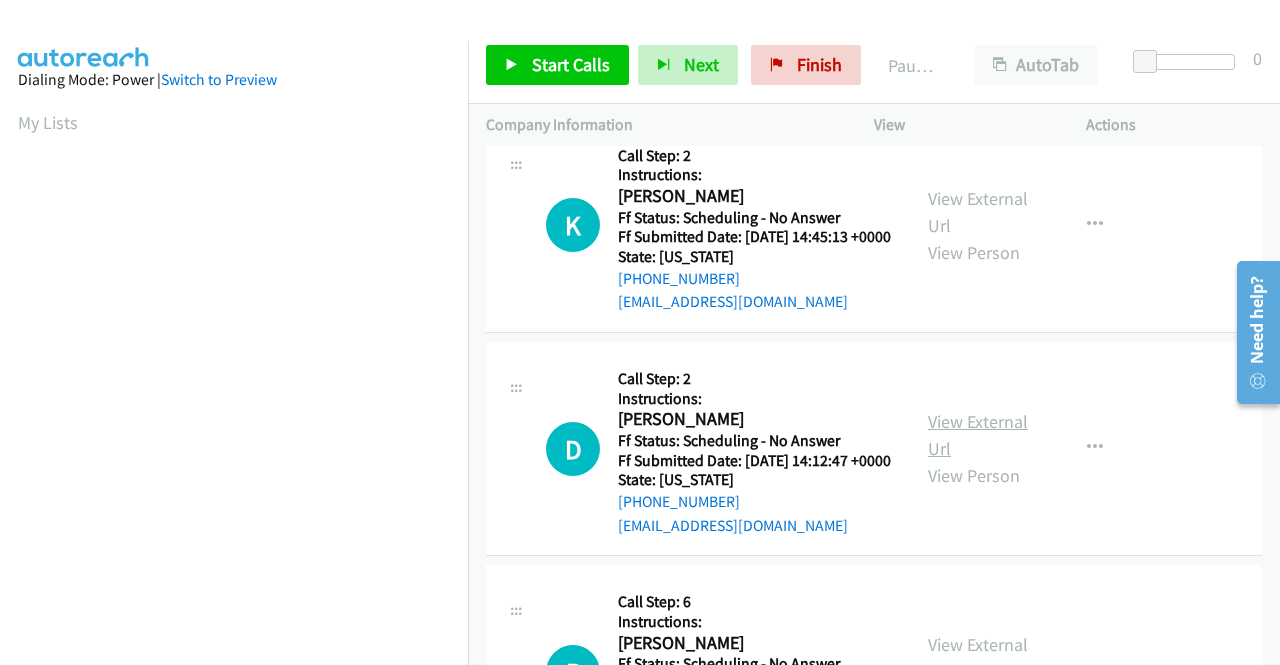 click on "View External Url" at bounding box center [978, 435] 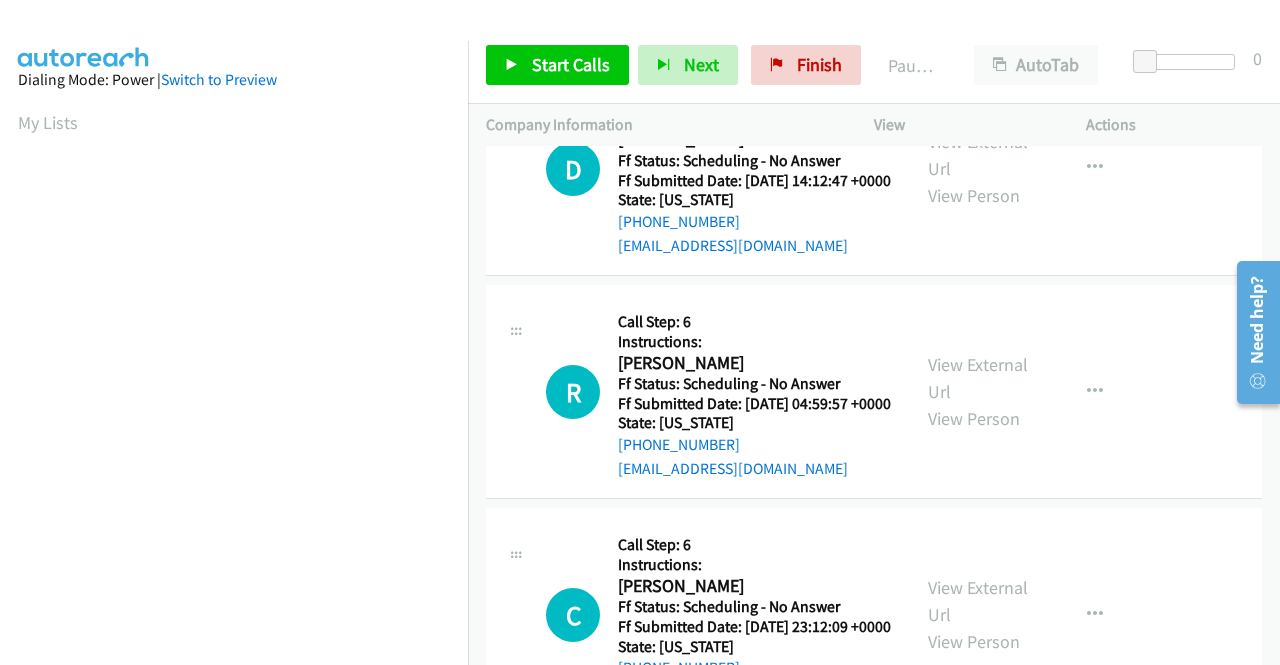 scroll, scrollTop: 1600, scrollLeft: 0, axis: vertical 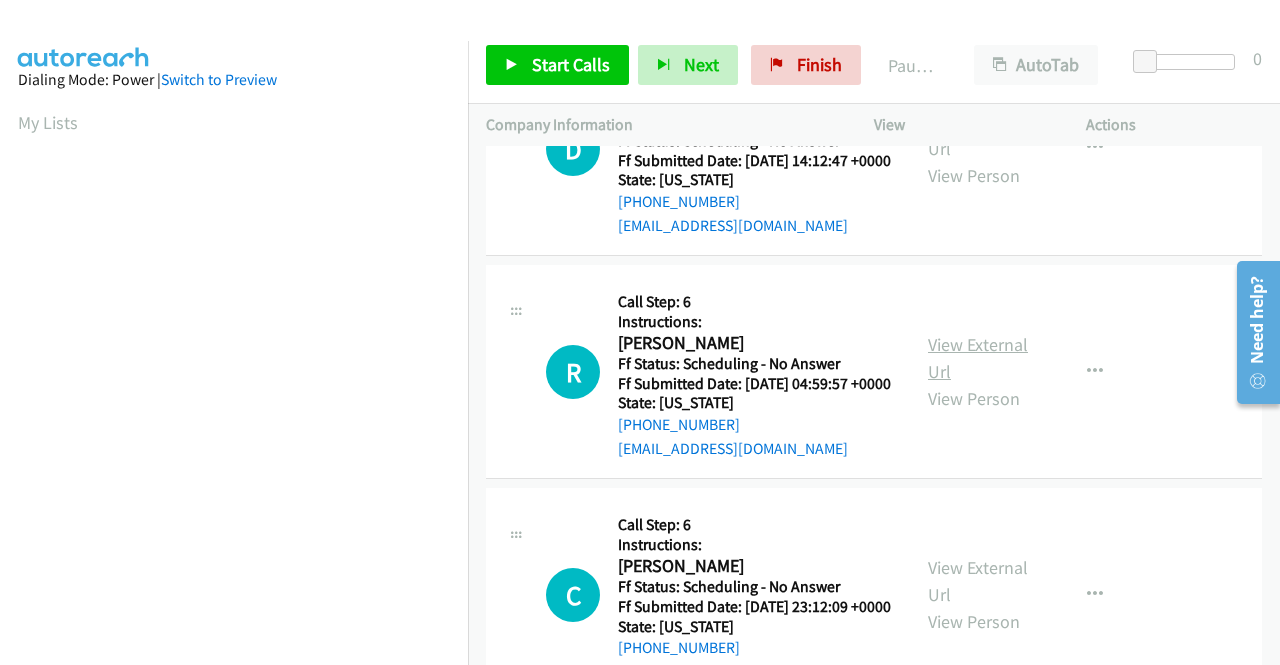click on "View External Url" at bounding box center (978, 358) 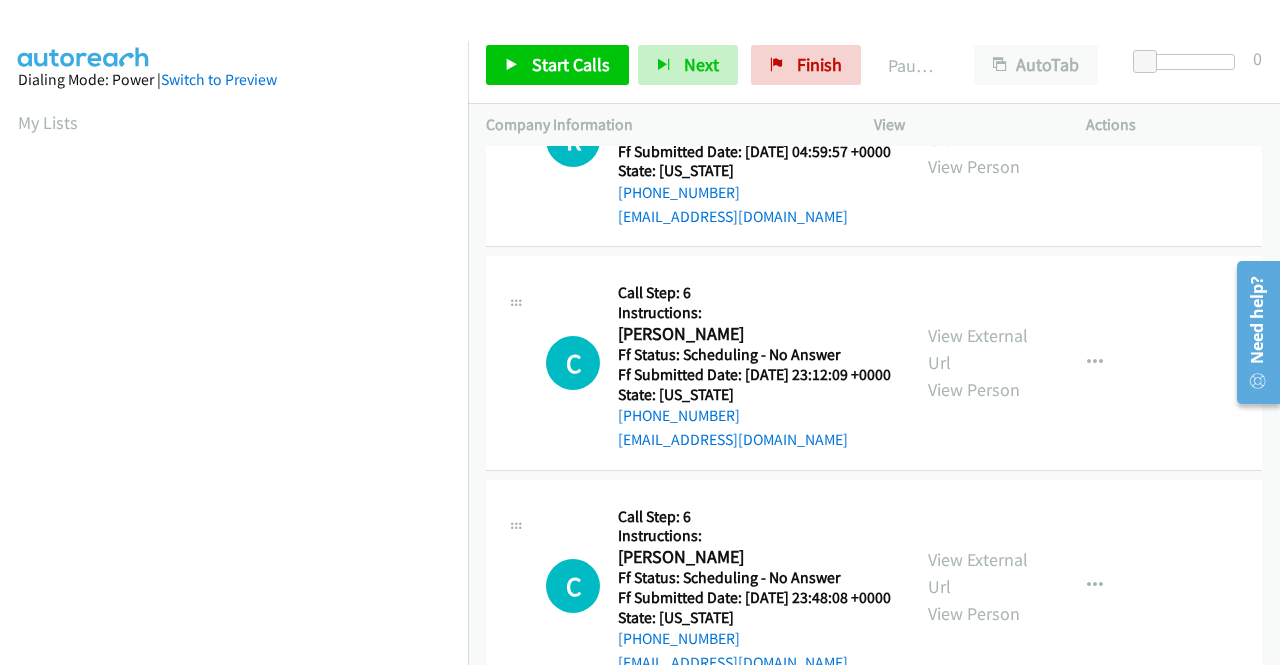 scroll, scrollTop: 1900, scrollLeft: 0, axis: vertical 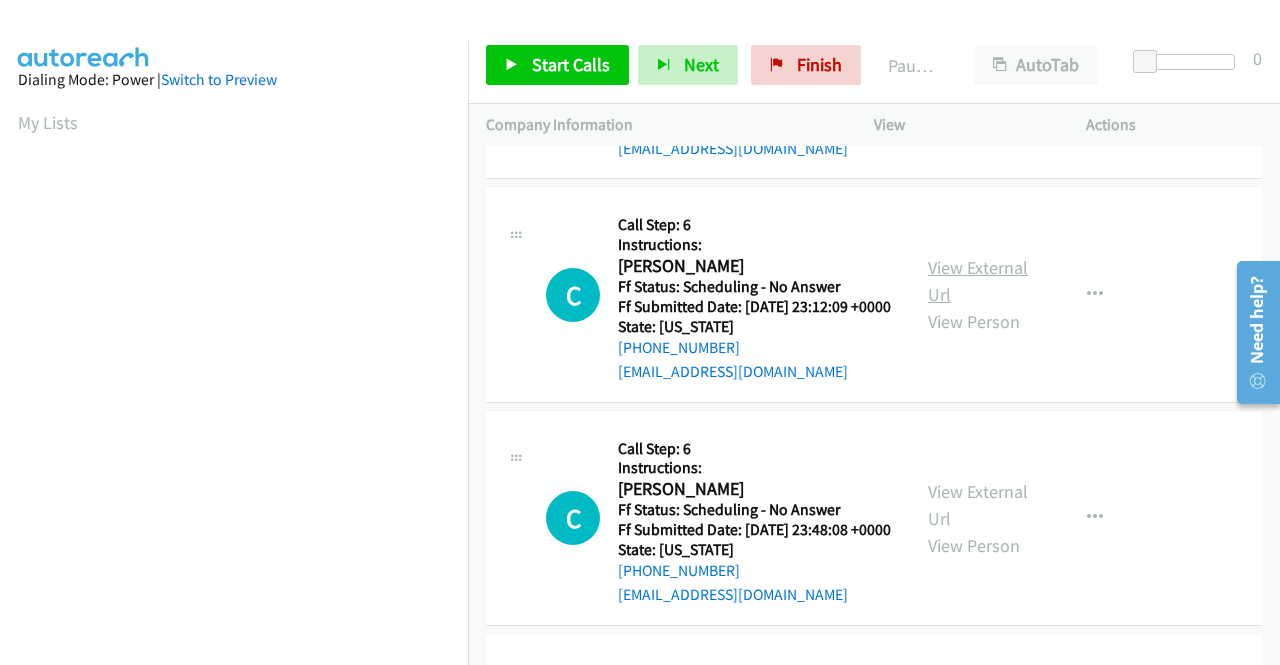click on "View External Url" at bounding box center [978, 281] 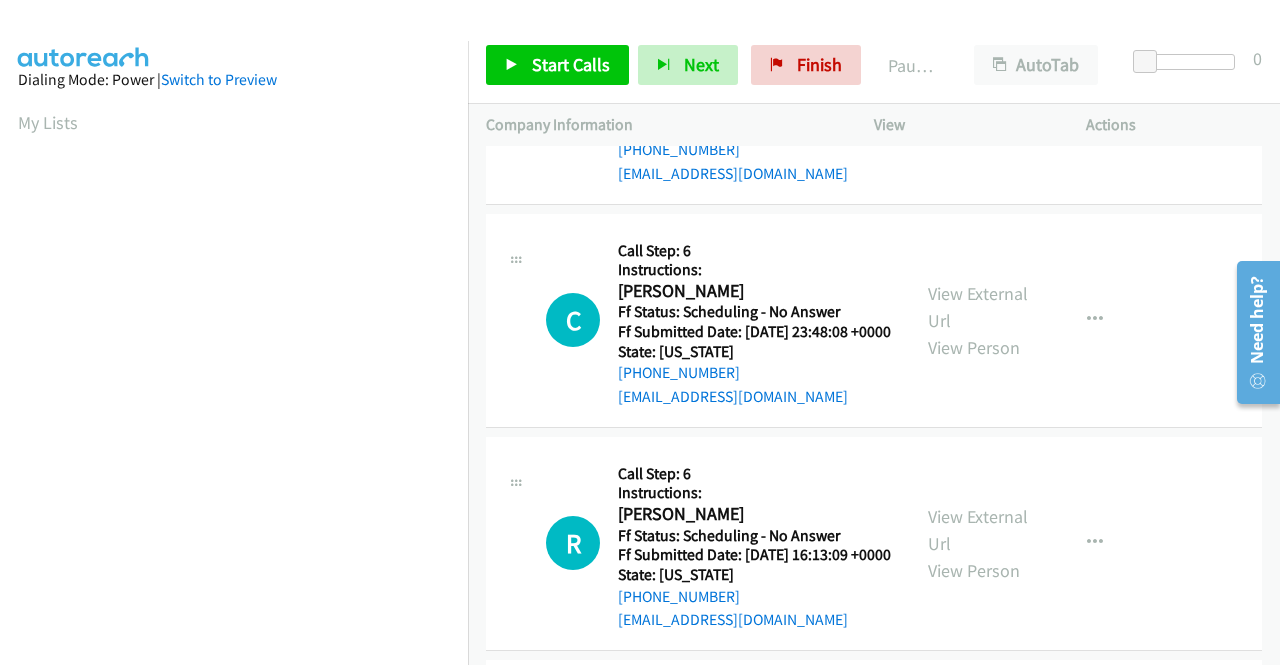 scroll, scrollTop: 2100, scrollLeft: 0, axis: vertical 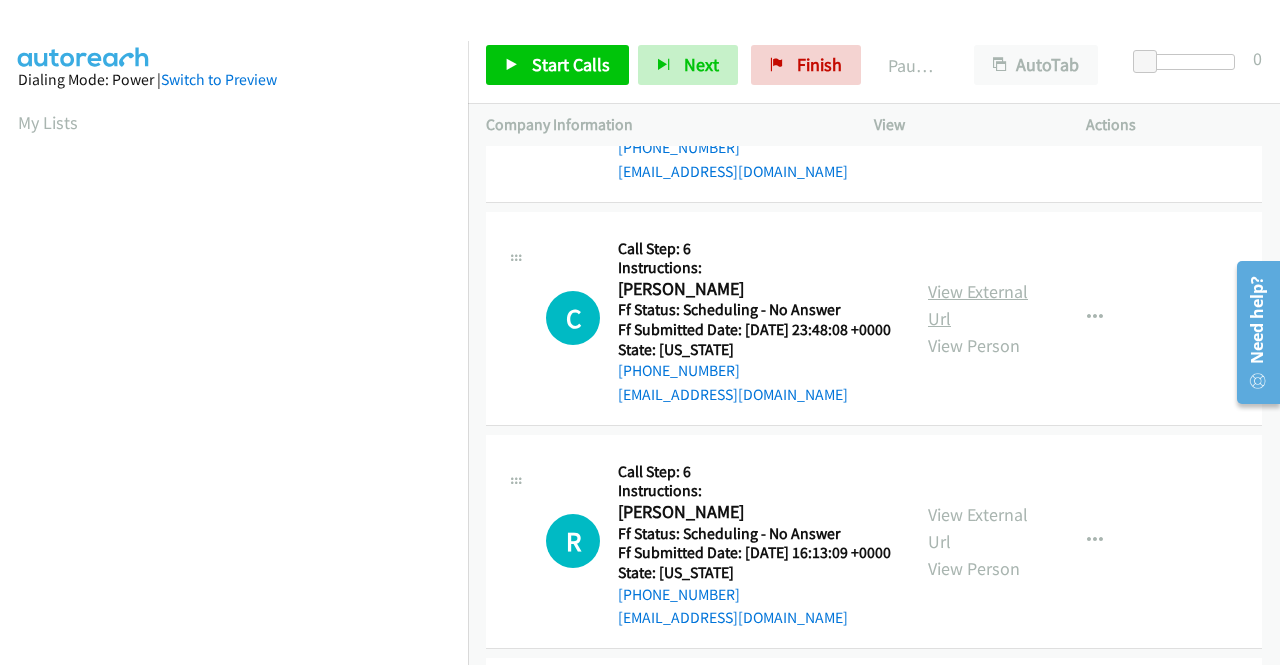 click on "View External Url" at bounding box center [978, 305] 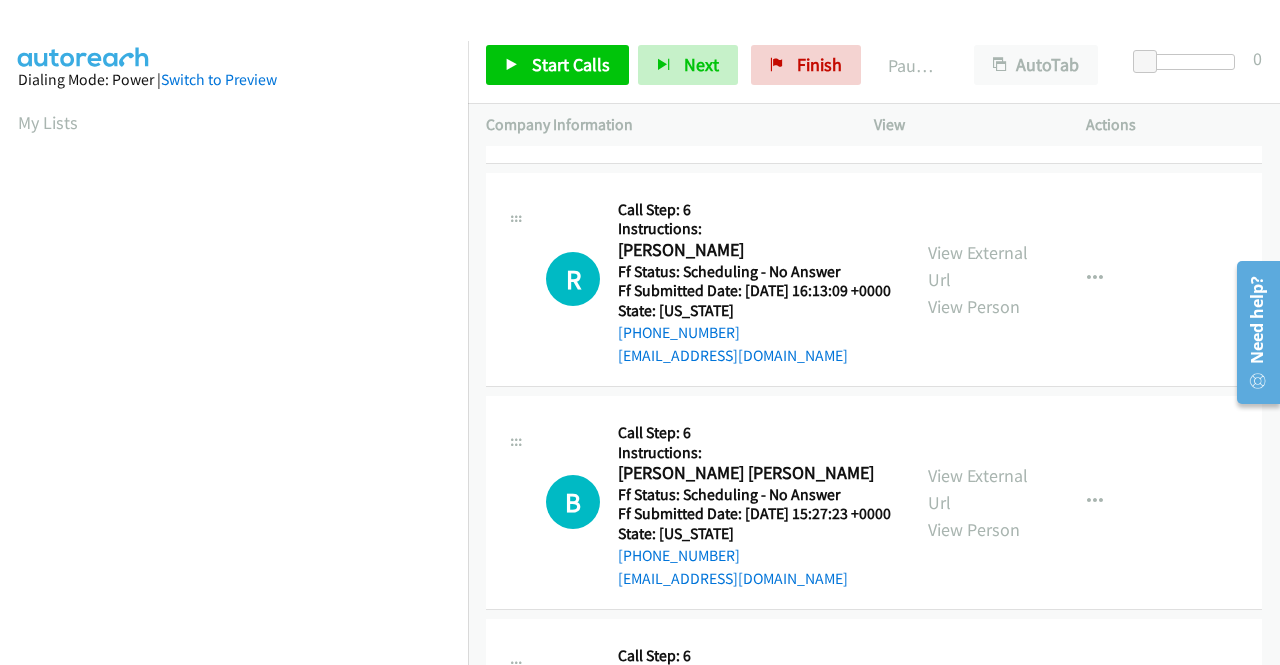 scroll, scrollTop: 2400, scrollLeft: 0, axis: vertical 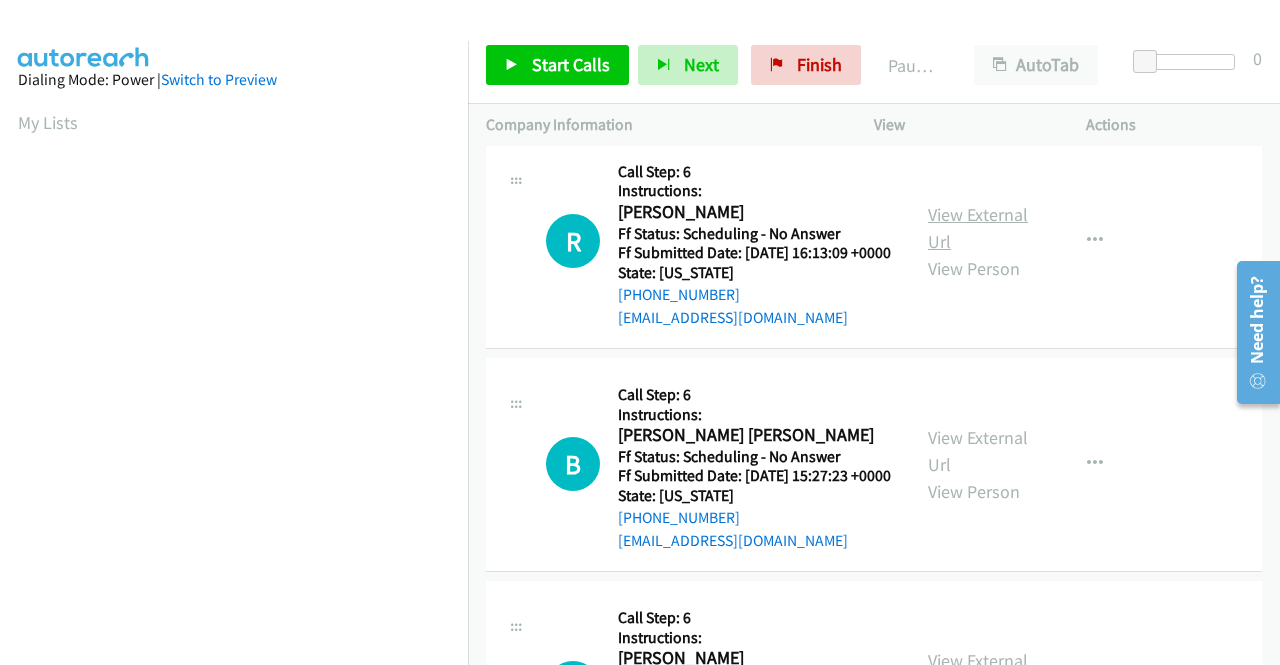 click on "View External Url" at bounding box center [978, 228] 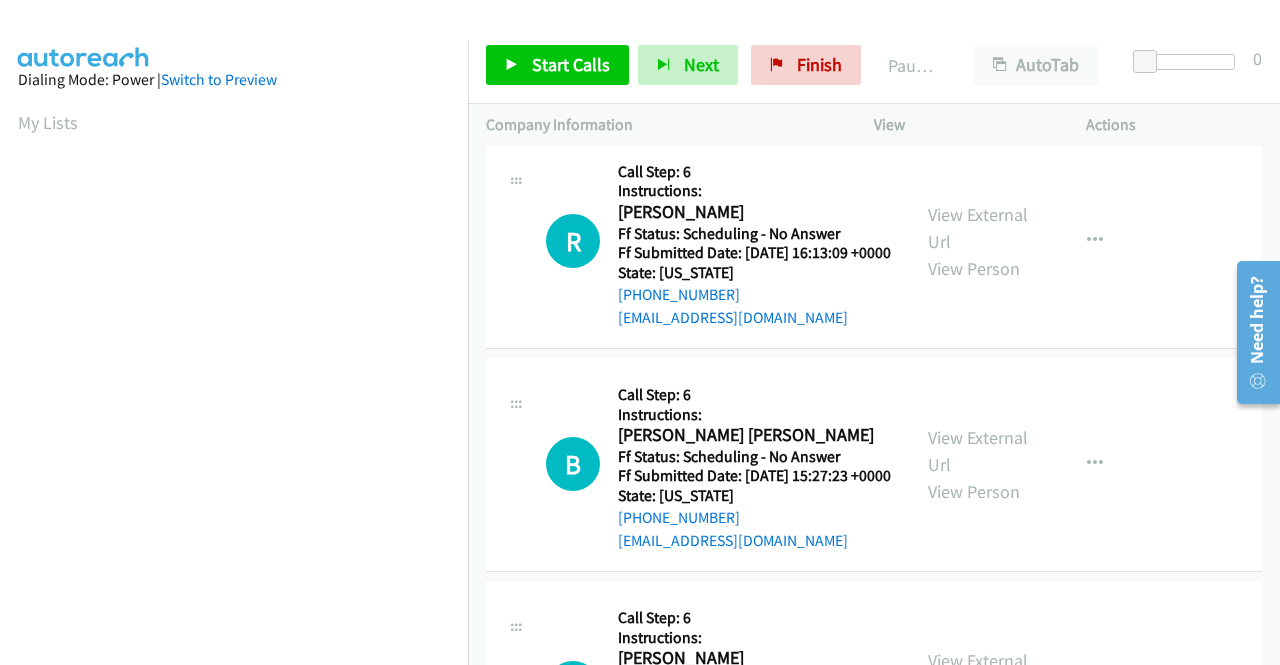 scroll, scrollTop: 2500, scrollLeft: 0, axis: vertical 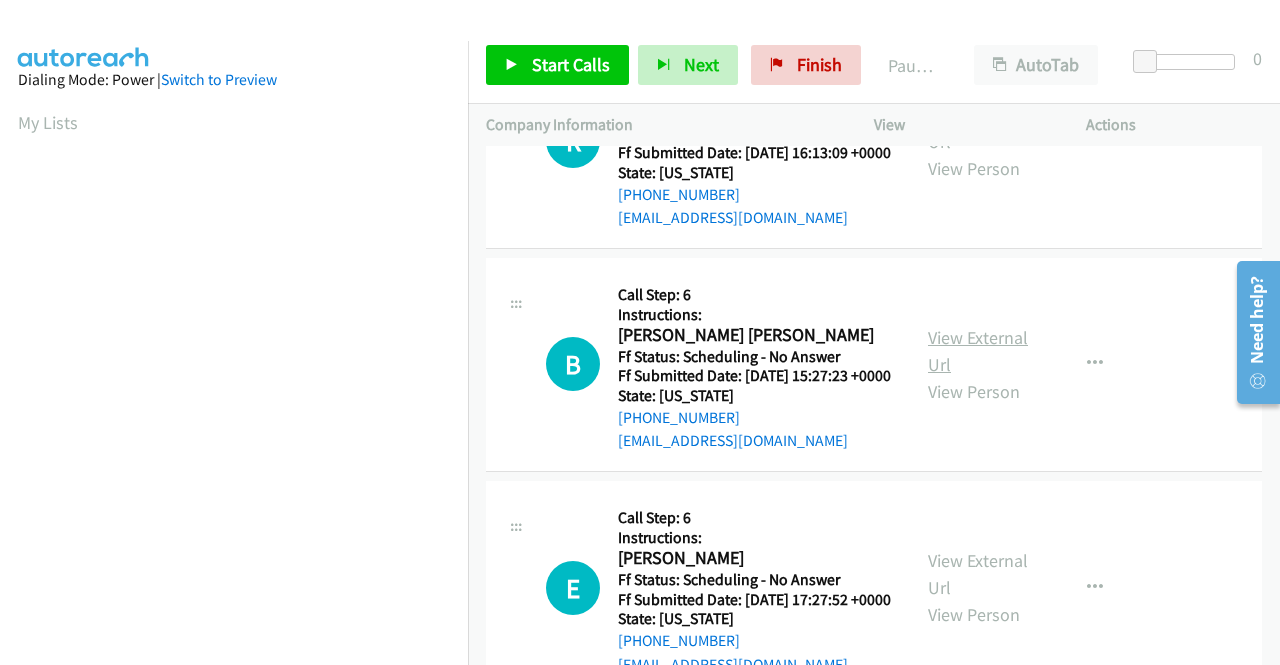 click on "View External Url" at bounding box center (978, 351) 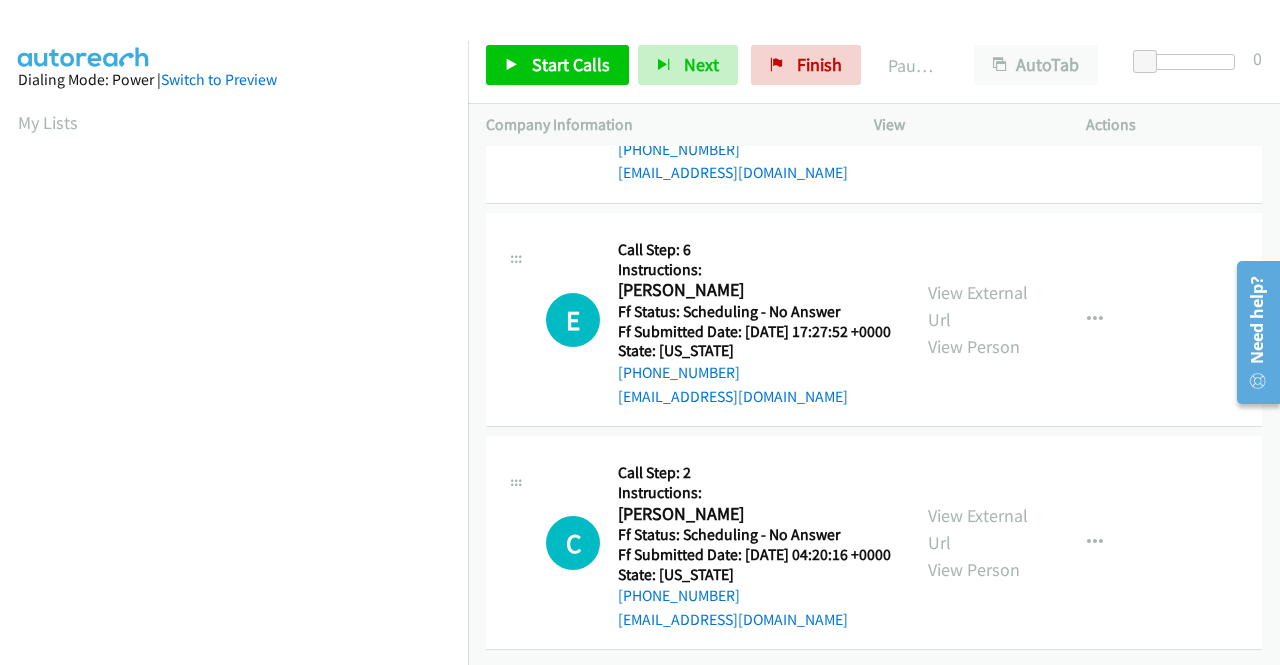 scroll, scrollTop: 2800, scrollLeft: 0, axis: vertical 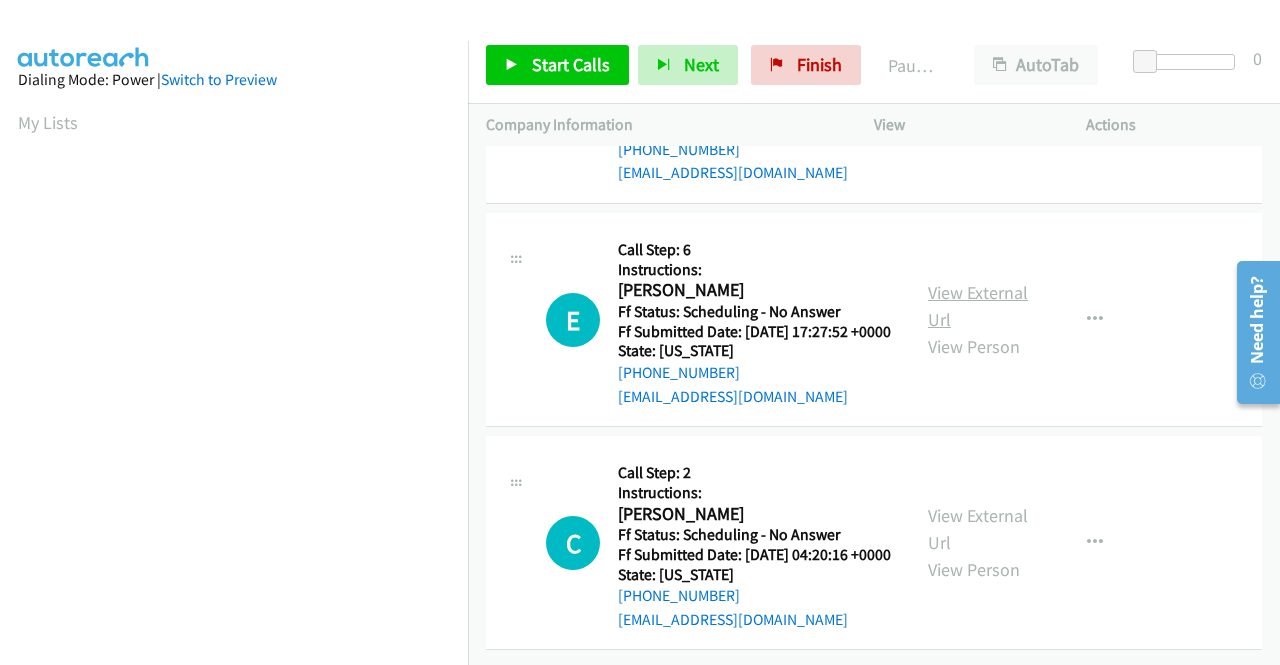 click on "View External Url" at bounding box center [978, 306] 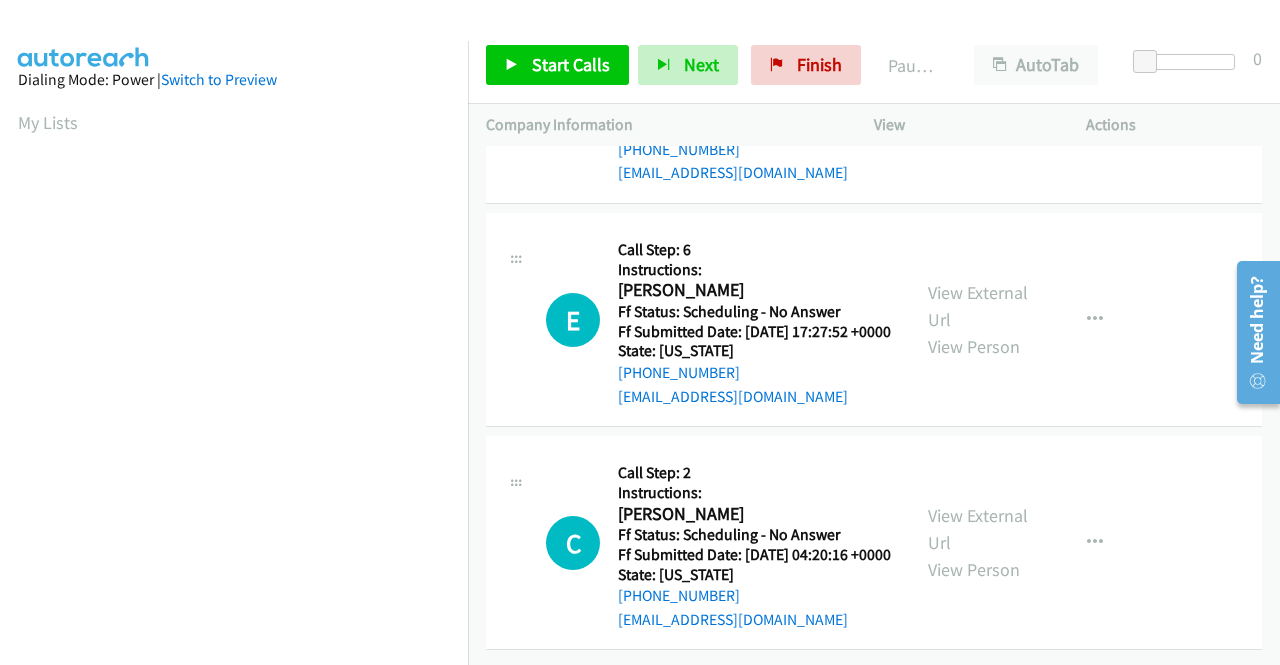 scroll, scrollTop: 3026, scrollLeft: 0, axis: vertical 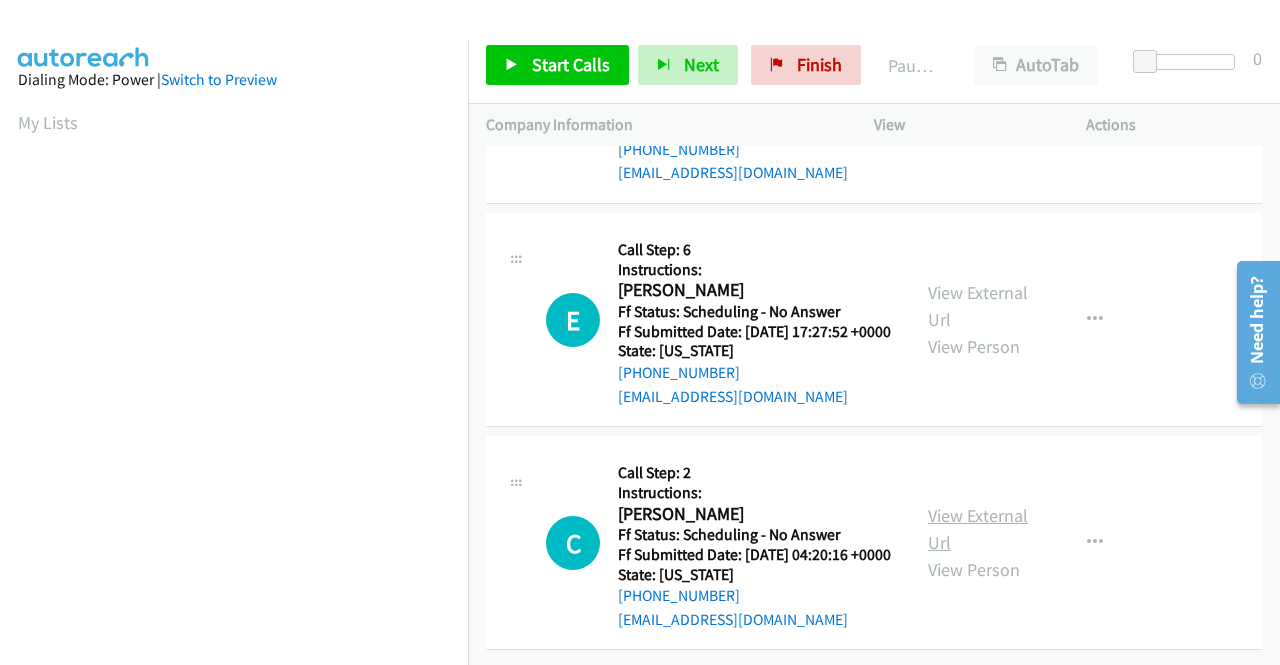click on "View External Url" at bounding box center [978, 529] 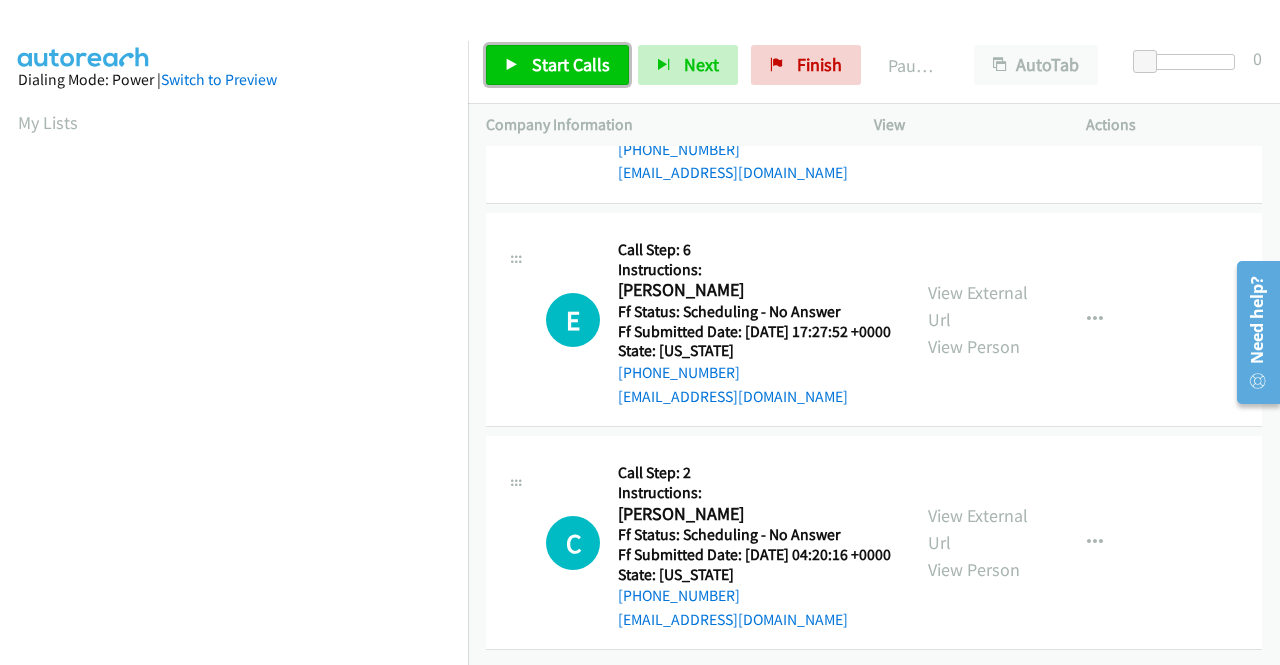 click on "Start Calls" at bounding box center (571, 64) 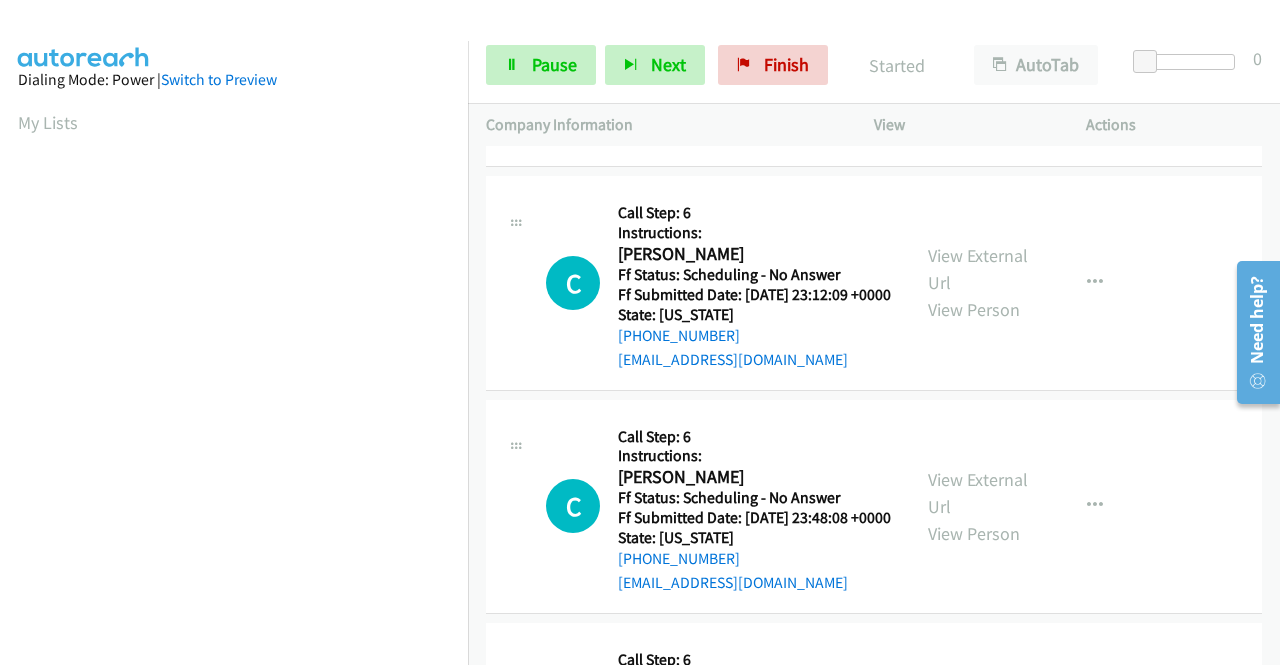 scroll, scrollTop: 0, scrollLeft: 0, axis: both 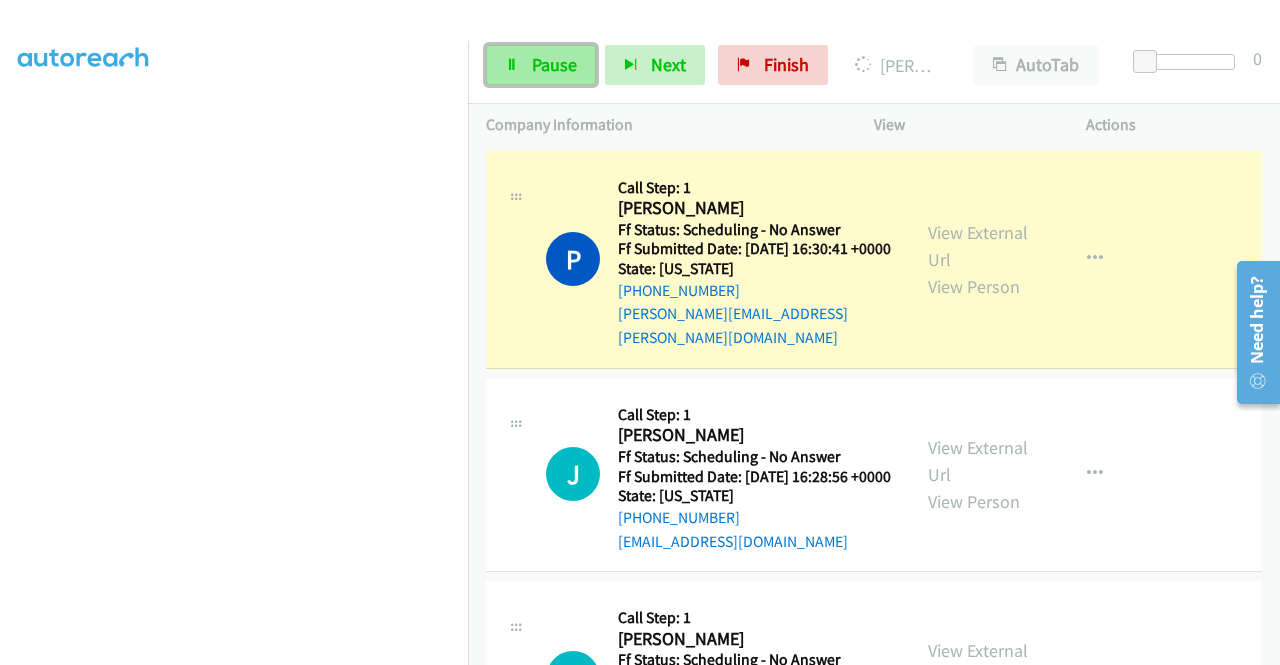 click on "Pause" at bounding box center [541, 65] 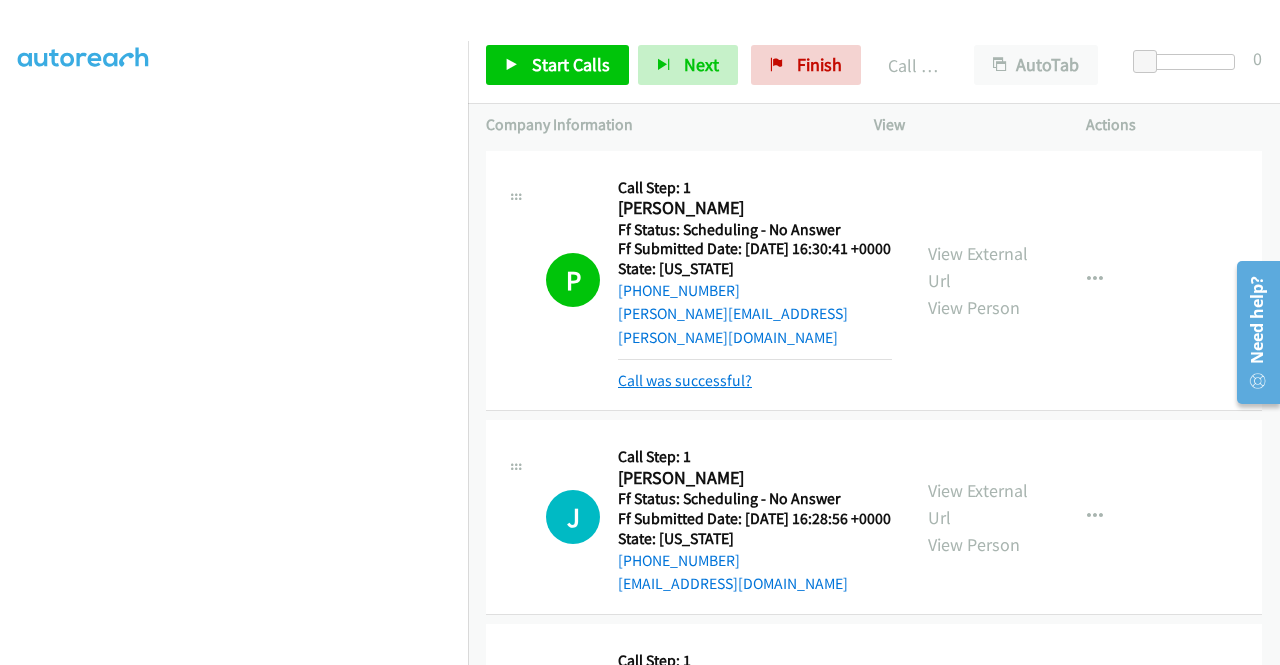 click on "Call was successful?" at bounding box center [685, 380] 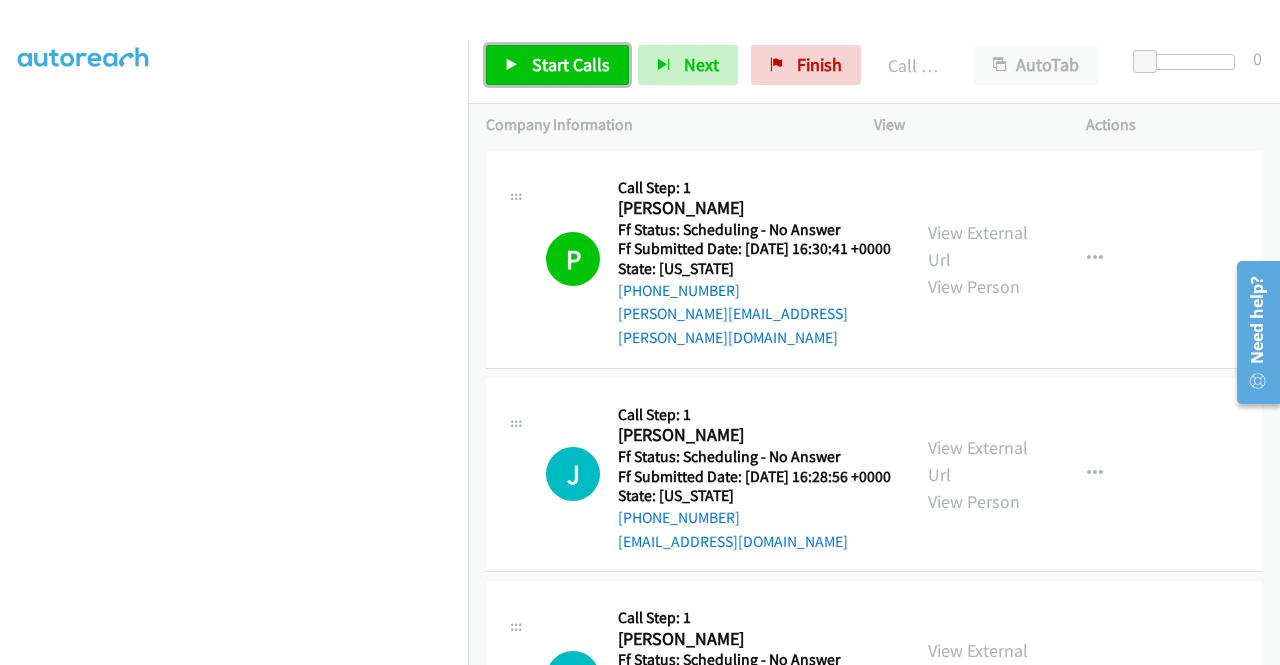 click on "Start Calls" at bounding box center (571, 64) 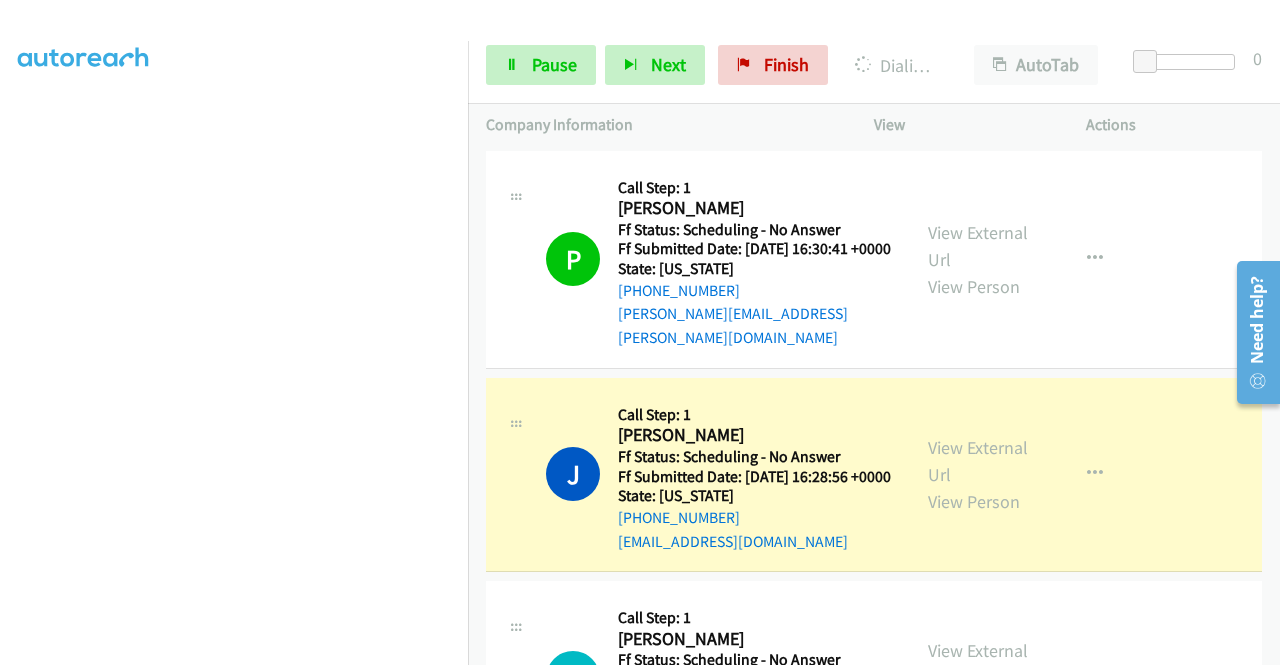 scroll, scrollTop: 100, scrollLeft: 0, axis: vertical 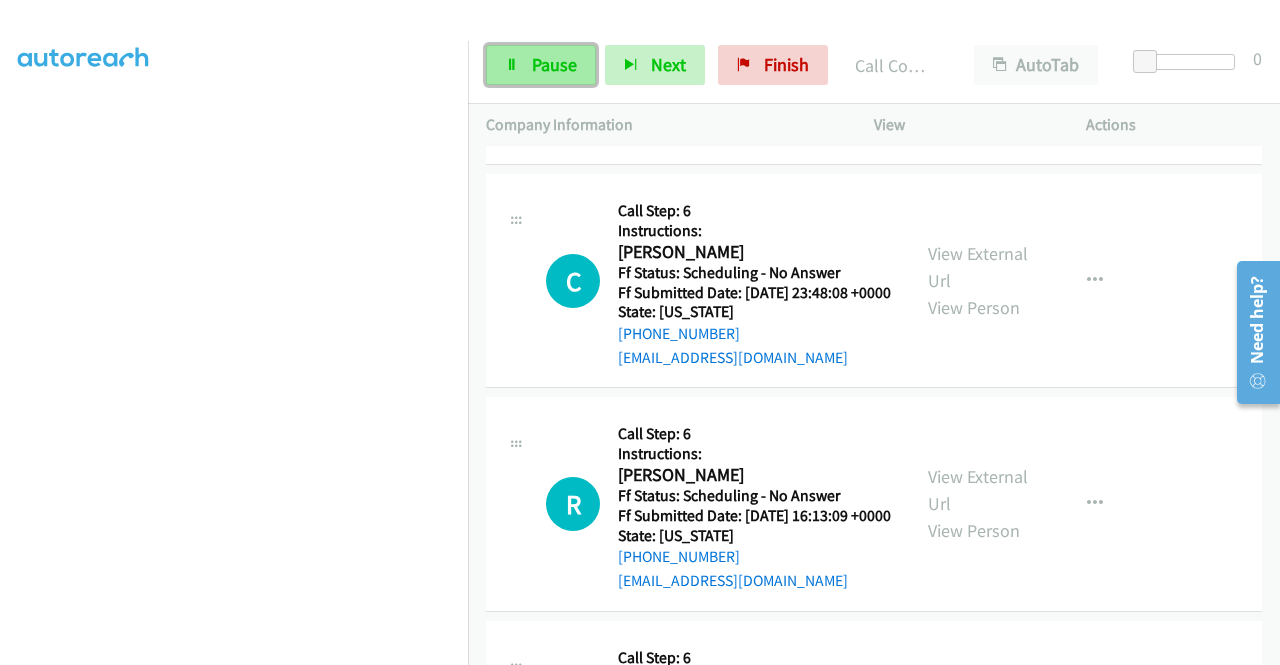 click on "Pause" at bounding box center (554, 64) 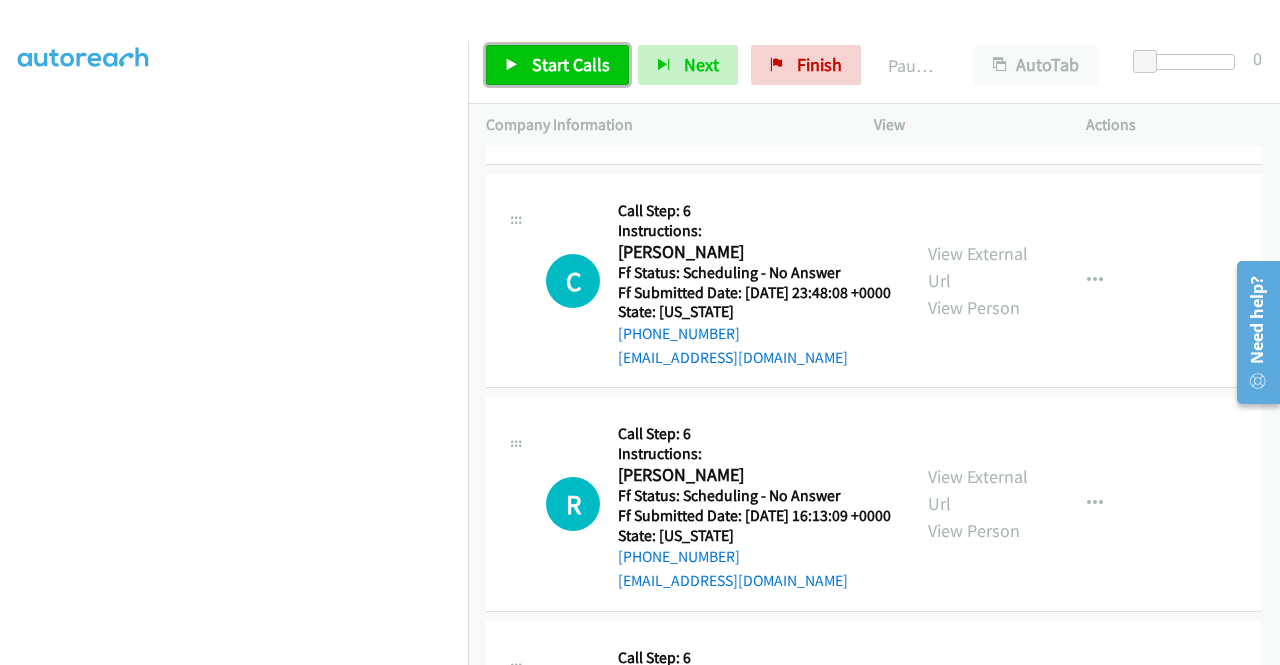 click on "Start Calls" at bounding box center (571, 64) 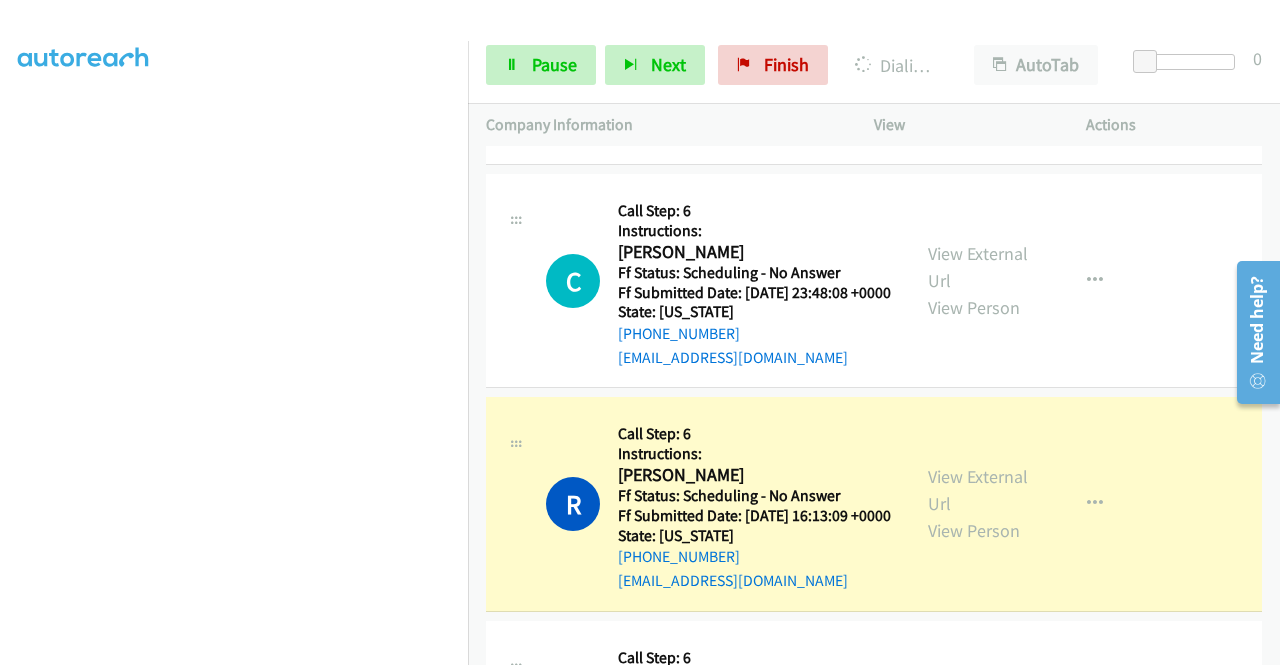 scroll, scrollTop: 356, scrollLeft: 0, axis: vertical 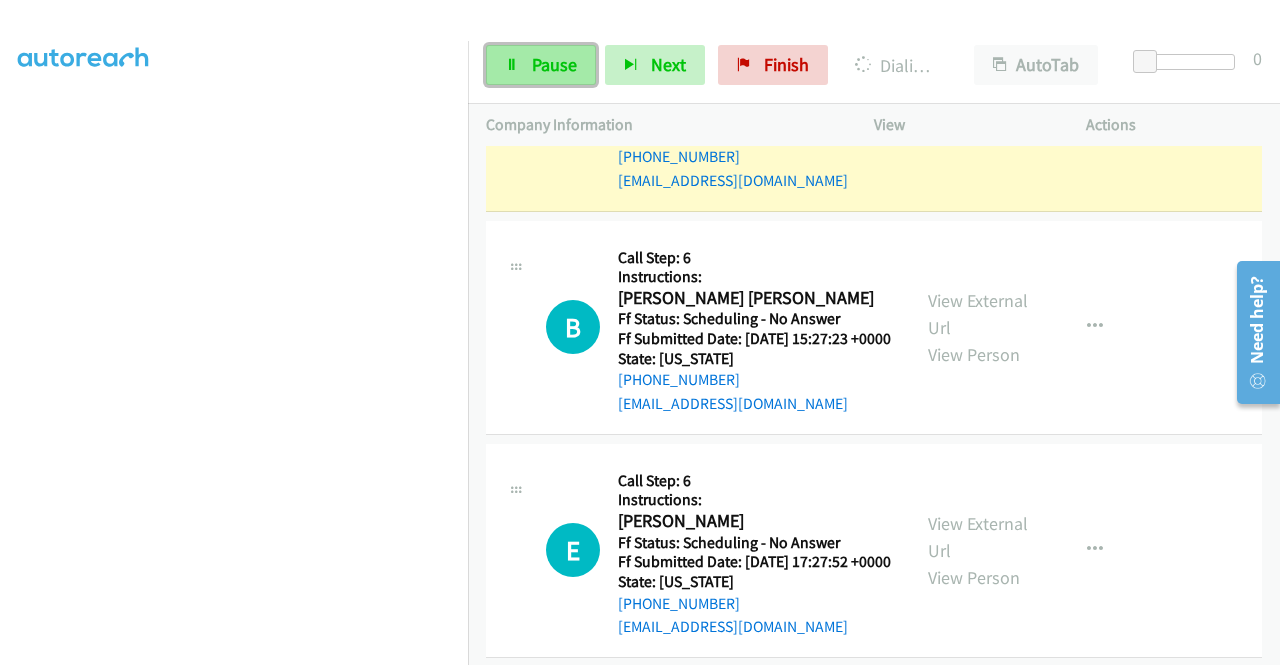 click on "Pause" at bounding box center [554, 64] 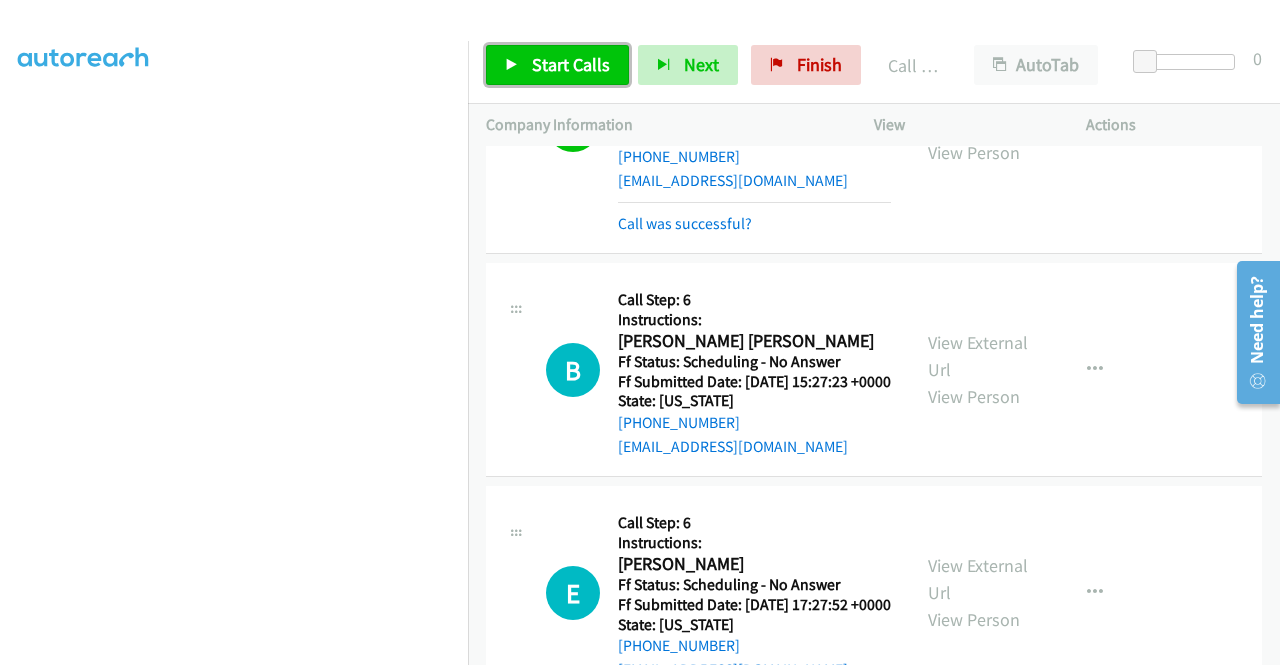 click on "Start Calls" at bounding box center (571, 64) 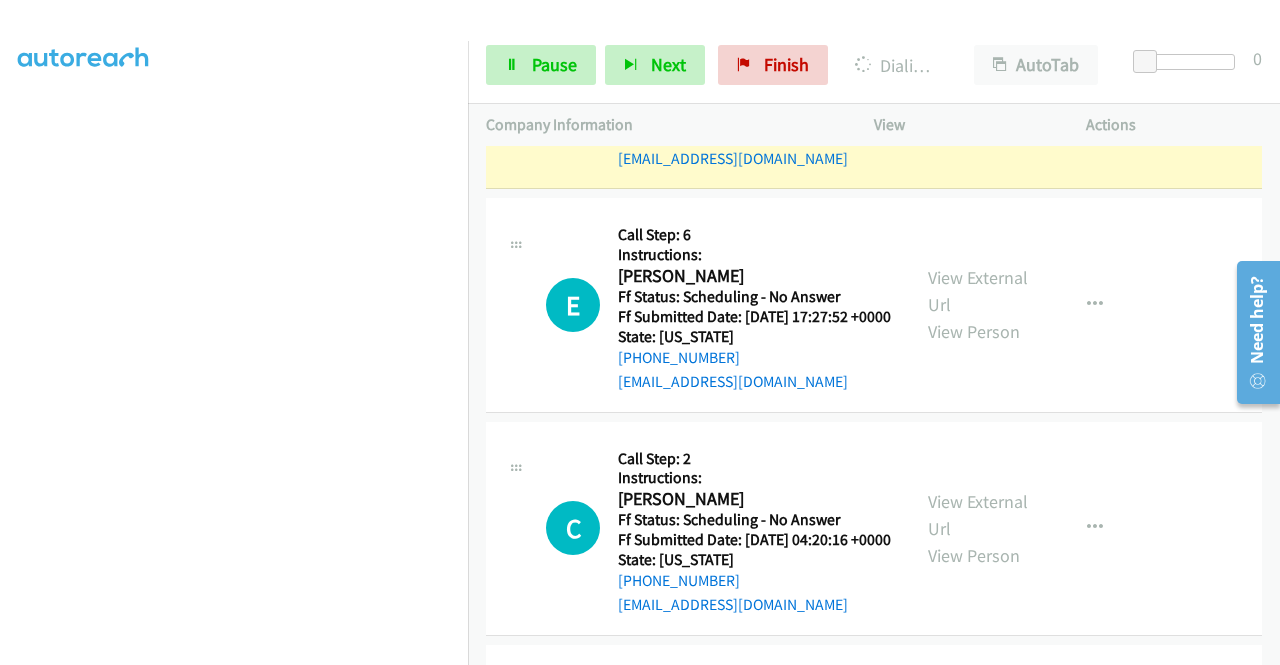 scroll, scrollTop: 3221, scrollLeft: 0, axis: vertical 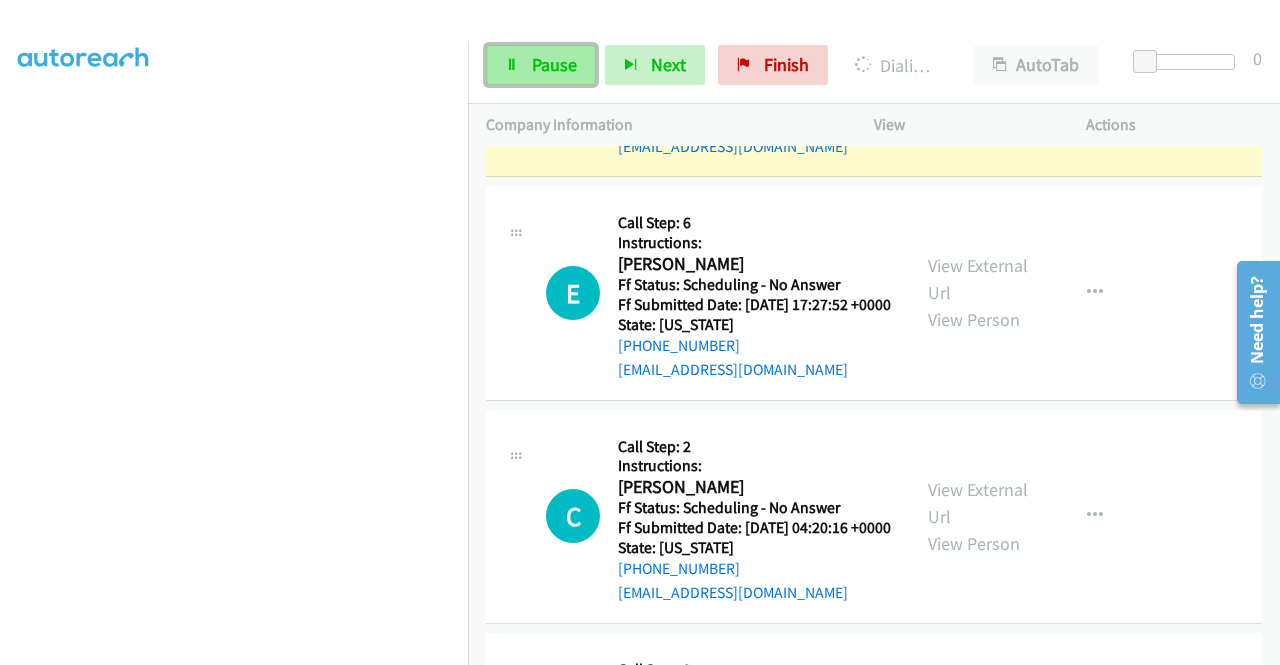 click on "Pause" at bounding box center [541, 65] 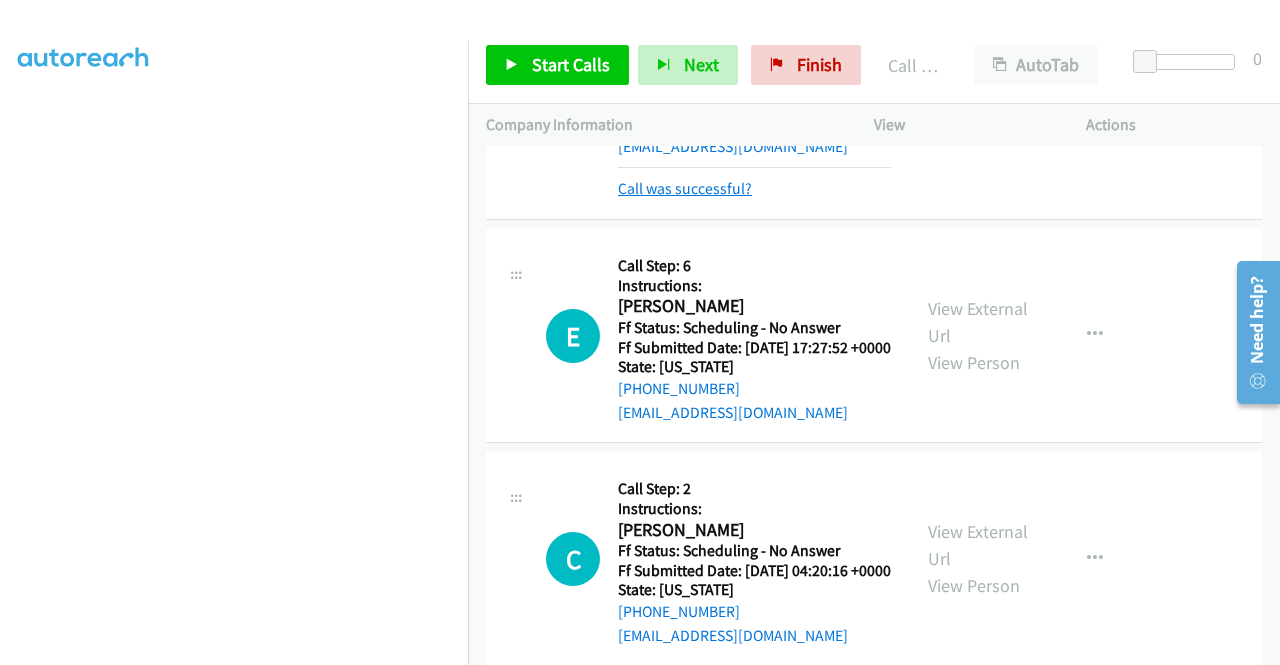 click on "Call was successful?" at bounding box center [685, 188] 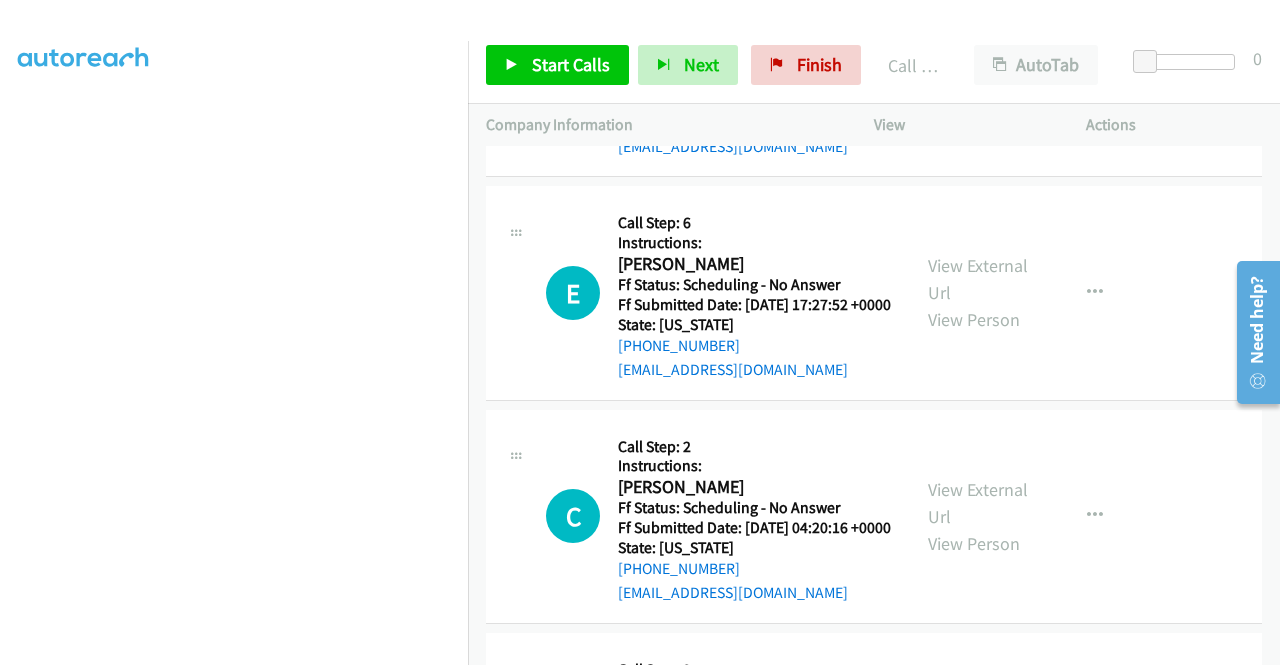 click at bounding box center [1095, 70] 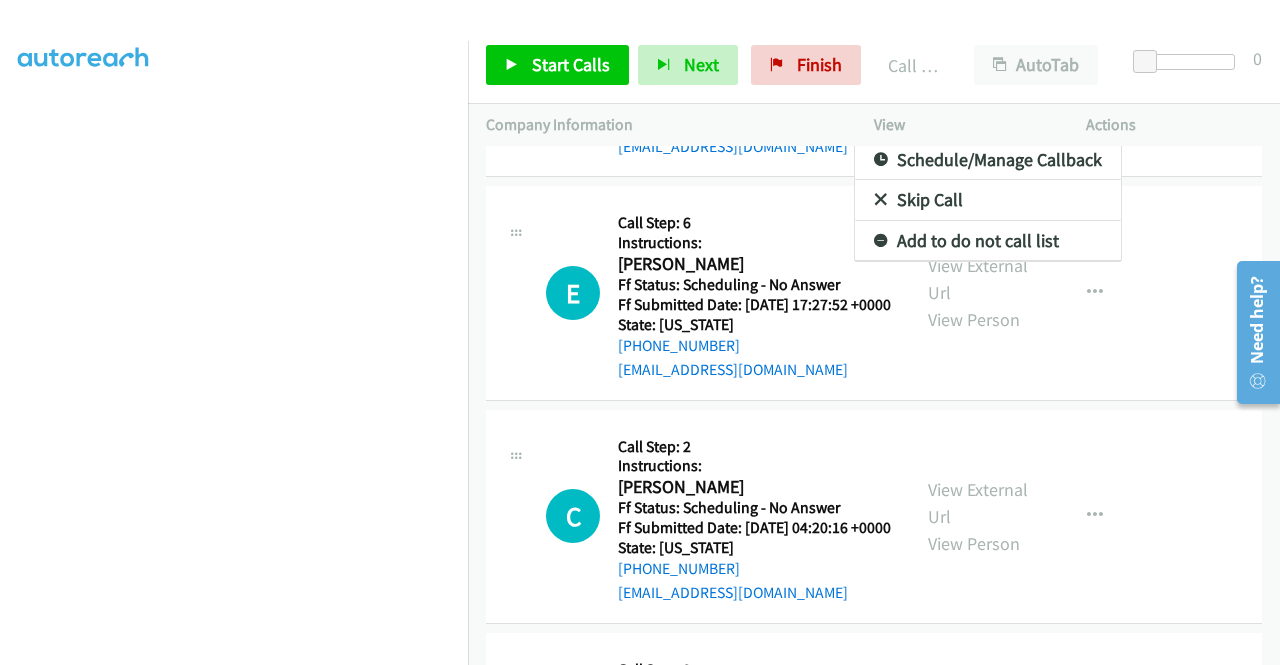 click on "Add to do not call list" at bounding box center (988, 241) 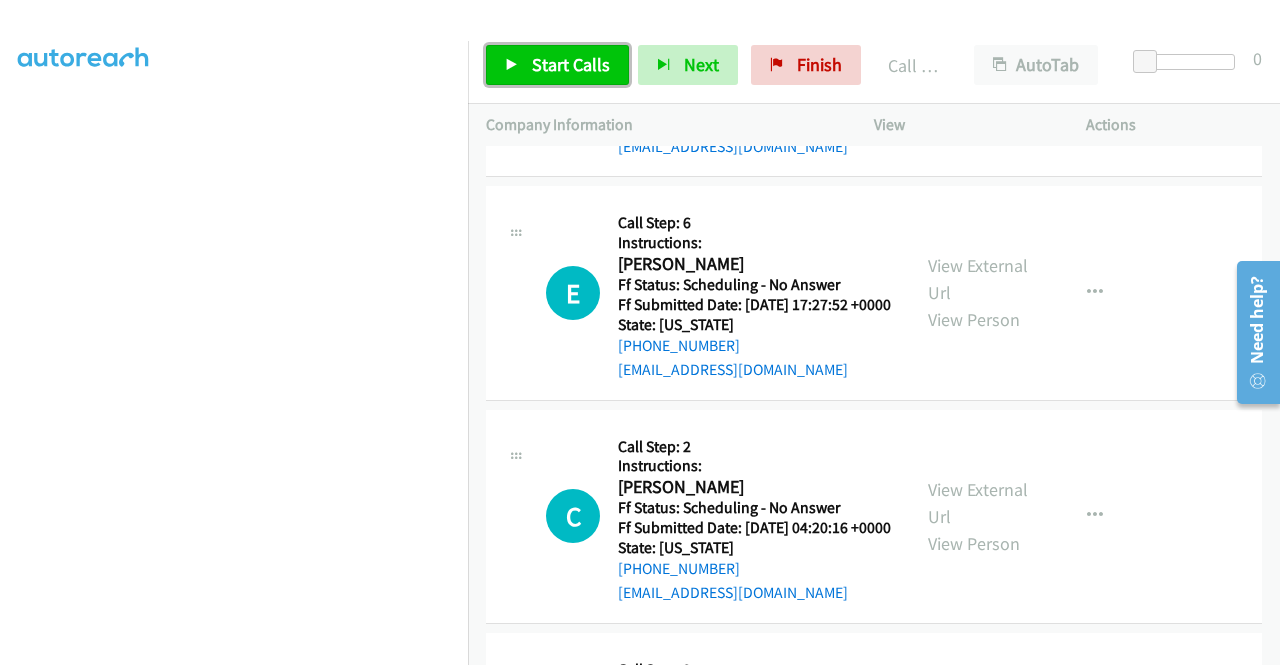 click on "Start Calls" at bounding box center [571, 64] 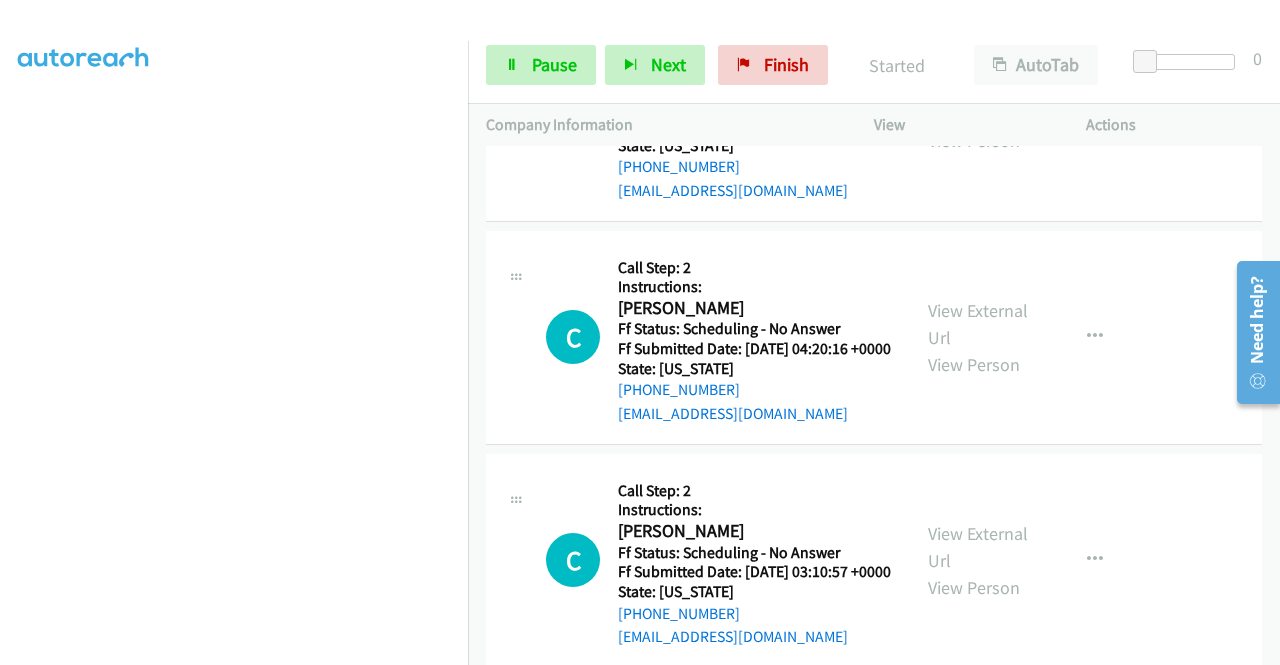 scroll, scrollTop: 3421, scrollLeft: 0, axis: vertical 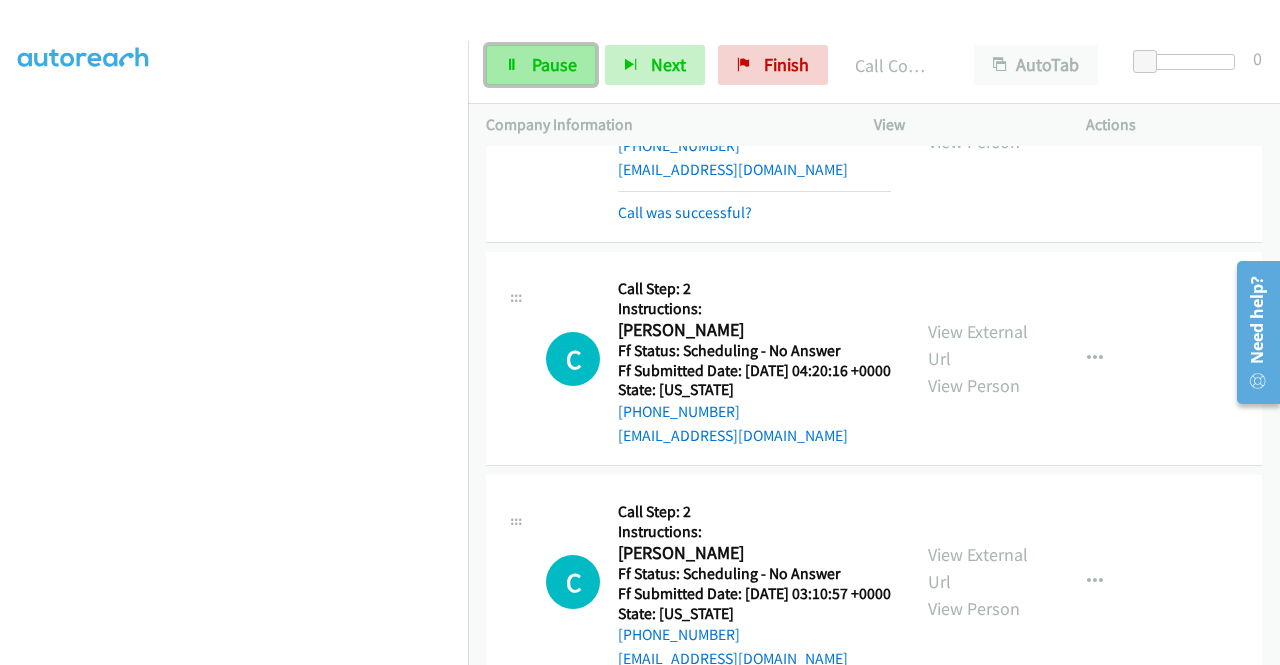 click on "Pause" at bounding box center (554, 64) 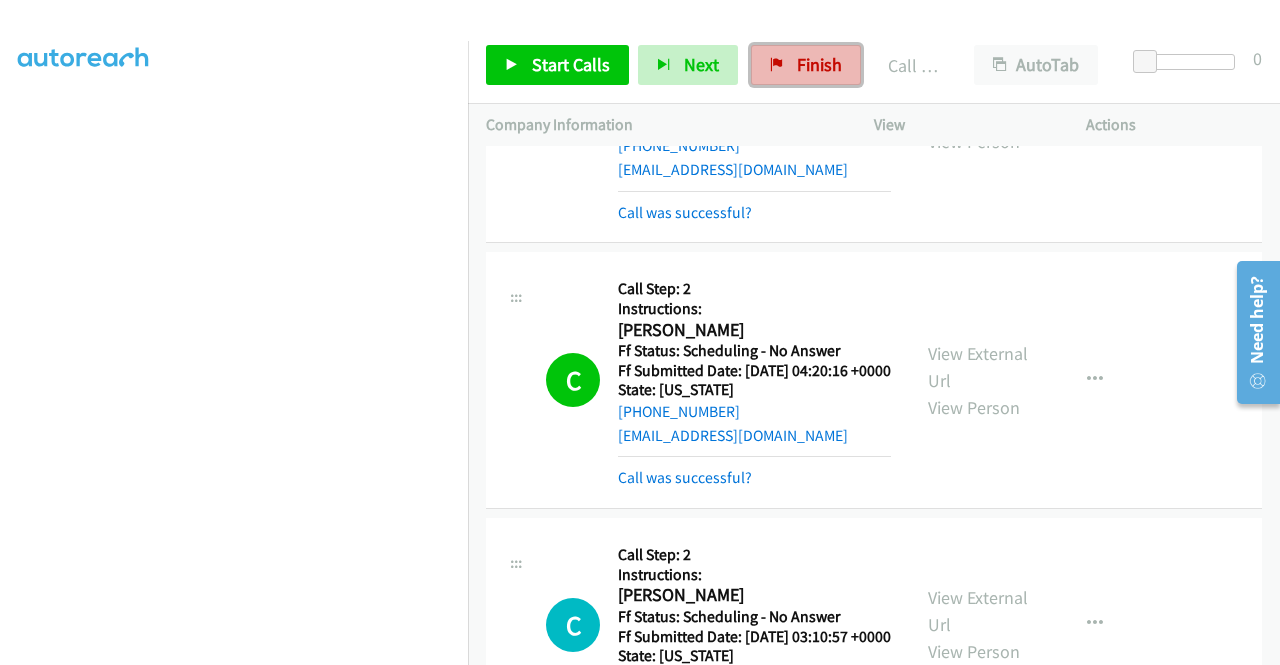 click on "Finish" at bounding box center (819, 64) 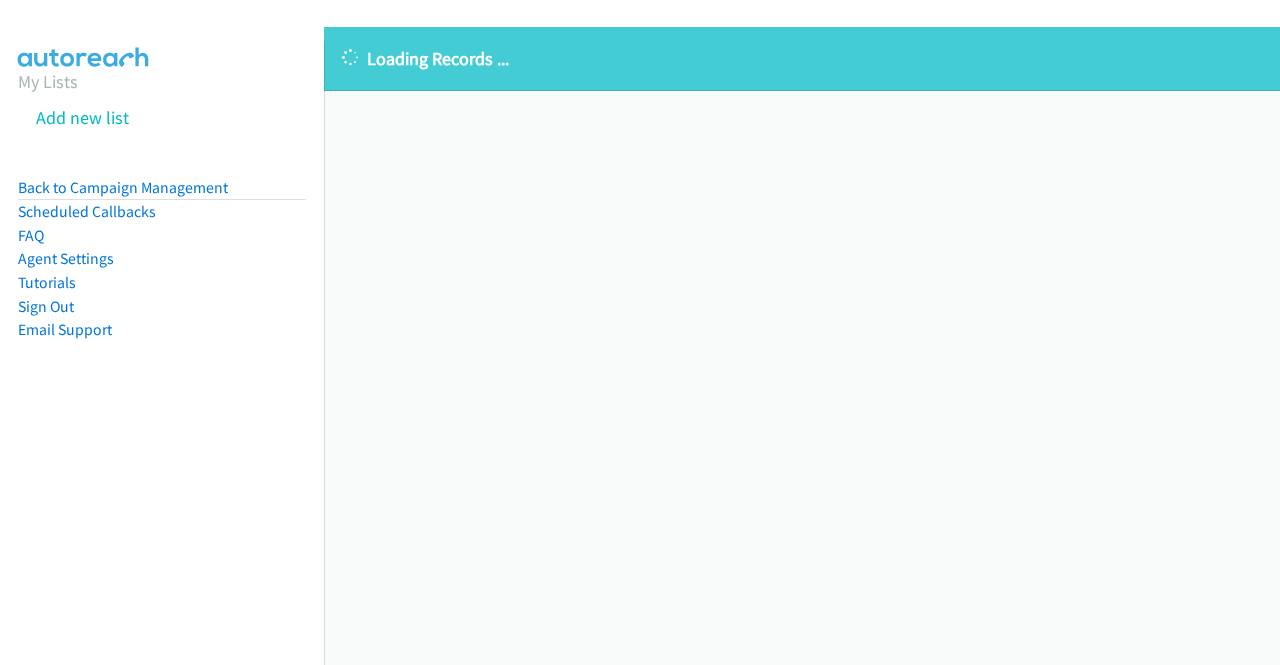 scroll, scrollTop: 0, scrollLeft: 0, axis: both 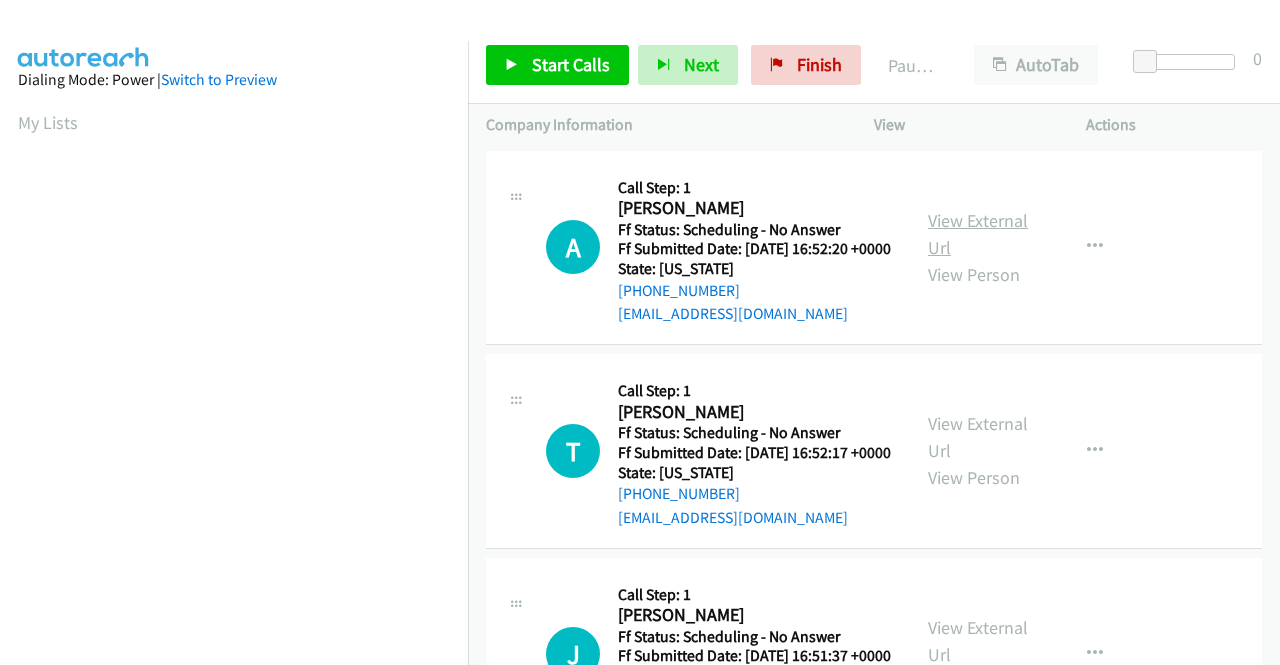 click on "View External Url" at bounding box center [978, 234] 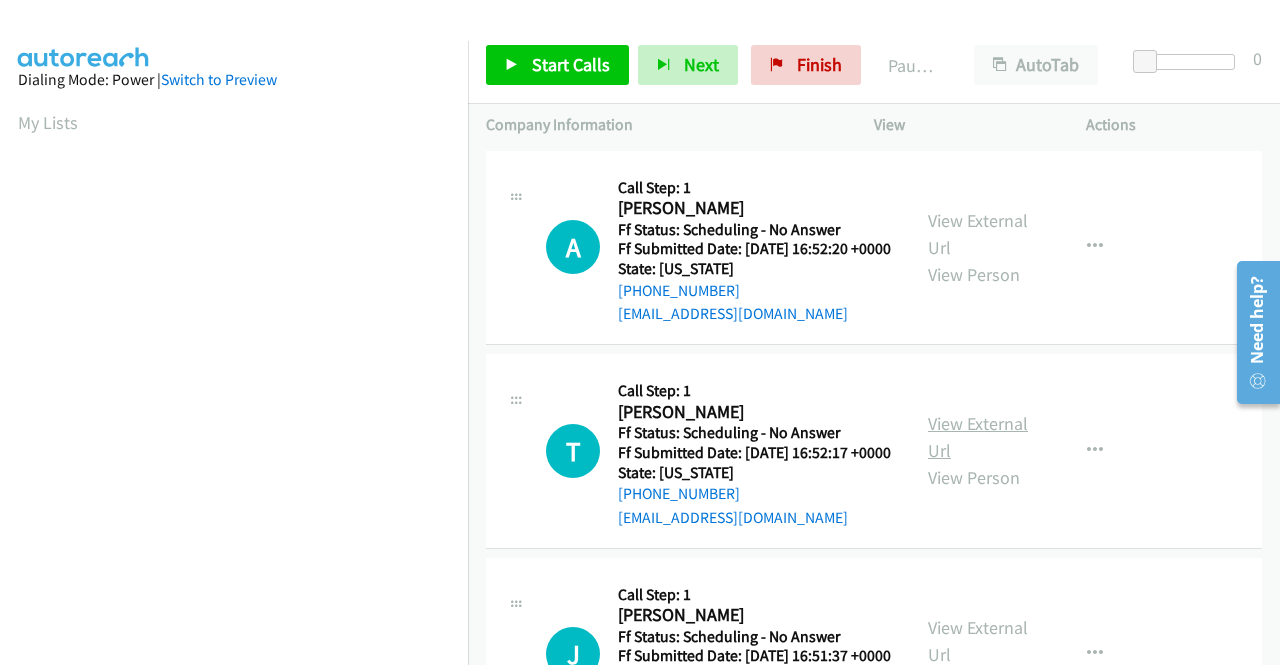 click on "View External Url" at bounding box center (978, 437) 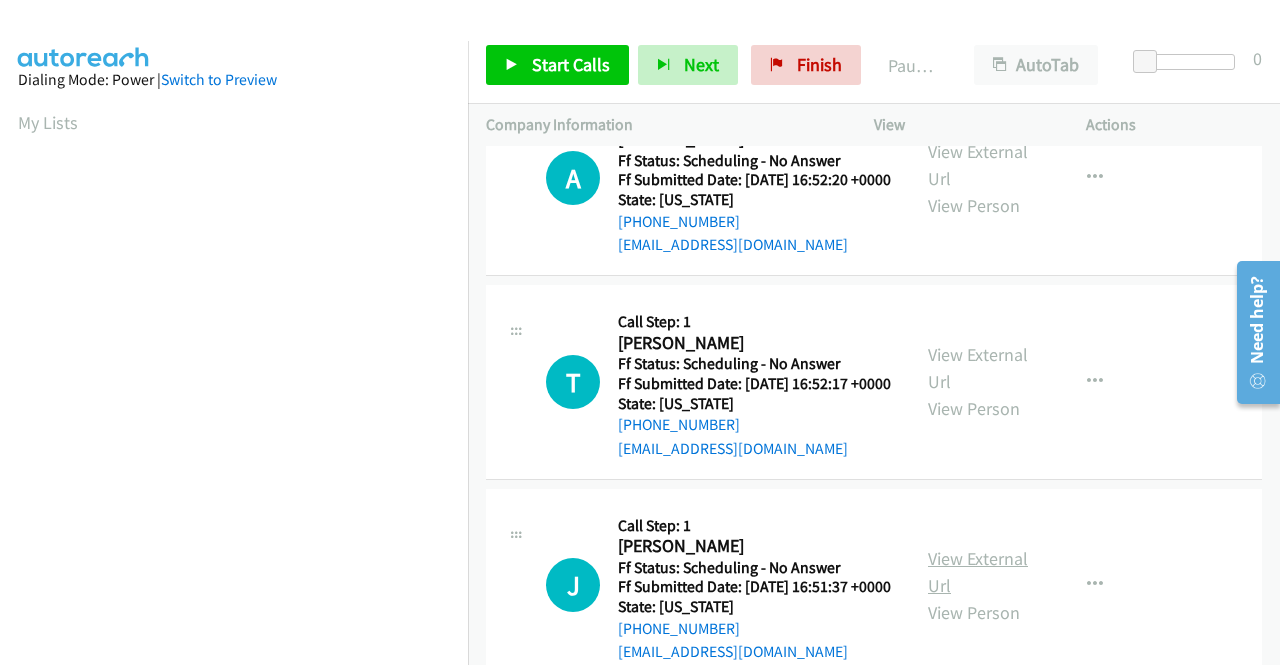 scroll, scrollTop: 100, scrollLeft: 0, axis: vertical 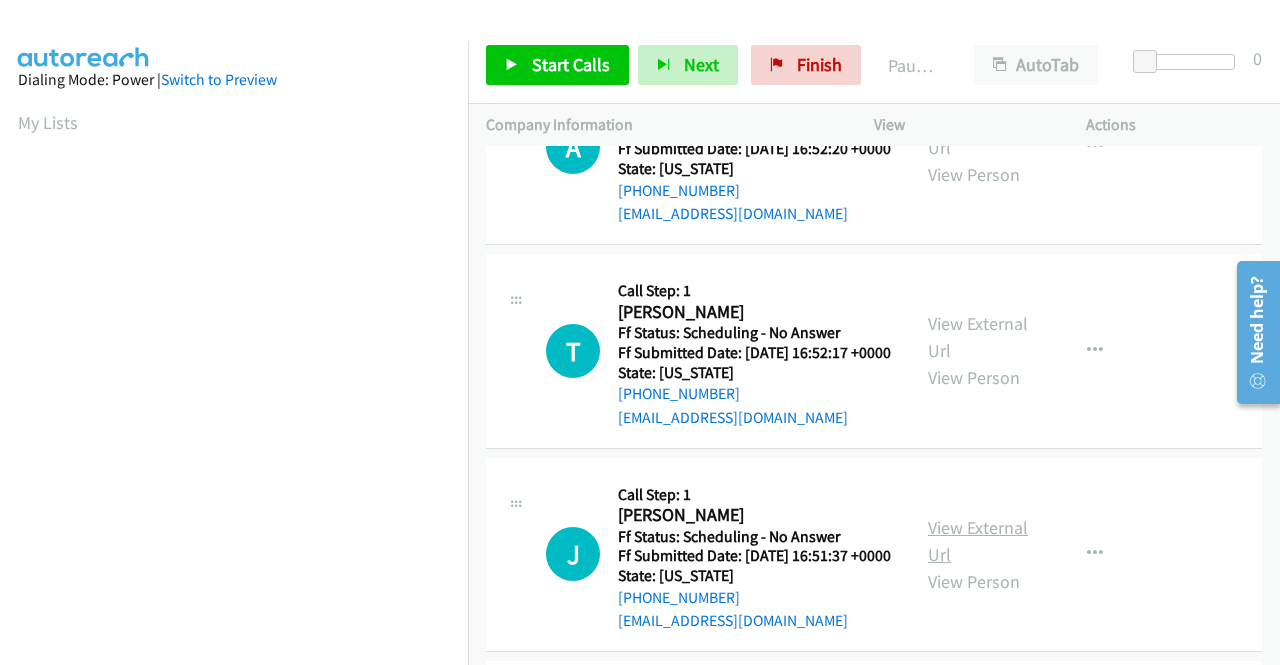 click on "View External Url" at bounding box center [978, 541] 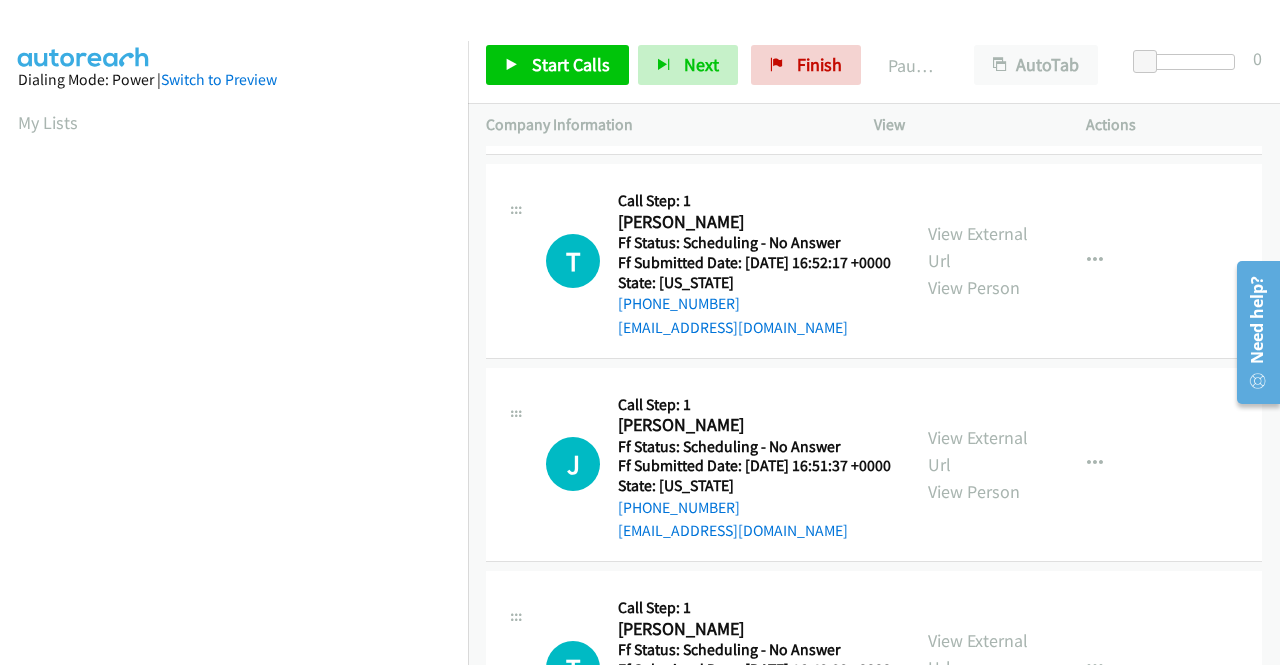 scroll, scrollTop: 400, scrollLeft: 0, axis: vertical 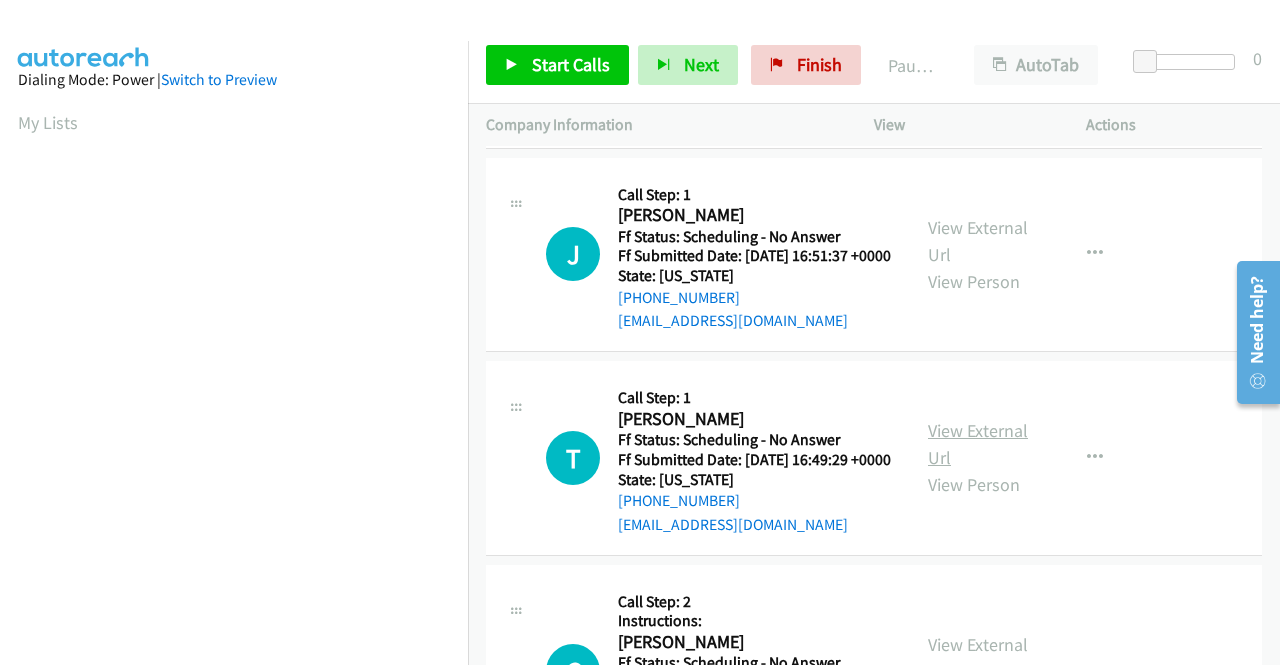 click on "View External Url" at bounding box center [978, 444] 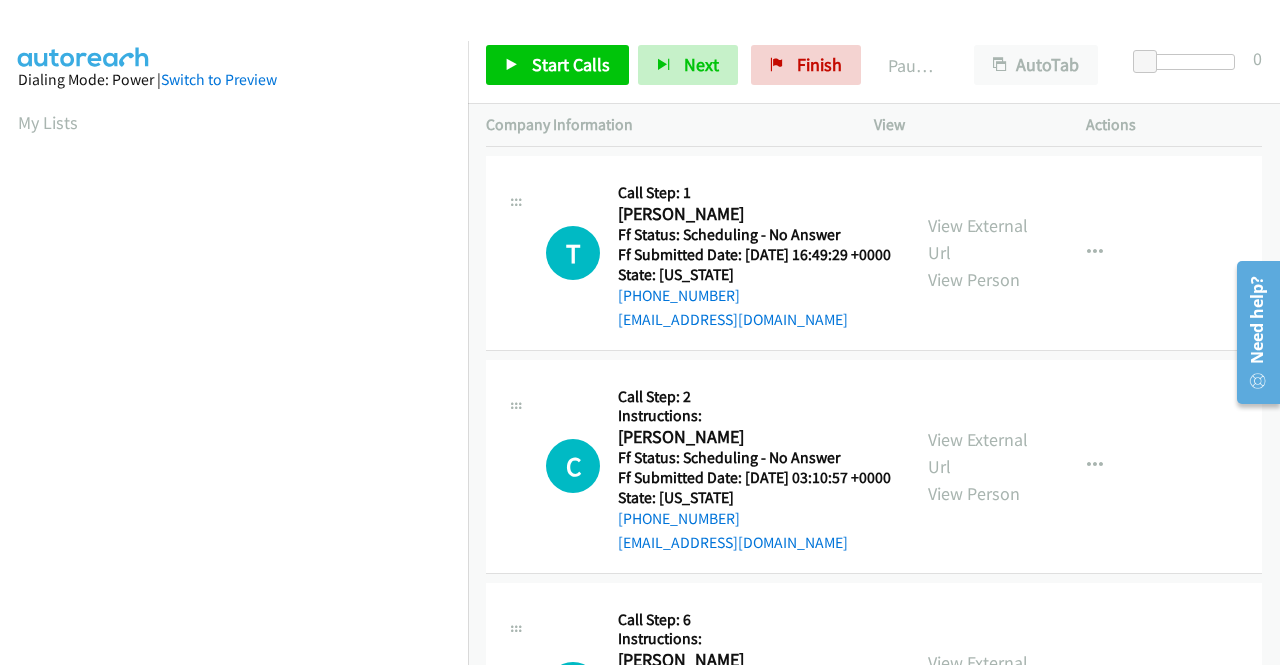 scroll, scrollTop: 700, scrollLeft: 0, axis: vertical 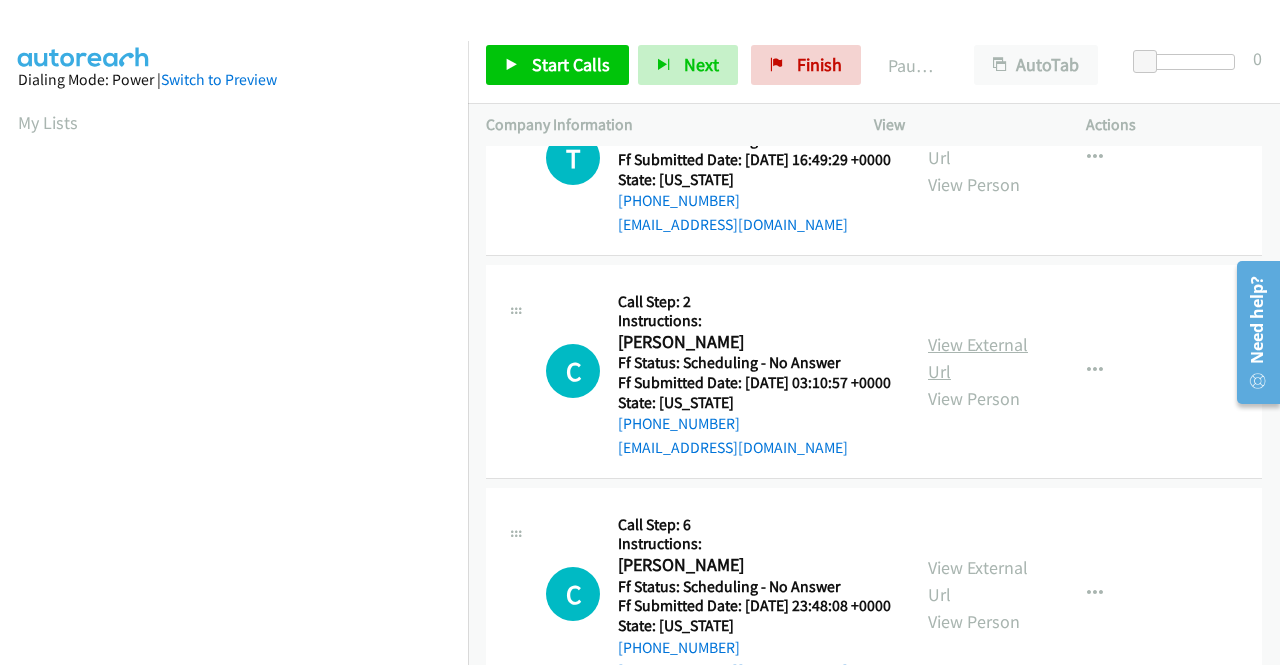 click on "View External Url" at bounding box center [978, 358] 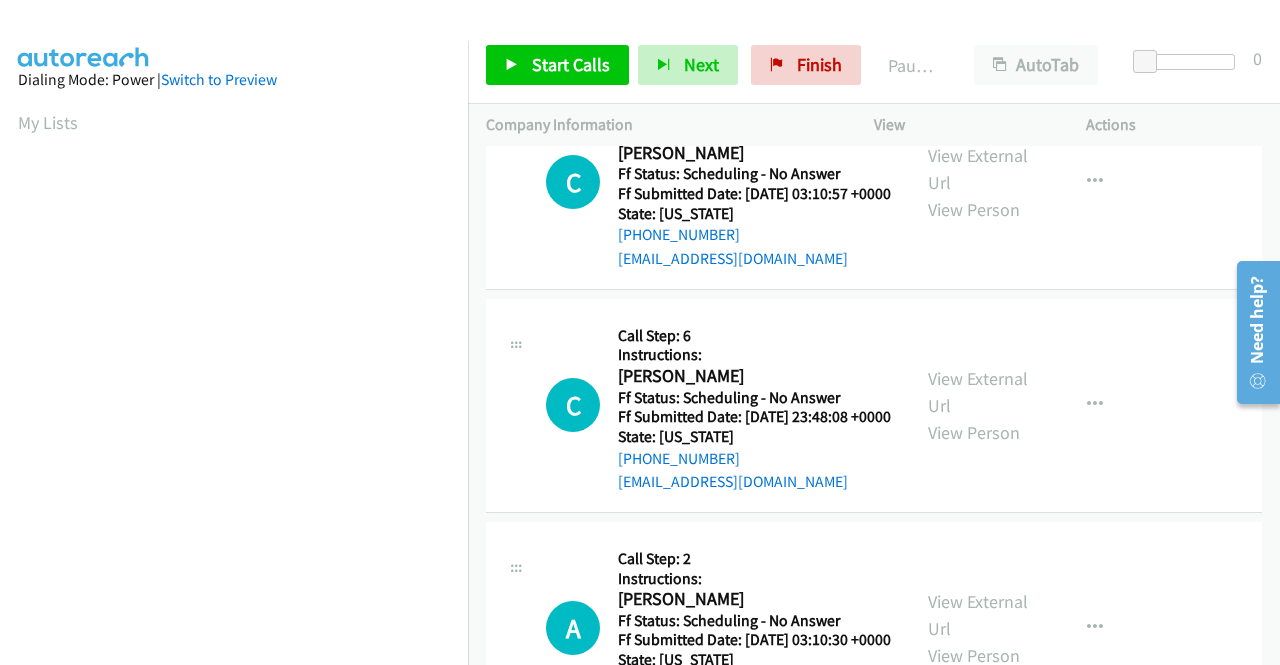 scroll, scrollTop: 900, scrollLeft: 0, axis: vertical 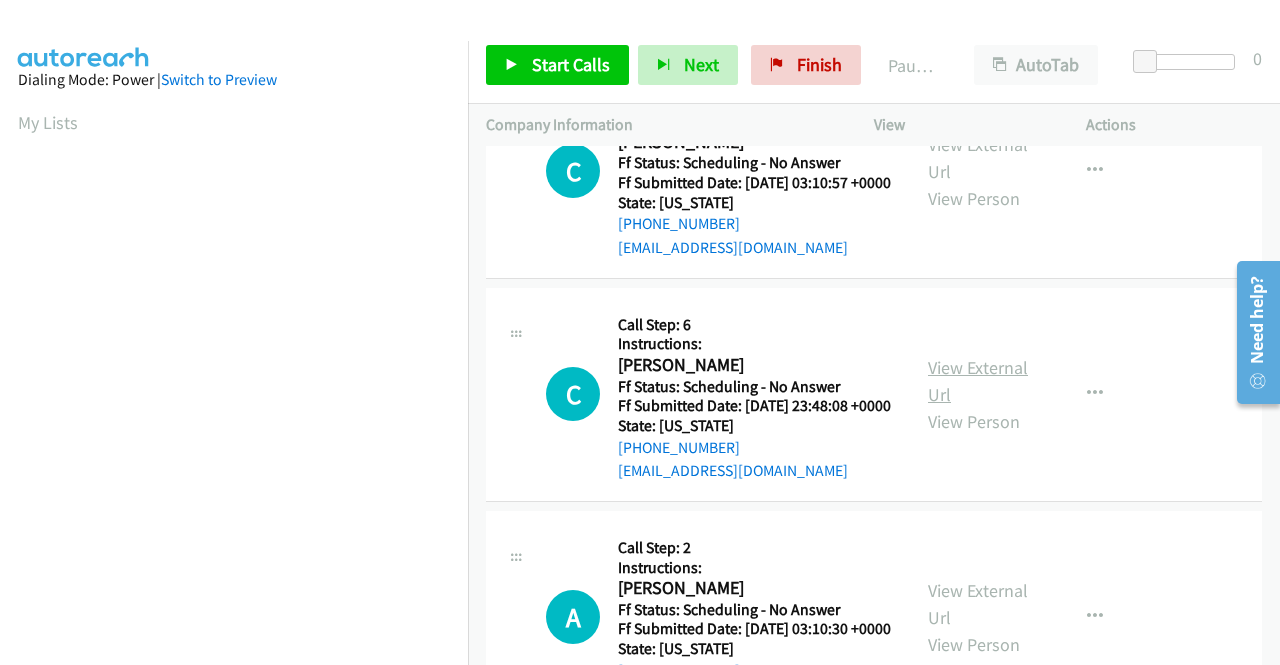 click on "View External Url" at bounding box center (978, 381) 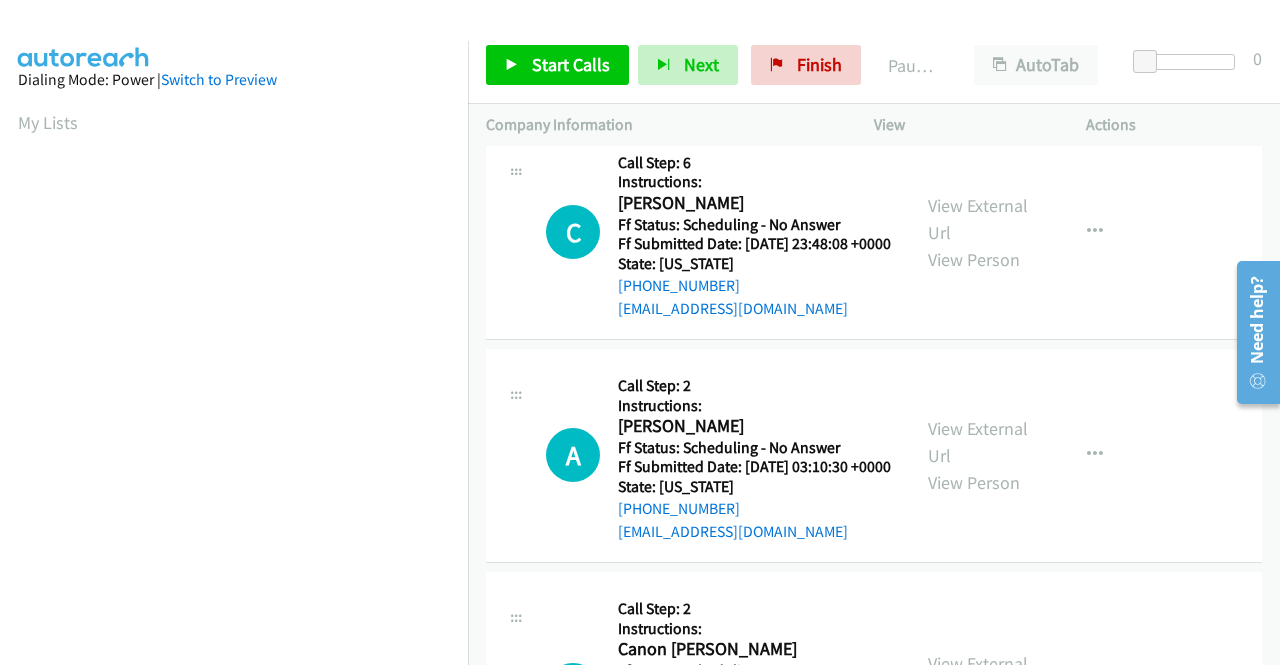 scroll, scrollTop: 1100, scrollLeft: 0, axis: vertical 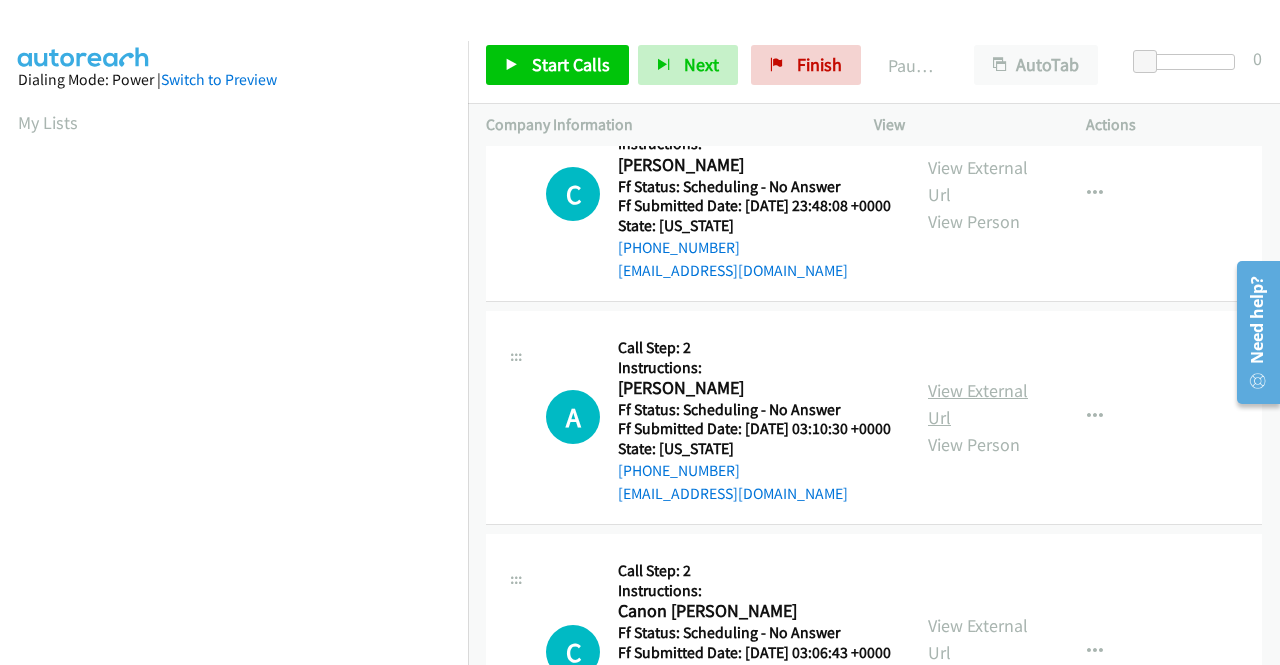 click on "View External Url" at bounding box center [978, 404] 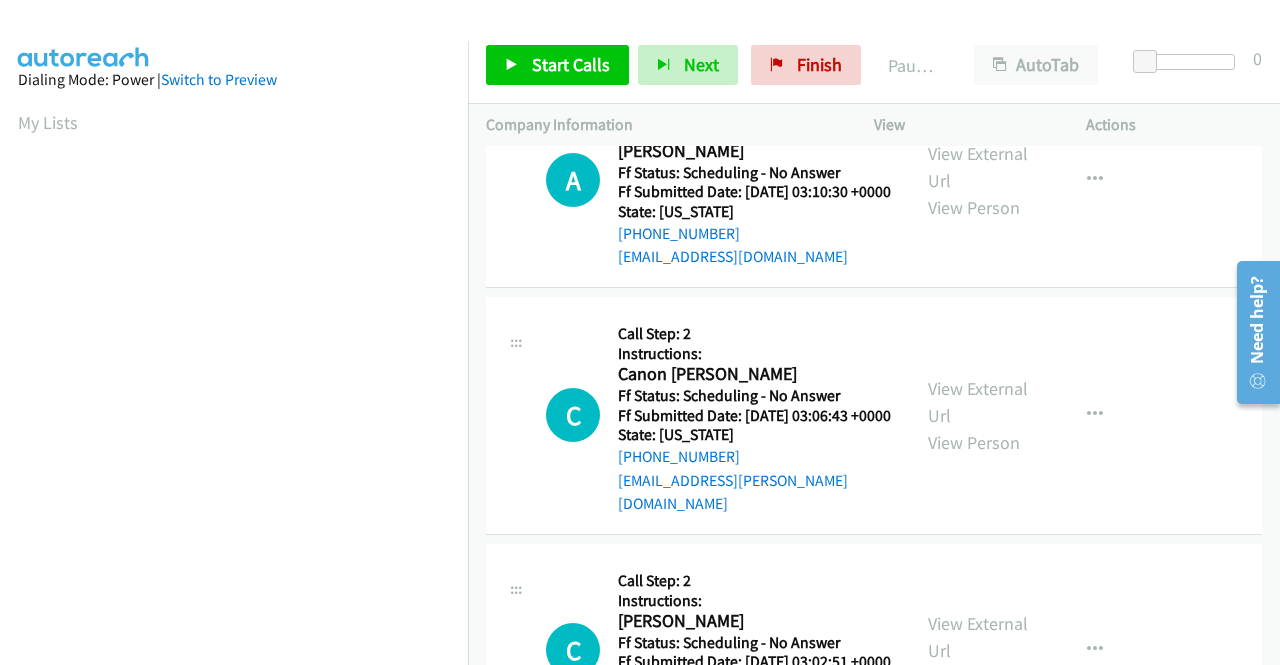 scroll, scrollTop: 1400, scrollLeft: 0, axis: vertical 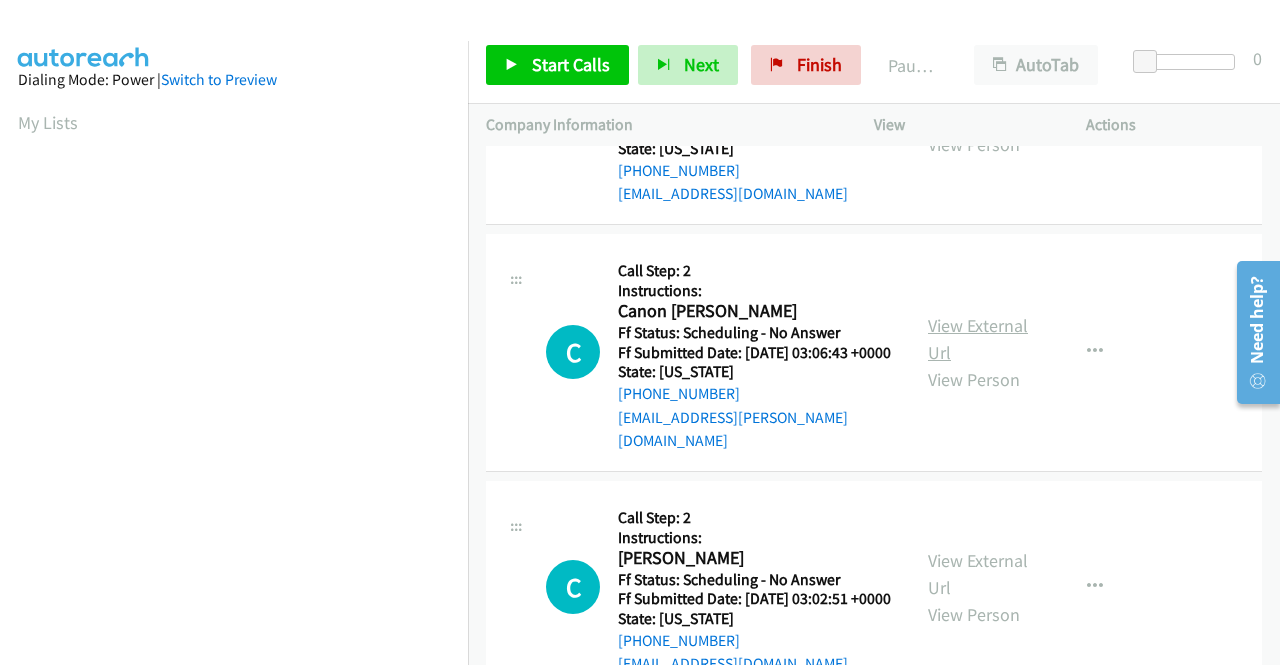 click on "View External Url" at bounding box center [978, 339] 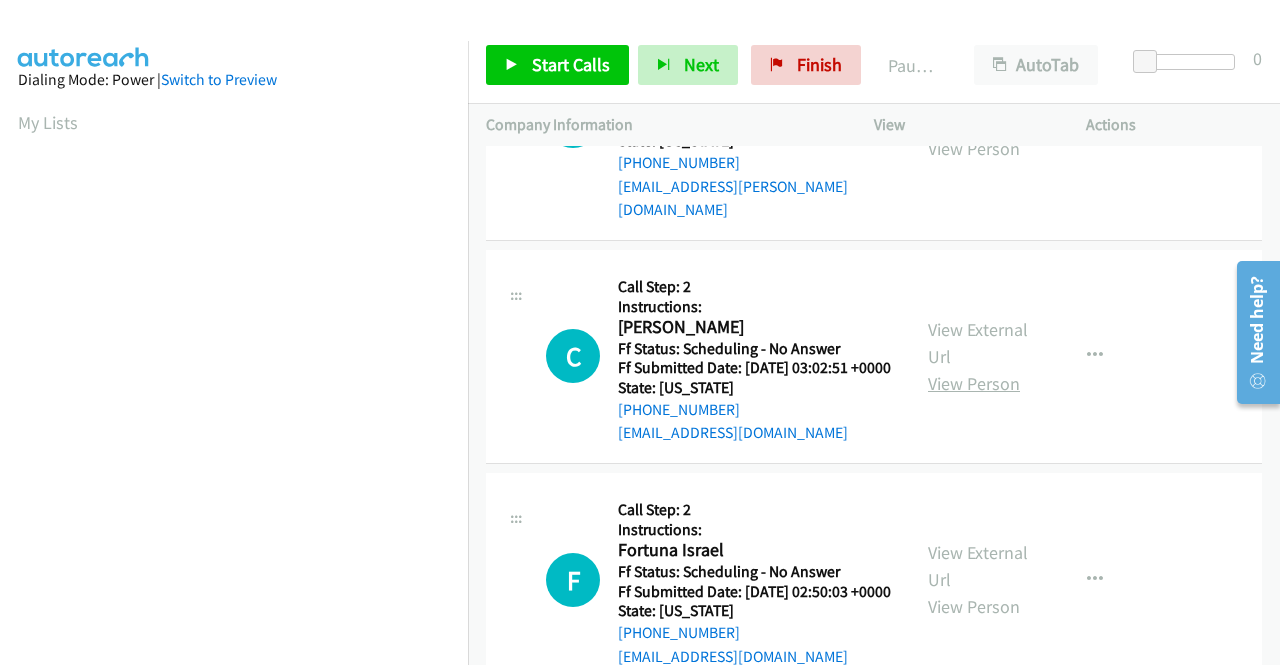 scroll, scrollTop: 1700, scrollLeft: 0, axis: vertical 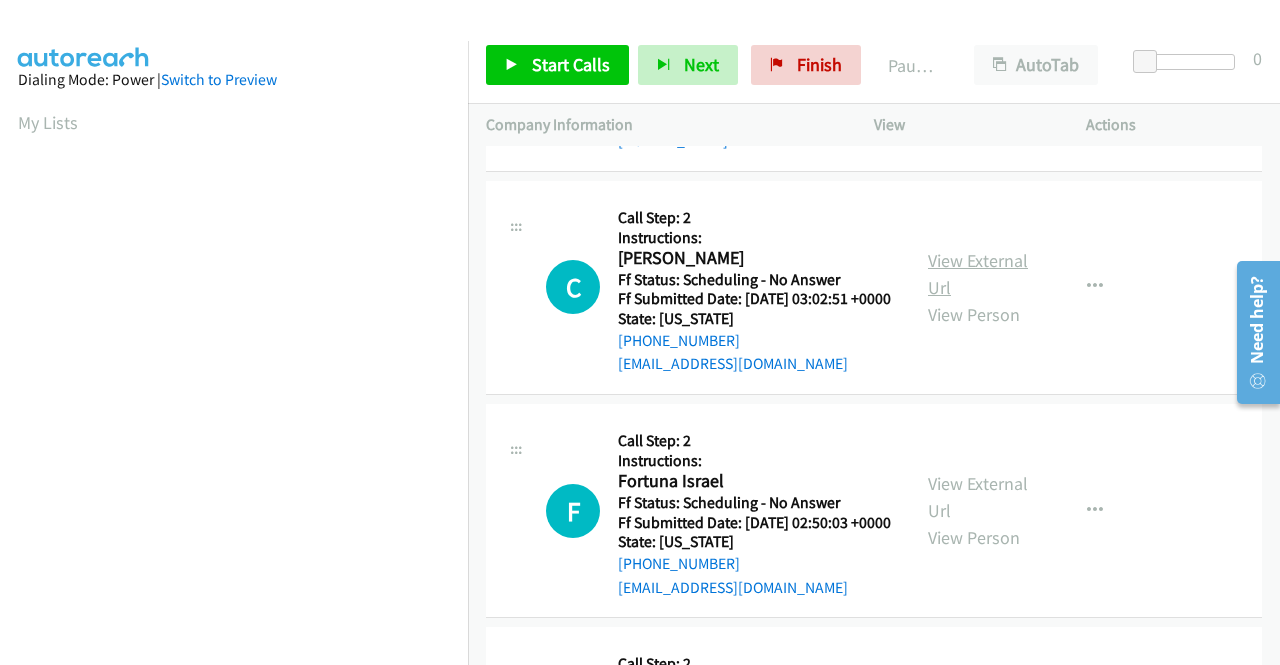 click on "View External Url" at bounding box center (978, 274) 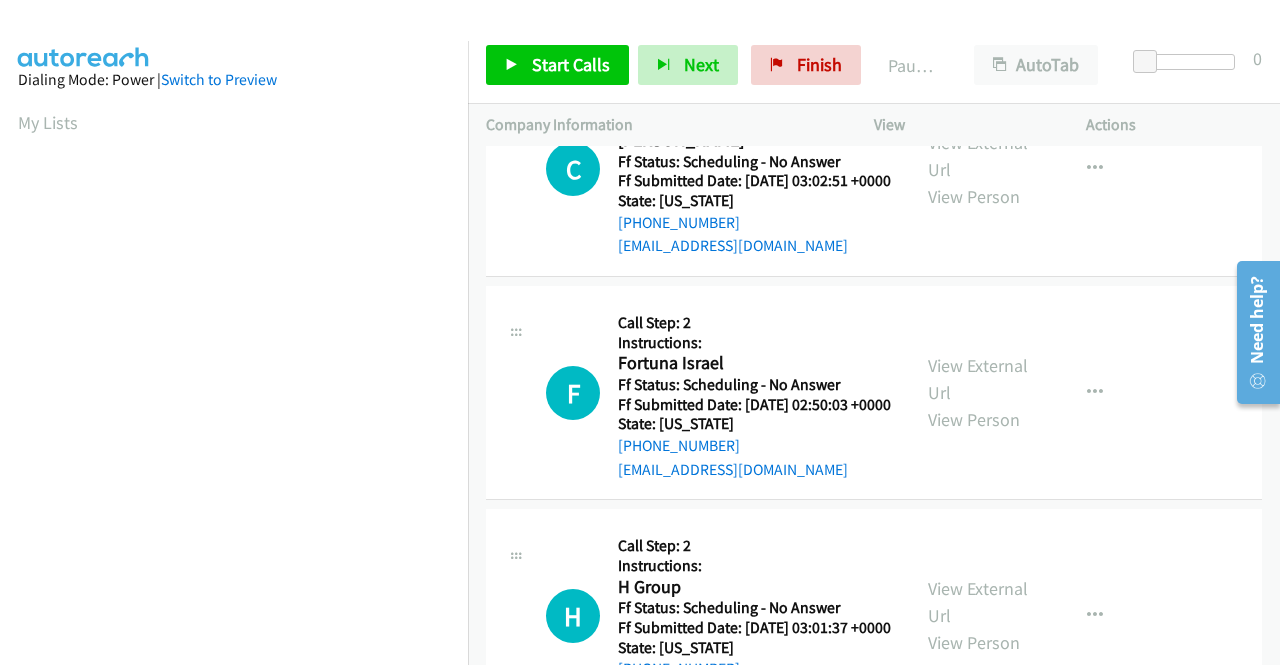 scroll, scrollTop: 1900, scrollLeft: 0, axis: vertical 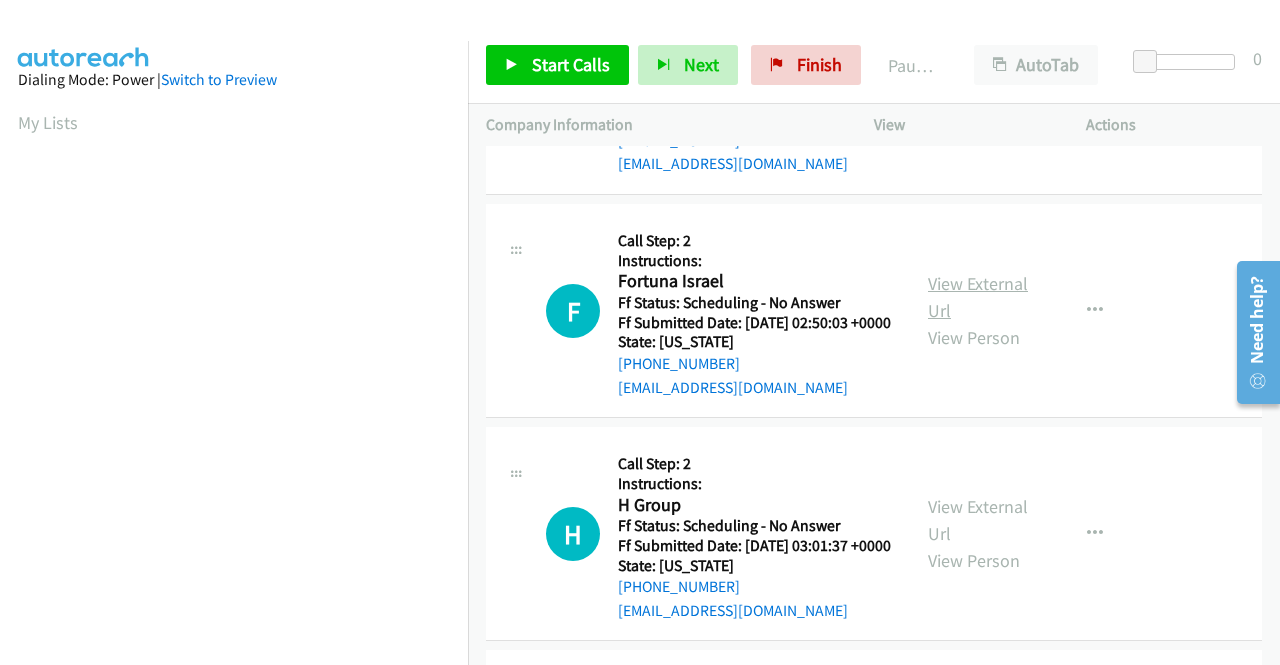 click on "View External Url" at bounding box center [978, 297] 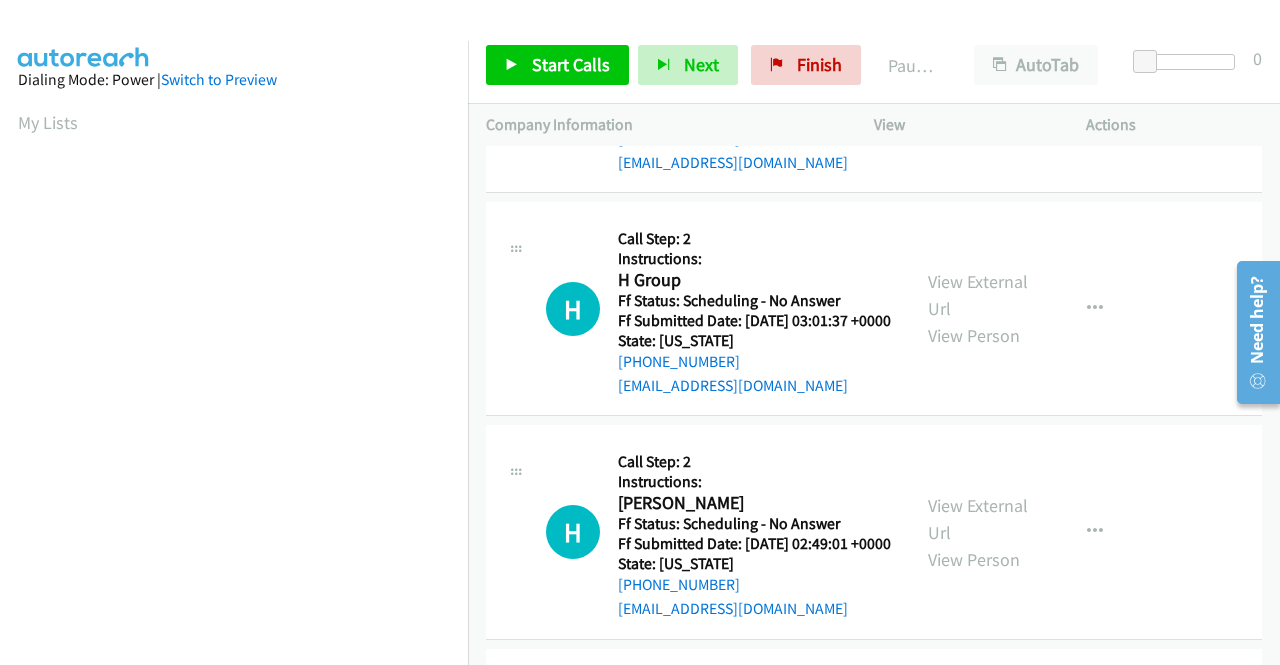 scroll, scrollTop: 2200, scrollLeft: 0, axis: vertical 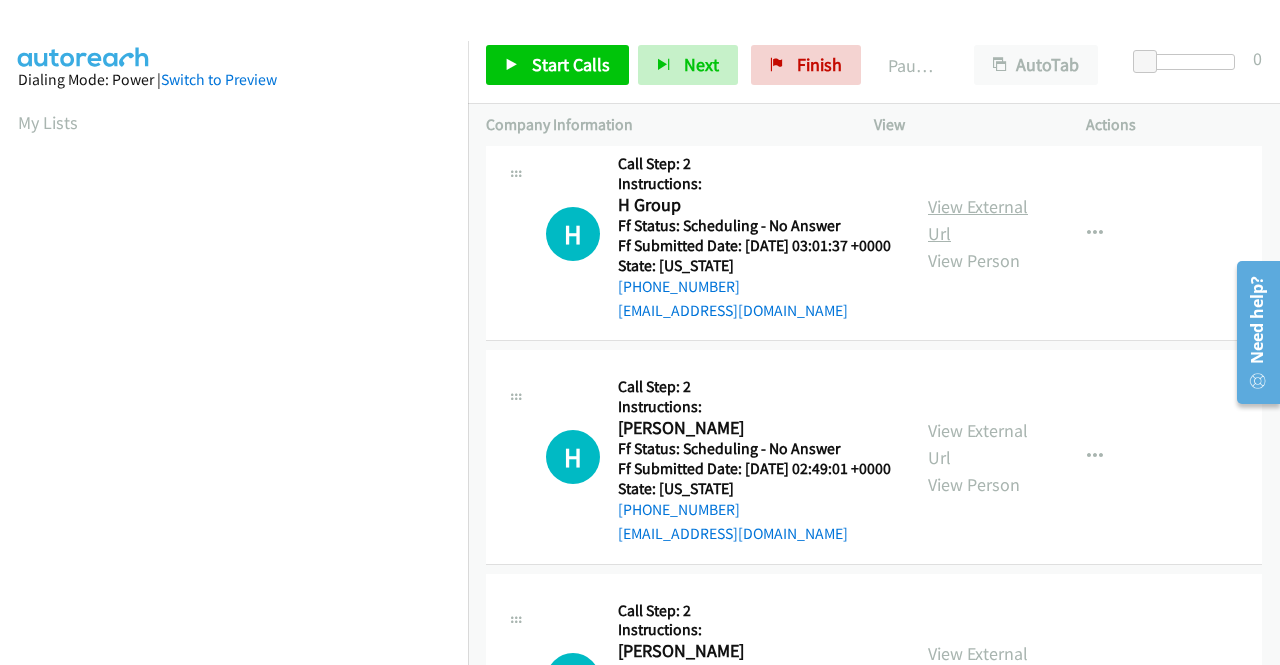 click on "View External Url" at bounding box center [978, 220] 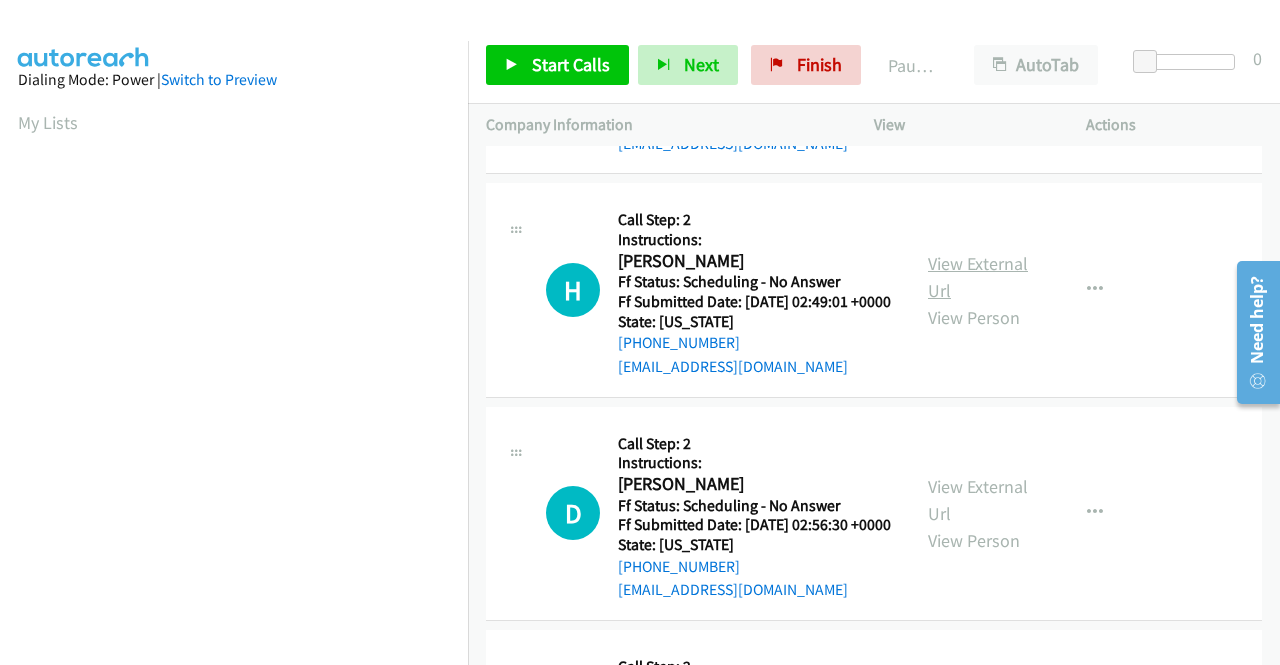 scroll, scrollTop: 2400, scrollLeft: 0, axis: vertical 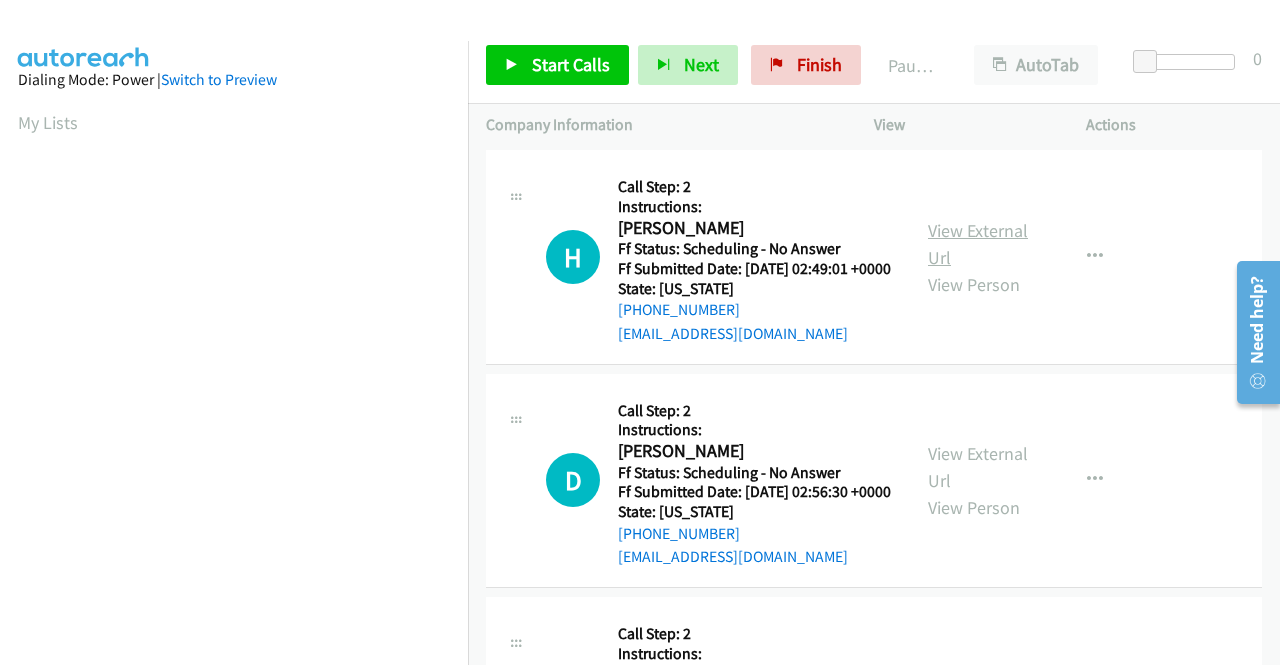 click on "View External Url" at bounding box center (978, 244) 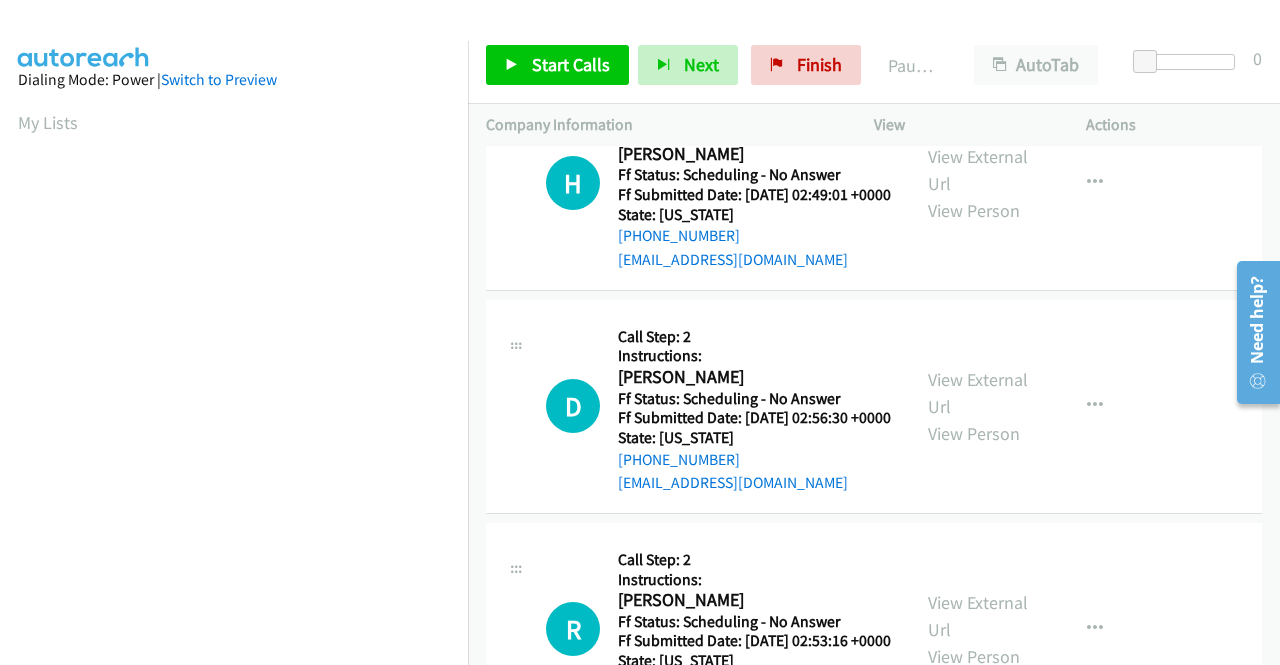 scroll, scrollTop: 2600, scrollLeft: 0, axis: vertical 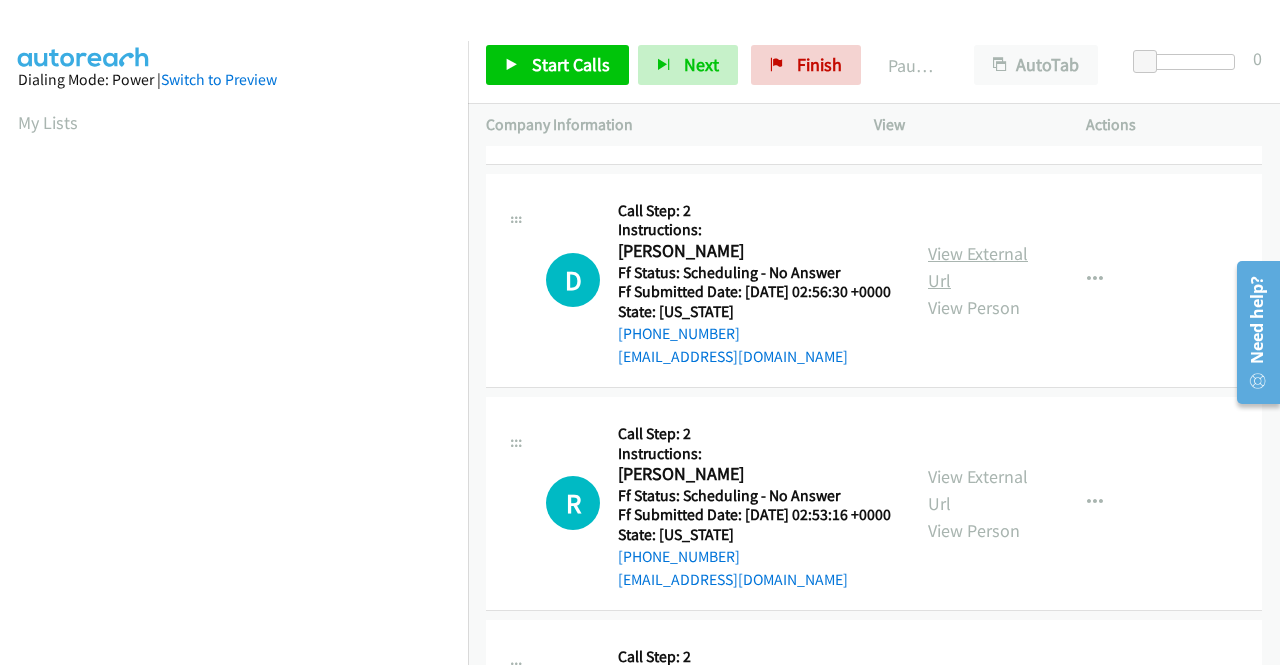 click on "View External Url" at bounding box center (978, 267) 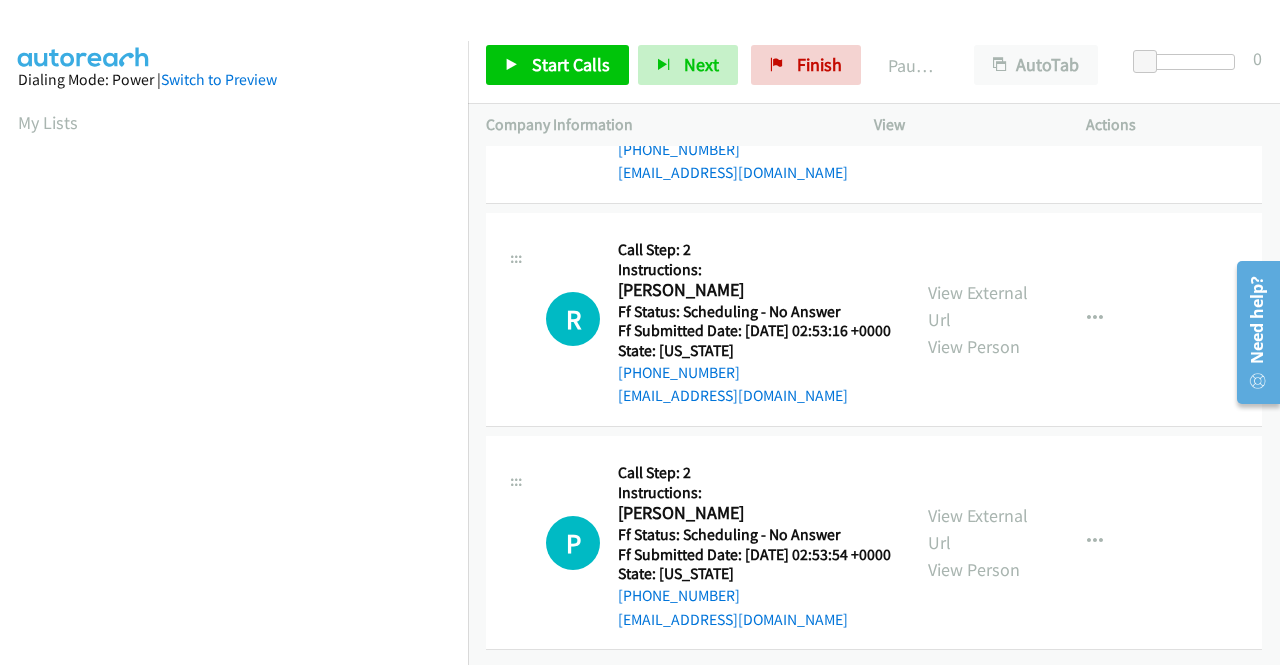 scroll, scrollTop: 2900, scrollLeft: 0, axis: vertical 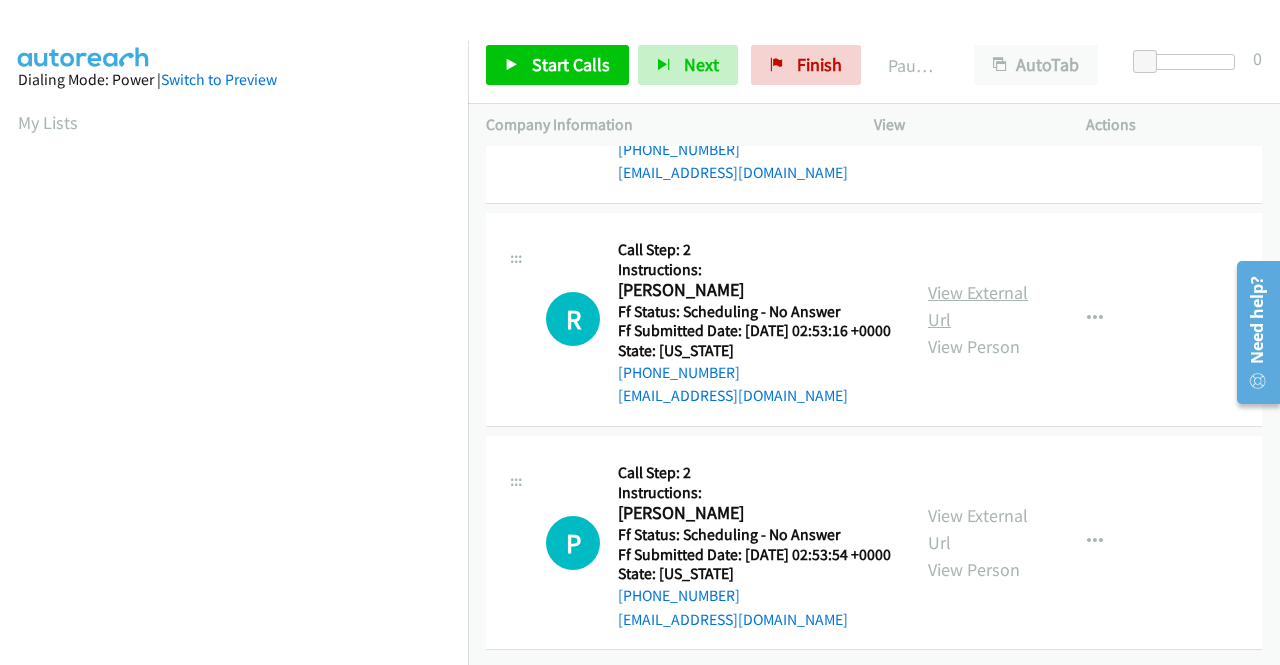 click on "View External Url" at bounding box center (978, 306) 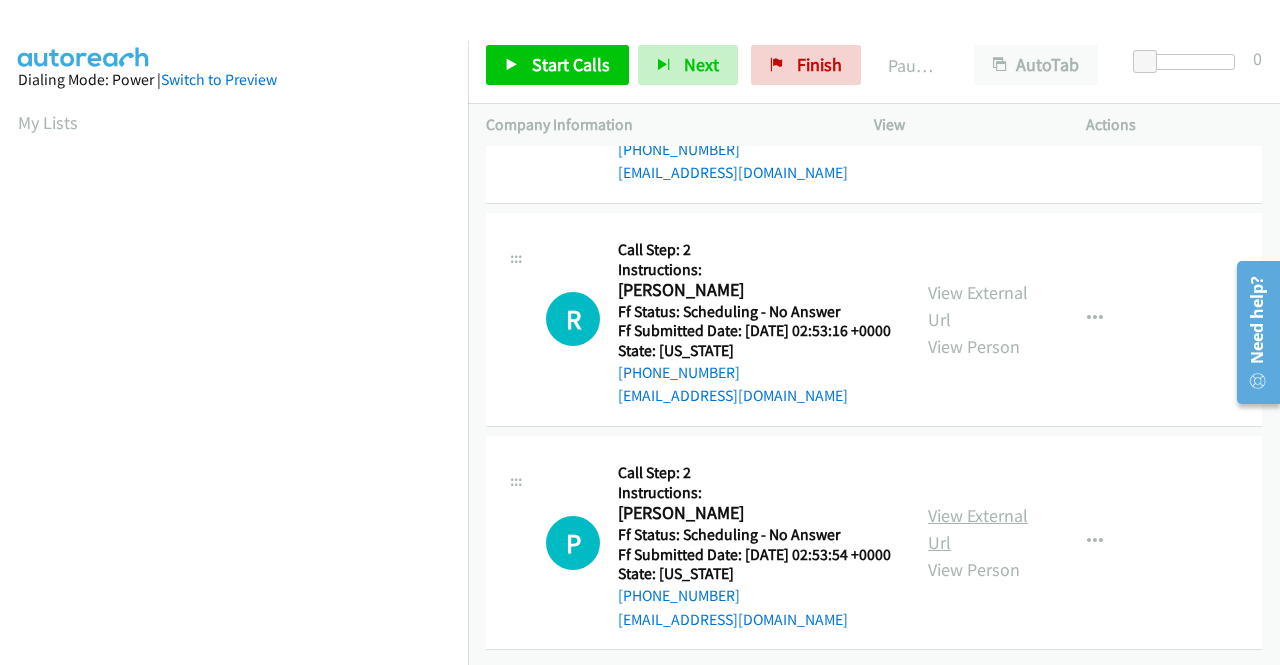 scroll, scrollTop: 3065, scrollLeft: 0, axis: vertical 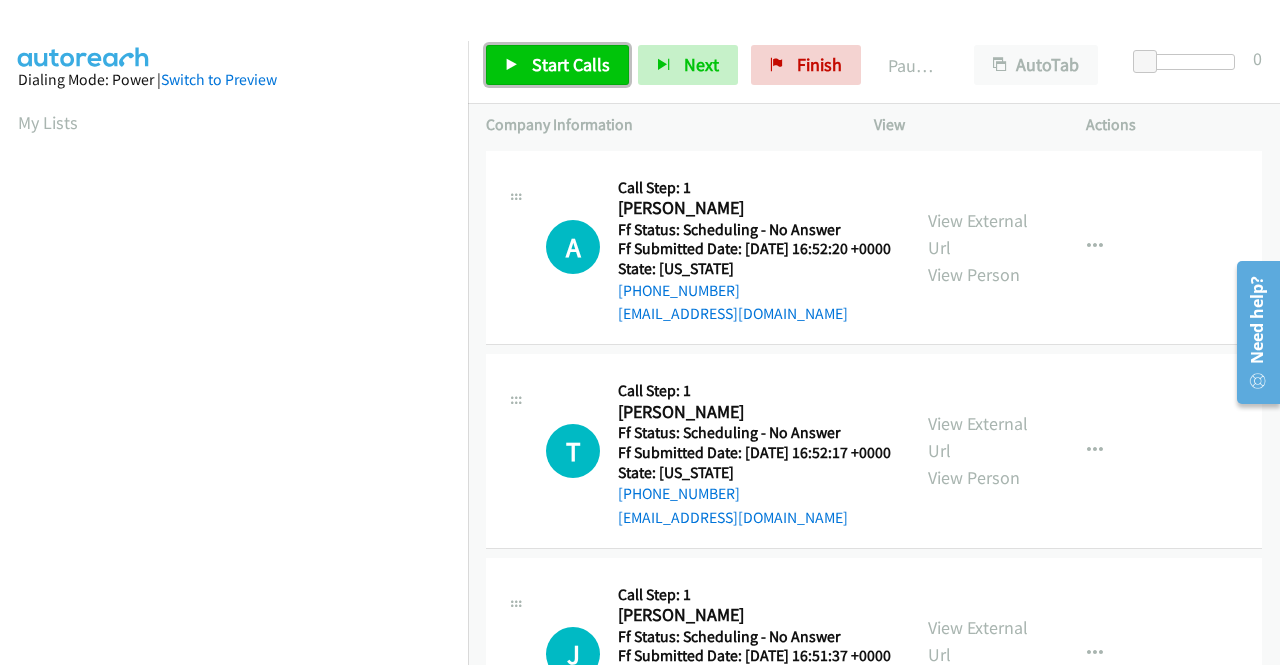 click on "Start Calls" at bounding box center [571, 64] 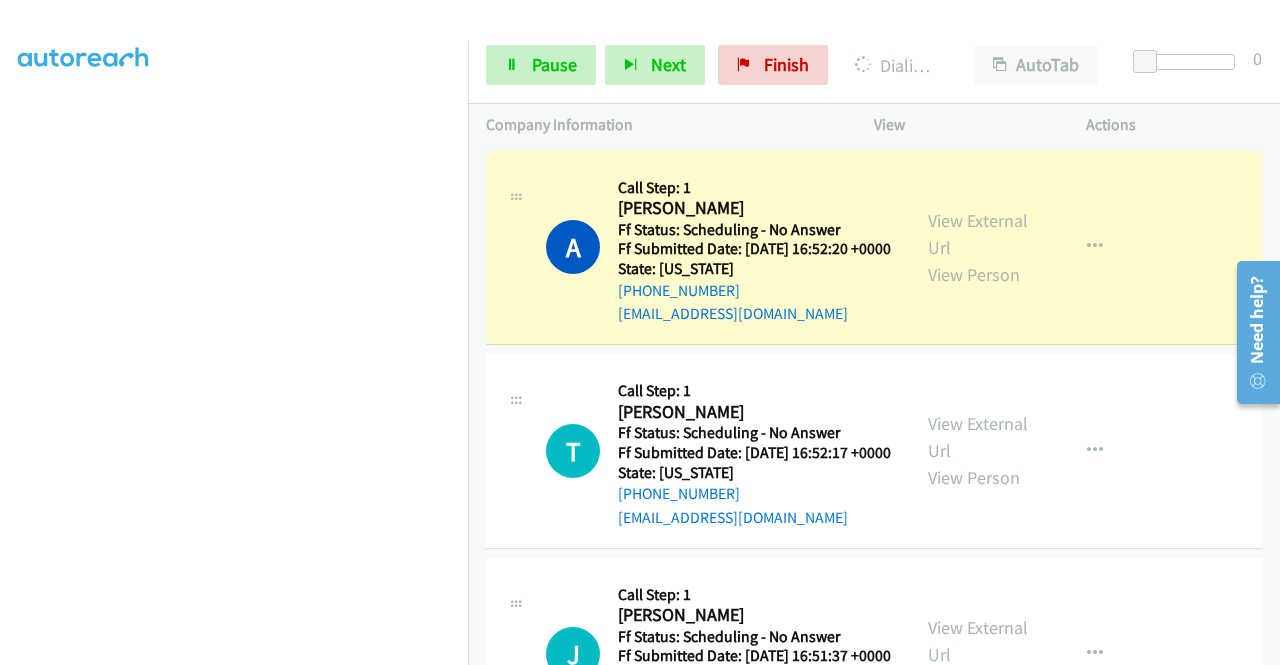 scroll, scrollTop: 456, scrollLeft: 0, axis: vertical 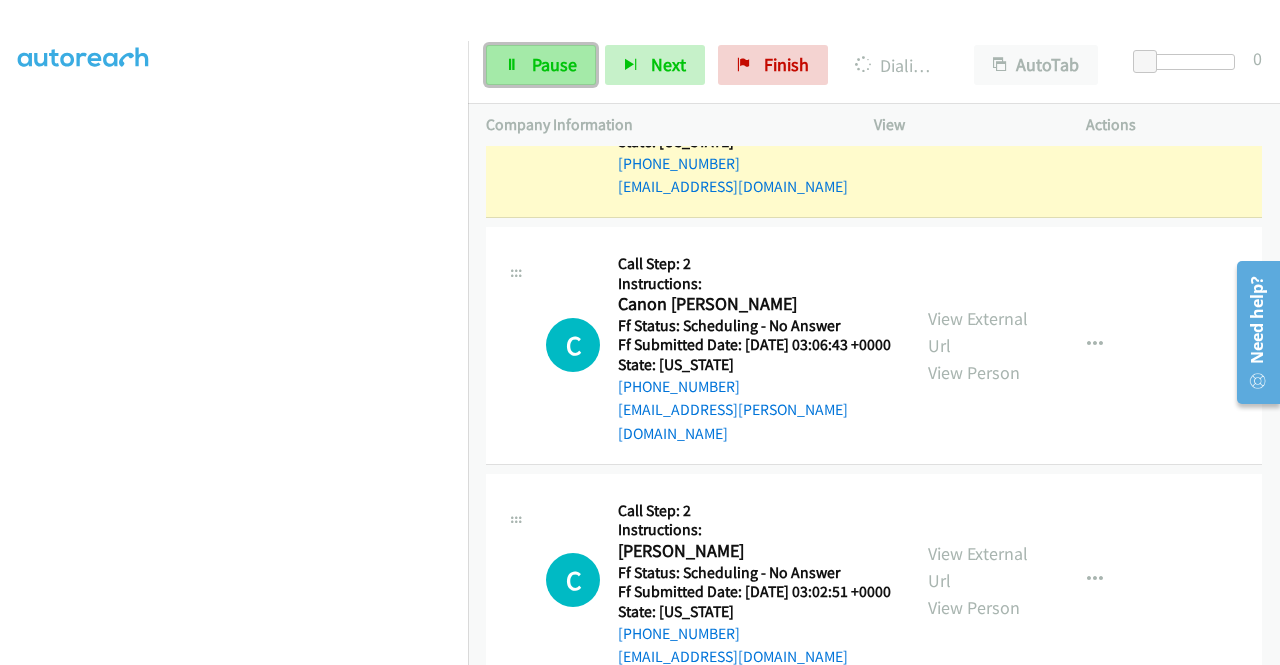 click on "Pause" at bounding box center [541, 65] 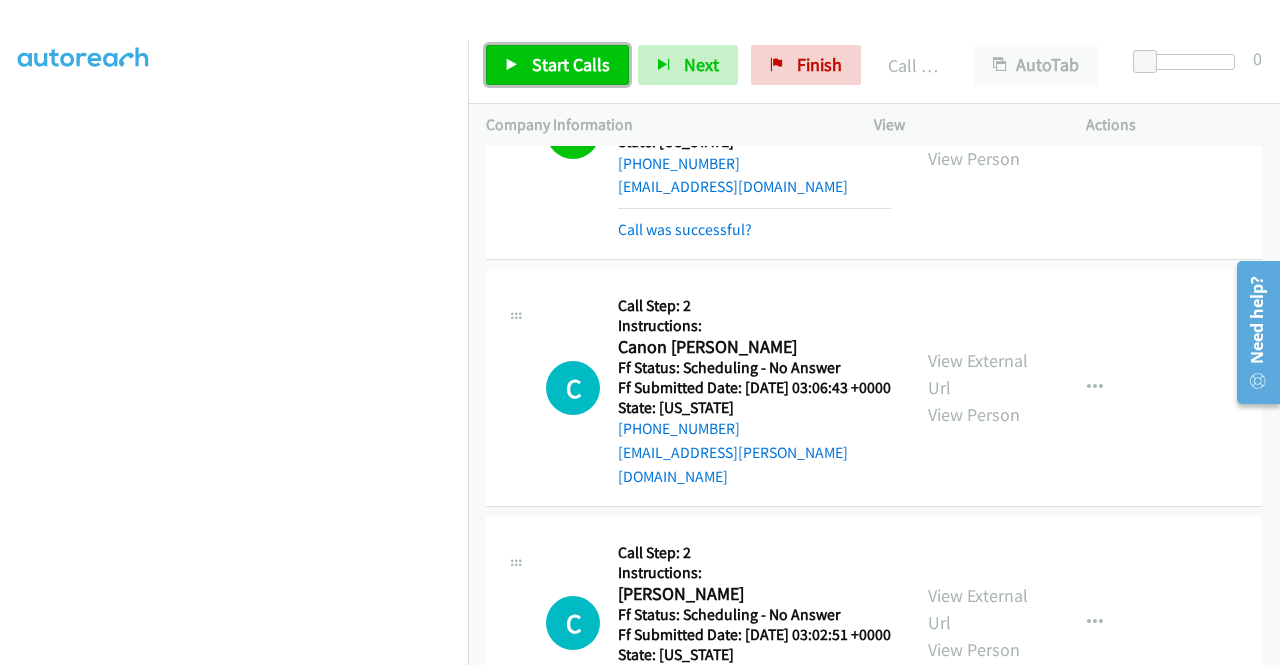 click on "Start Calls" at bounding box center (571, 64) 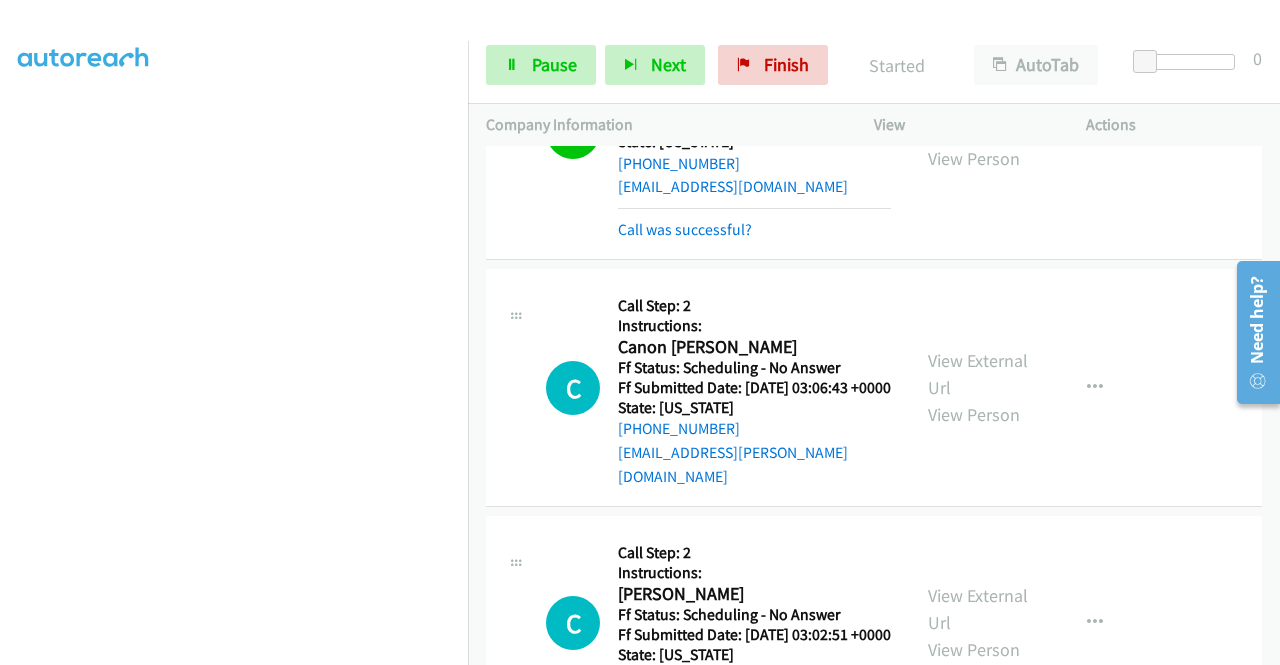 click on "Call was successful?" at bounding box center (754, 230) 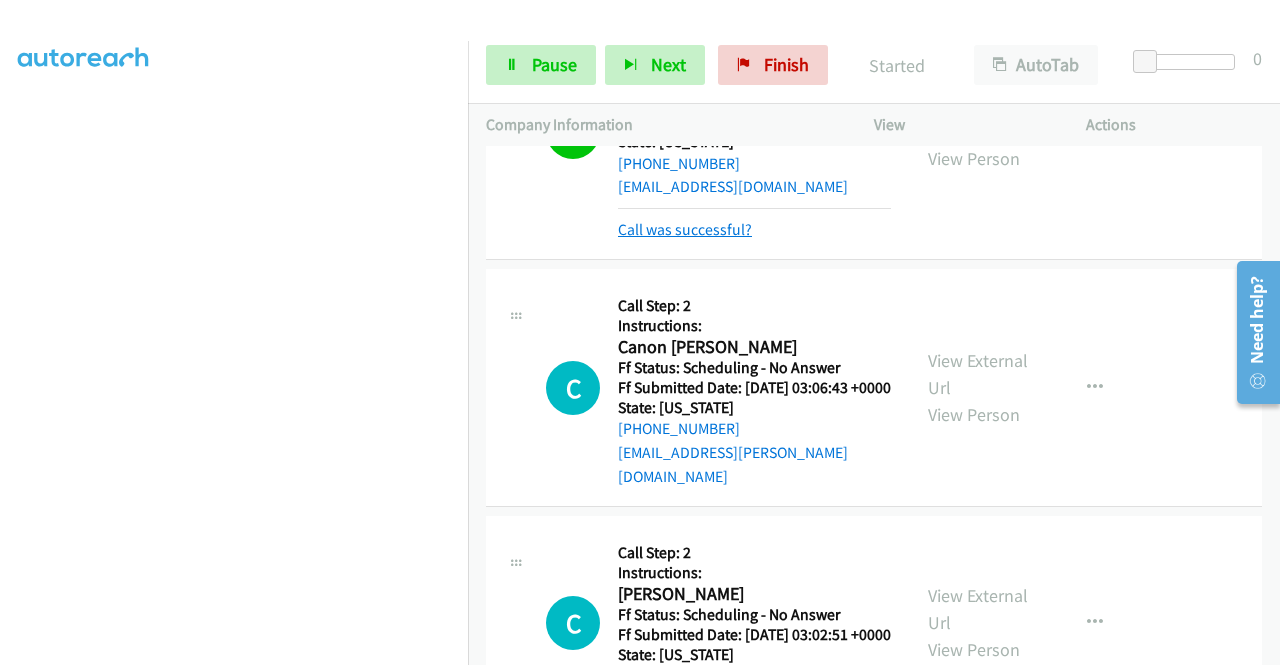 click on "Call was successful?" at bounding box center [685, 229] 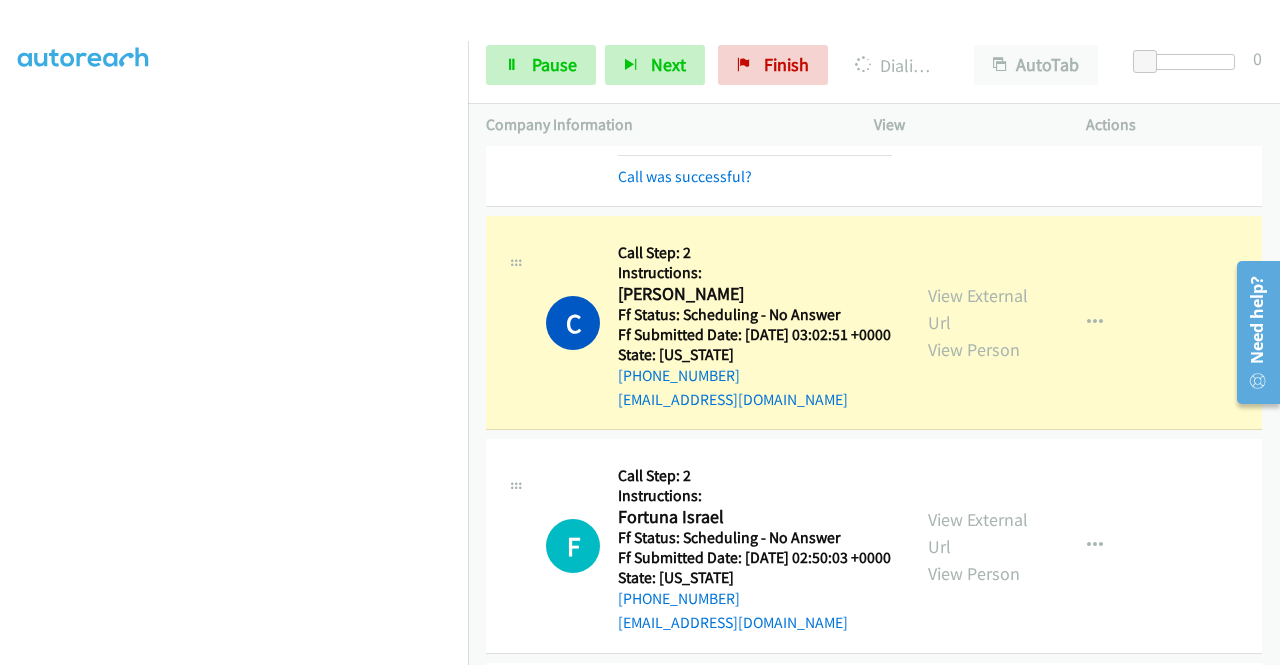 scroll, scrollTop: 2063, scrollLeft: 0, axis: vertical 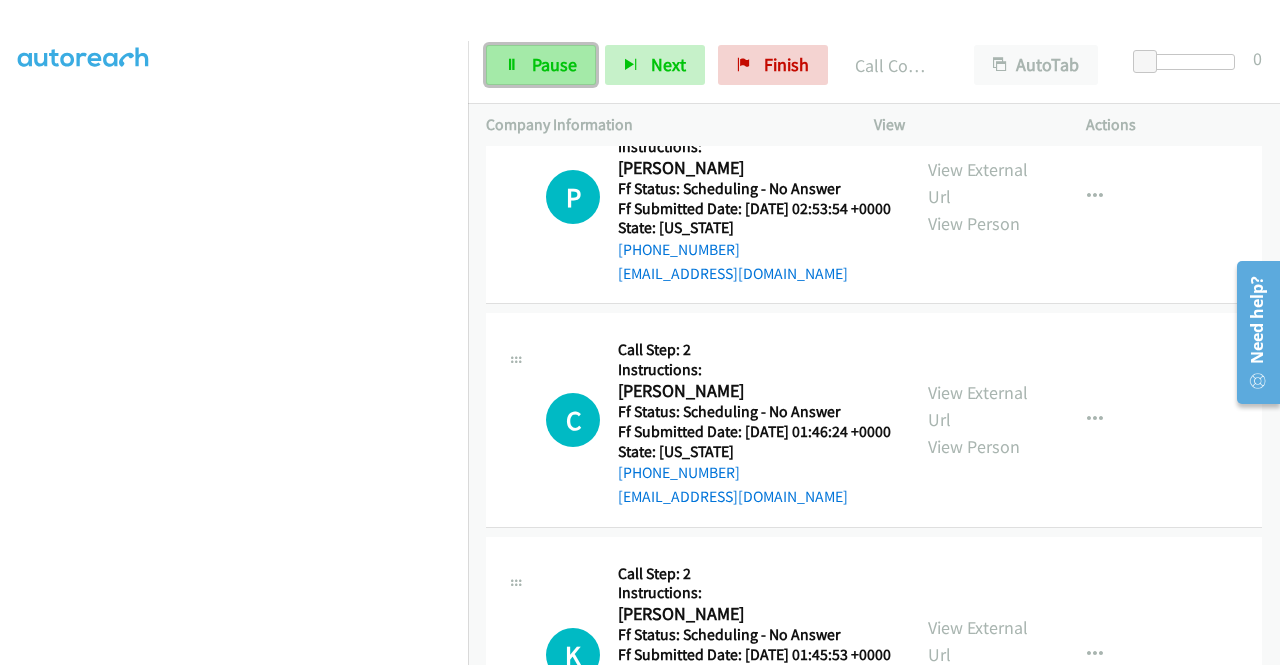 click on "Pause" at bounding box center [554, 64] 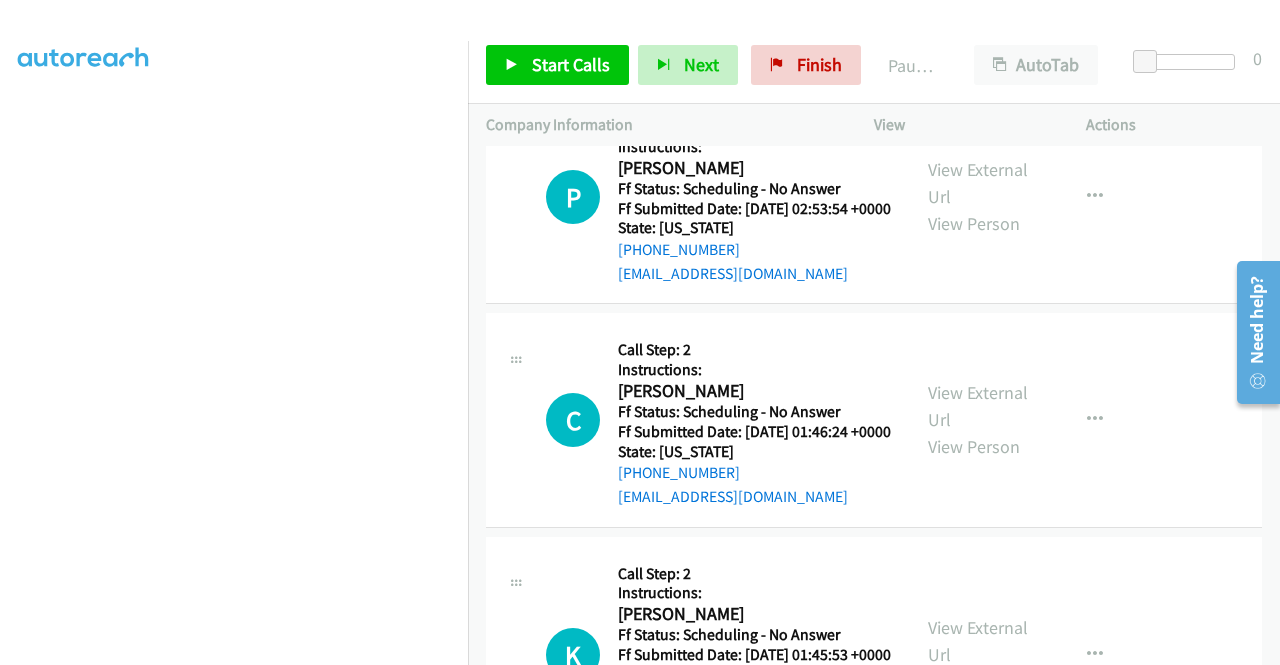 scroll, scrollTop: 456, scrollLeft: 0, axis: vertical 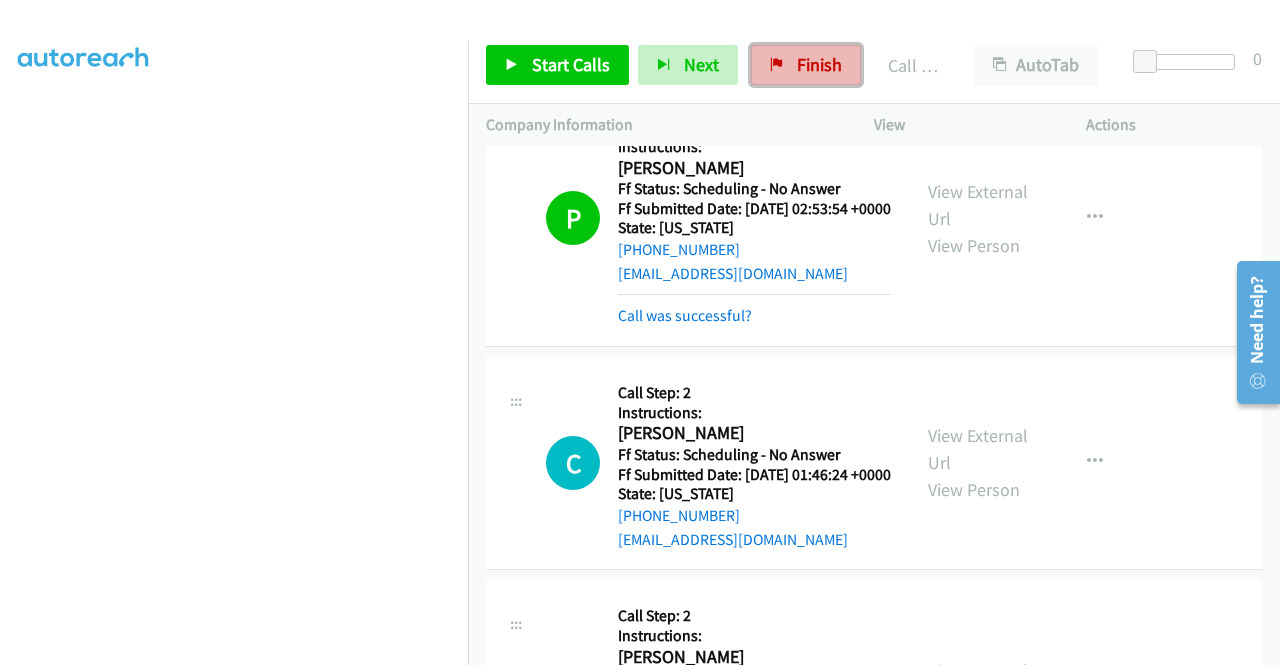 click at bounding box center (777, 66) 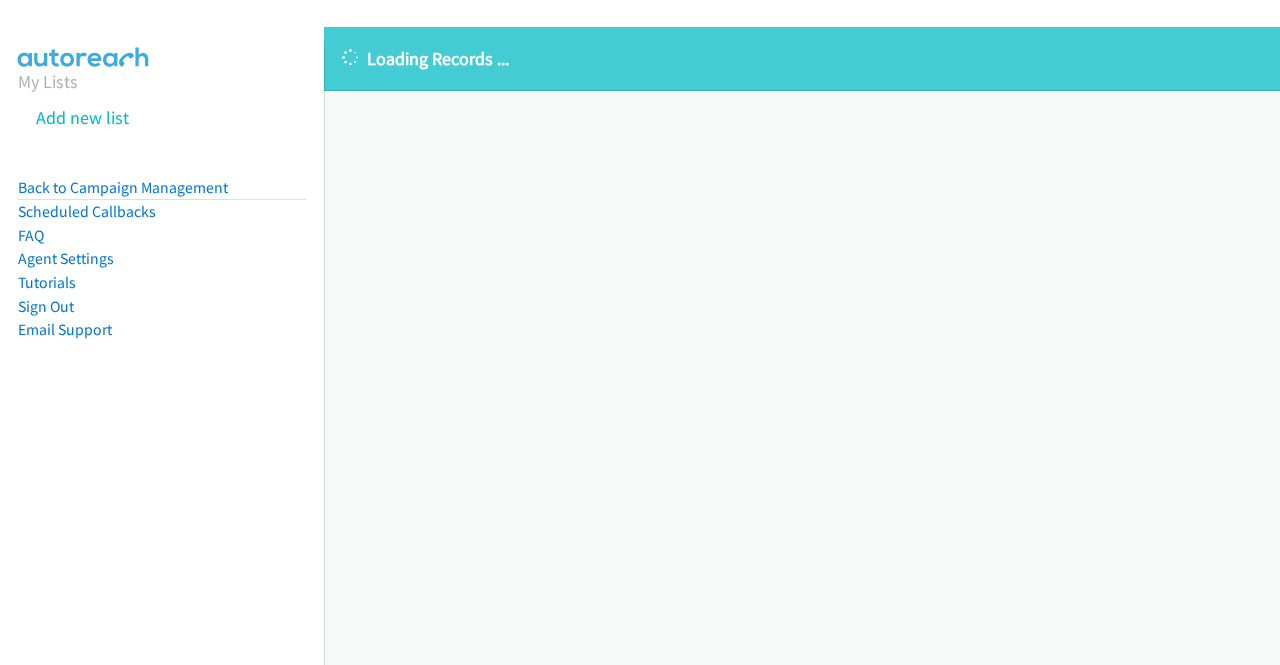 scroll, scrollTop: 0, scrollLeft: 0, axis: both 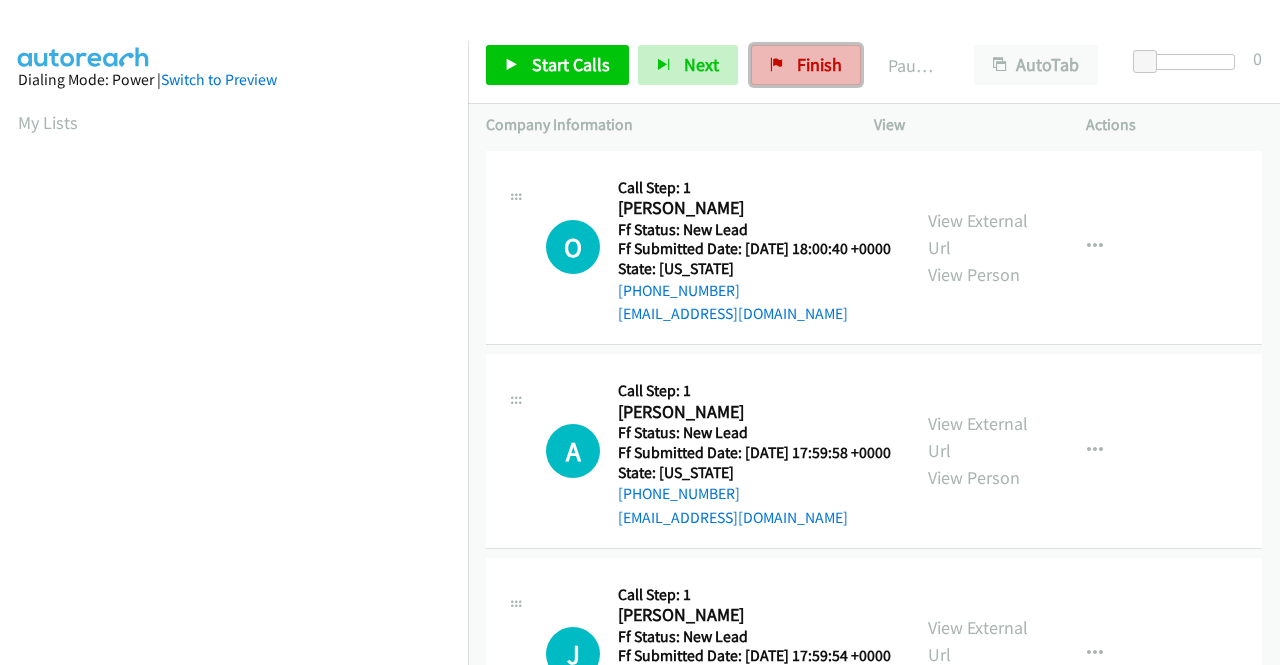 click on "Finish" at bounding box center [806, 65] 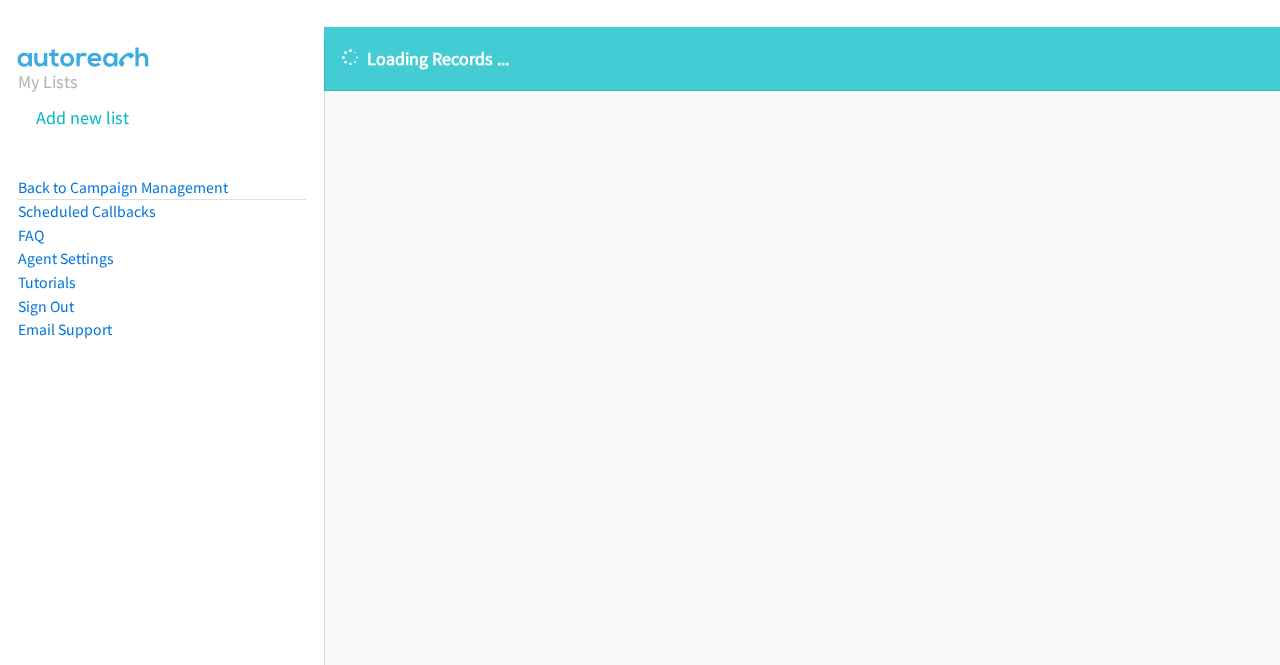scroll, scrollTop: 0, scrollLeft: 0, axis: both 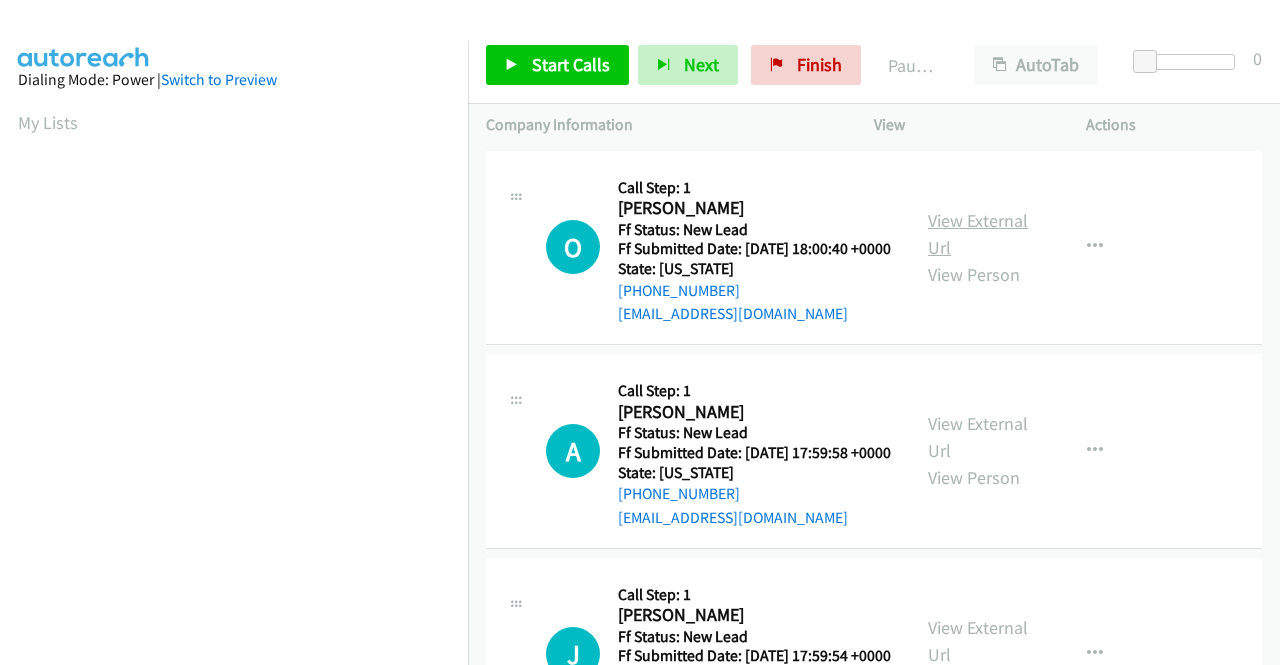 click on "View External Url" at bounding box center (978, 234) 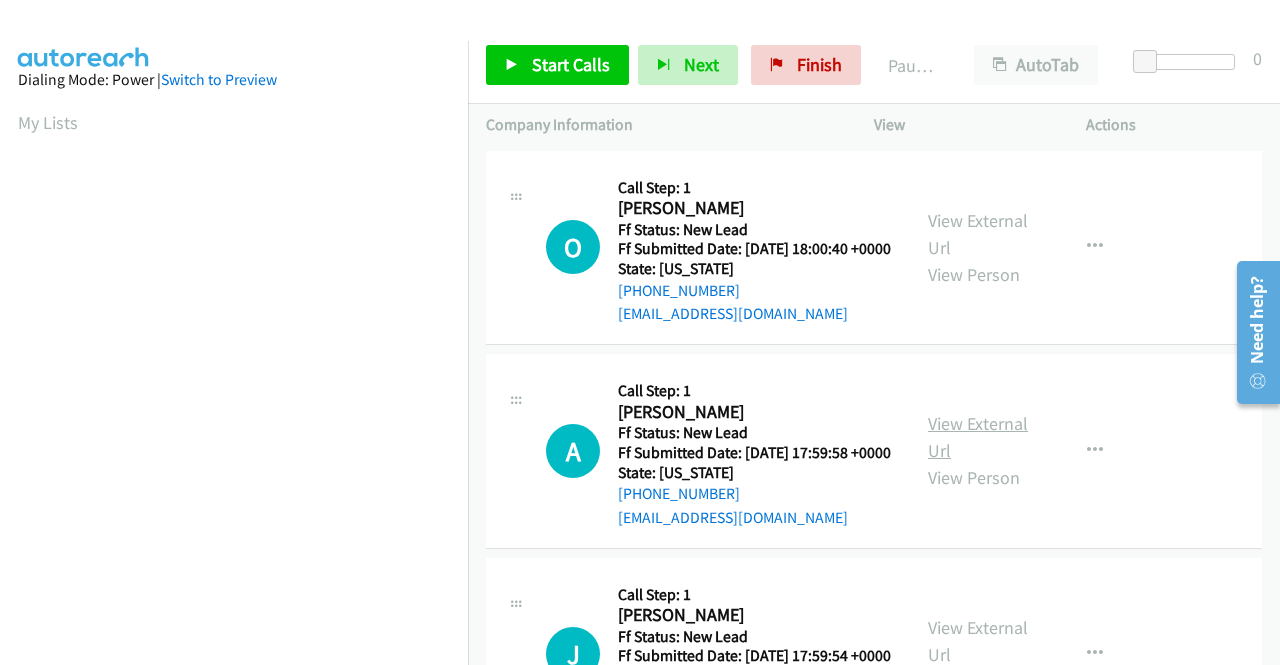 click on "View External Url" at bounding box center [978, 437] 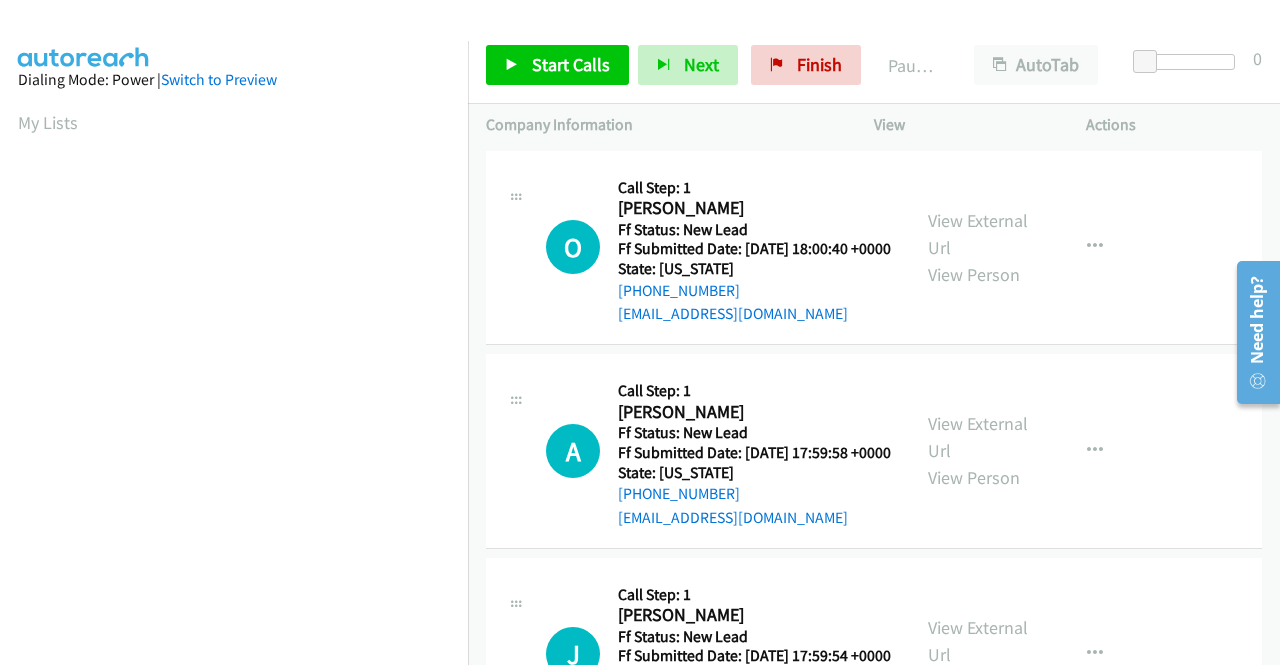 scroll, scrollTop: 100, scrollLeft: 0, axis: vertical 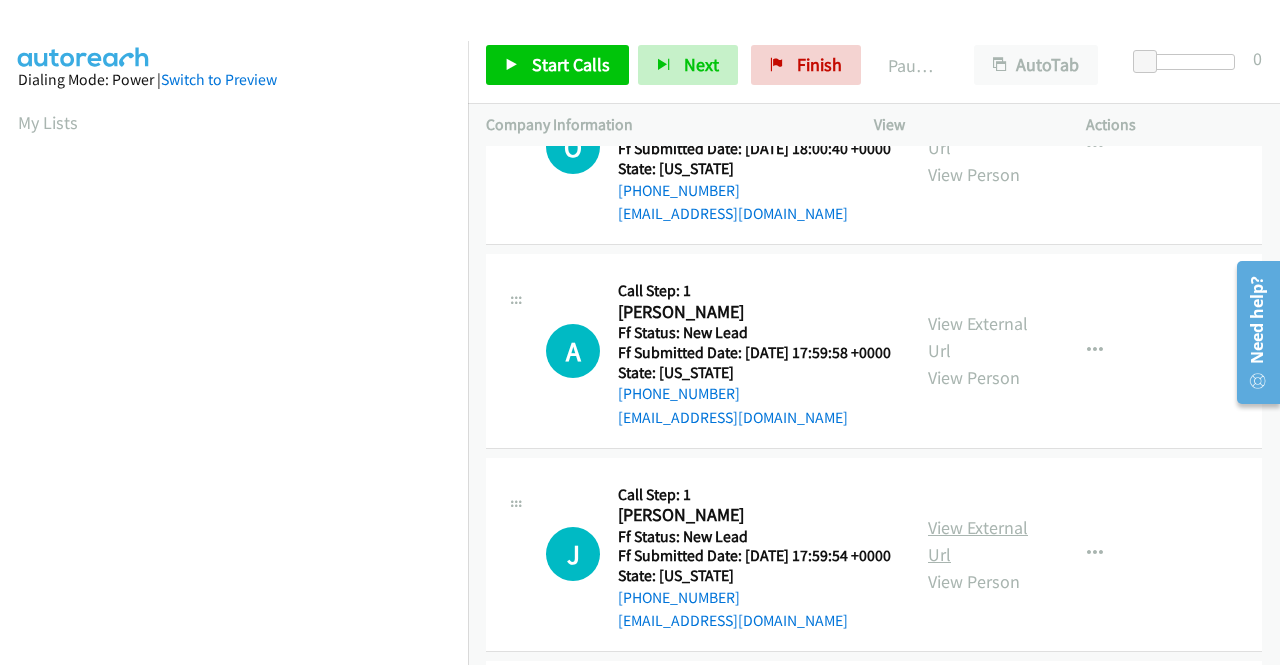 click on "View External Url" at bounding box center (978, 541) 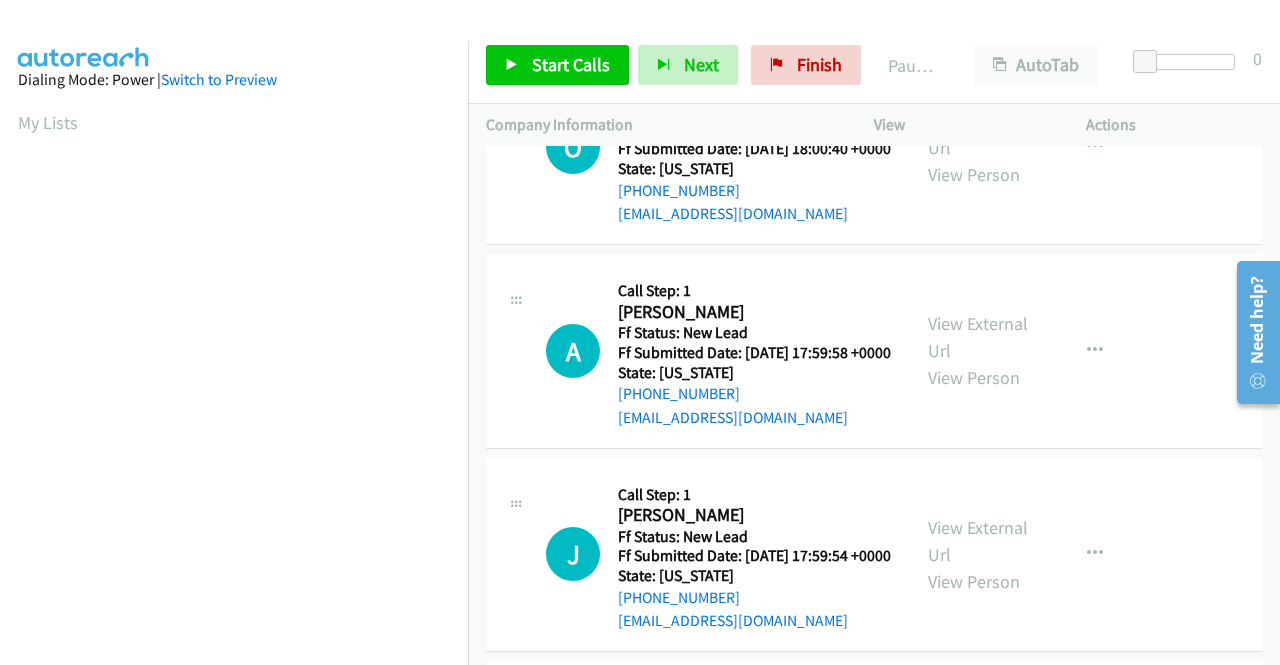 scroll, scrollTop: 0, scrollLeft: 0, axis: both 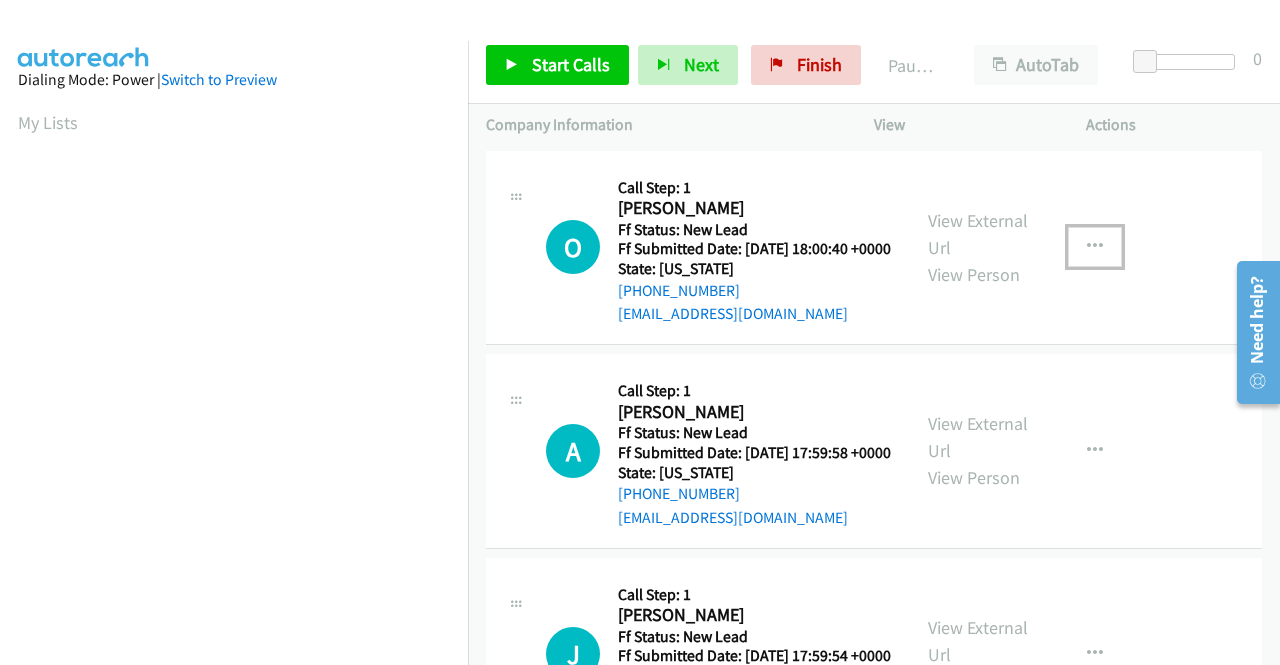 click at bounding box center [1095, 247] 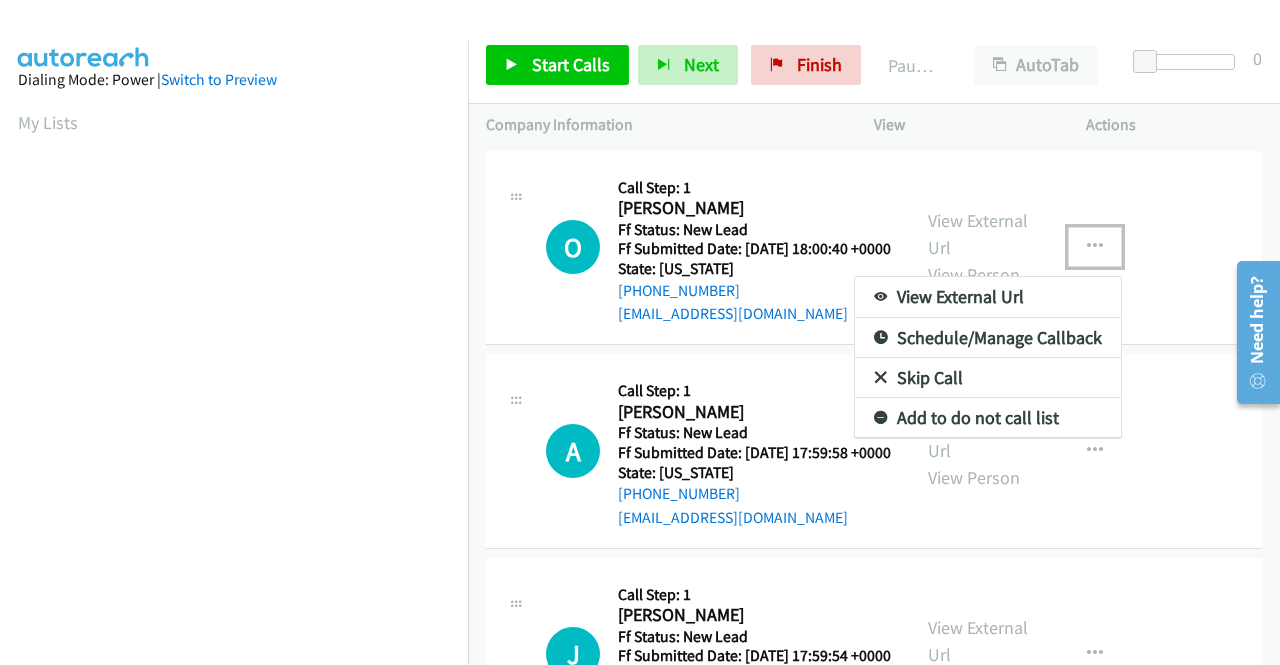 click on "Skip Call" at bounding box center [988, 378] 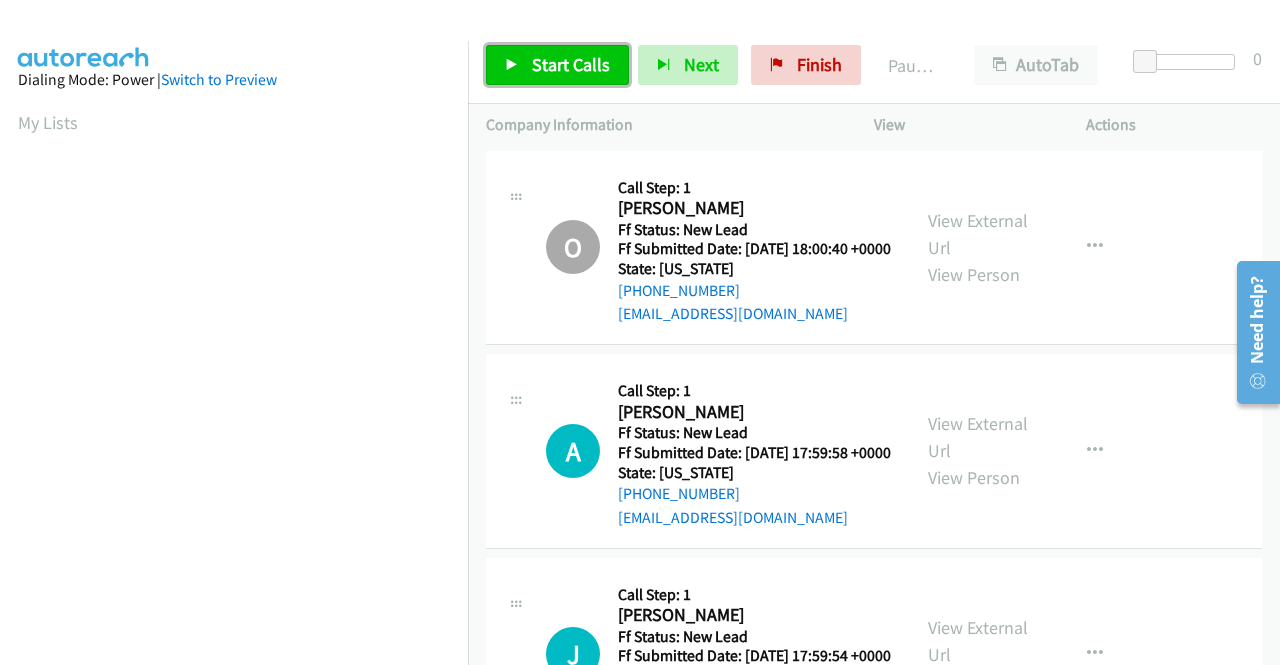 click on "Start Calls" at bounding box center (571, 64) 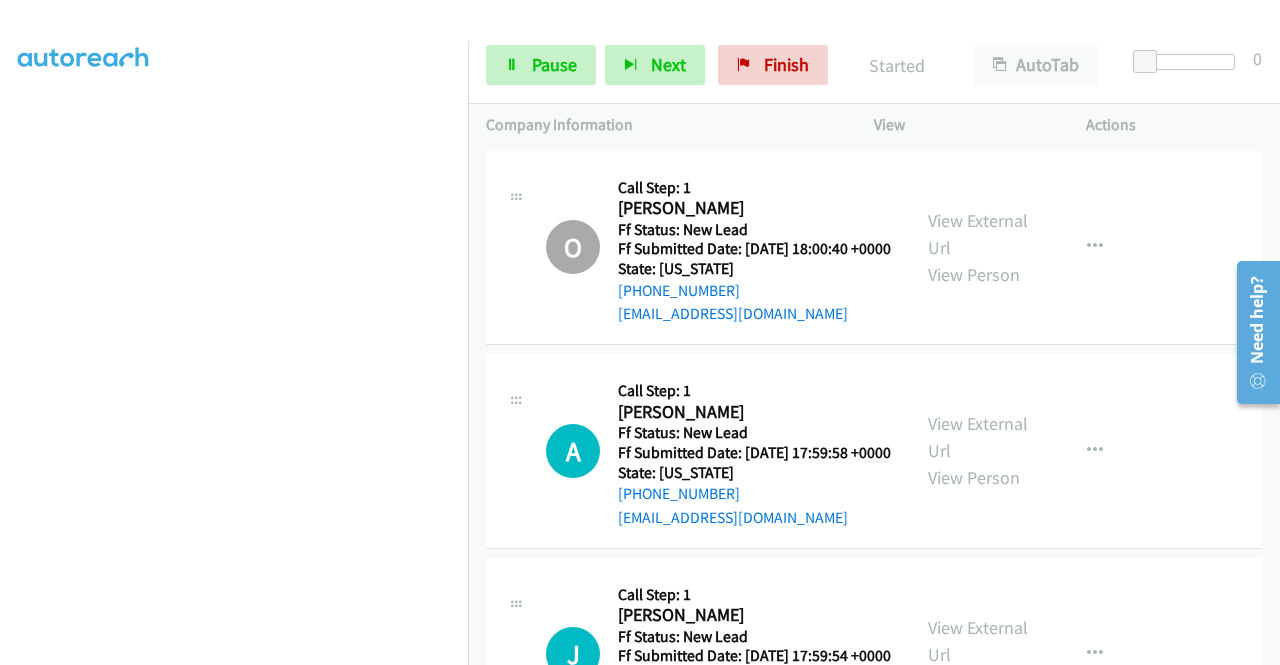 scroll, scrollTop: 456, scrollLeft: 0, axis: vertical 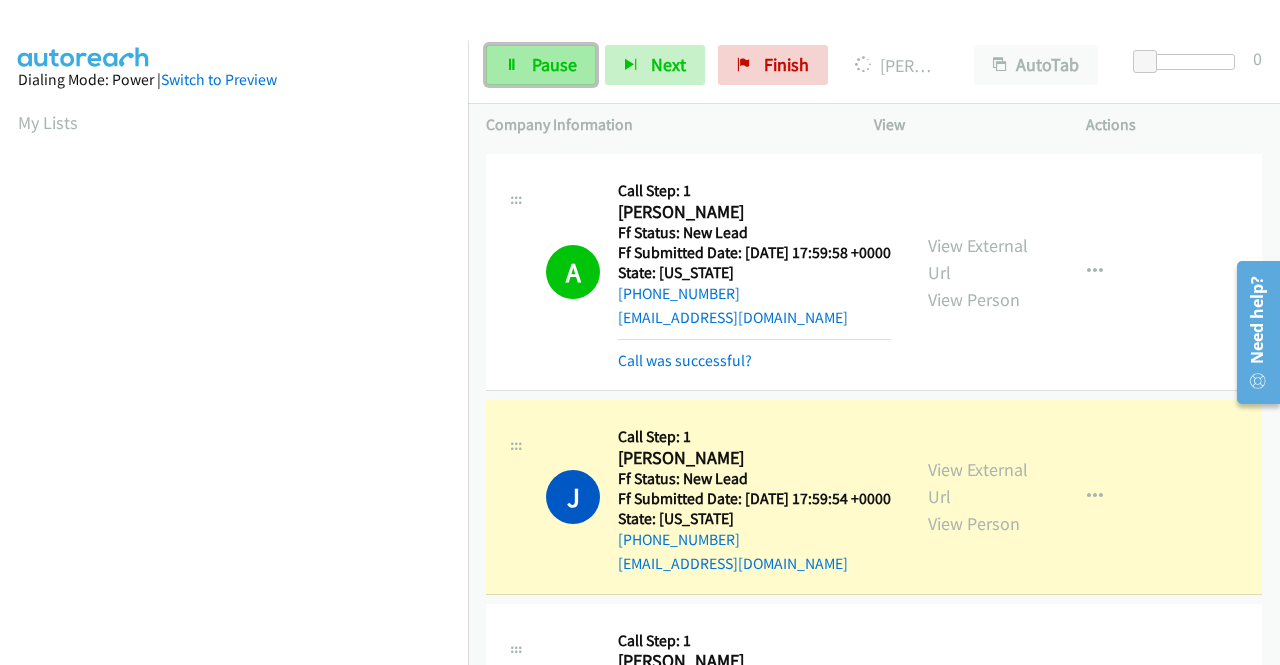 click on "Pause" at bounding box center (554, 64) 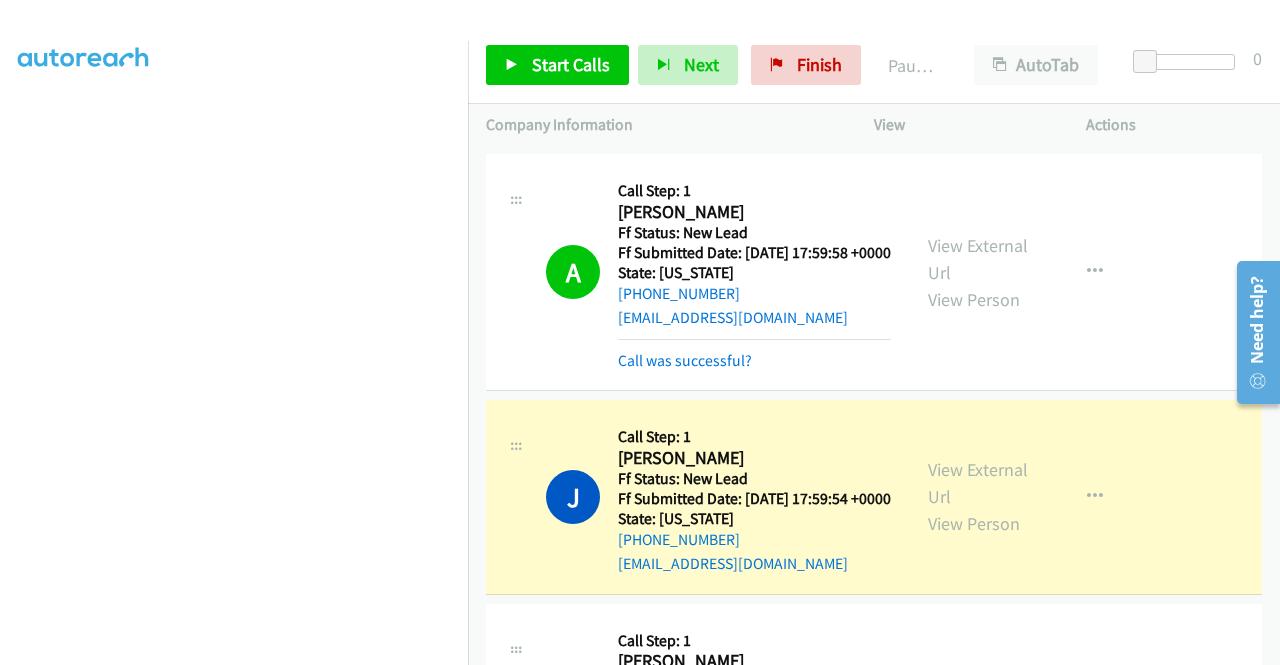 scroll, scrollTop: 0, scrollLeft: 0, axis: both 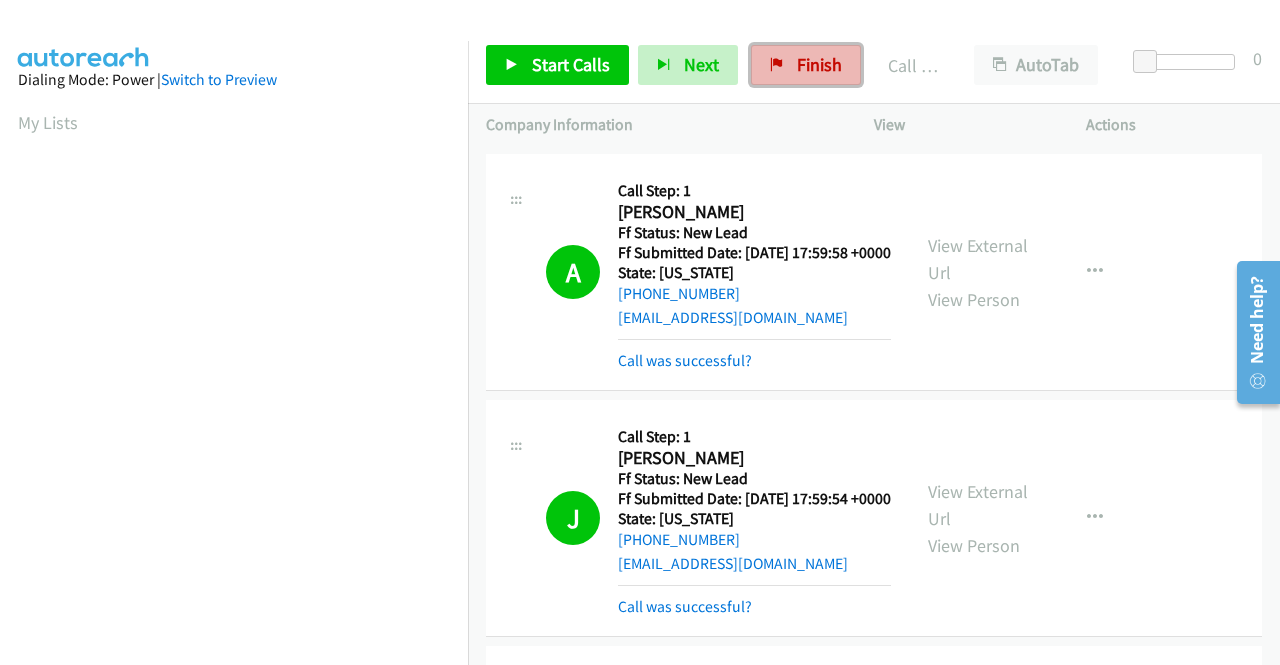 click on "Finish" at bounding box center [819, 64] 